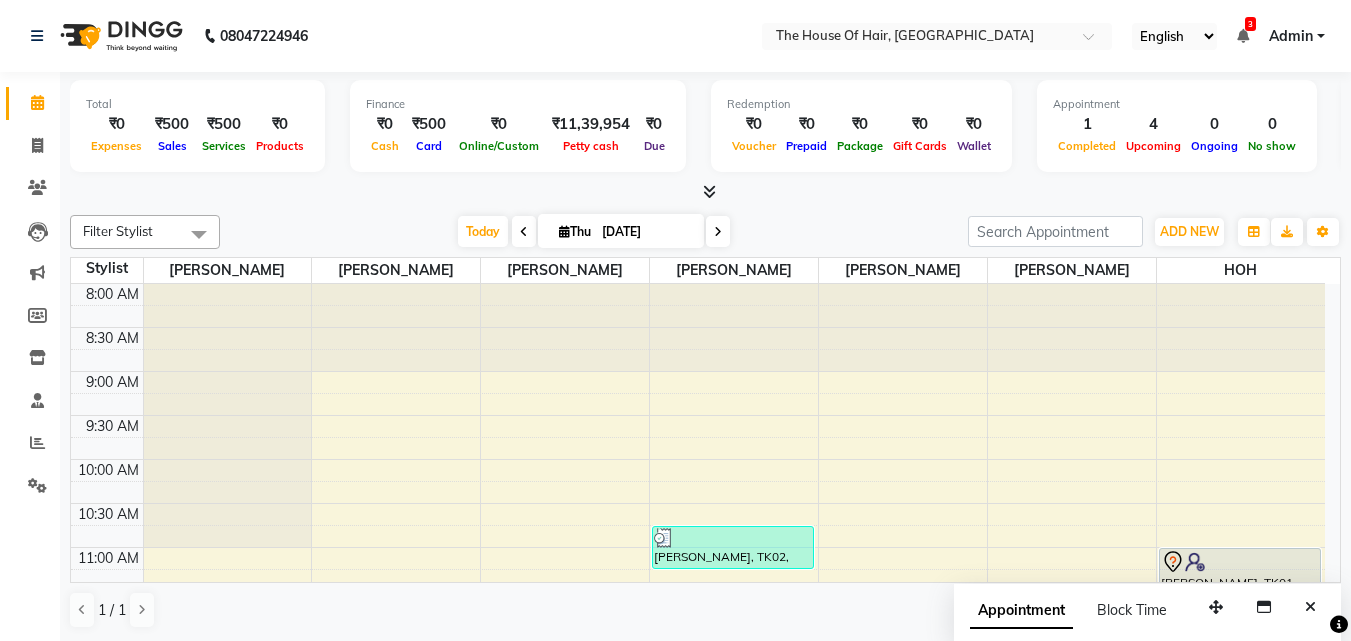scroll, scrollTop: 0, scrollLeft: 0, axis: both 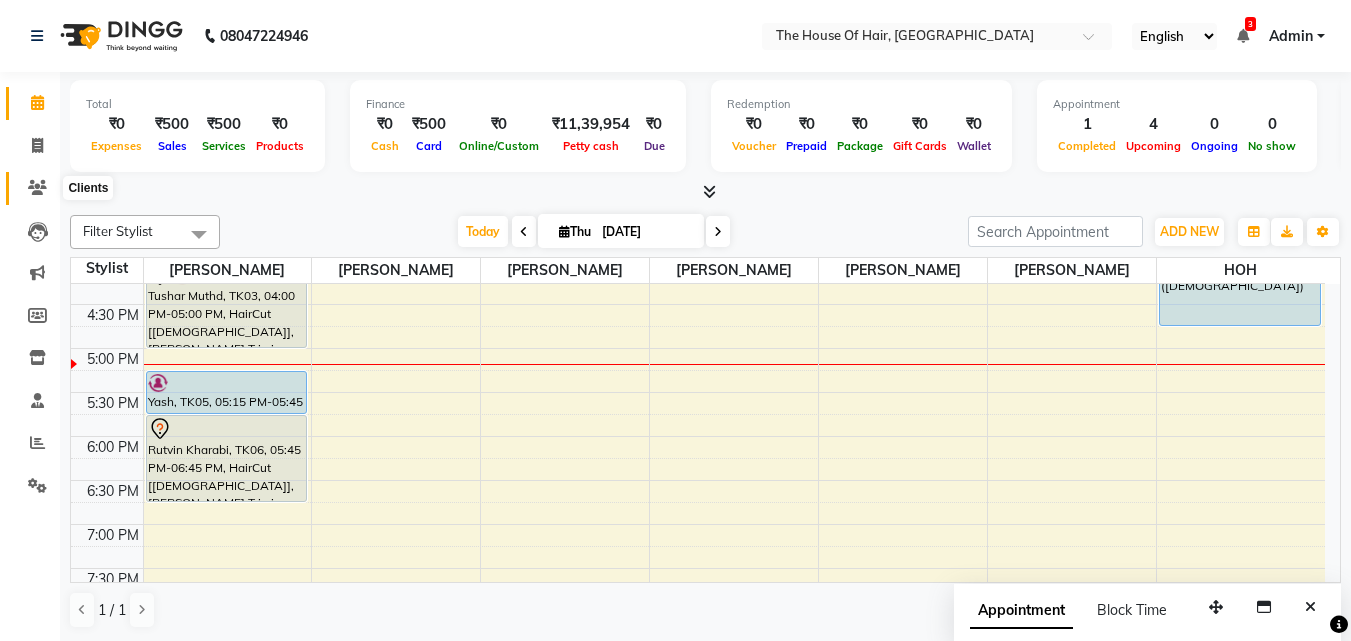 click 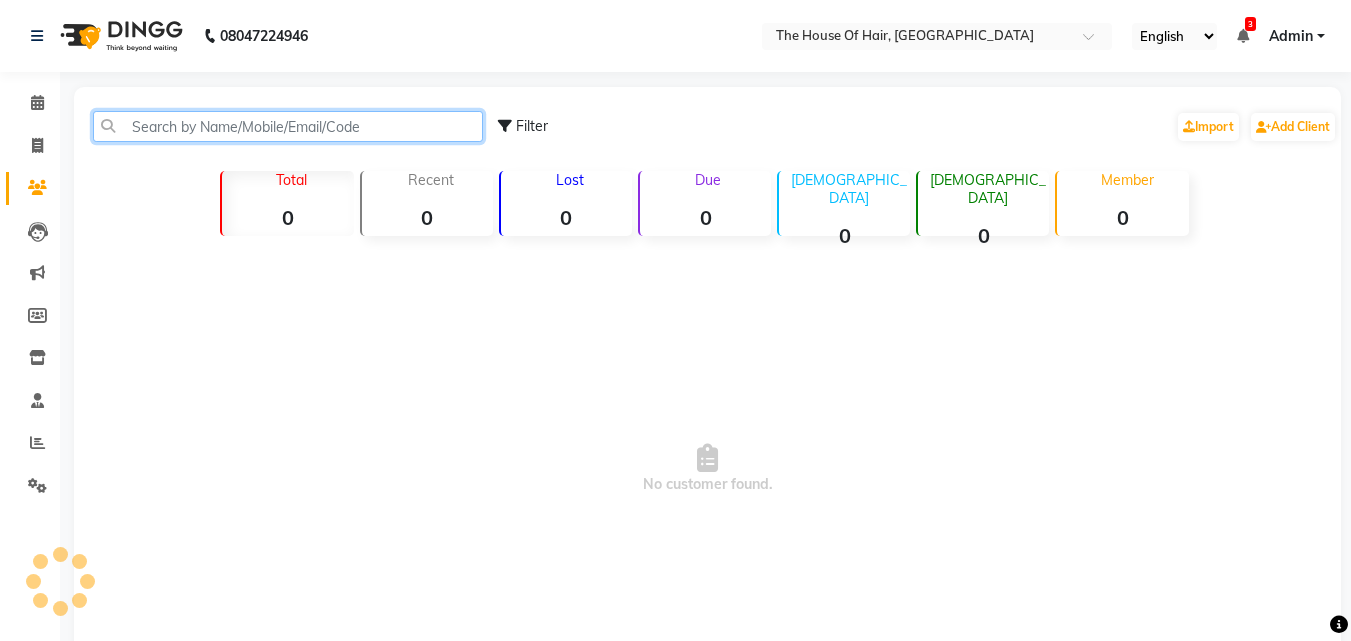 click 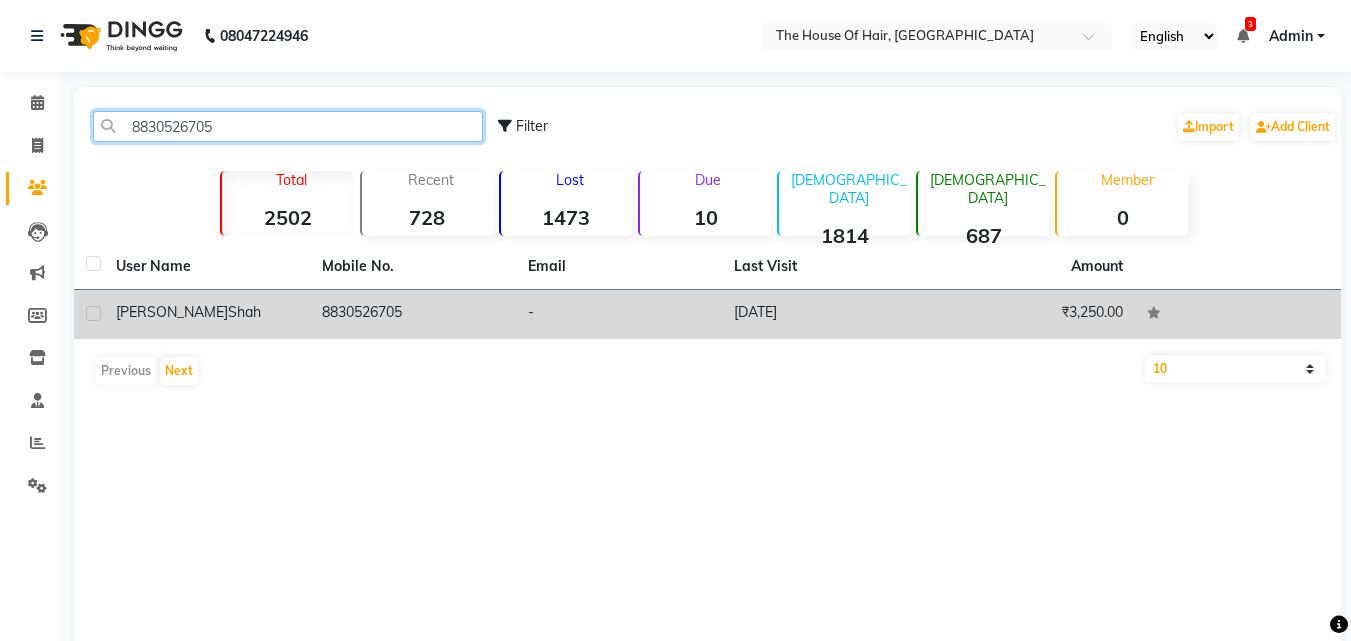 type on "8830526705" 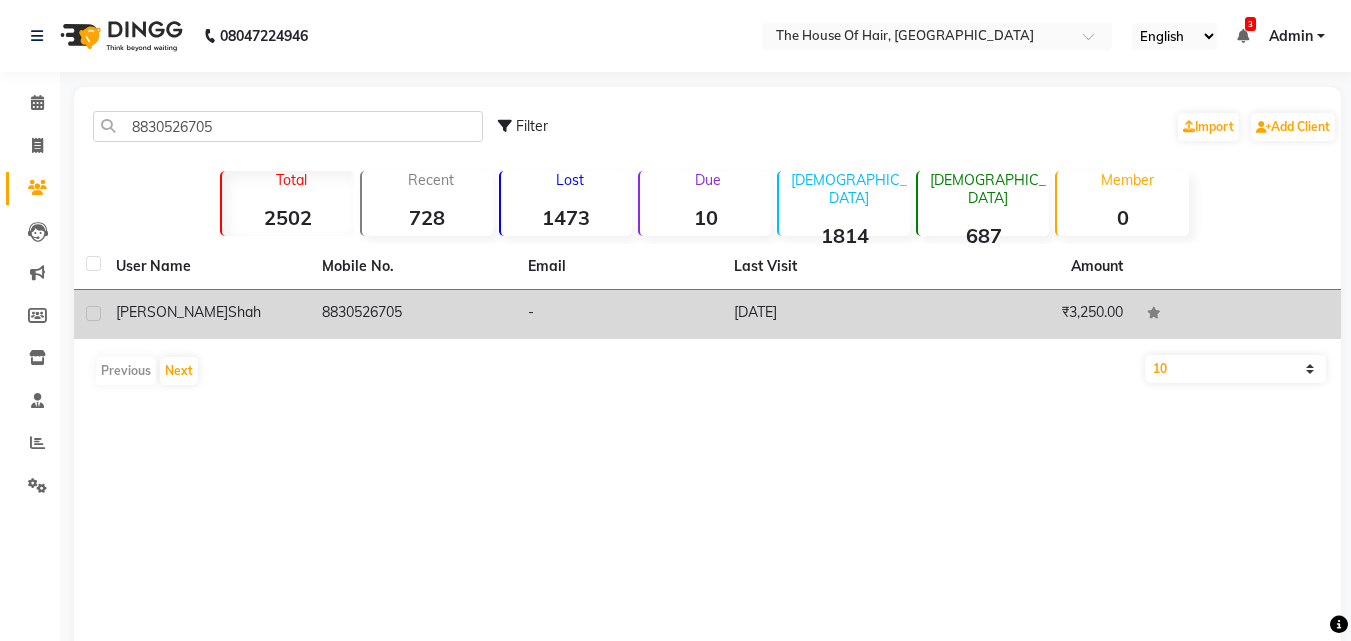 click on "8830526705" 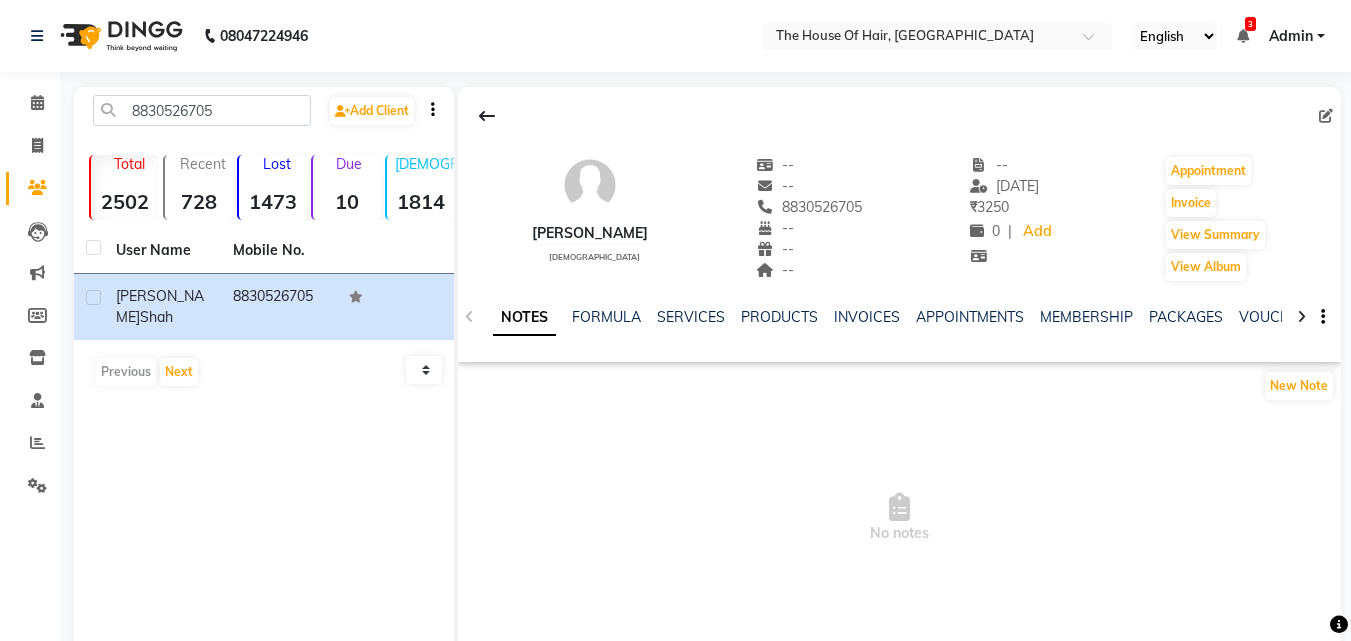 click on "NOTES FORMULA SERVICES PRODUCTS INVOICES APPOINTMENTS MEMBERSHIP PACKAGES VOUCHERS GIFTCARDS POINTS FORMS FAMILY CARDS WALLET" 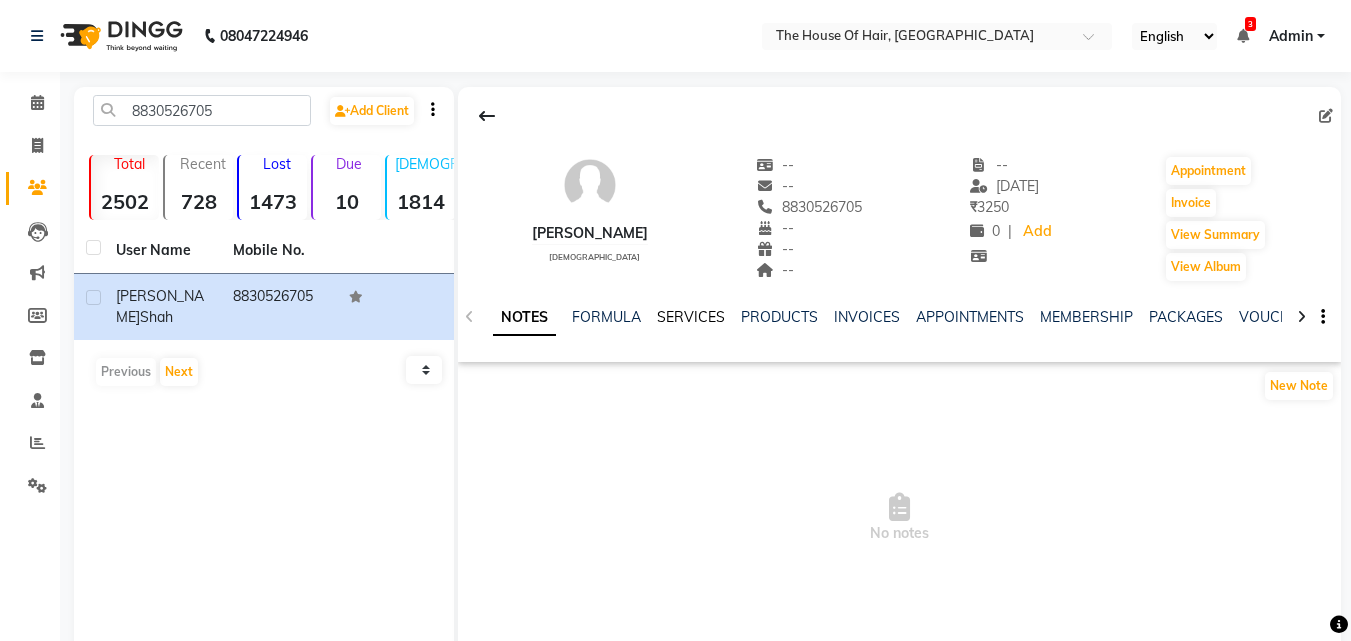click on "SERVICES" 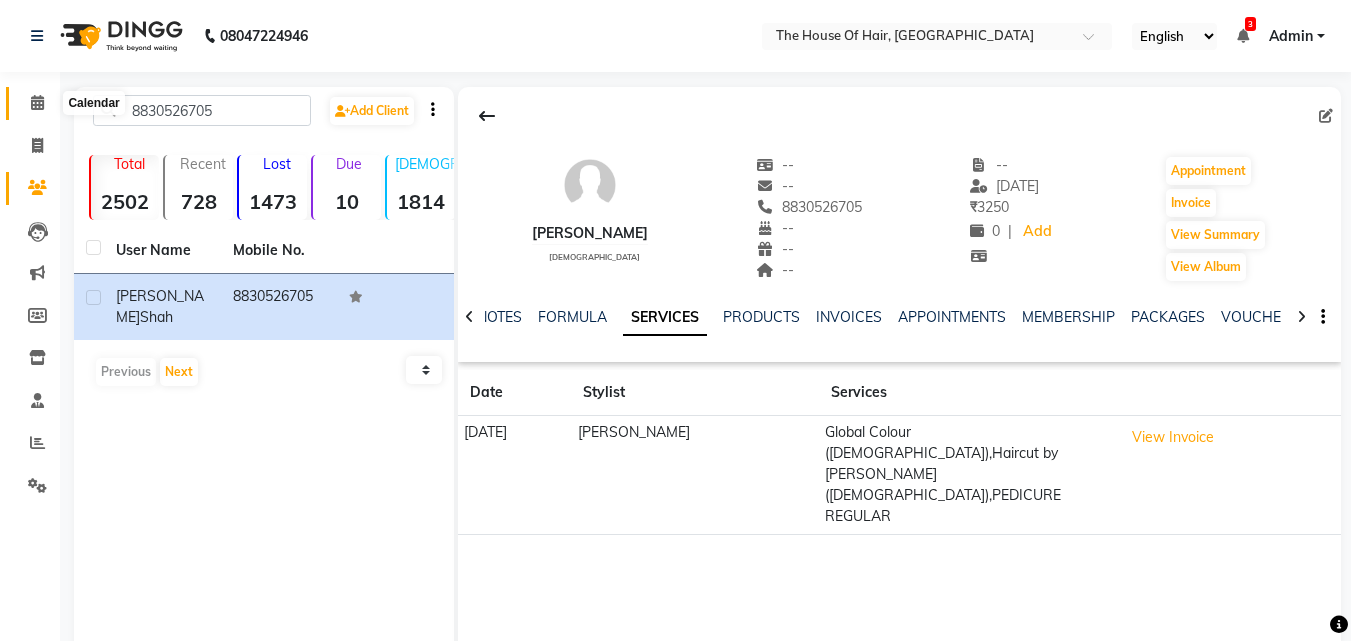 click 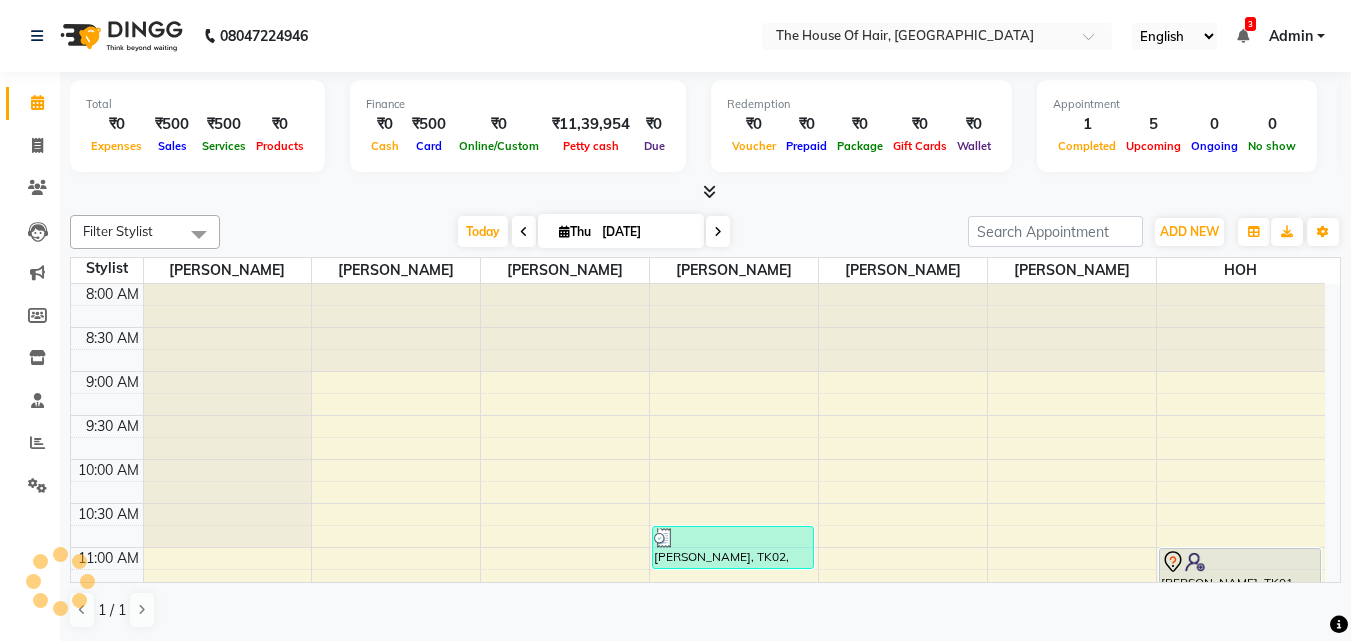scroll, scrollTop: 793, scrollLeft: 0, axis: vertical 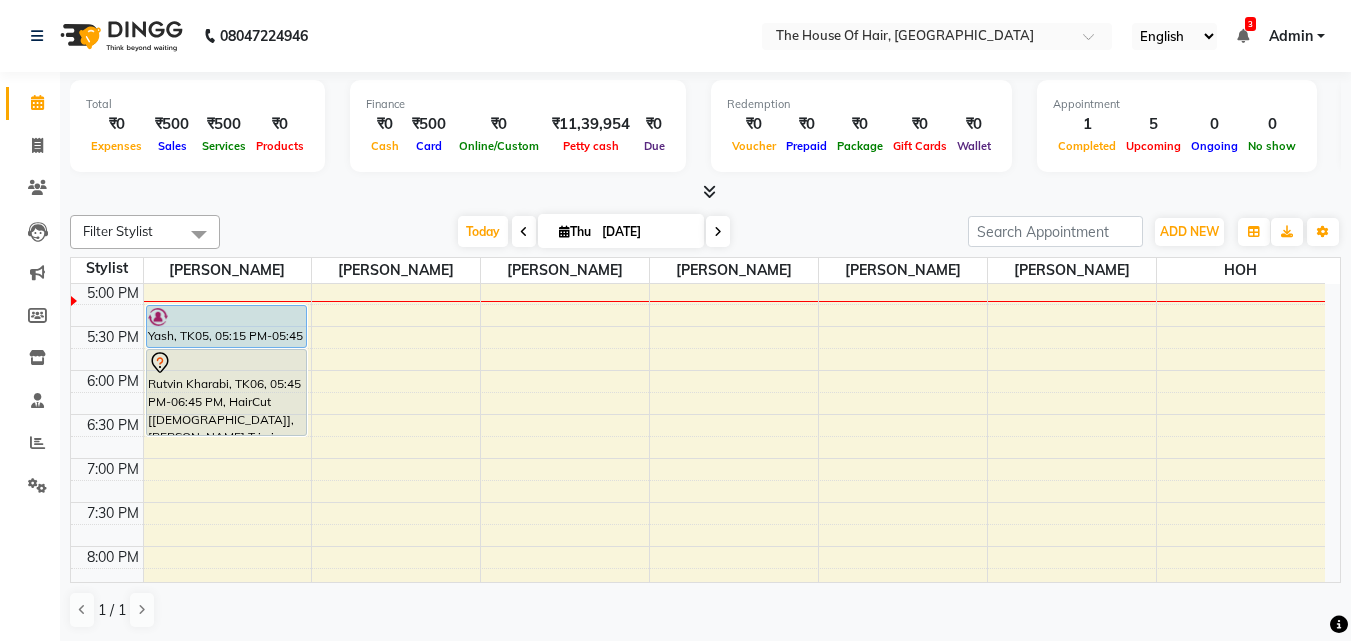 click on "8:00 AM 8:30 AM 9:00 AM 9:30 AM 10:00 AM 10:30 AM 11:00 AM 11:30 AM 12:00 PM 12:30 PM 1:00 PM 1:30 PM 2:00 PM 2:30 PM 3:00 PM 3:30 PM 4:00 PM 4:30 PM 5:00 PM 5:30 PM 6:00 PM 6:30 PM 7:00 PM 7:30 PM 8:00 PM 8:30 PM 9:00 PM 9:30 PM             Tushar Muthd, TK03, 04:00 PM-05:00 PM, HairCut  [Male],Beard Triming Crafting(Male)     Yash, TK05, 05:15 PM-05:45 PM, HairCut  [Male]             Rutvin Kharabi, TK06, 05:45 PM-06:45 PM, HairCut  [Male],Beard Triming Crafting(Male)     Uttam Purohit, TK02, 10:45 AM-11:15 AM, HairCut  [Male]             milind kude, TK01, 11:00 AM-11:30 AM, HairCut  [Male]    Abhishek, TK04, 03:45 PM-04:45 PM, Global Colour (Male)" at bounding box center [698, 106] 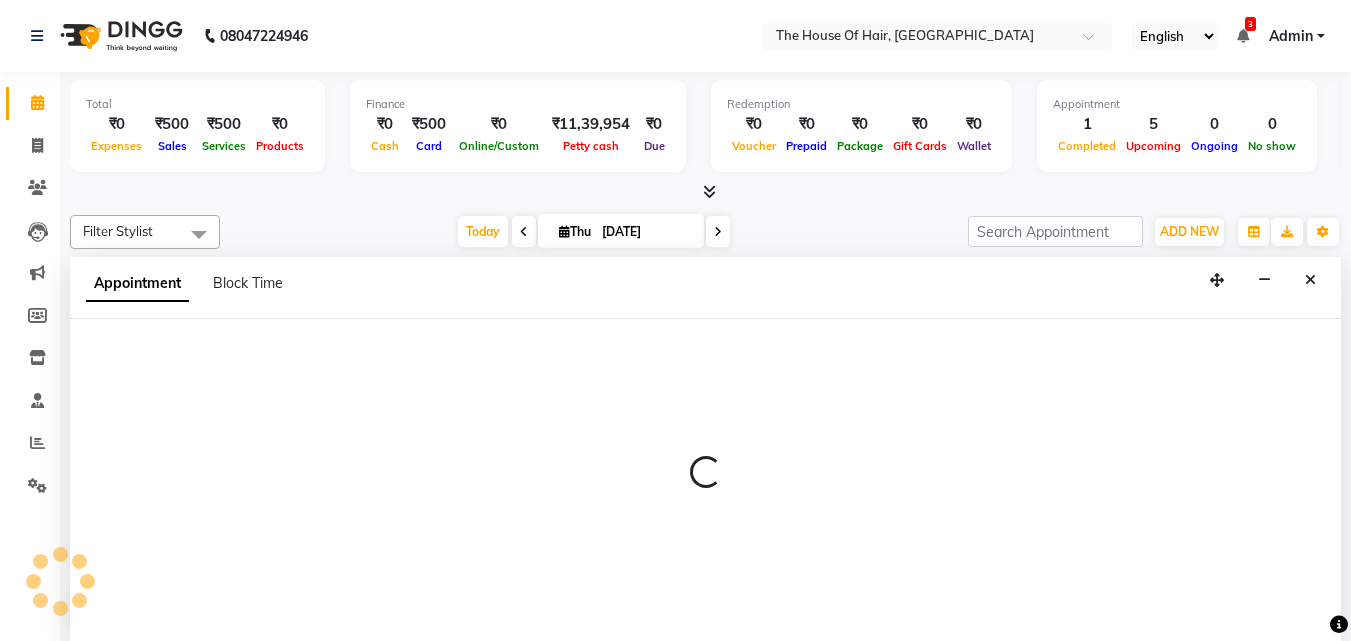 scroll, scrollTop: 1, scrollLeft: 0, axis: vertical 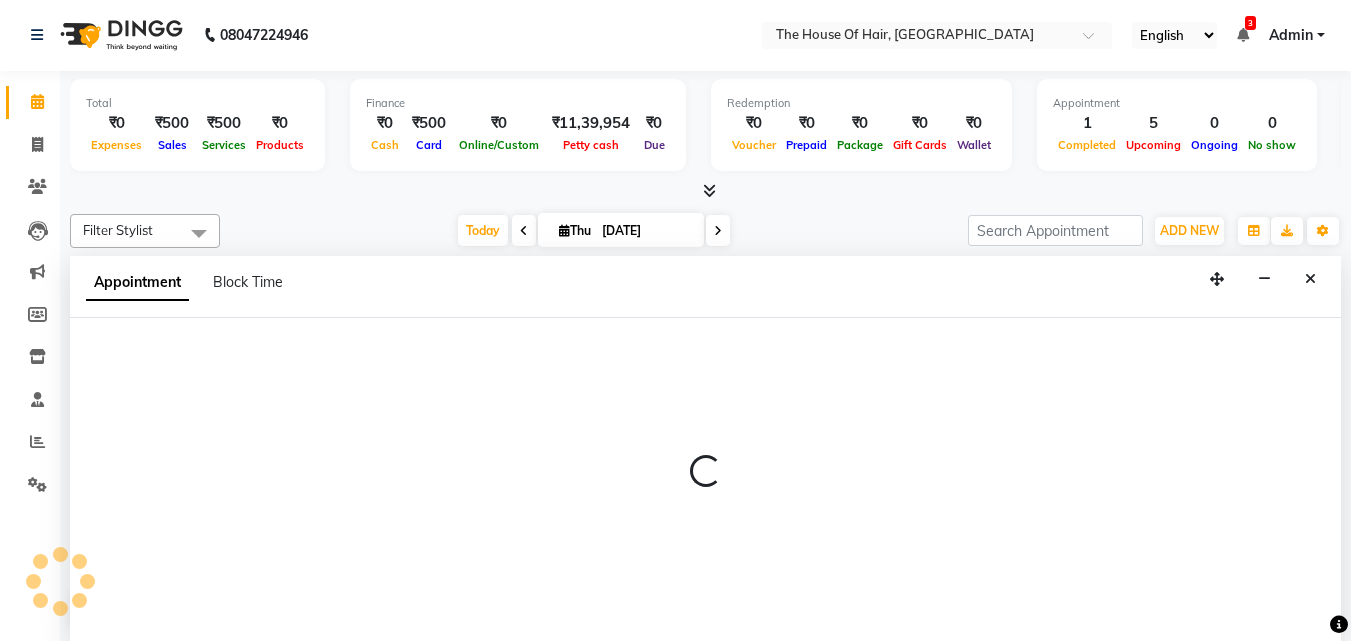 select on "80392" 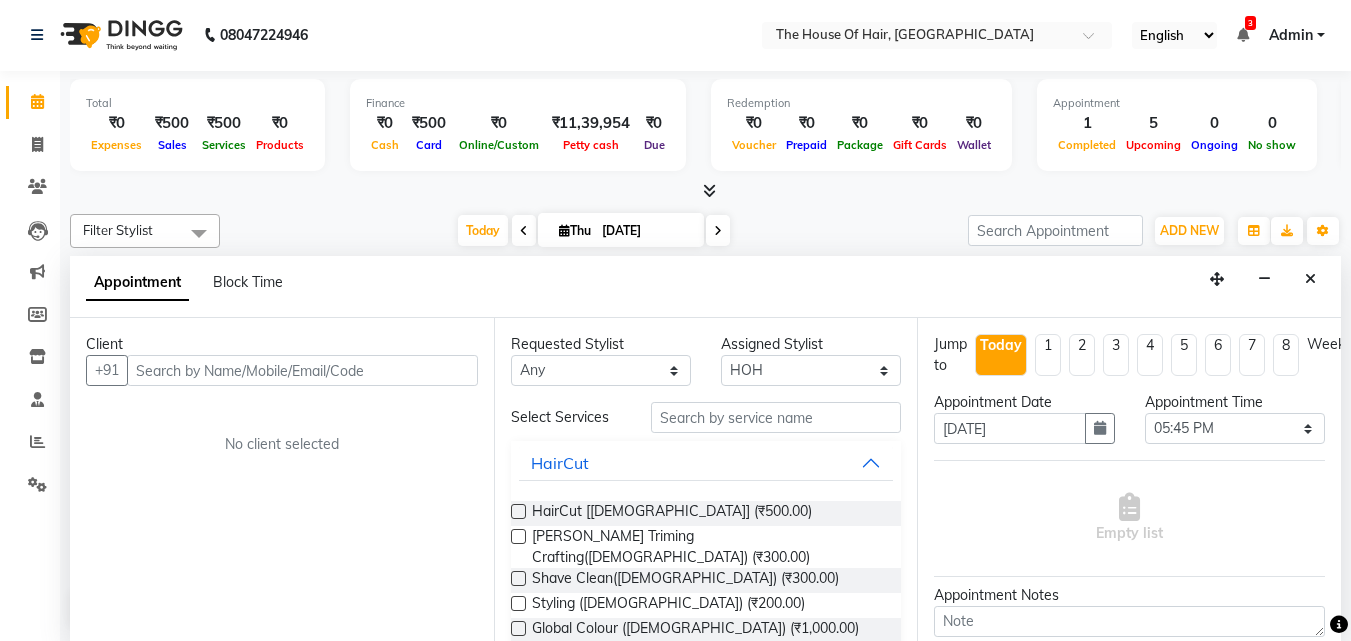 click at bounding box center [302, 370] 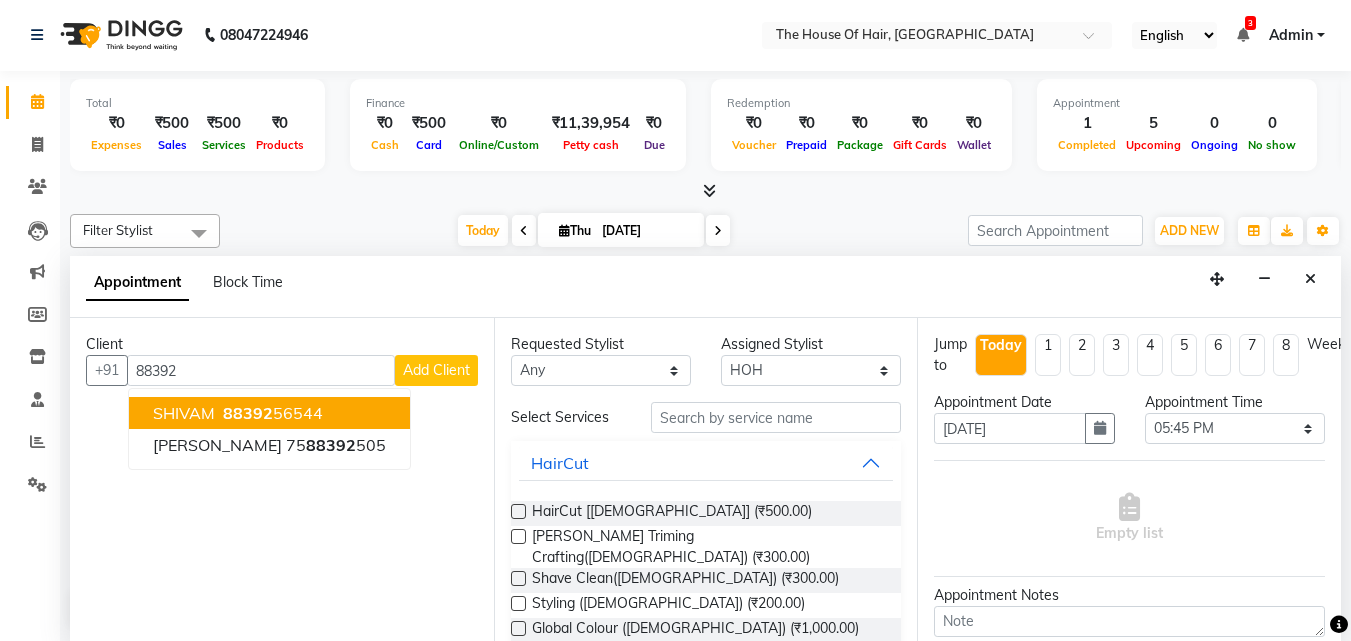 click on "SHIVAM   88392 56544" at bounding box center [269, 413] 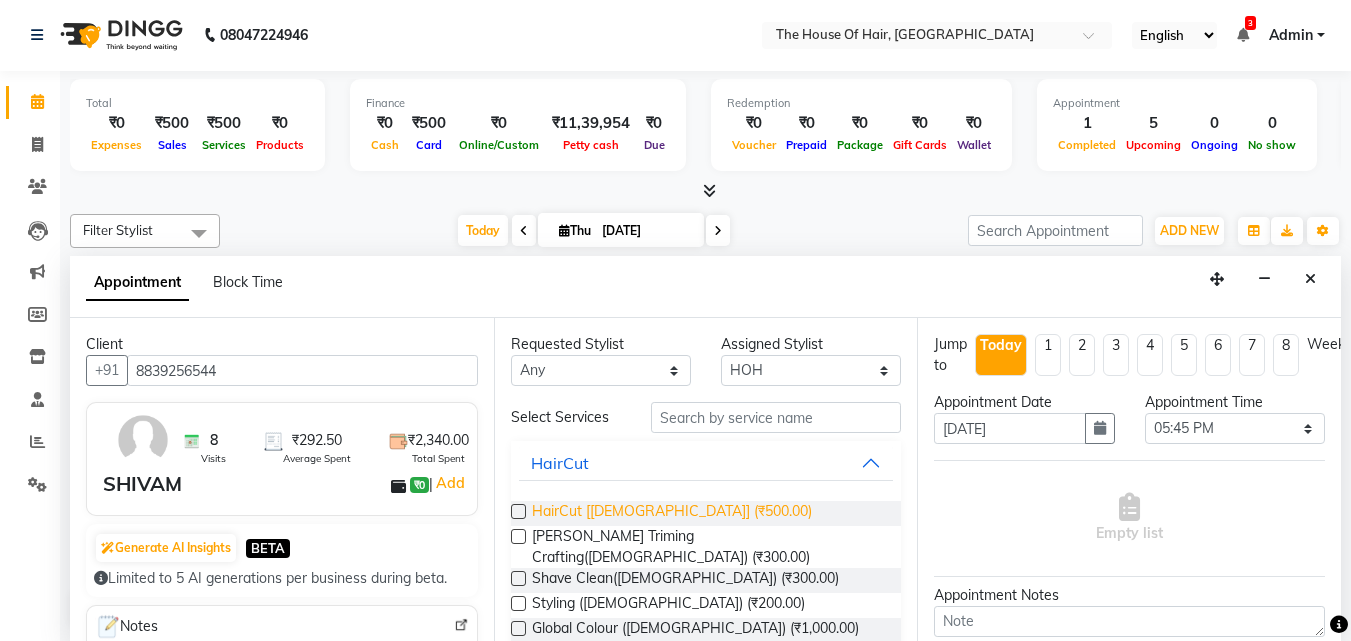 type on "8839256544" 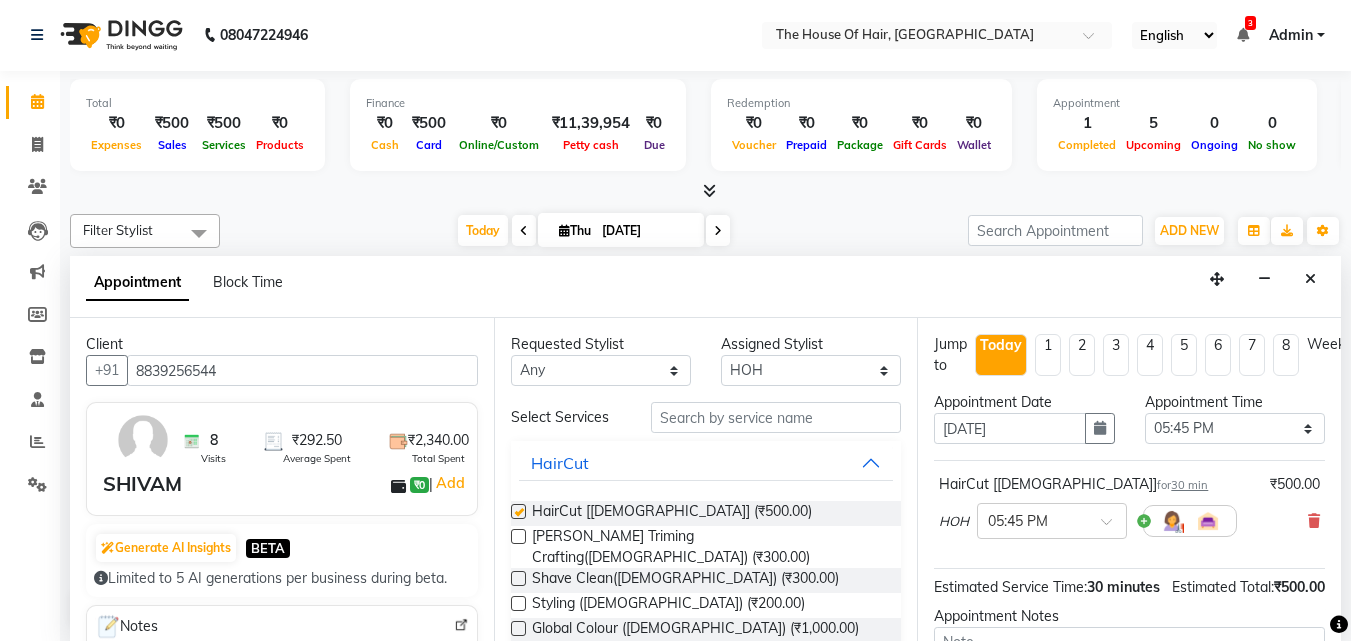 checkbox on "false" 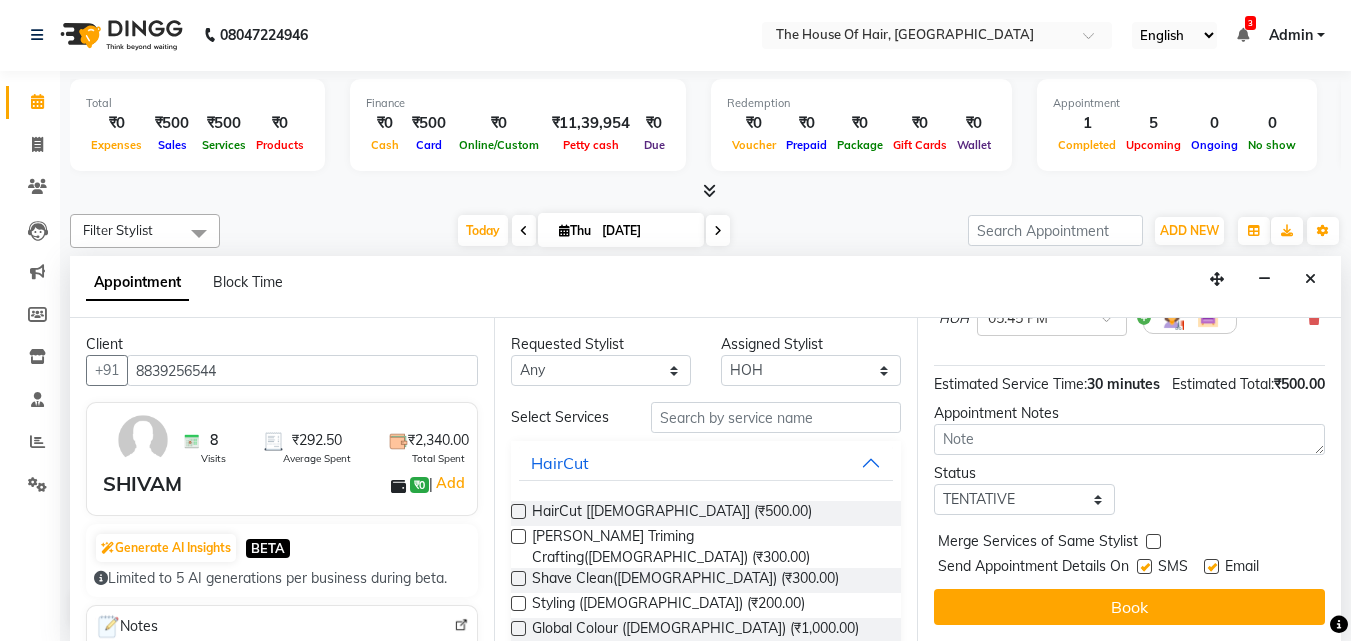 scroll, scrollTop: 239, scrollLeft: 0, axis: vertical 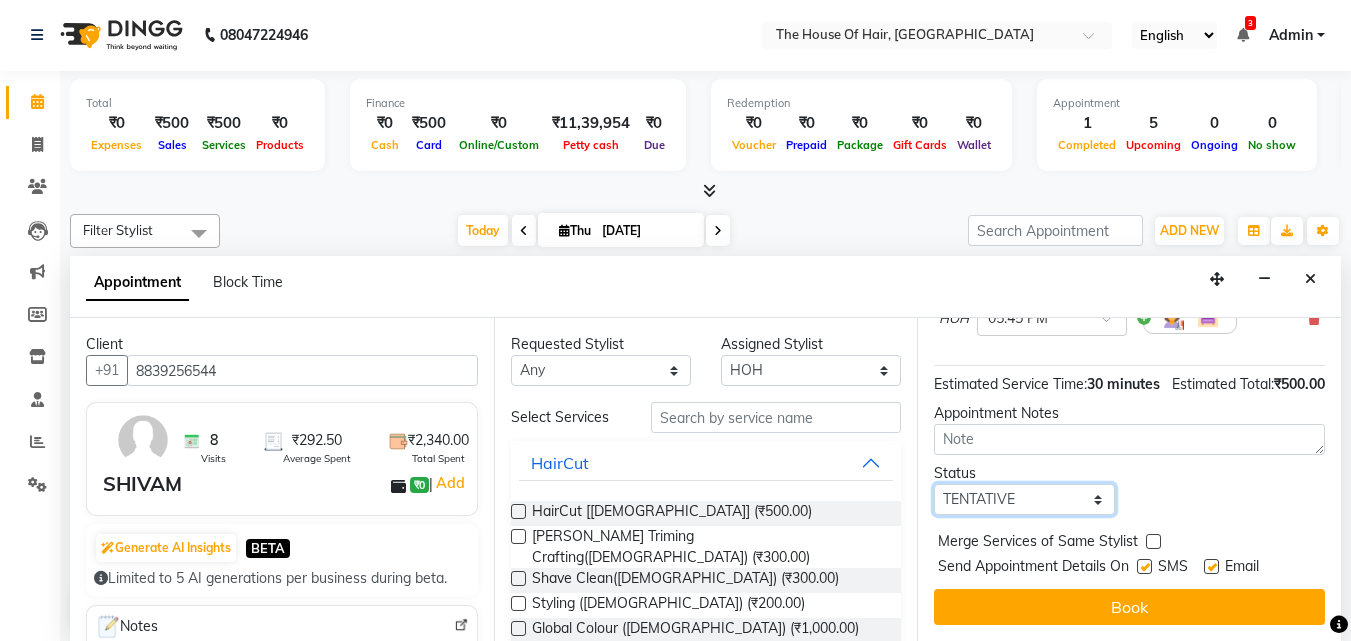 click on "Select TENTATIVE CONFIRM CHECK-IN UPCOMING" at bounding box center [1024, 499] 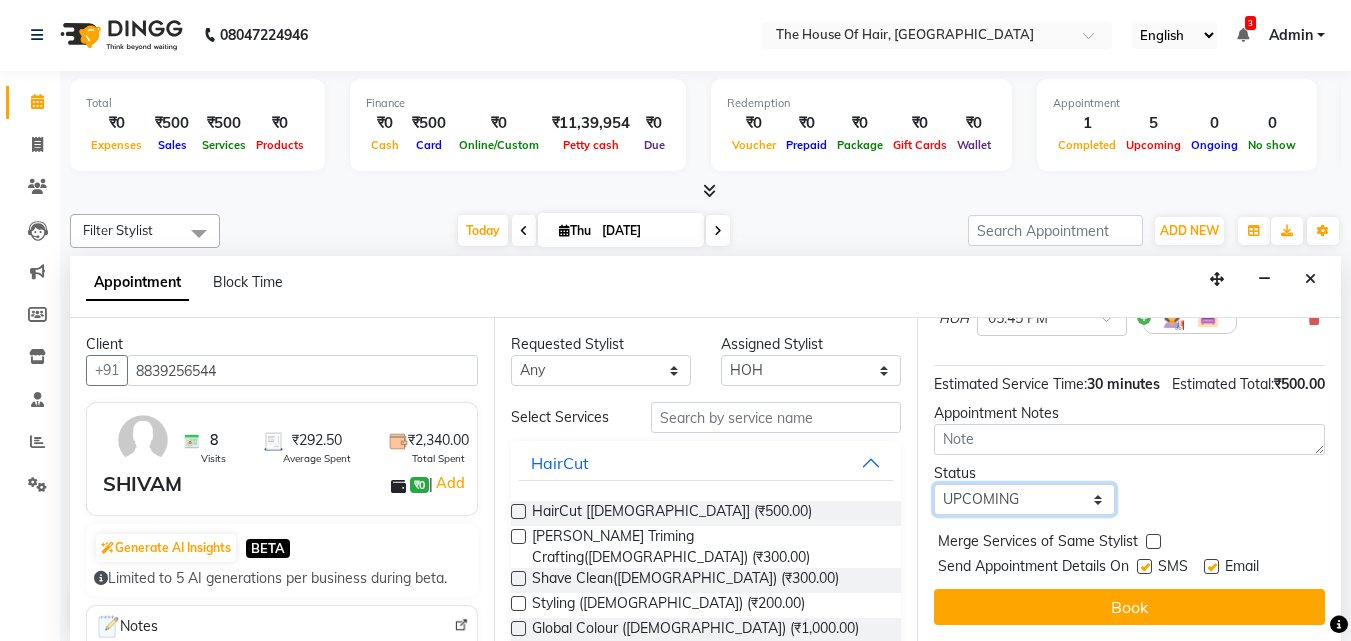 click on "Select TENTATIVE CONFIRM CHECK-IN UPCOMING" at bounding box center [1024, 499] 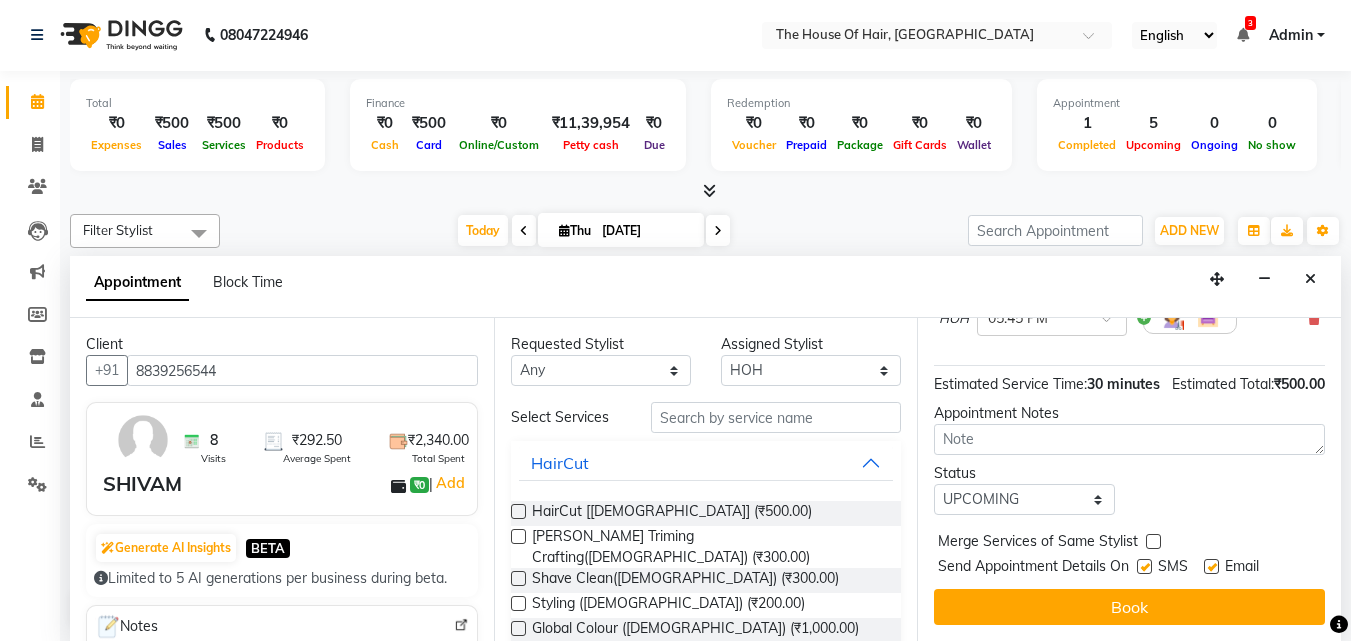 click at bounding box center [1153, 541] 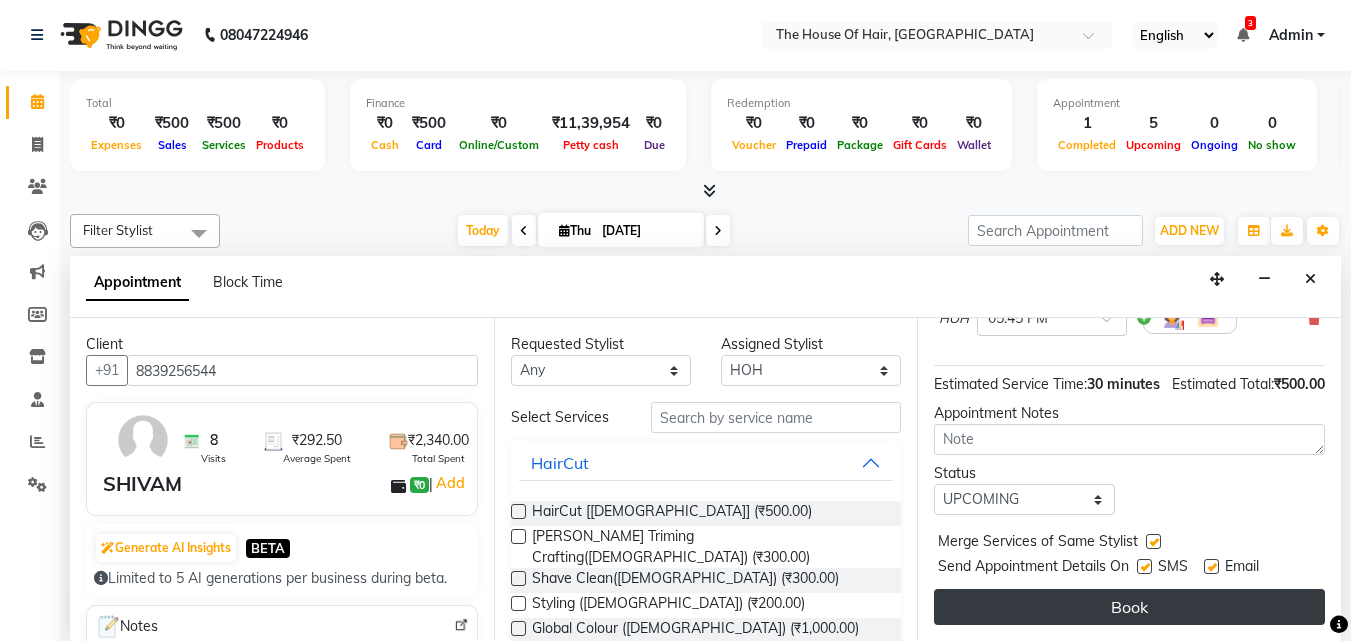 click on "Book" at bounding box center [1129, 607] 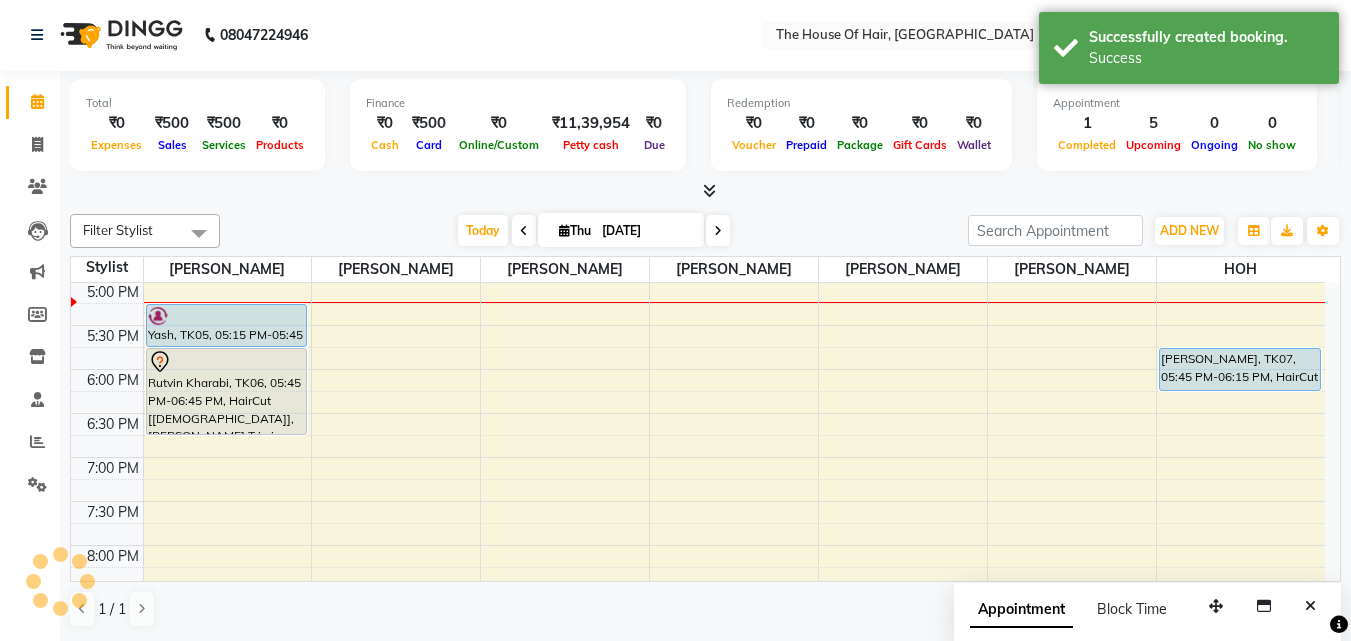 scroll, scrollTop: 0, scrollLeft: 0, axis: both 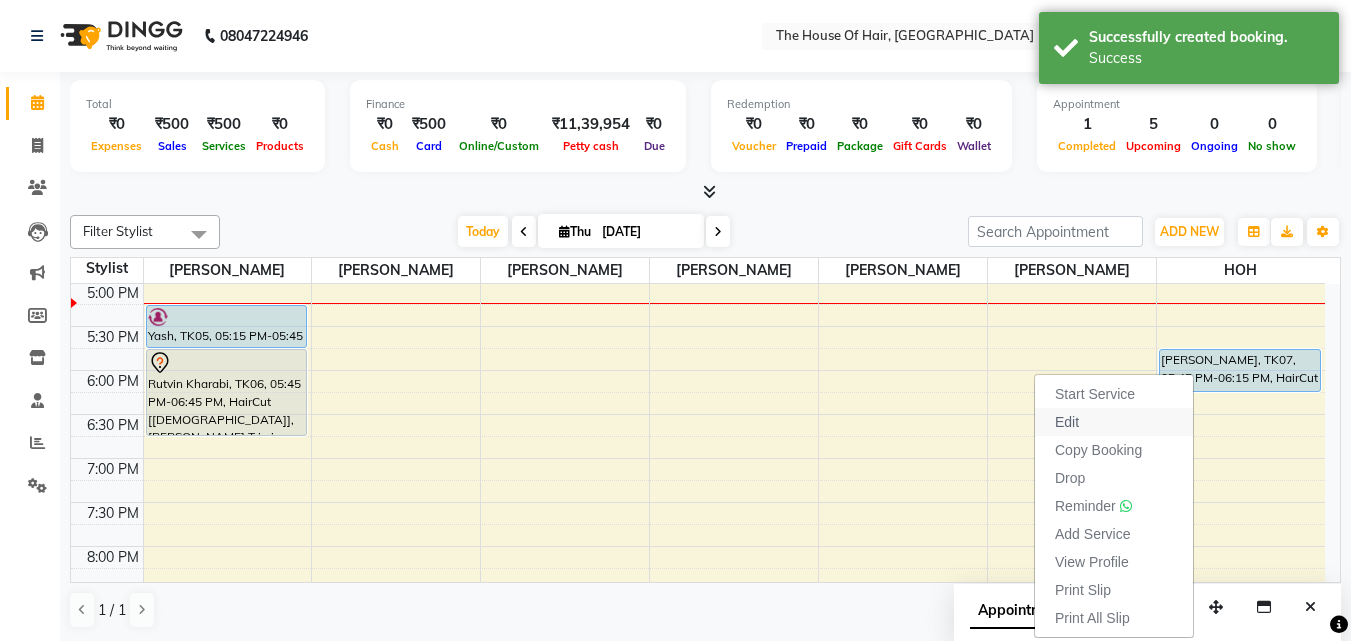 click on "Edit" at bounding box center (1067, 422) 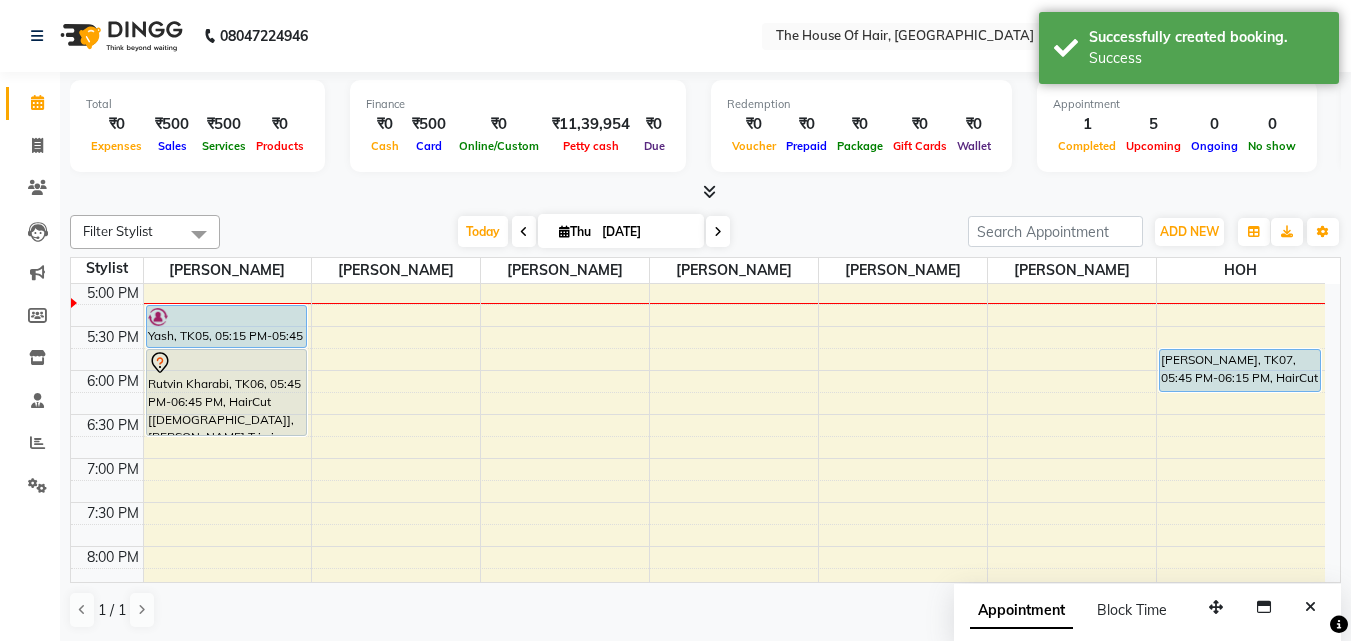 select on "upcoming" 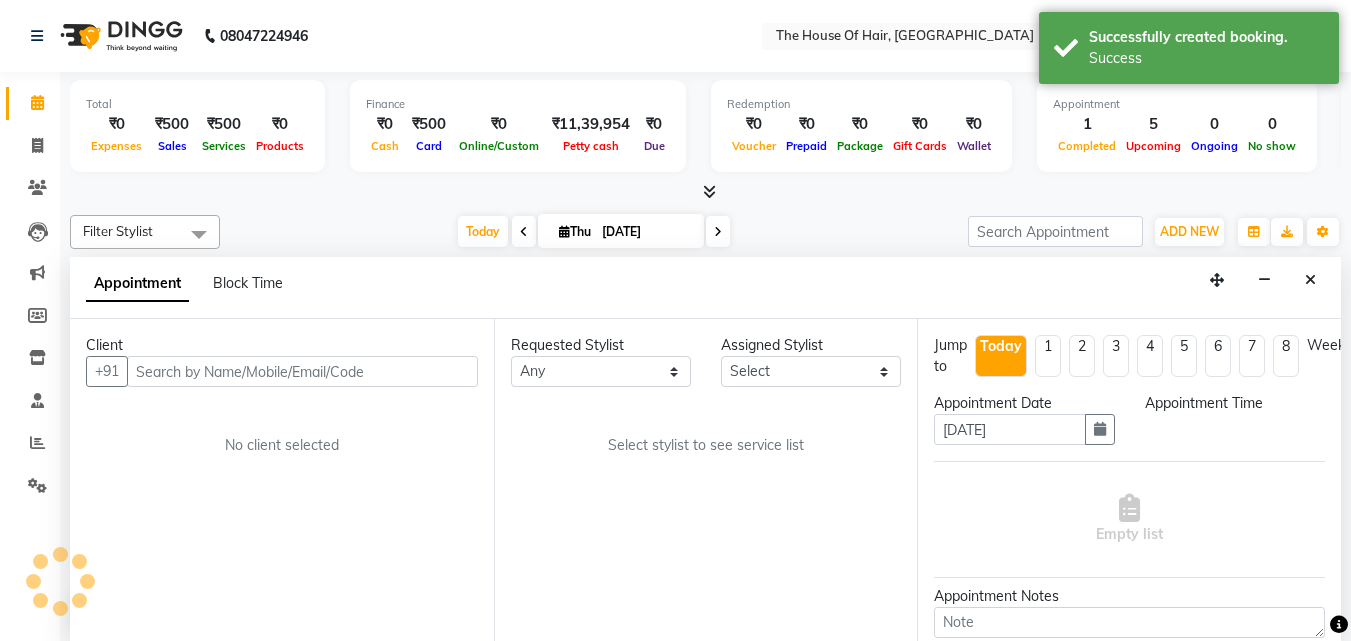 scroll, scrollTop: 1, scrollLeft: 0, axis: vertical 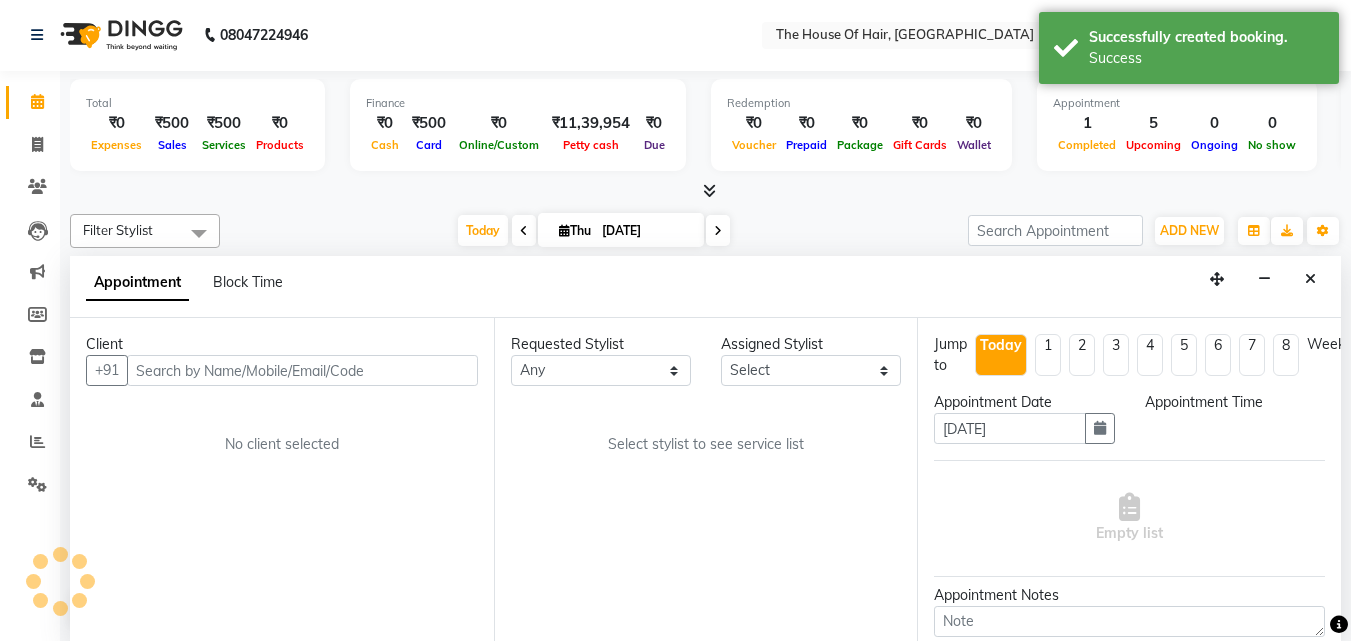 select on "80392" 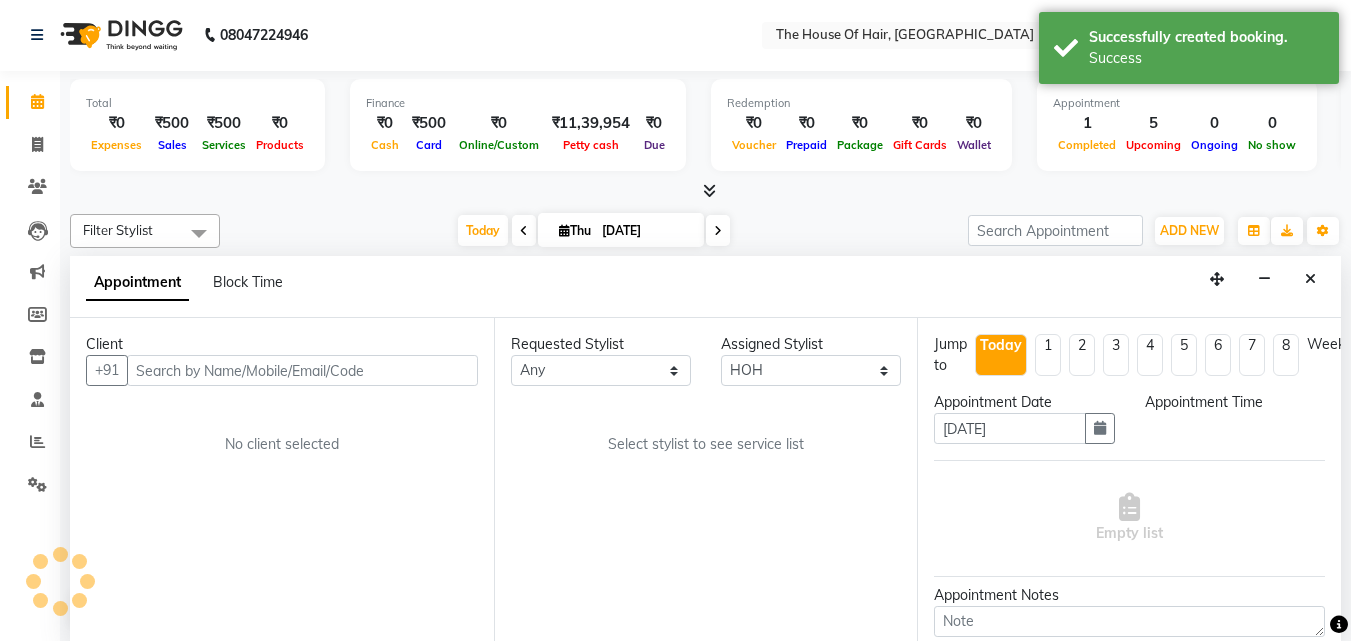 select on "1065" 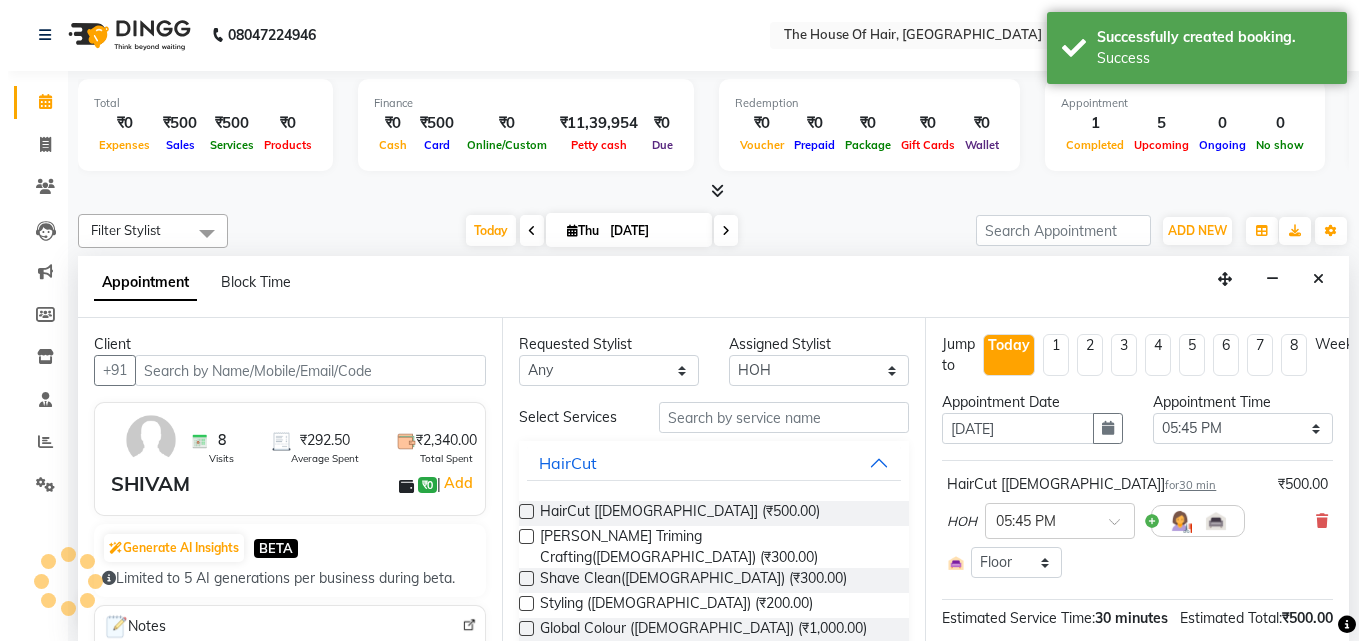 scroll, scrollTop: 793, scrollLeft: 0, axis: vertical 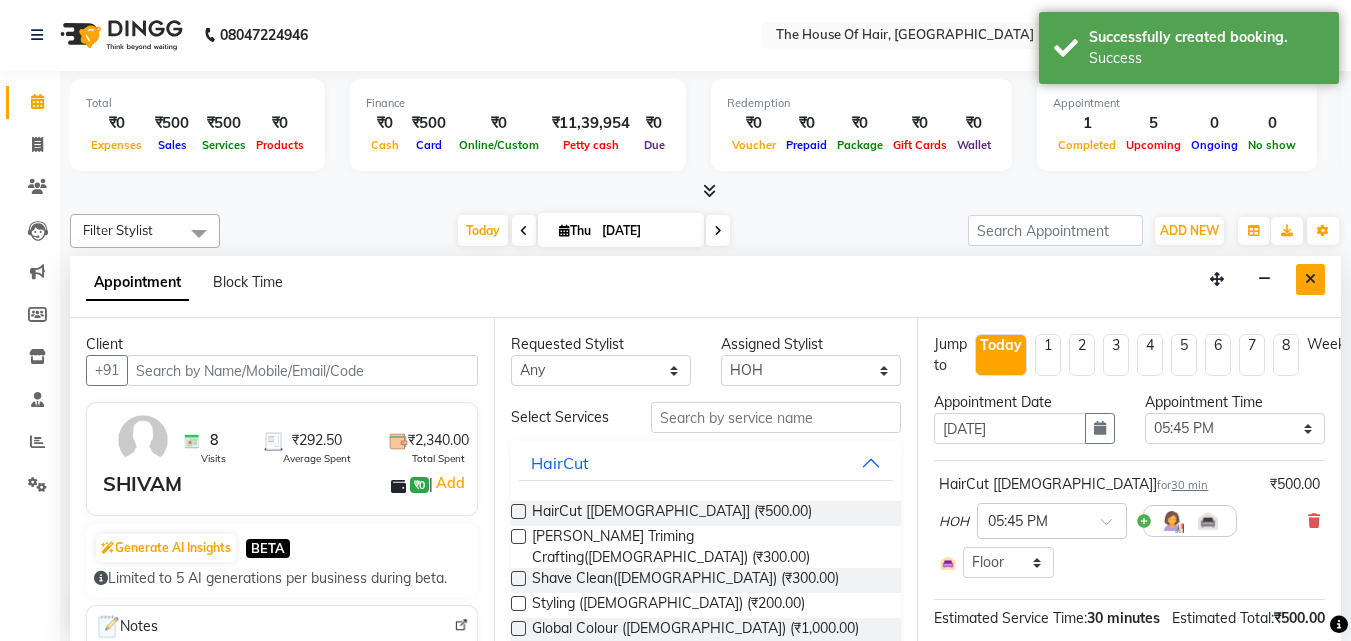 click at bounding box center [1310, 279] 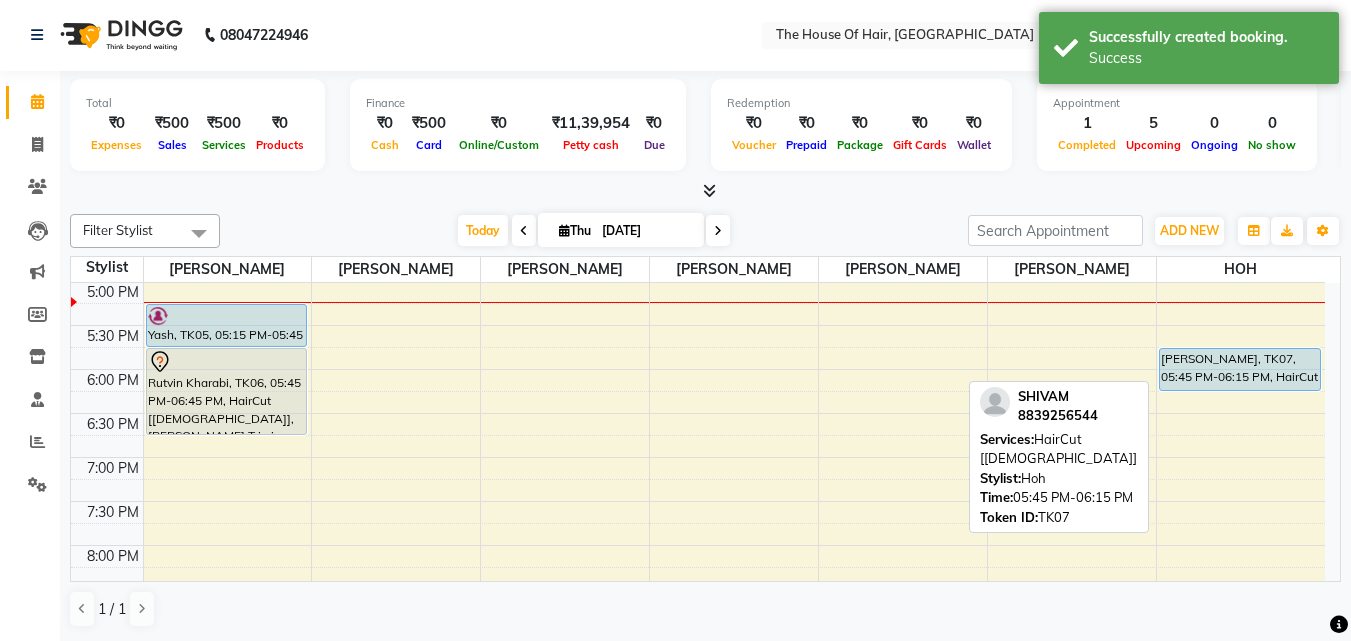 click on "SHIVAM, TK07, 05:45 PM-06:15 PM, HairCut  [Male]" at bounding box center [1240, 369] 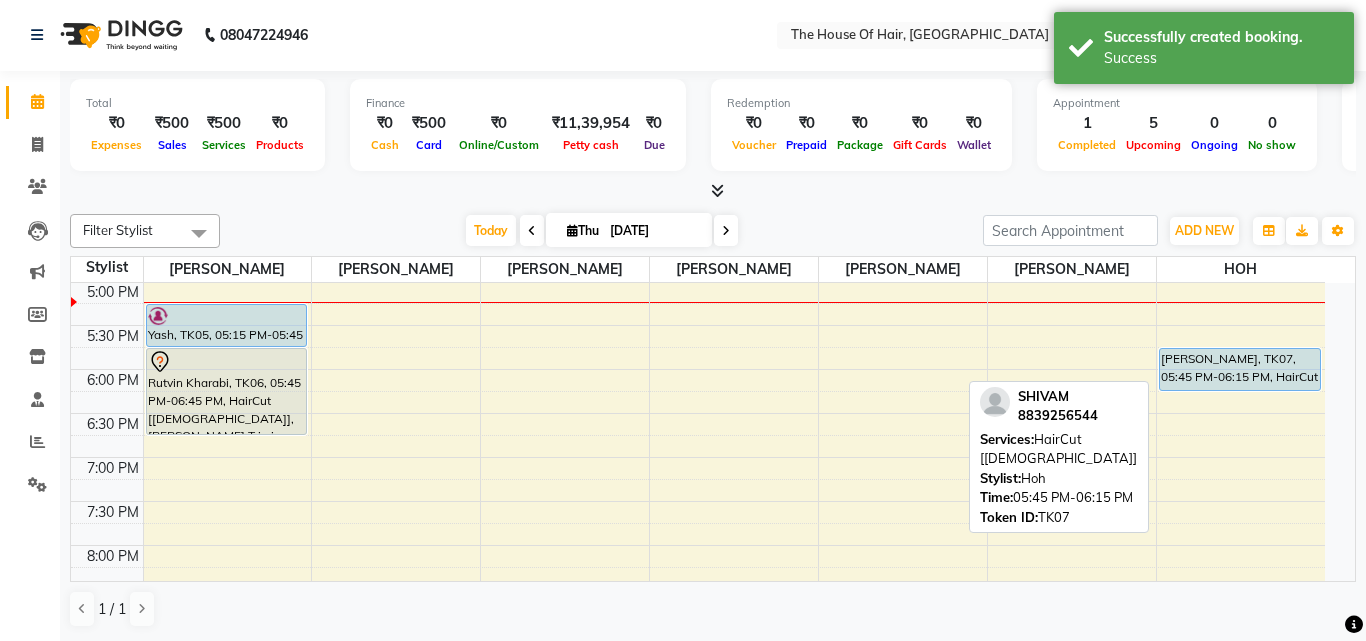 select on "5" 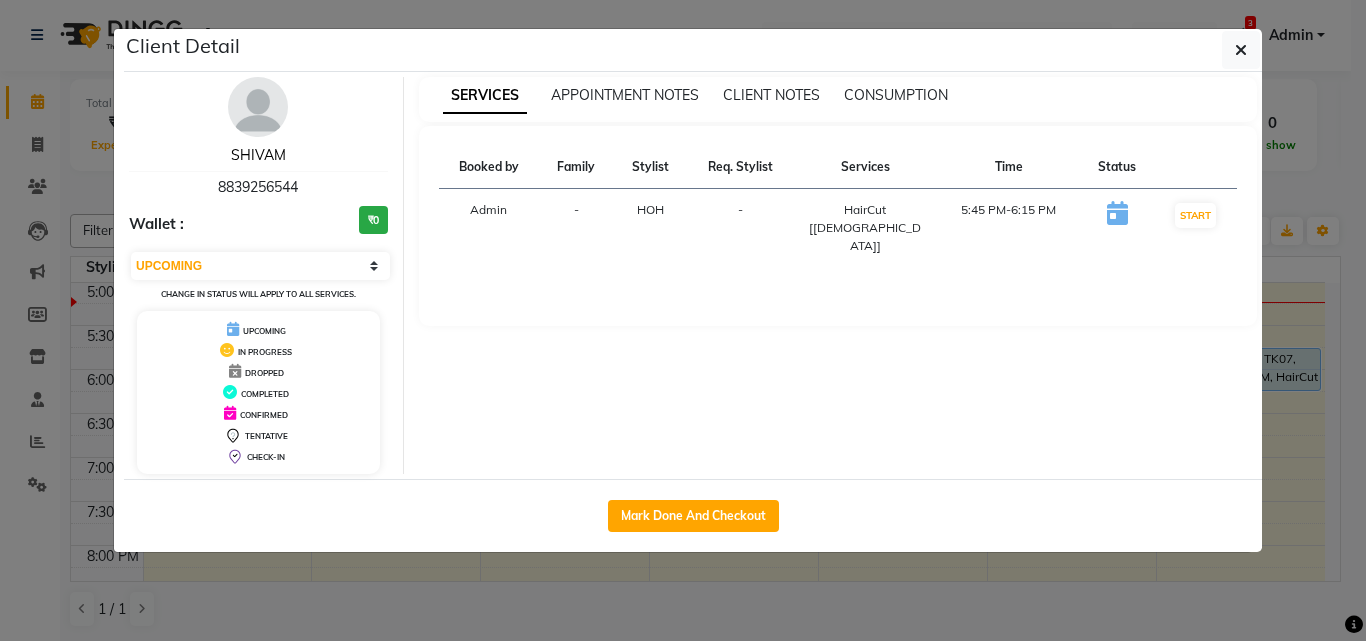 click on "SHIVAM" at bounding box center (258, 155) 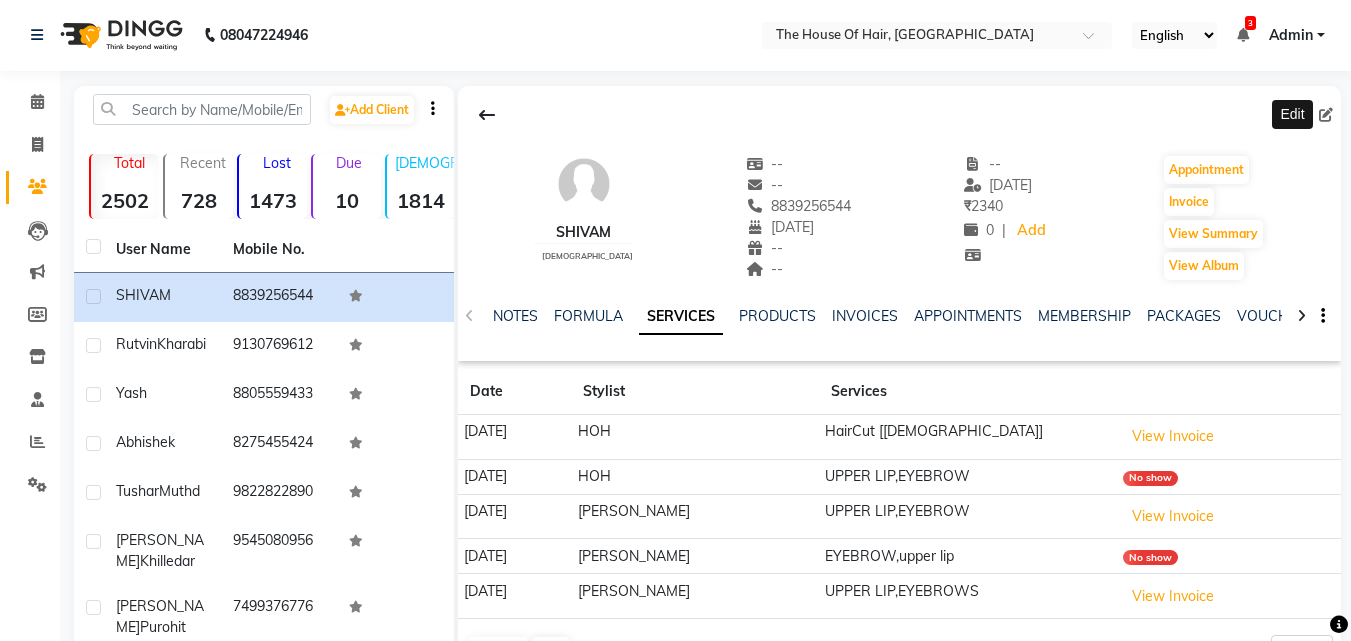 click 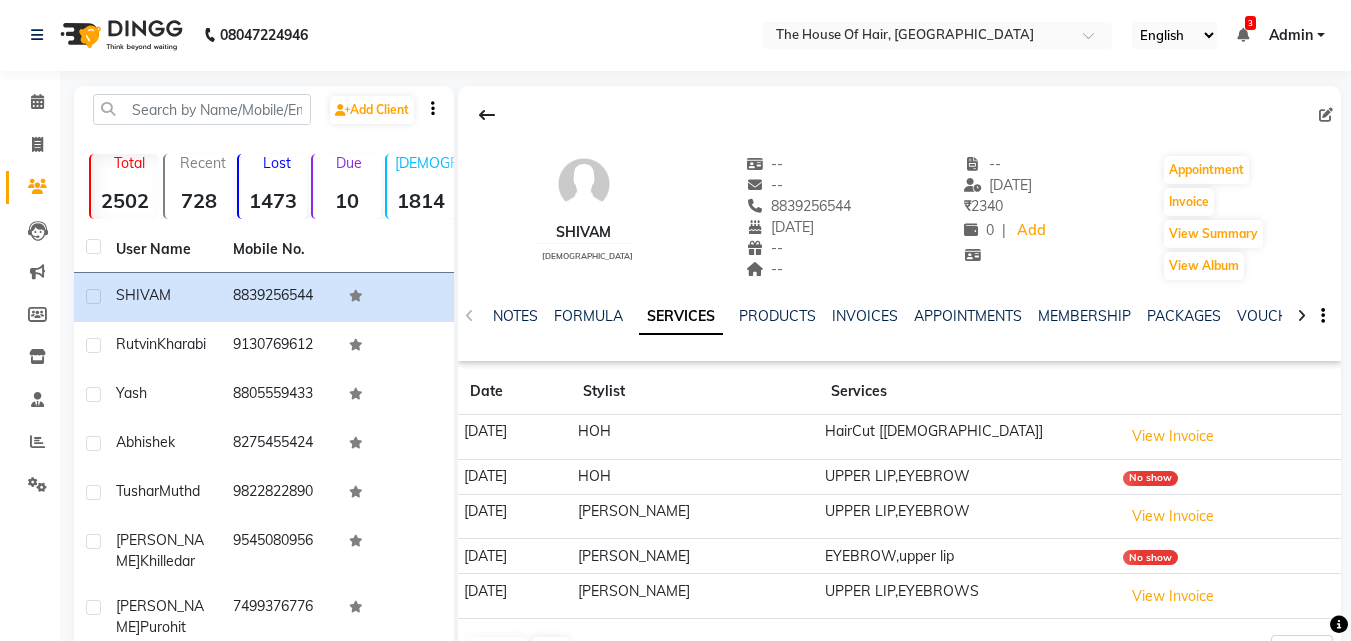click 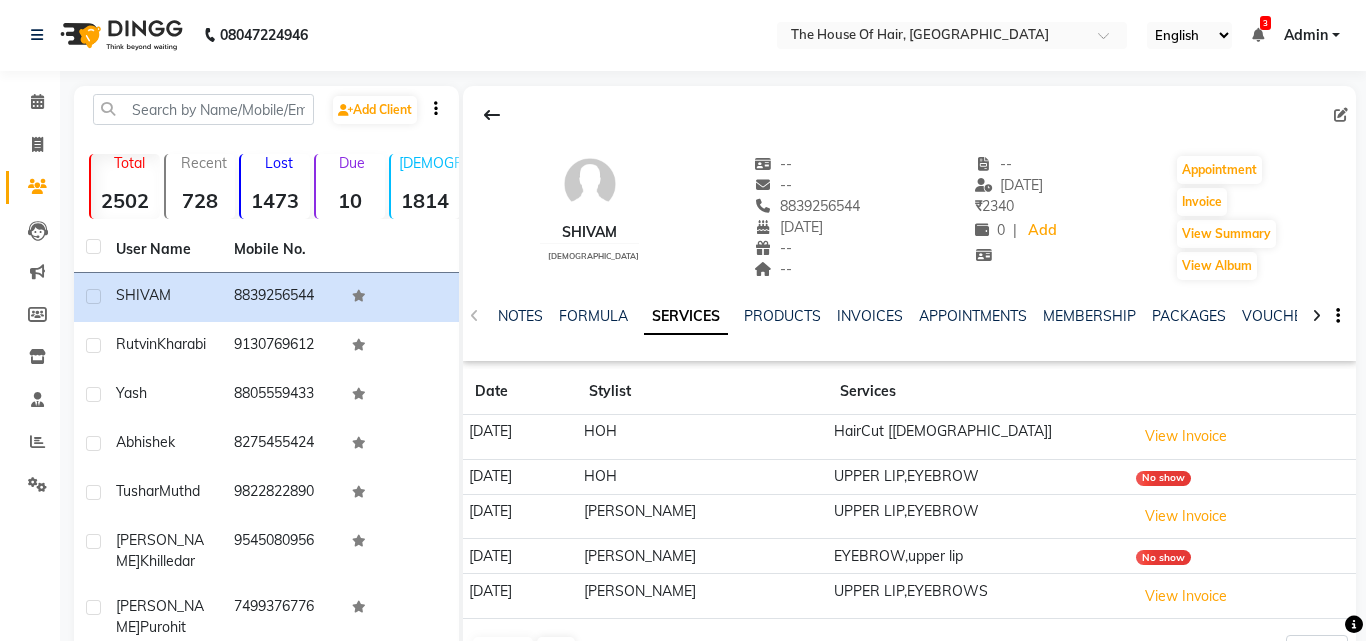 select on "01" 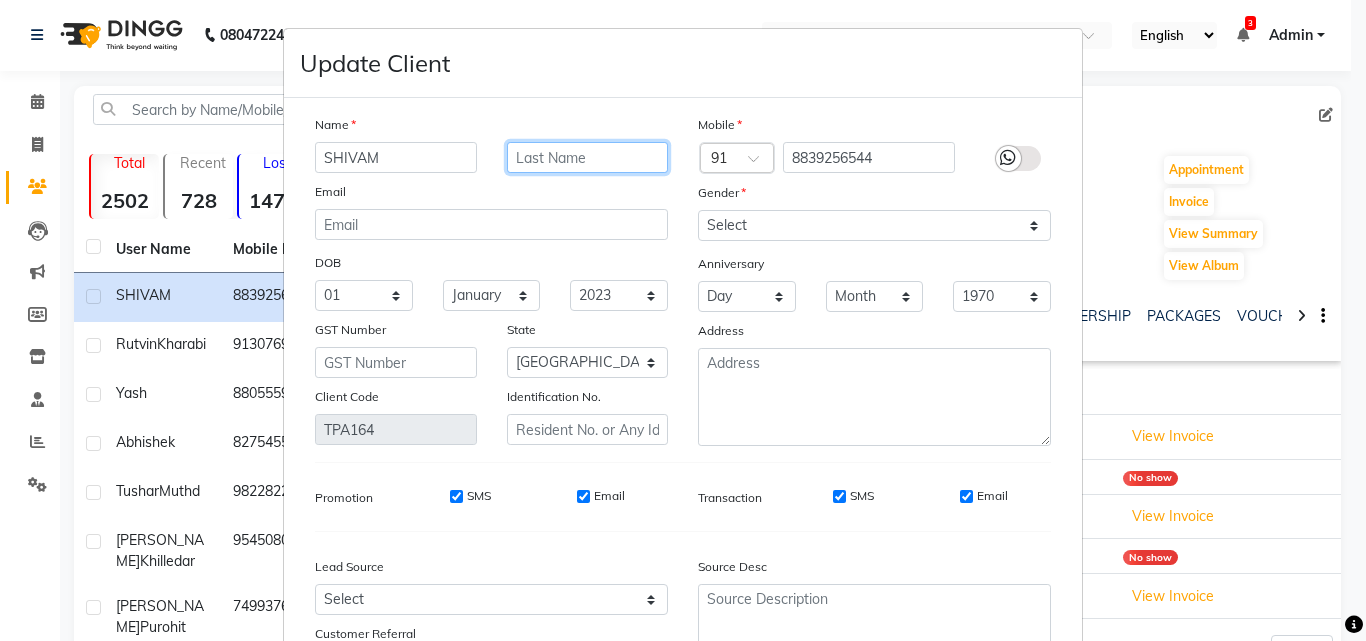 click at bounding box center [588, 157] 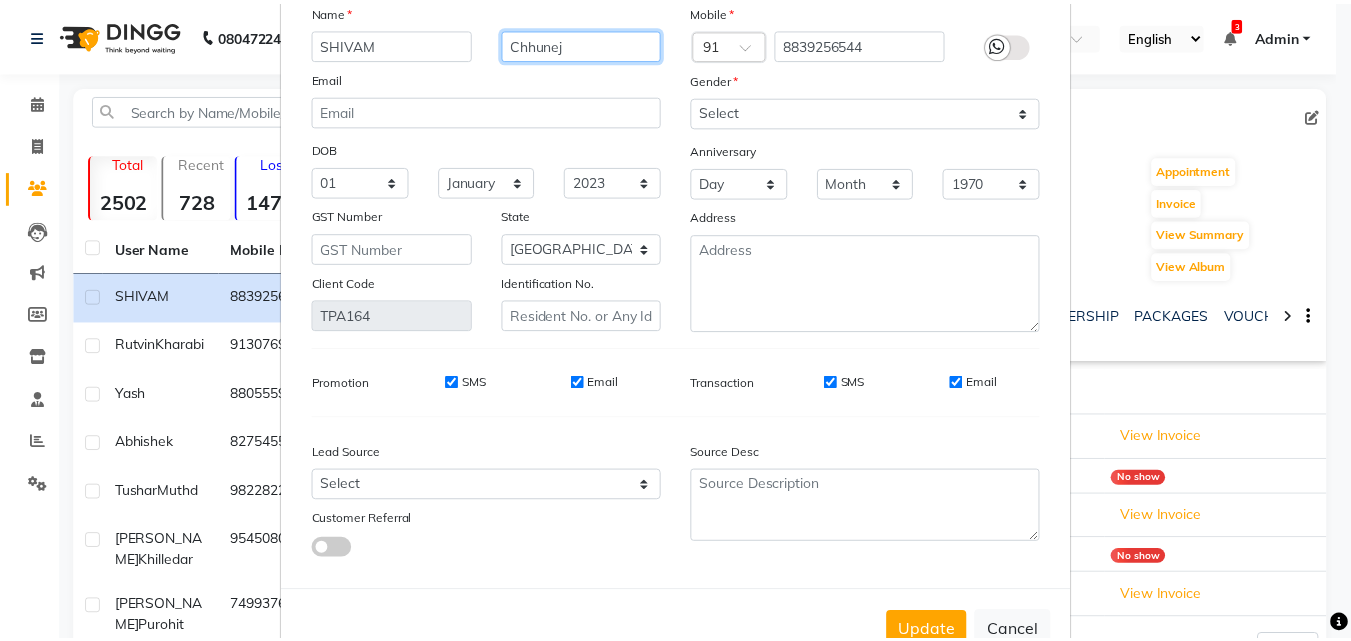 scroll, scrollTop: 172, scrollLeft: 0, axis: vertical 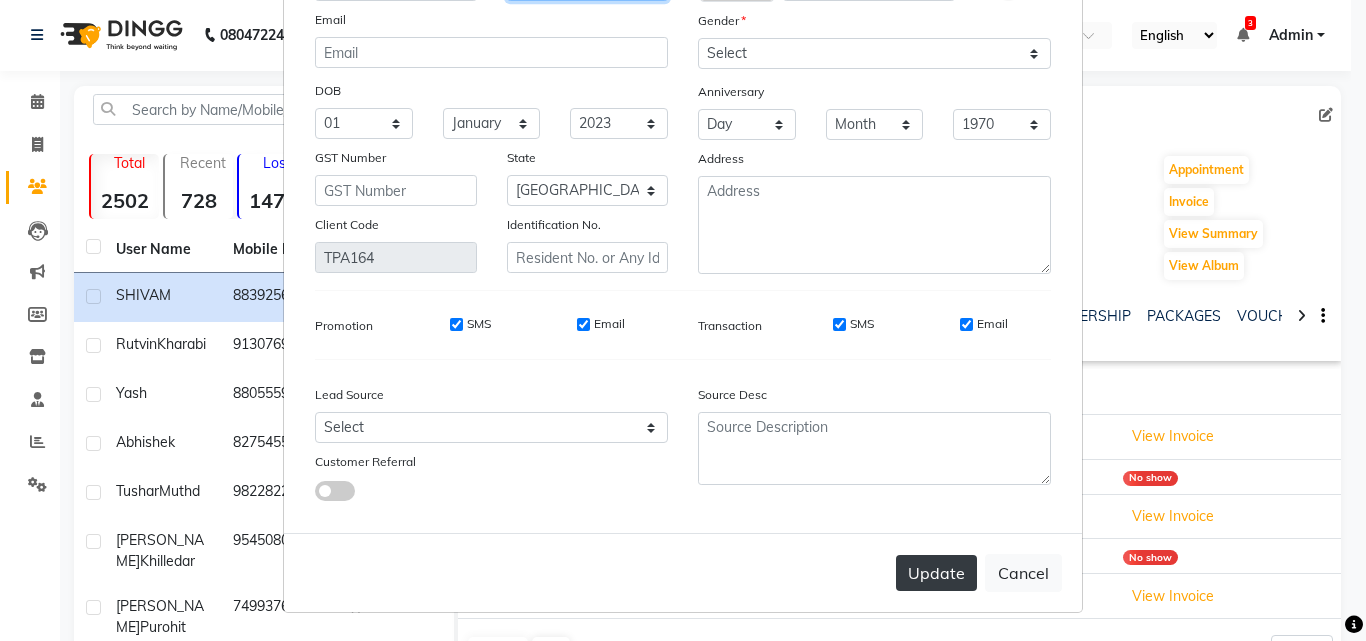 type on "Chhunej" 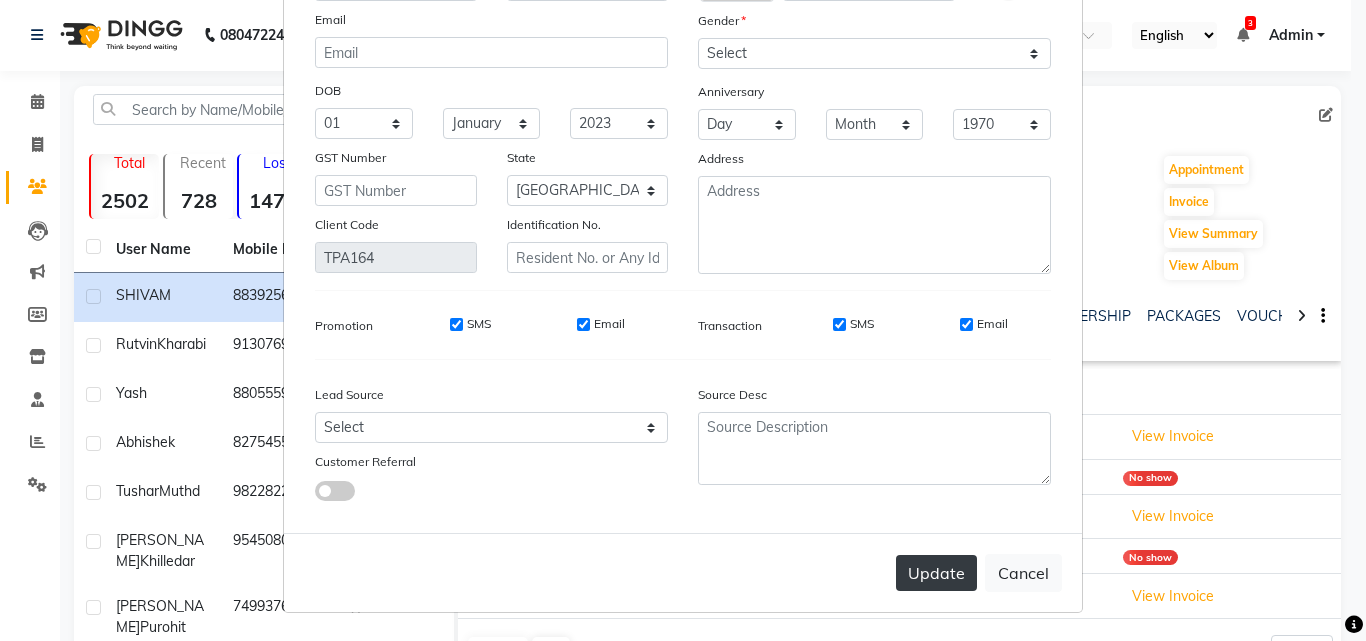click on "Update" at bounding box center (936, 573) 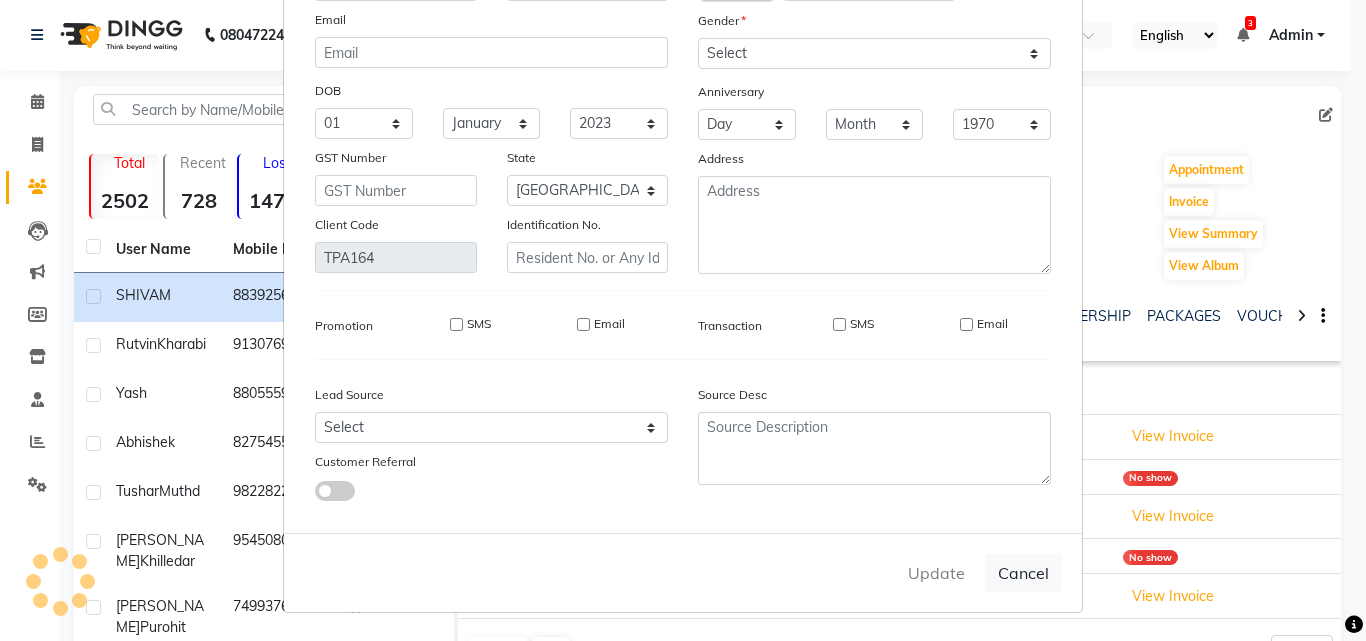 type 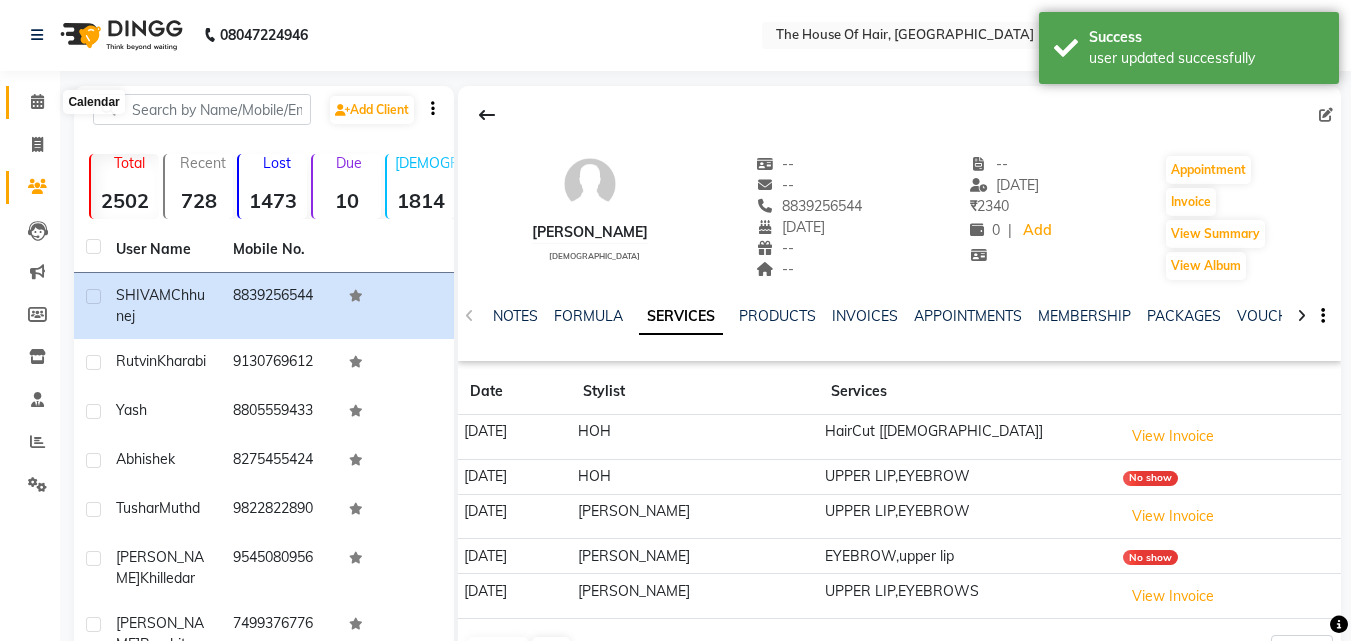 click 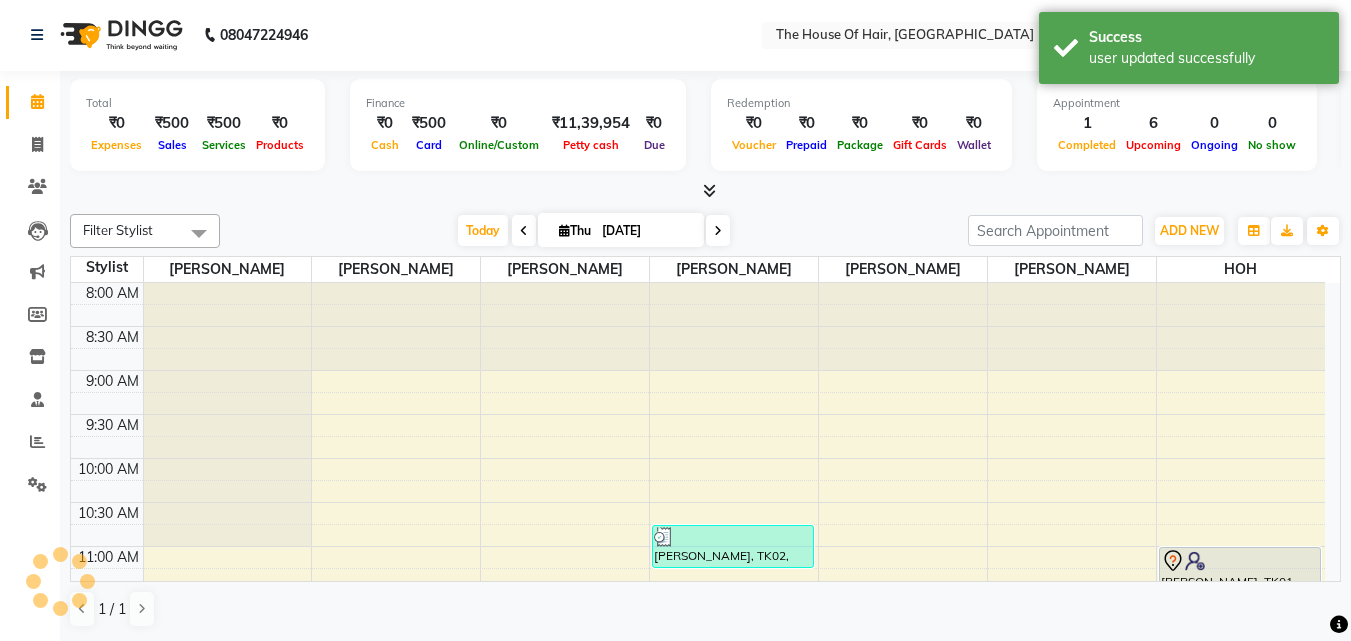 scroll, scrollTop: 0, scrollLeft: 0, axis: both 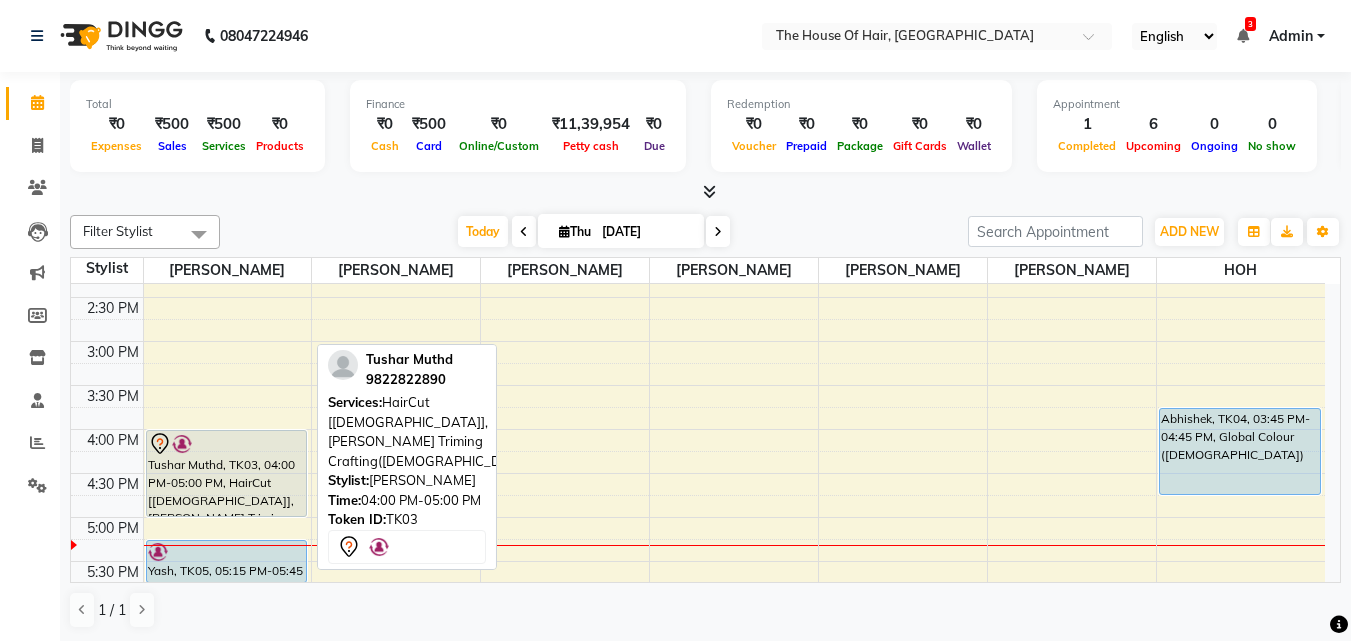 click at bounding box center [227, 516] 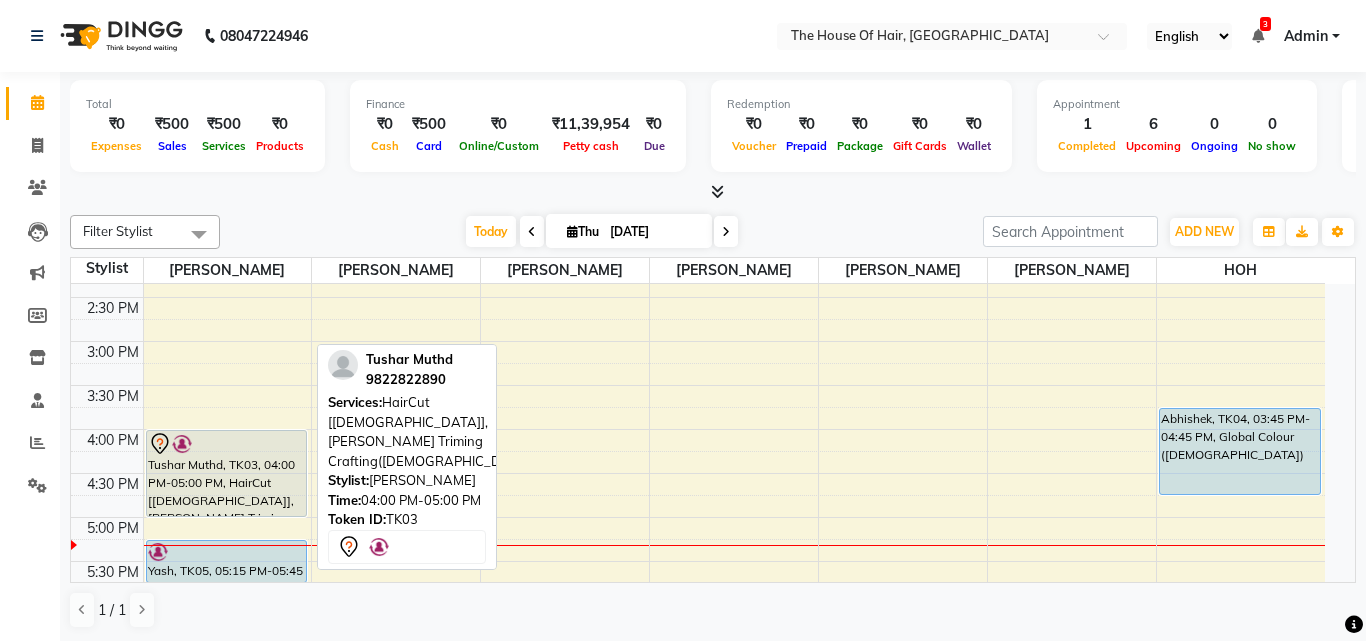 select on "7" 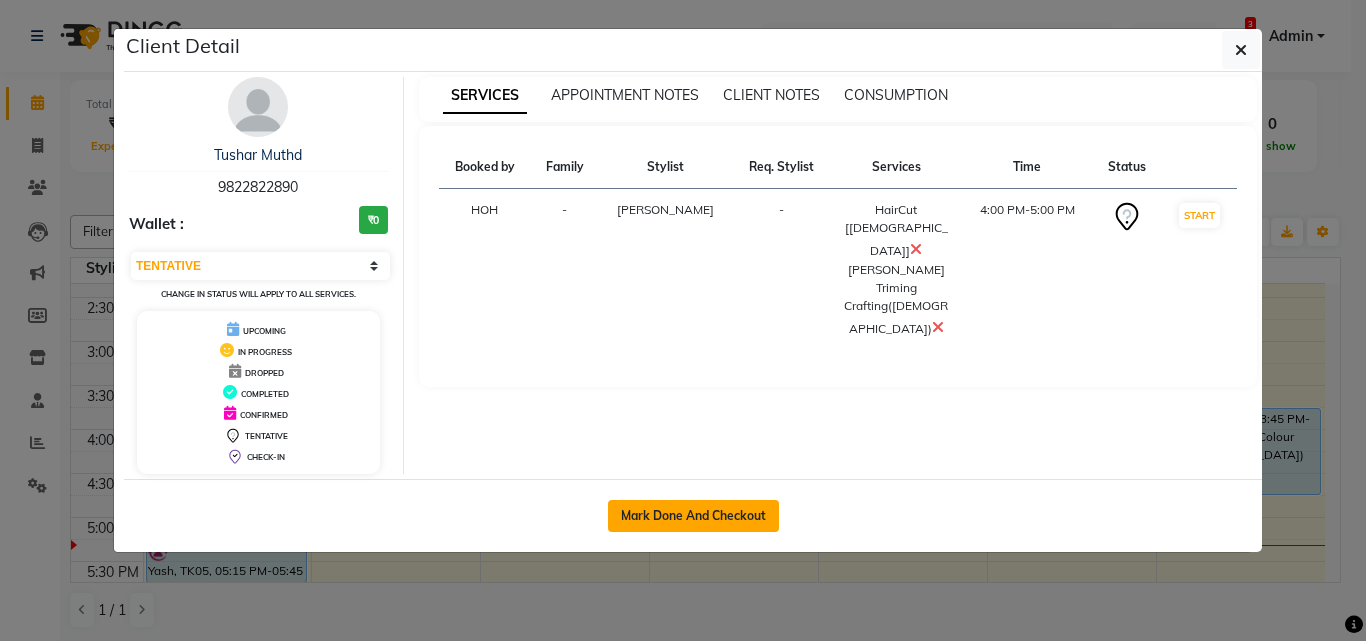click on "Mark Done And Checkout" 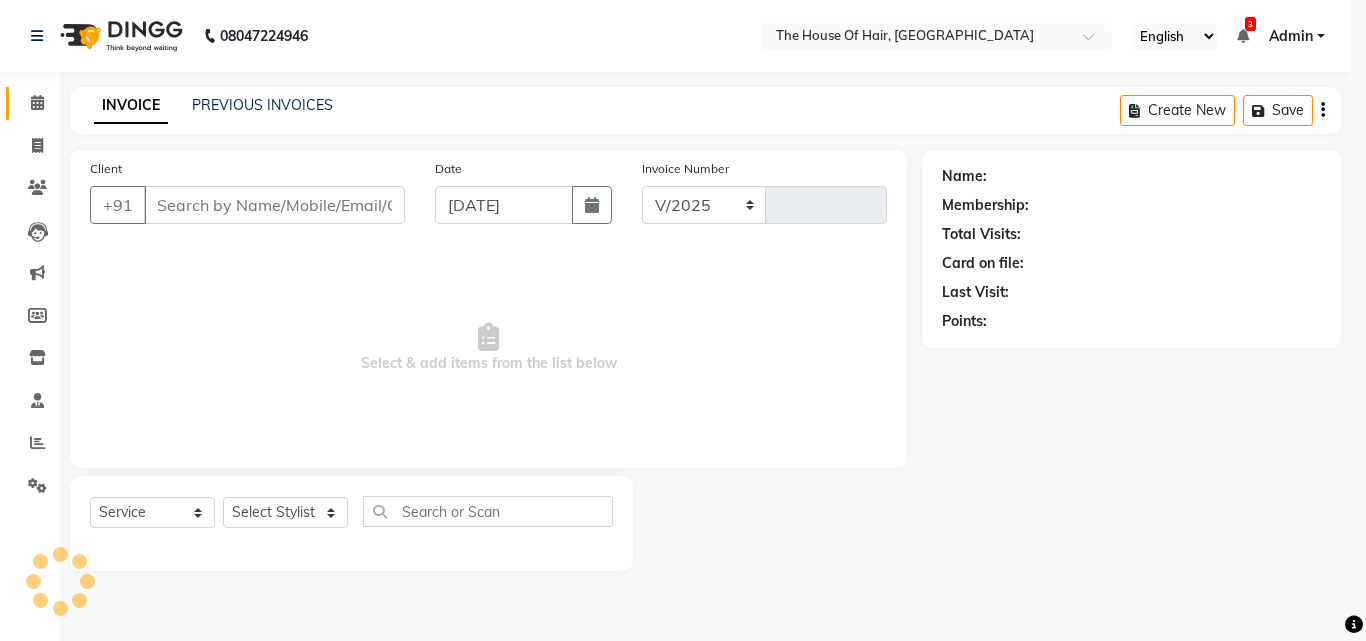 select on "5992" 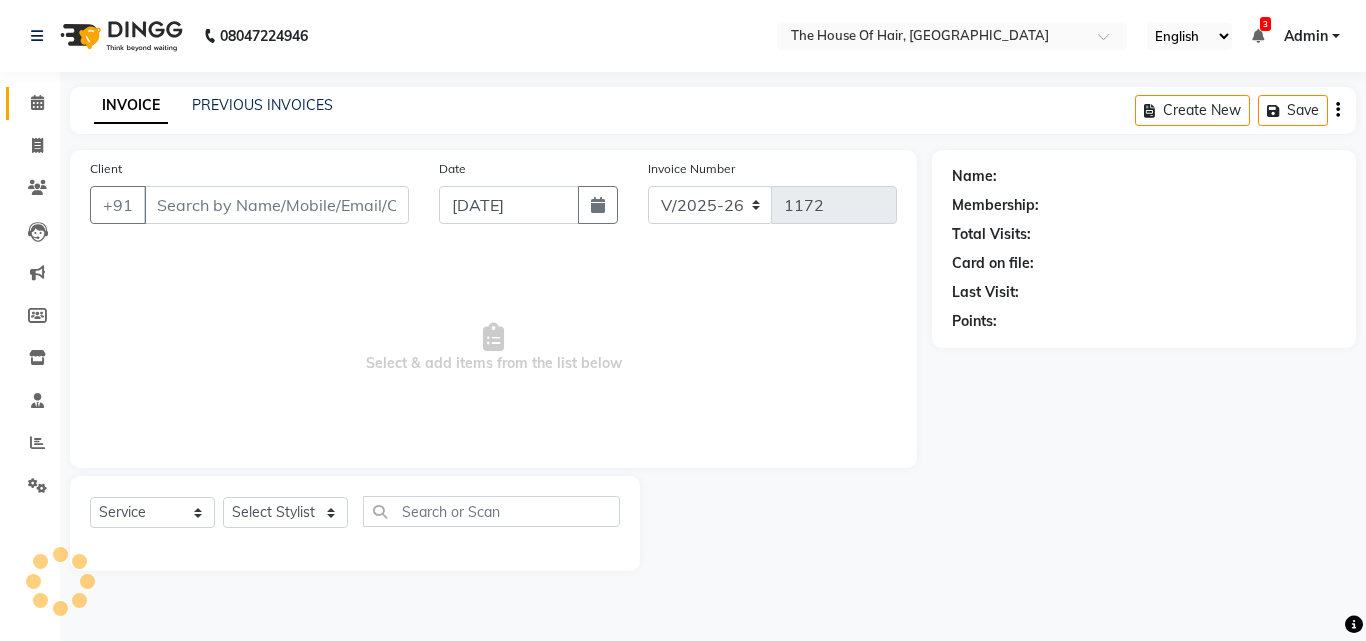 type on "9822822890" 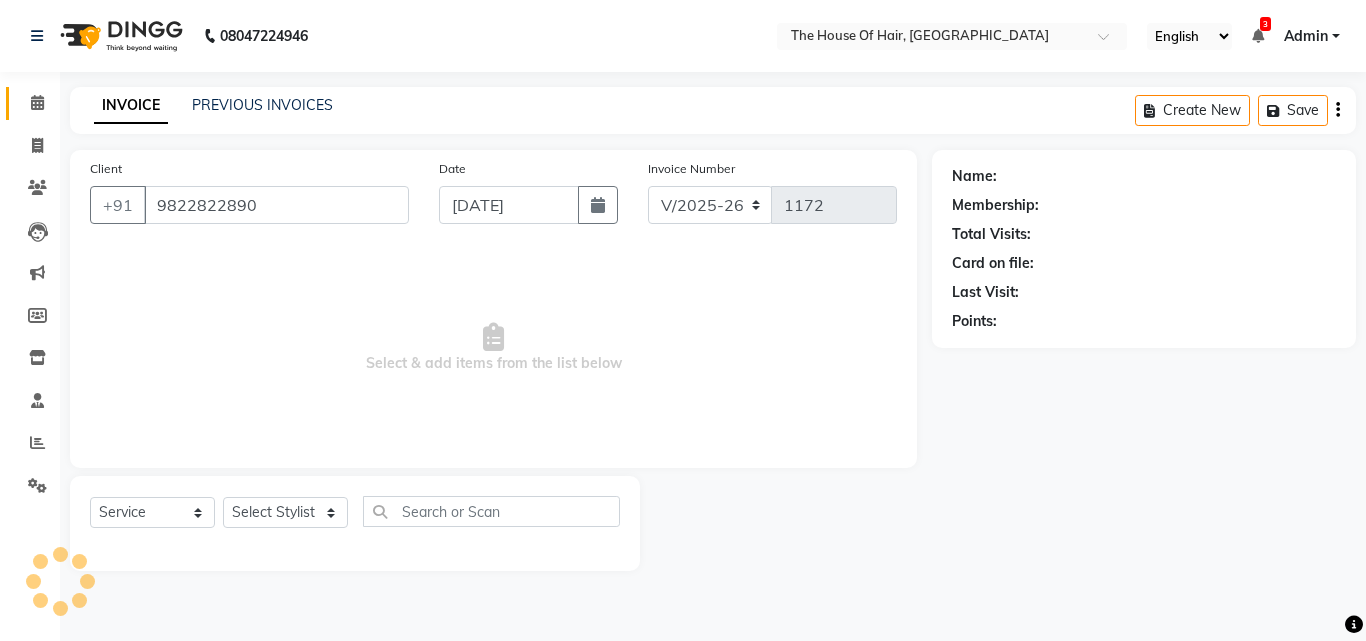 select on "42812" 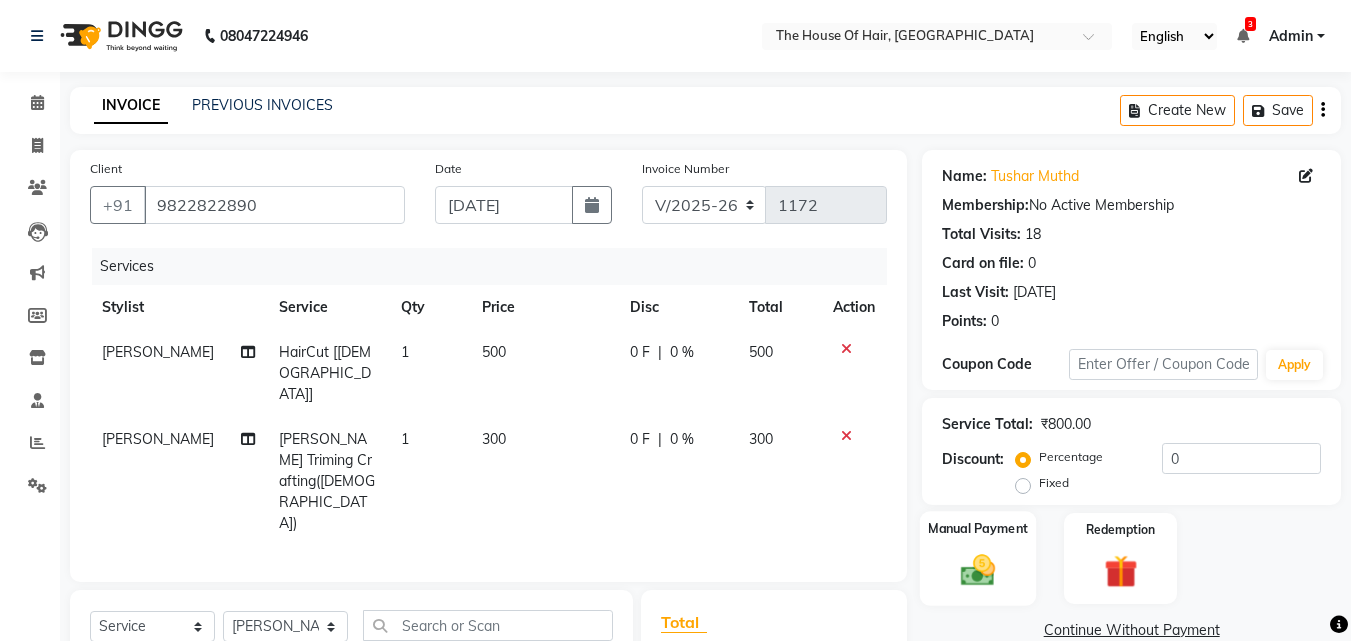 click 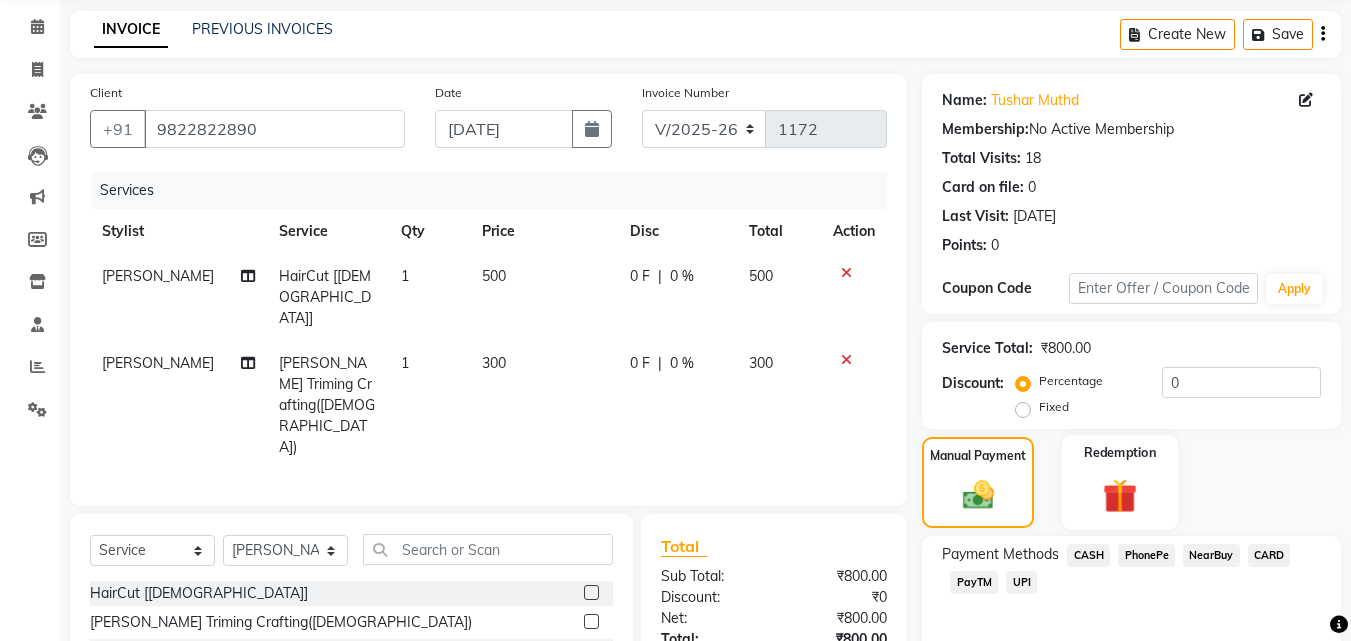 scroll, scrollTop: 184, scrollLeft: 0, axis: vertical 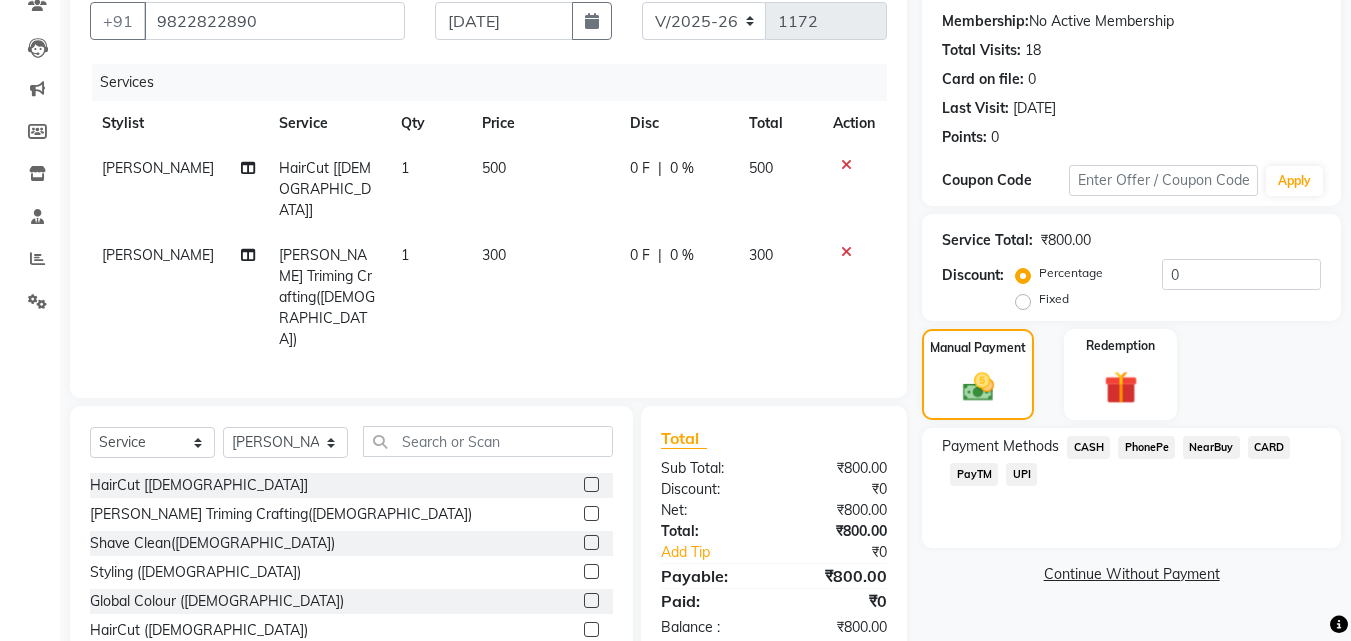 click on "UPI" 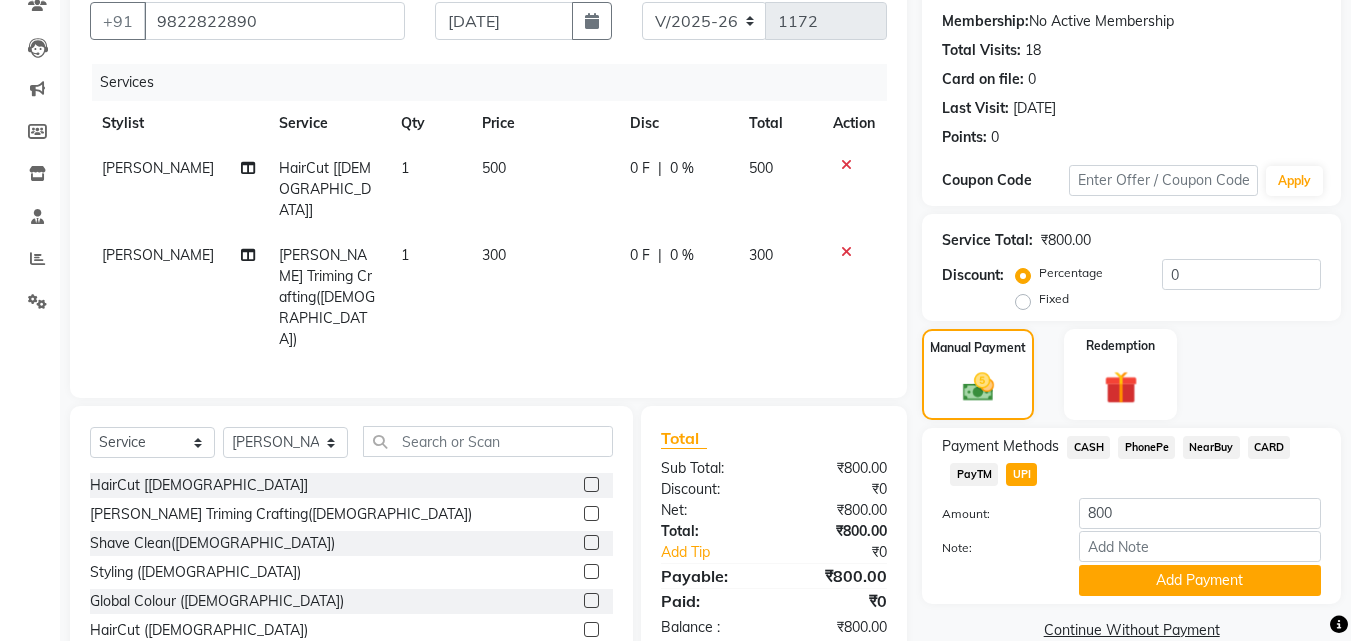 click on "Payment Methods  CASH   PhonePe   NearBuy   CARD   PayTM   UPI  Amount: 800 Note: Add Payment" 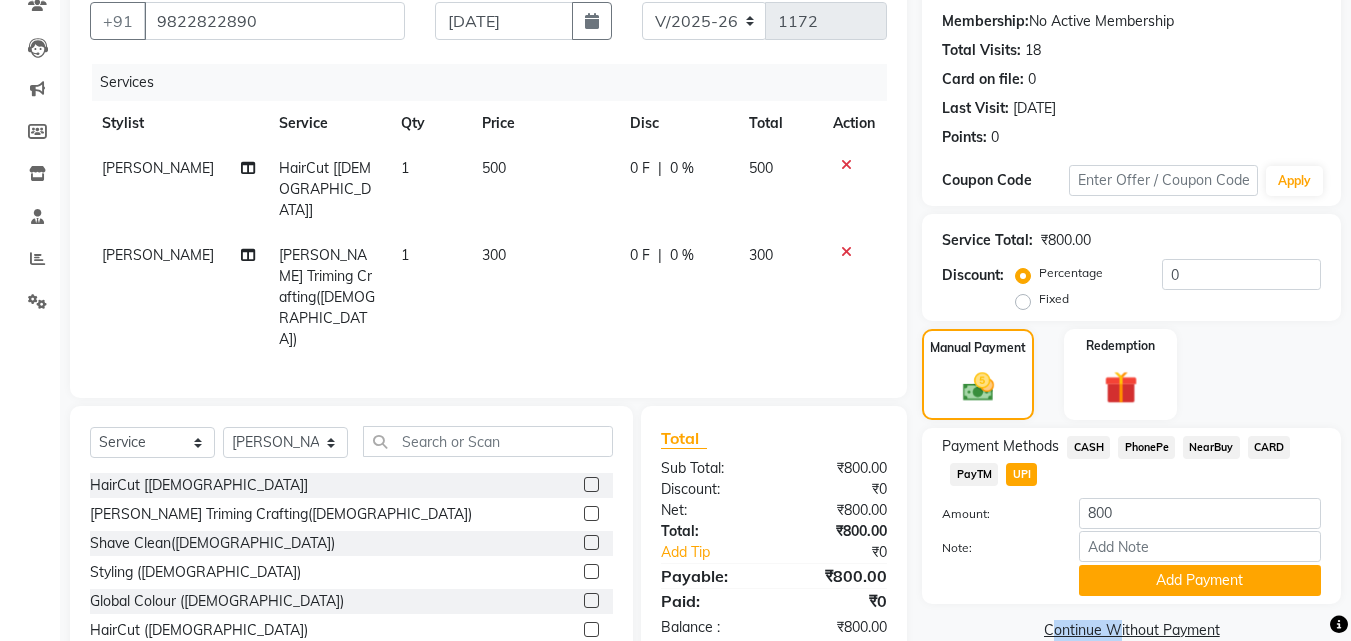 click on "Payment Methods  CASH   PhonePe   NearBuy   CARD   PayTM   UPI  Amount: 800 Note: Add Payment" 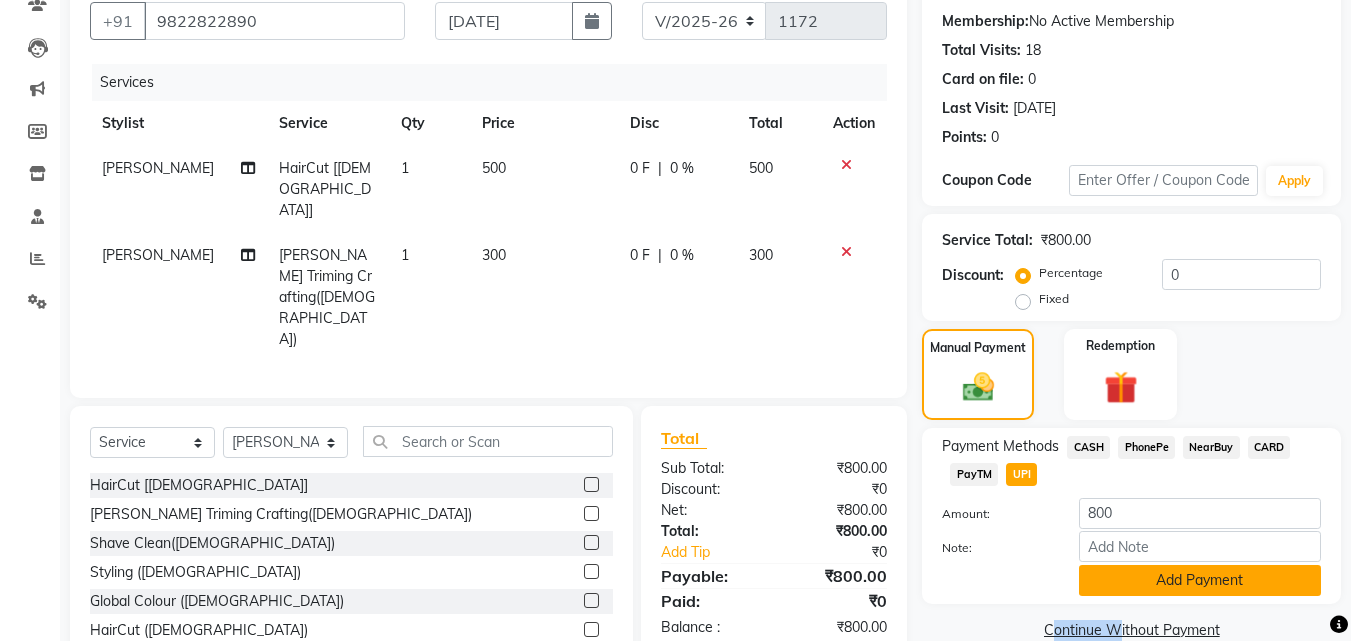 click on "Add Payment" 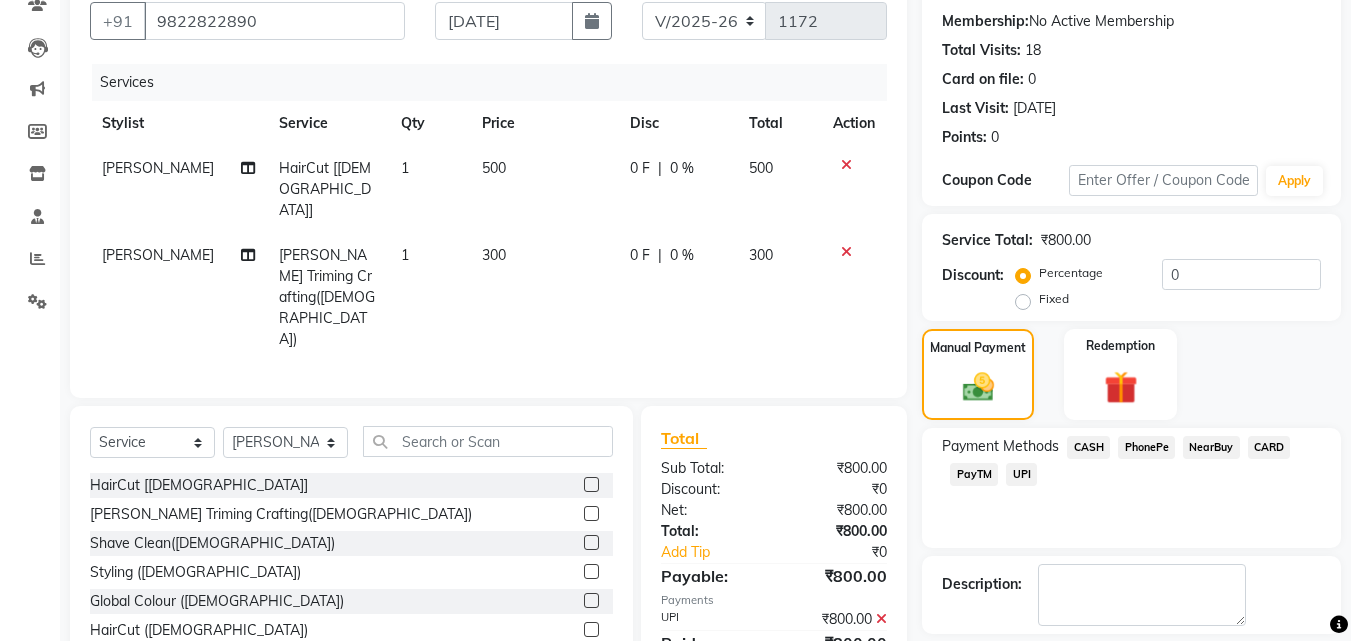 scroll, scrollTop: 275, scrollLeft: 0, axis: vertical 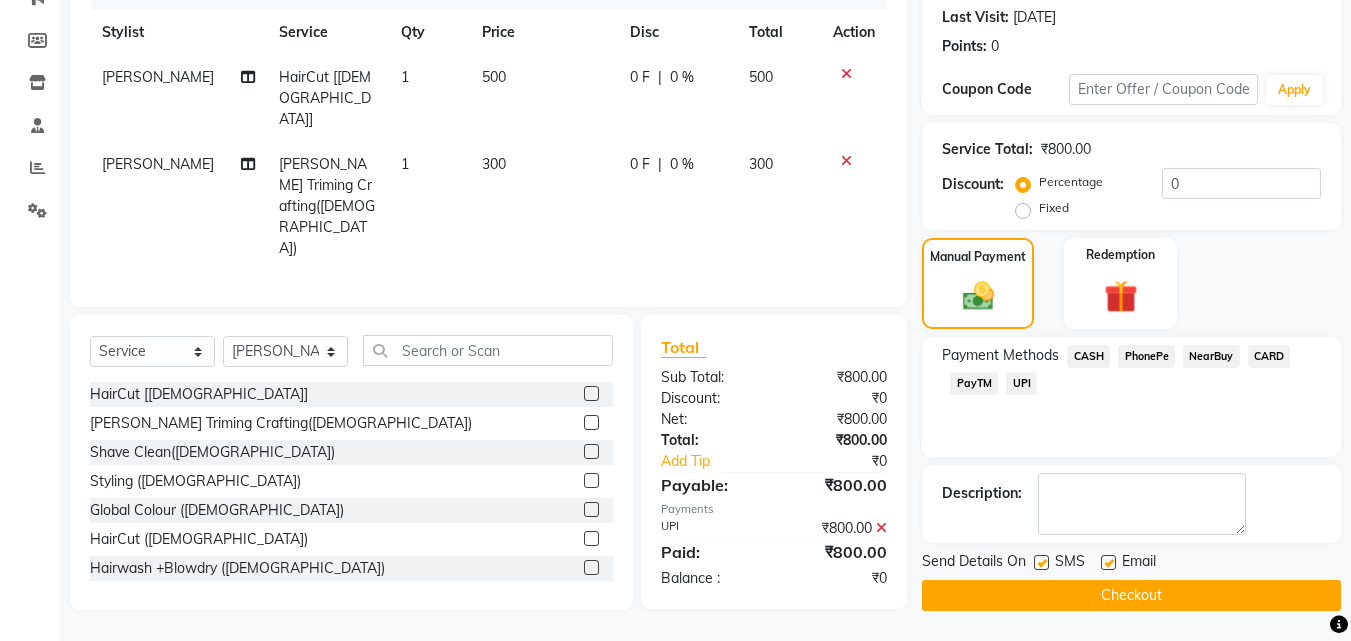 click on "Checkout" 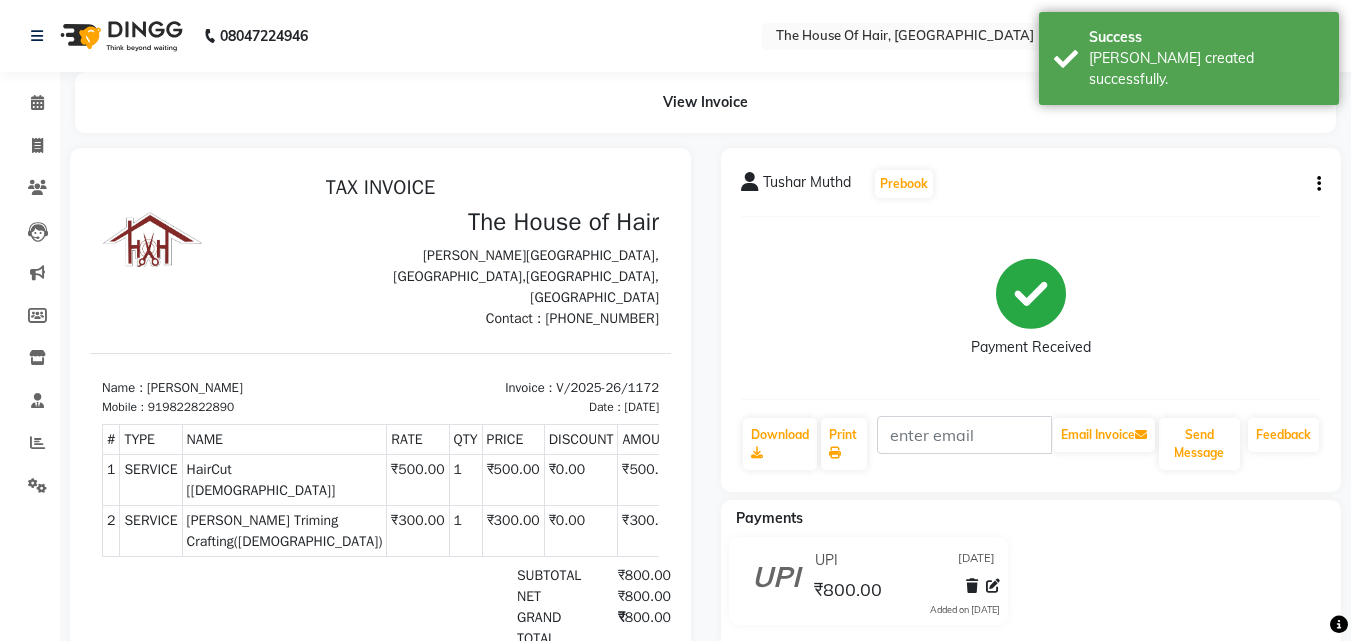 scroll, scrollTop: 0, scrollLeft: 0, axis: both 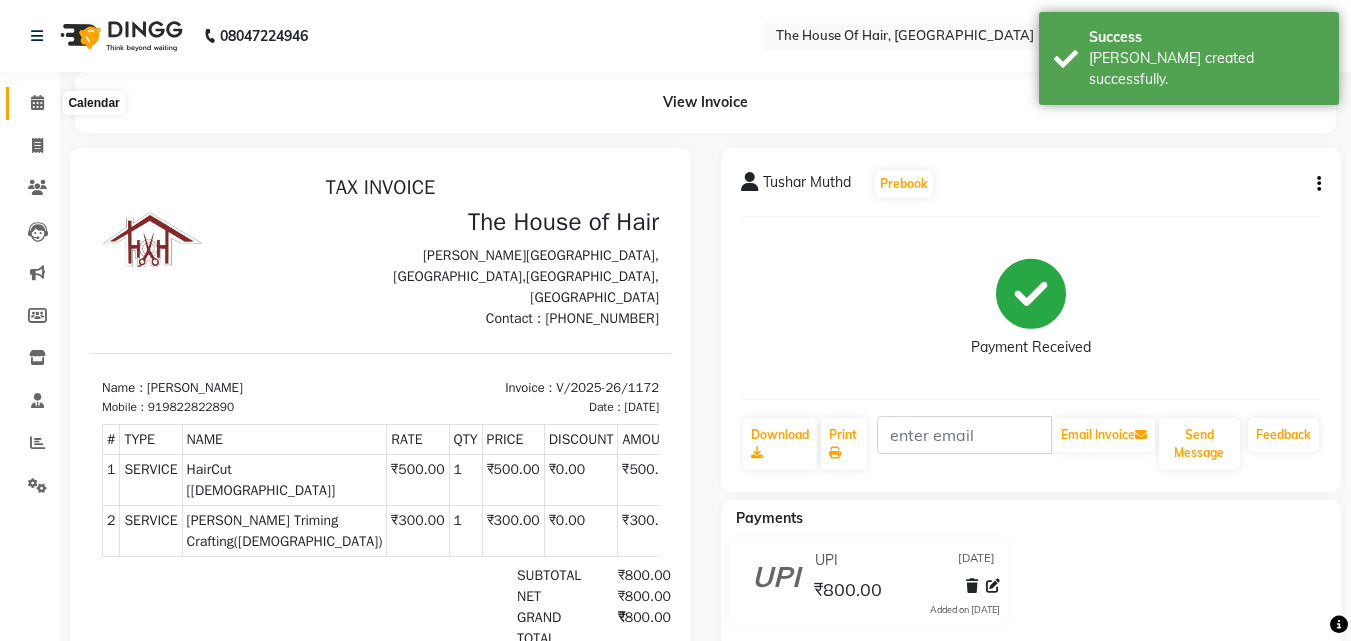 click 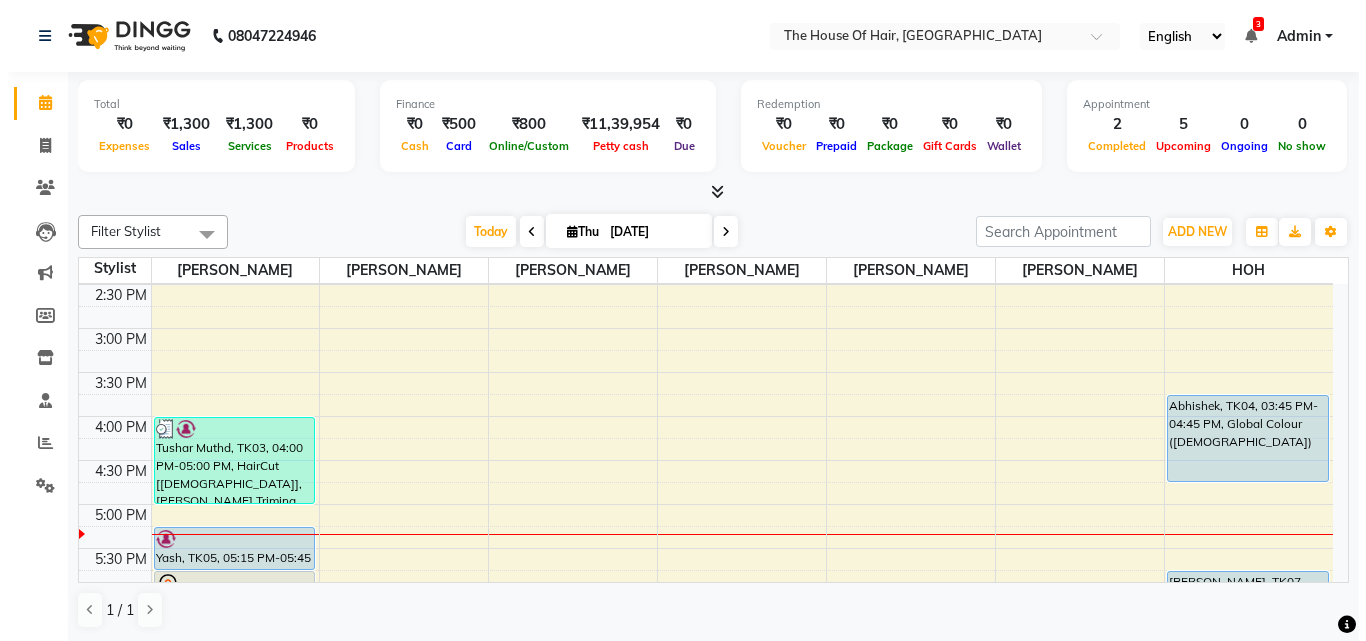 scroll, scrollTop: 582, scrollLeft: 0, axis: vertical 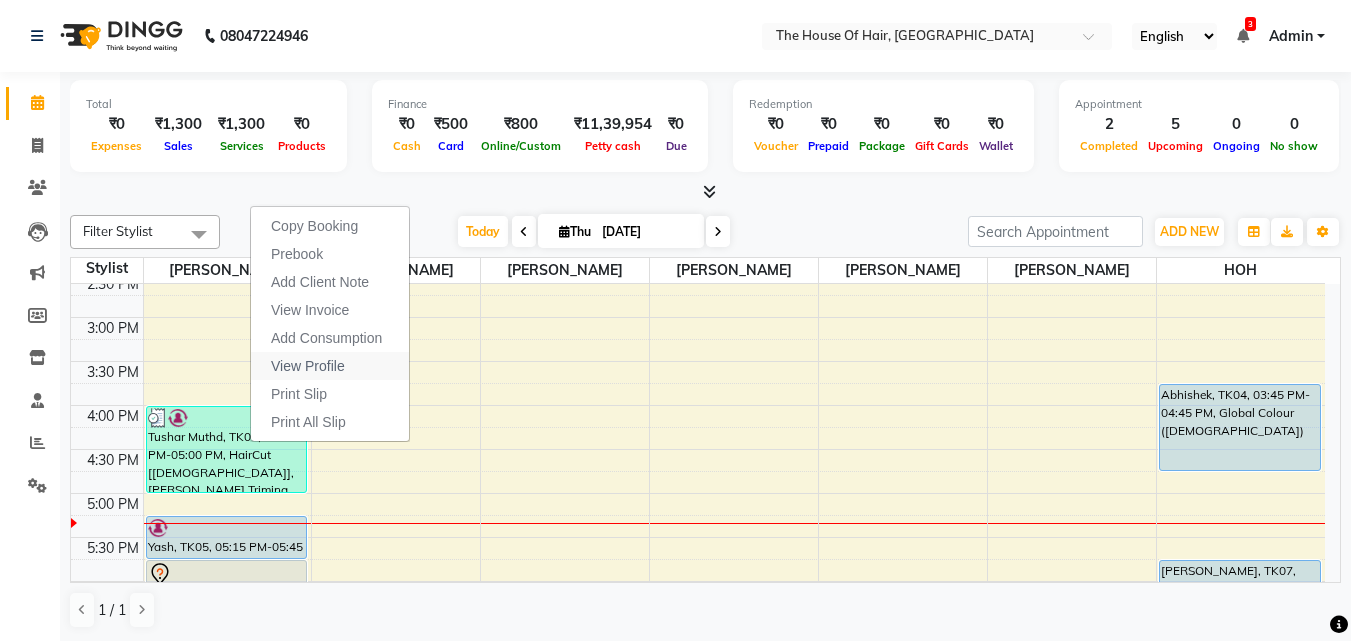 click on "View Profile" at bounding box center [308, 366] 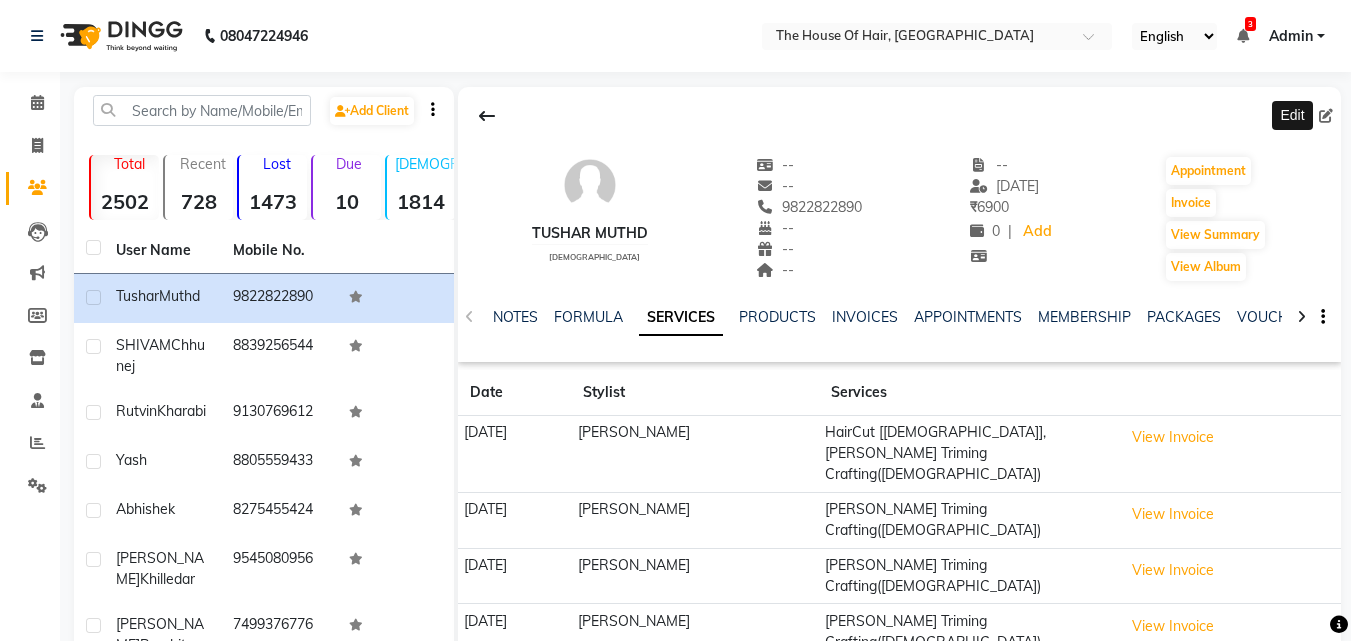 click 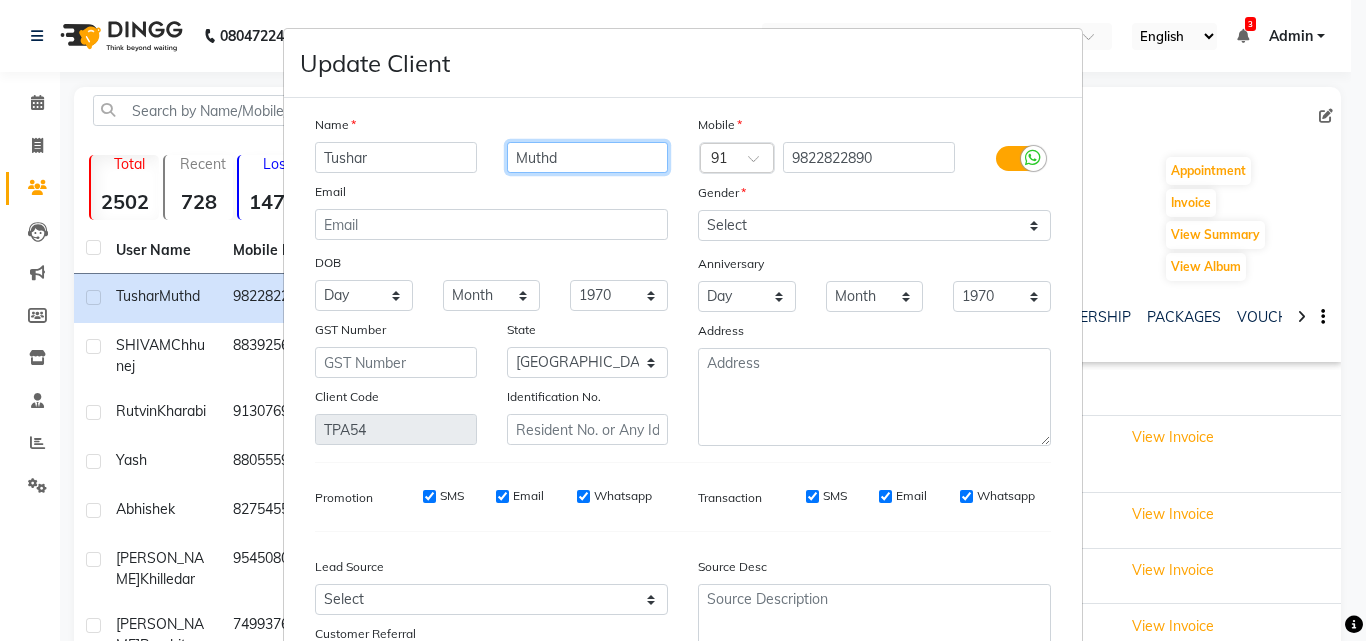 click on "Muthd" at bounding box center [588, 157] 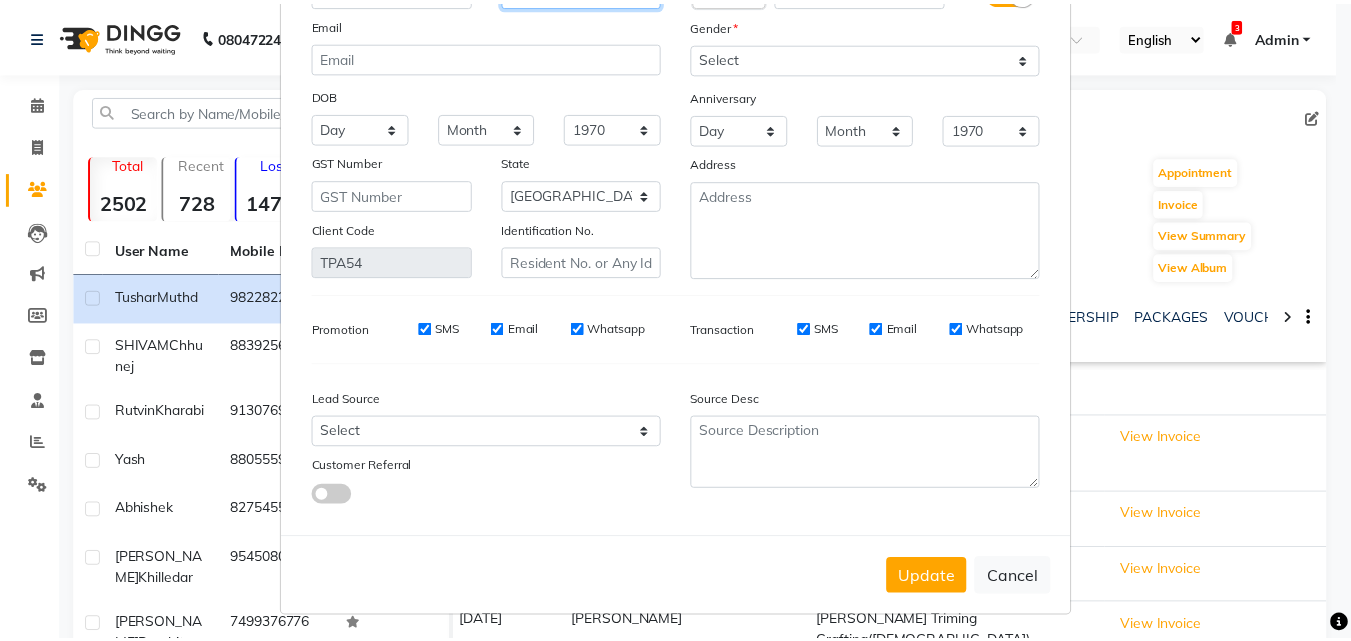 scroll, scrollTop: 172, scrollLeft: 0, axis: vertical 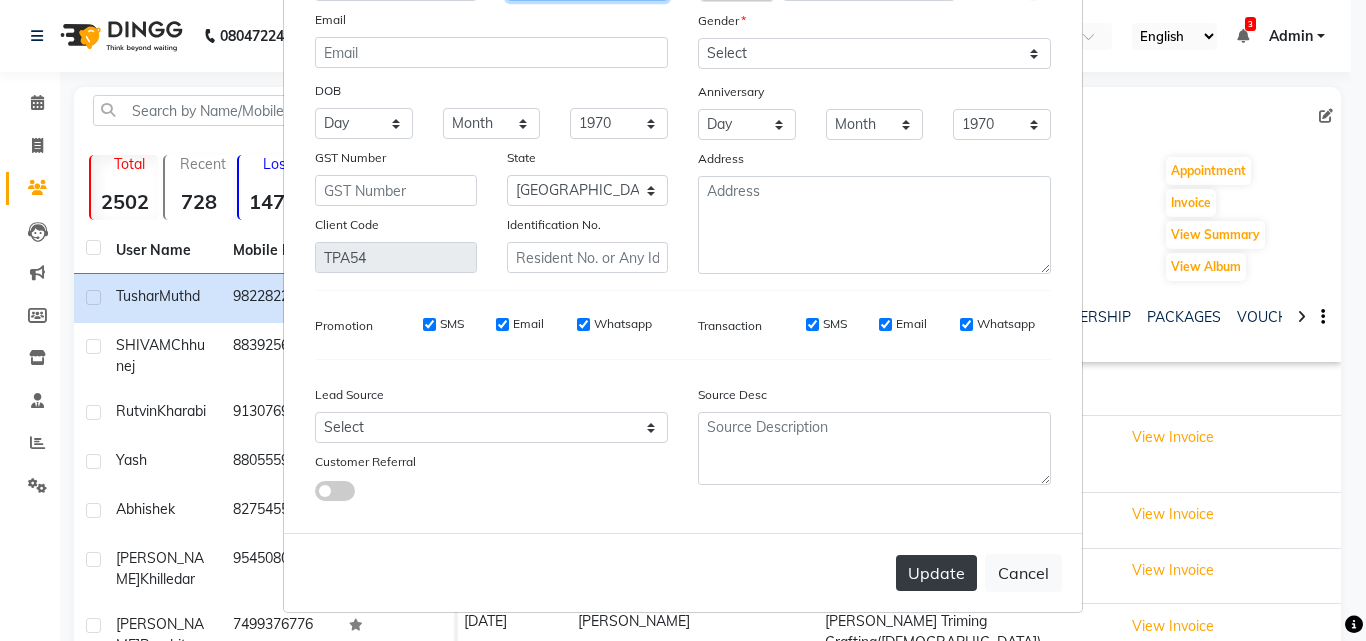 type on "Mudhe" 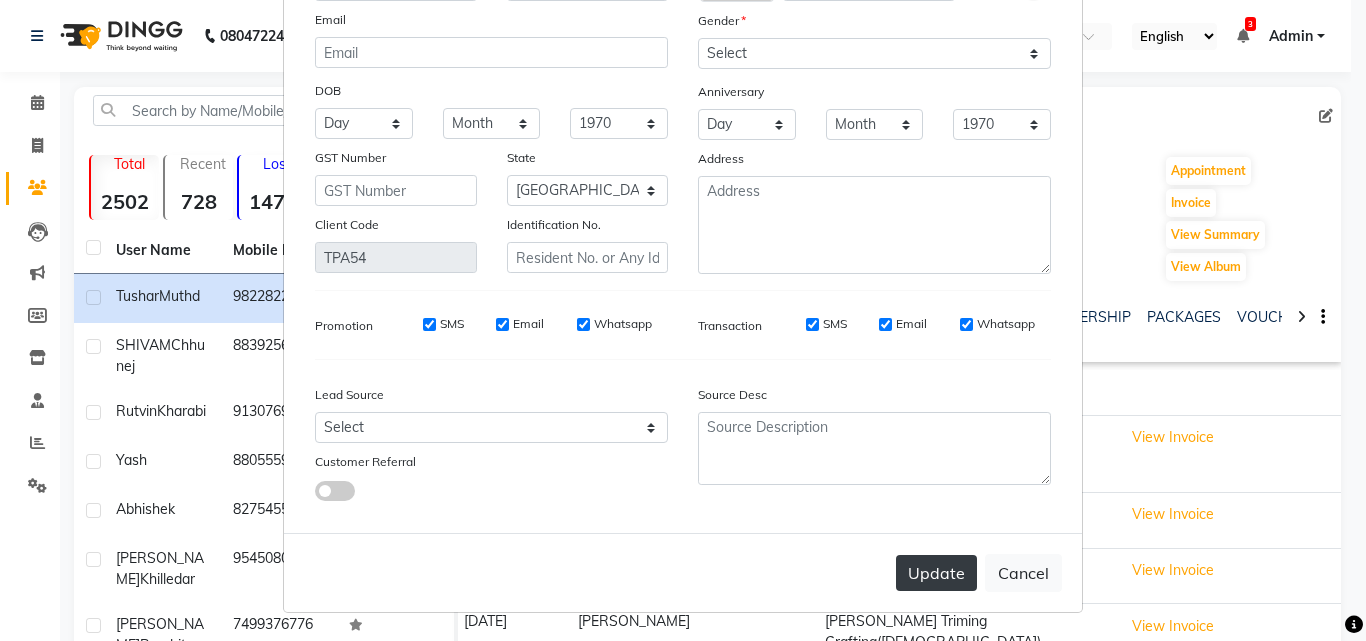 click on "Update" at bounding box center (936, 573) 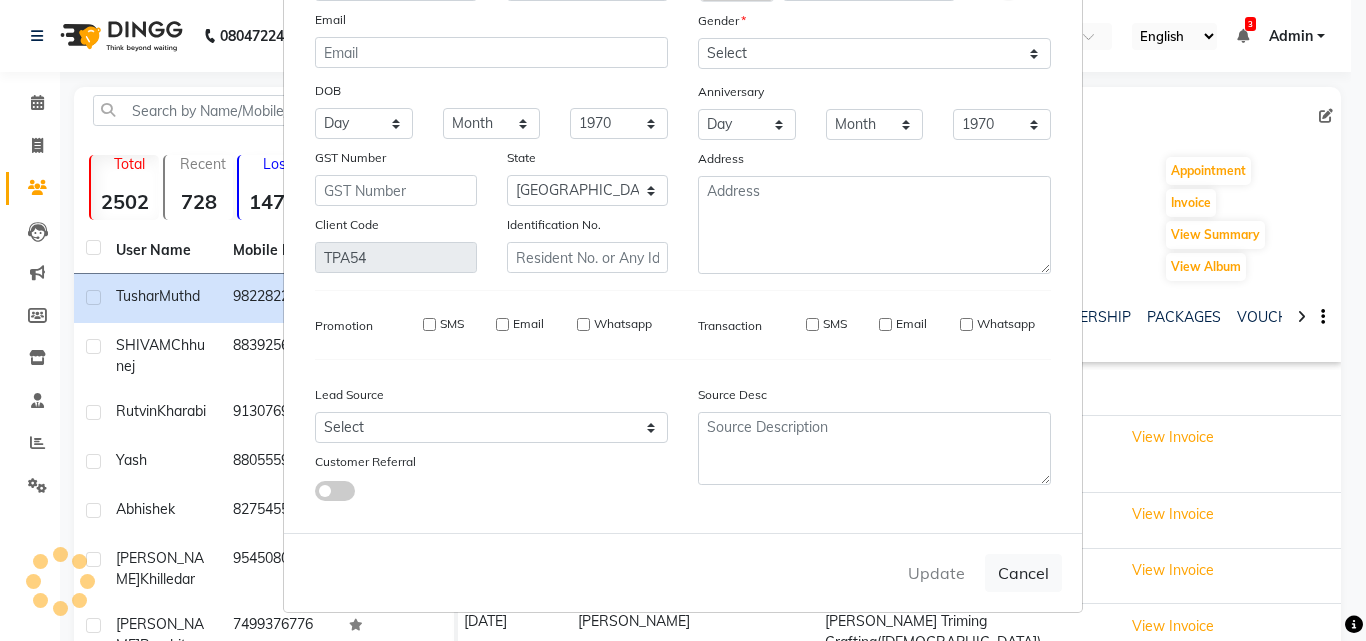 type 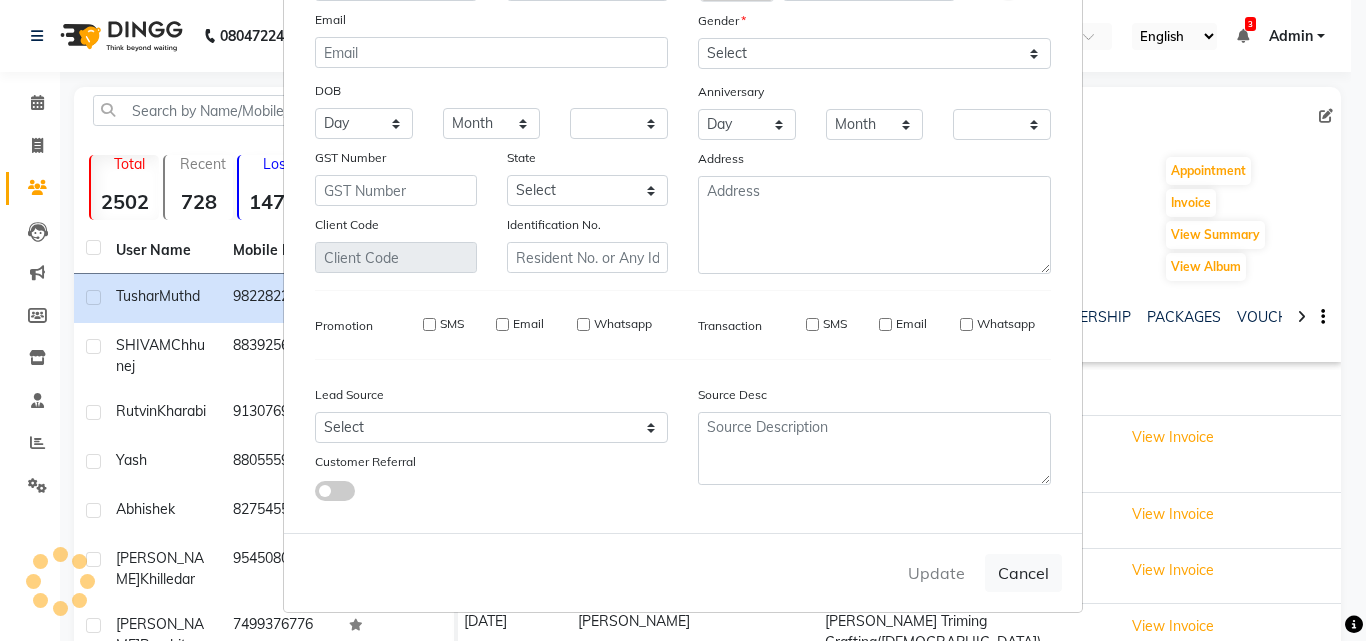 checkbox on "false" 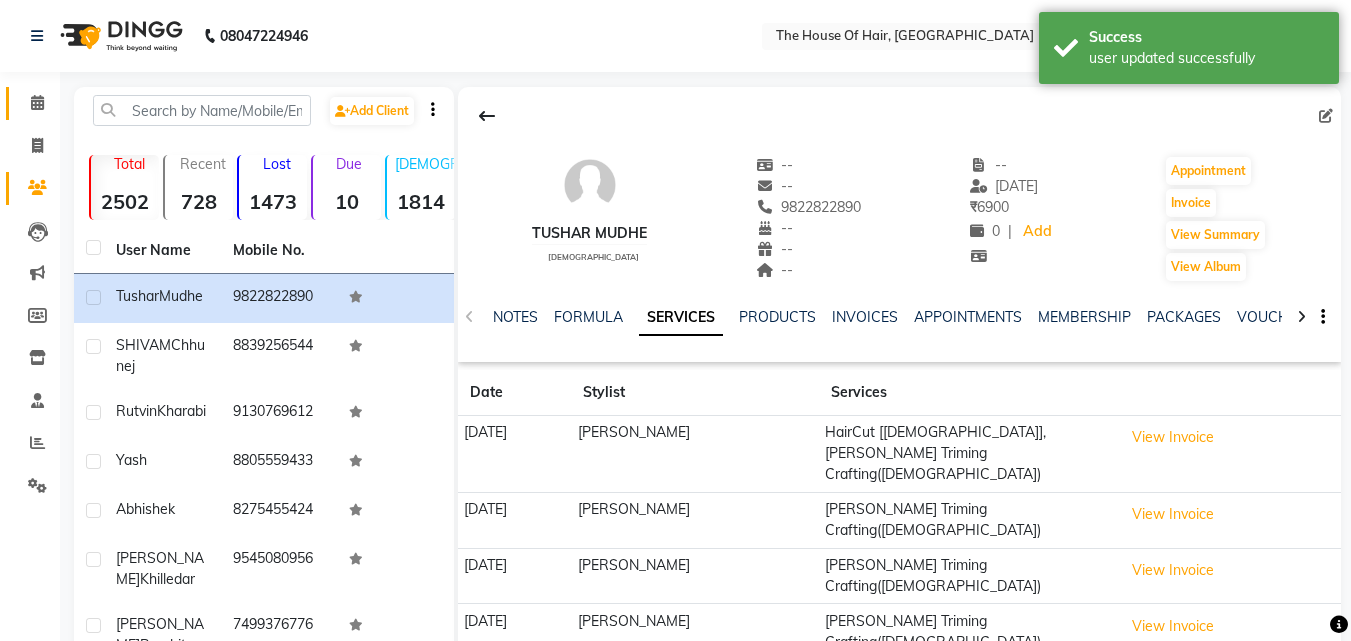 click on "Calendar" 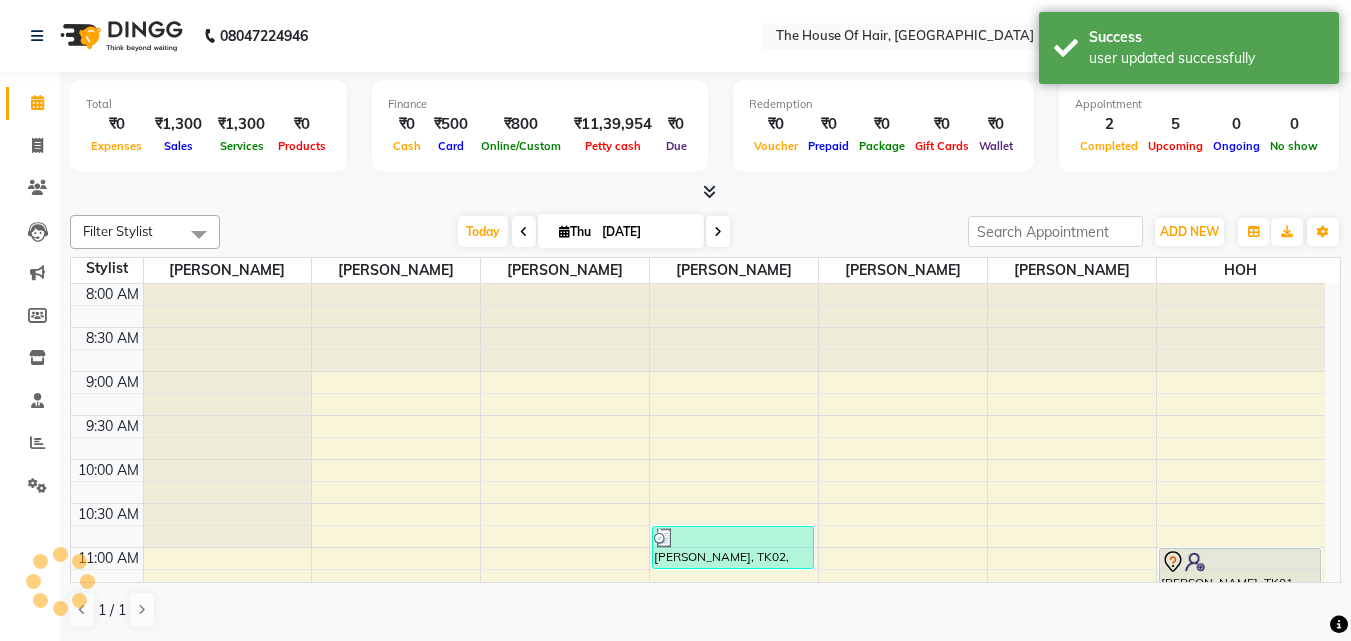 scroll, scrollTop: 793, scrollLeft: 0, axis: vertical 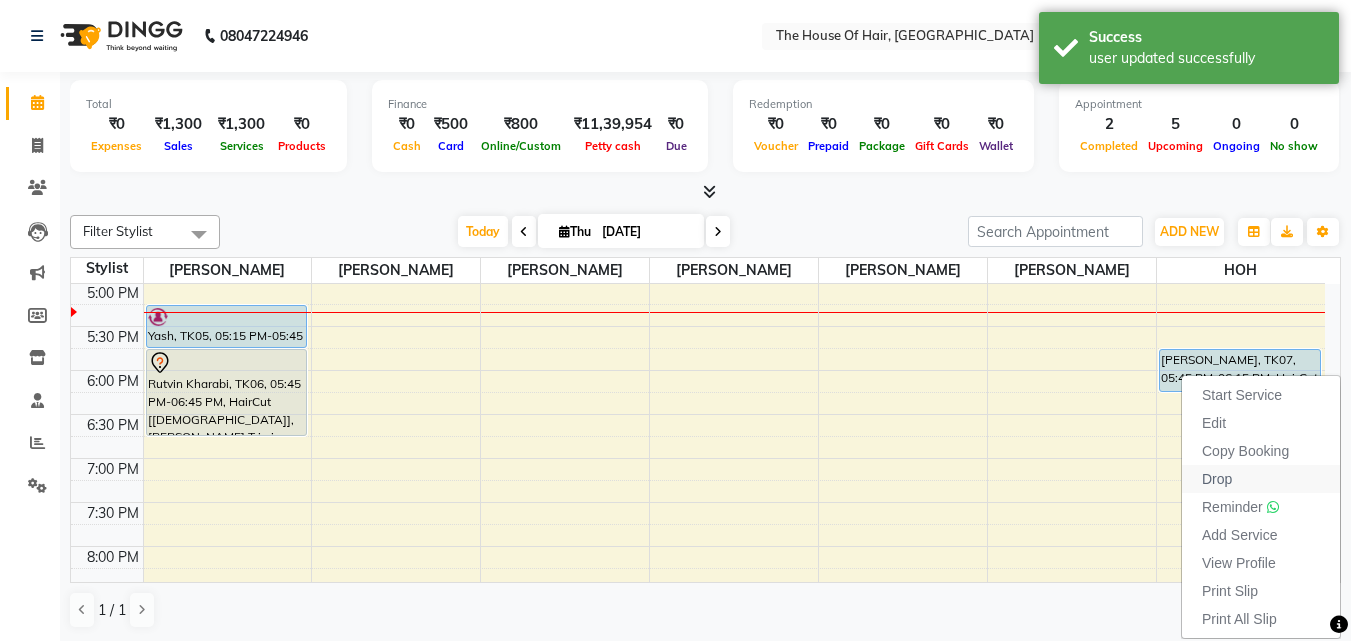 click on "Drop" at bounding box center [1217, 479] 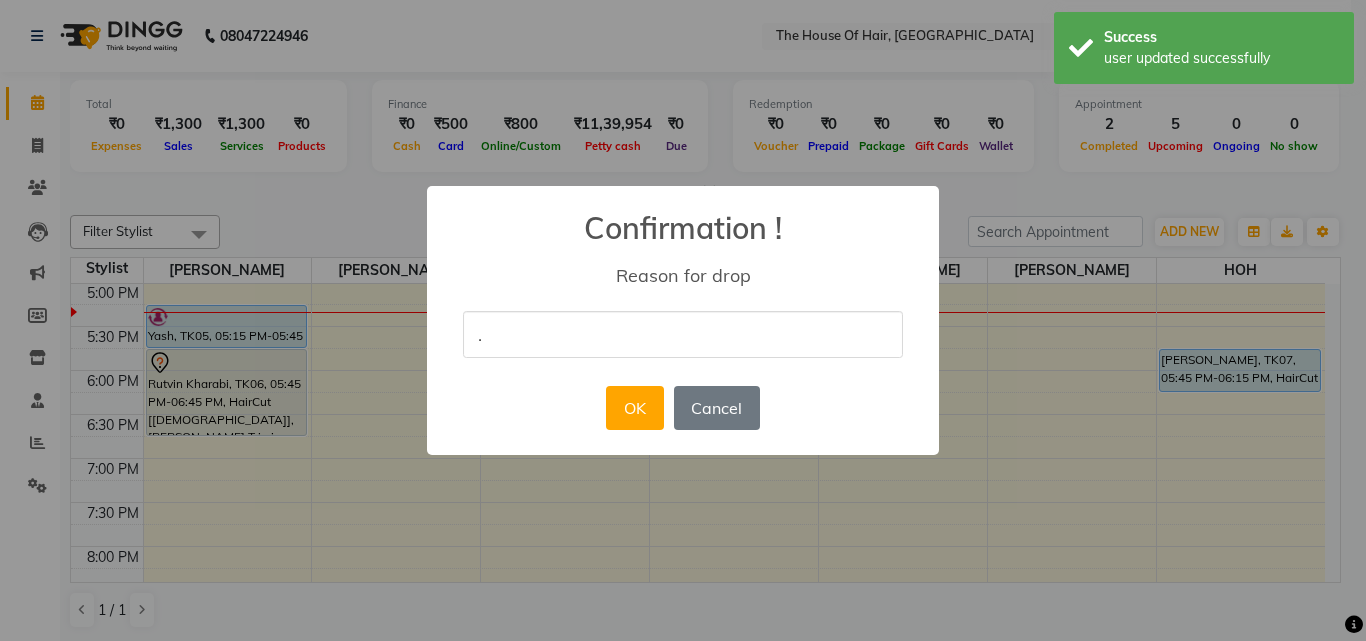 type on "." 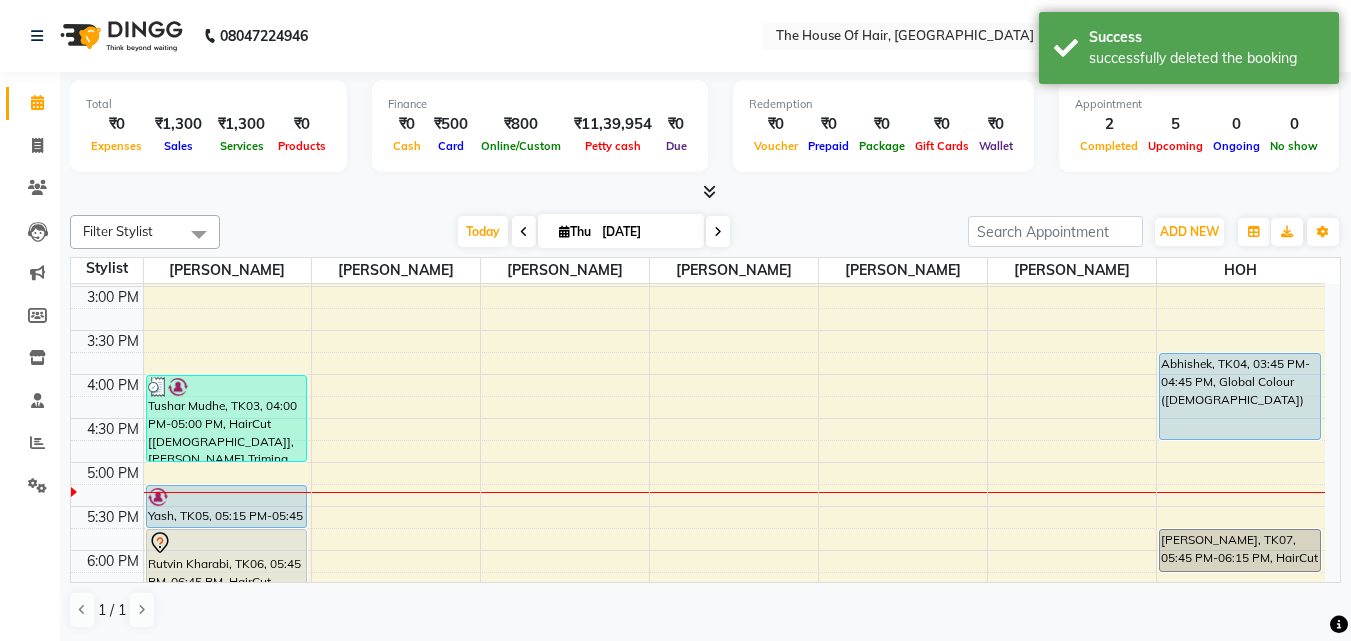 scroll, scrollTop: 545, scrollLeft: 0, axis: vertical 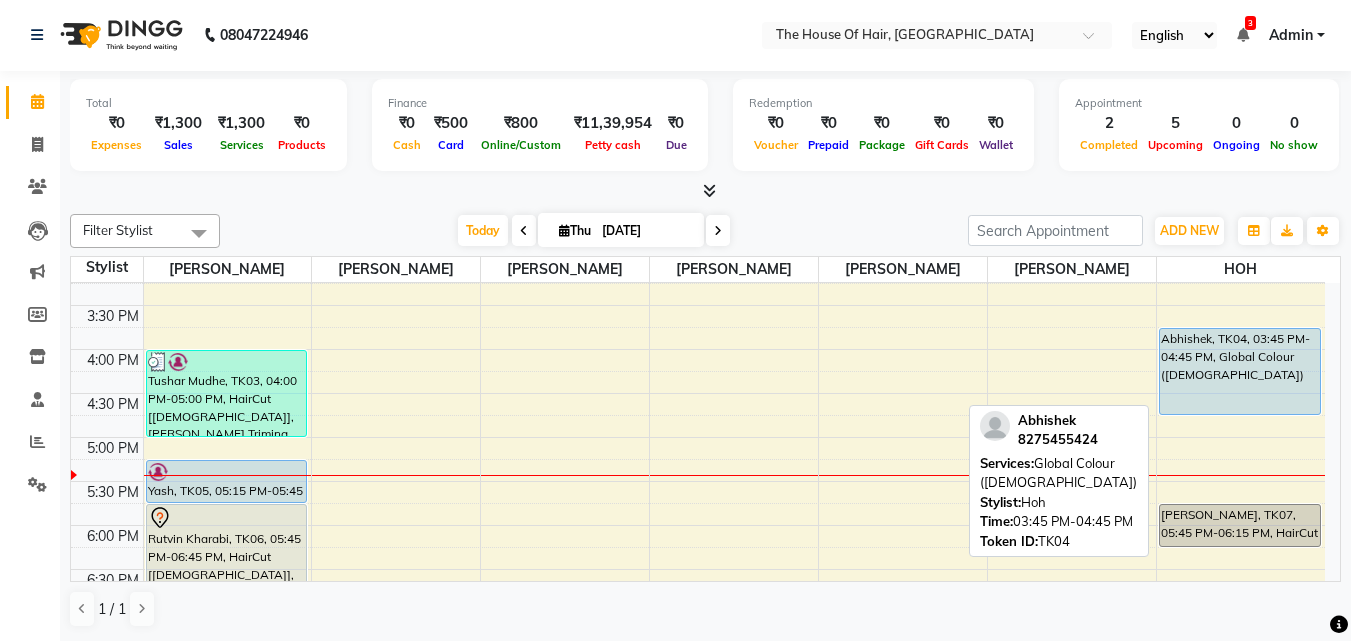 click on "Abhishek, TK04, 03:45 PM-04:45 PM, Global Colour ([DEMOGRAPHIC_DATA])" at bounding box center (1240, 371) 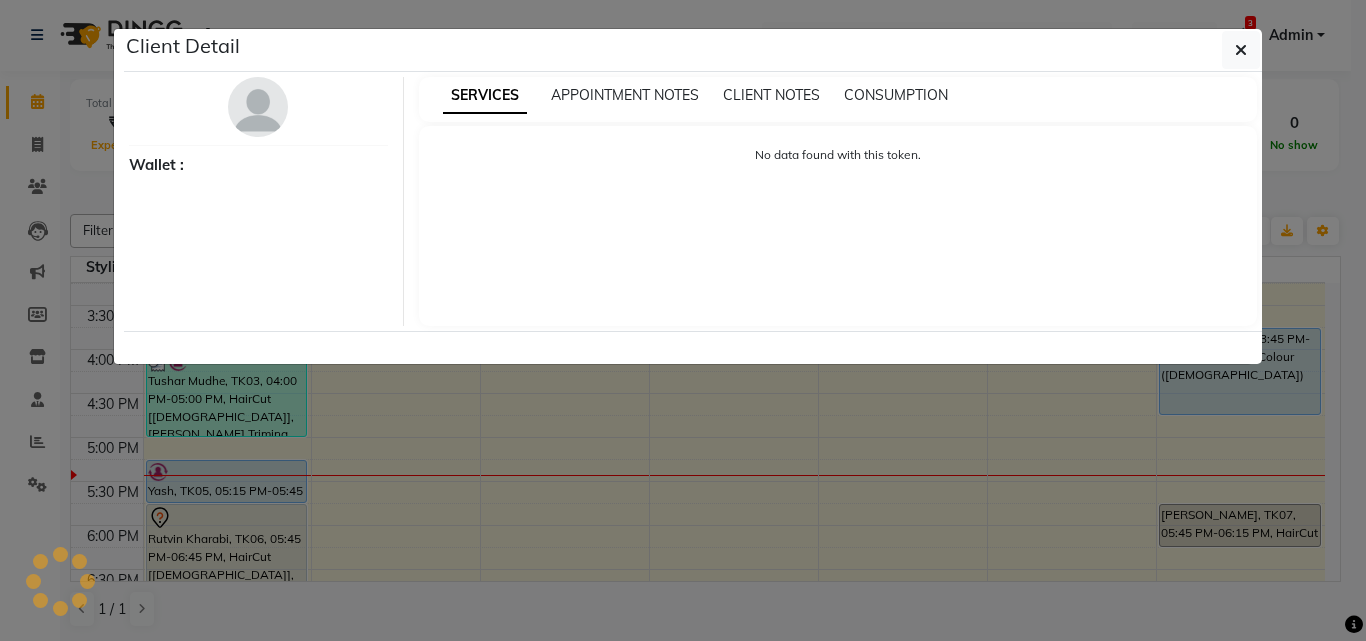 select on "5" 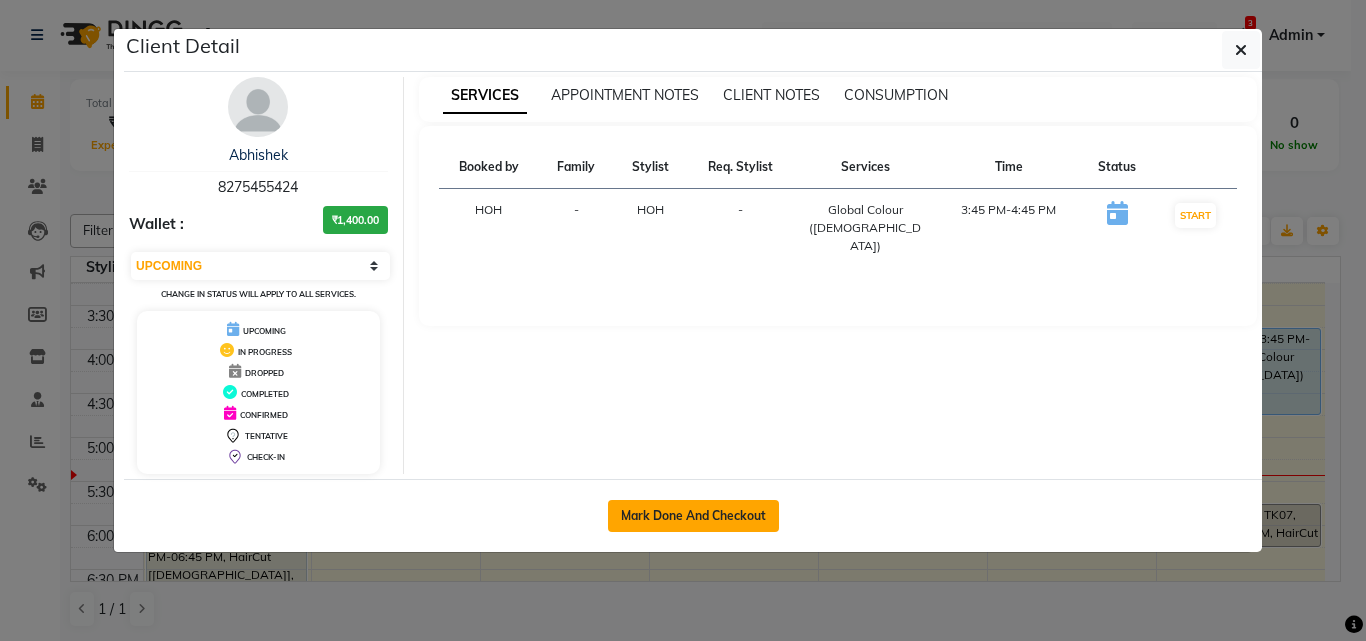 click on "Mark Done And Checkout" 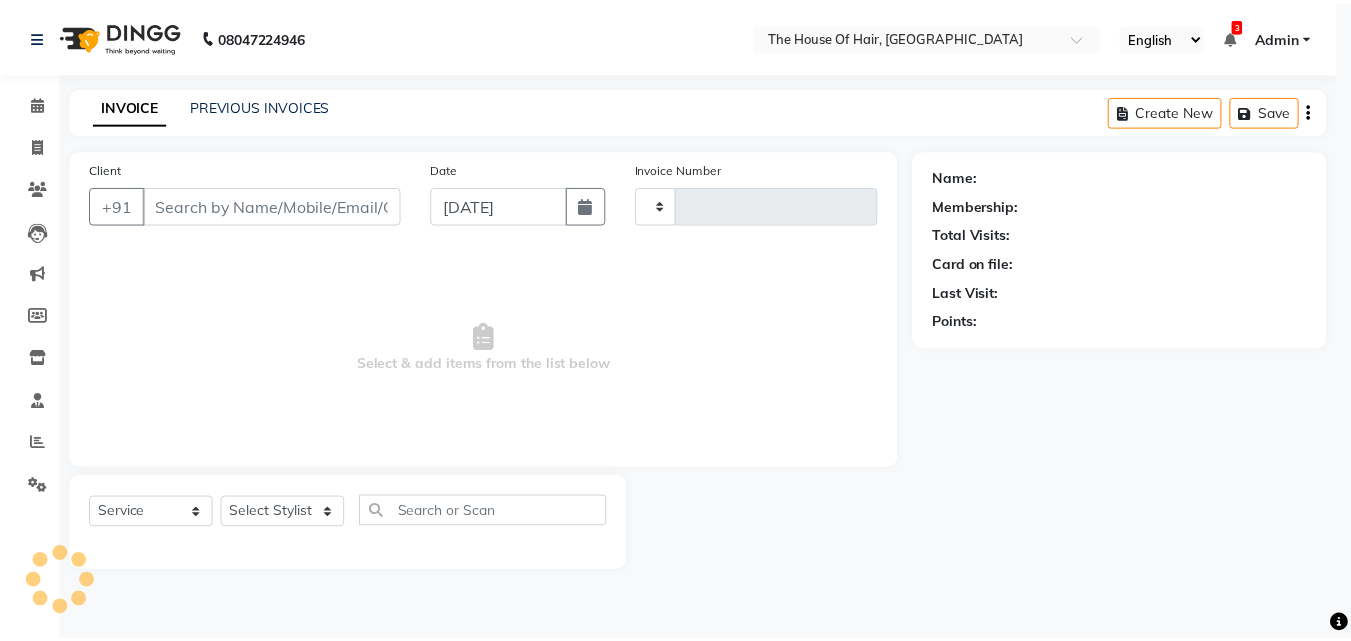 scroll, scrollTop: 0, scrollLeft: 0, axis: both 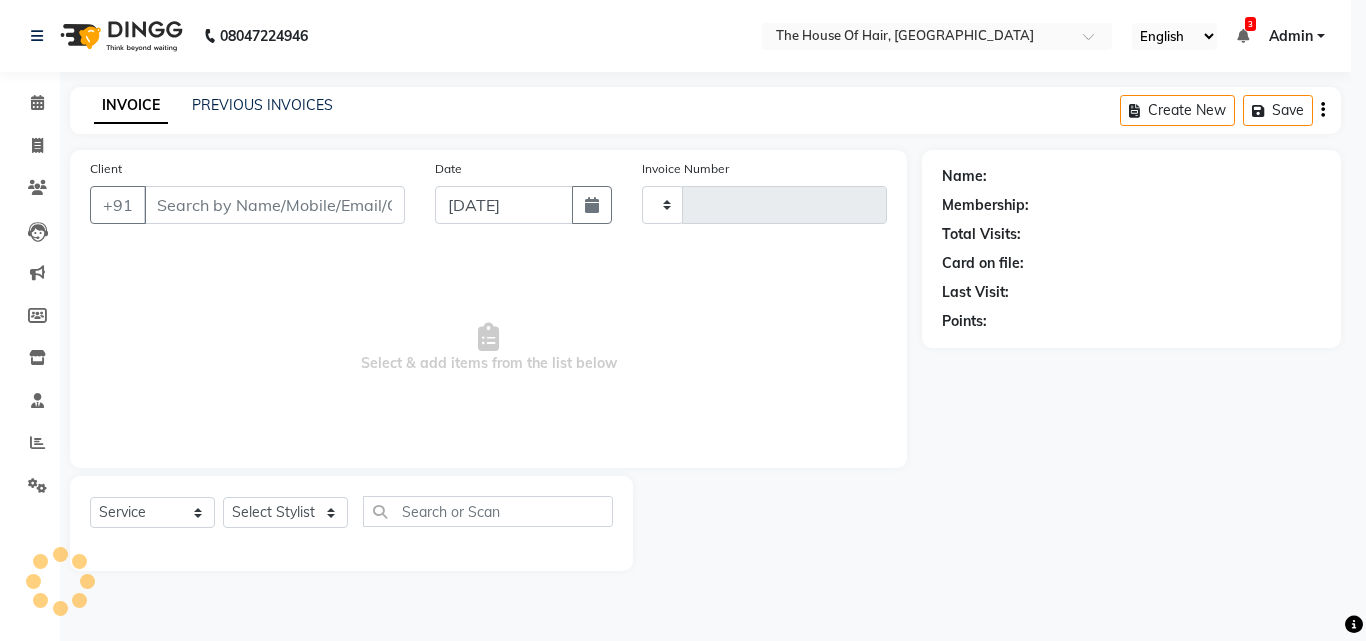 type on "1173" 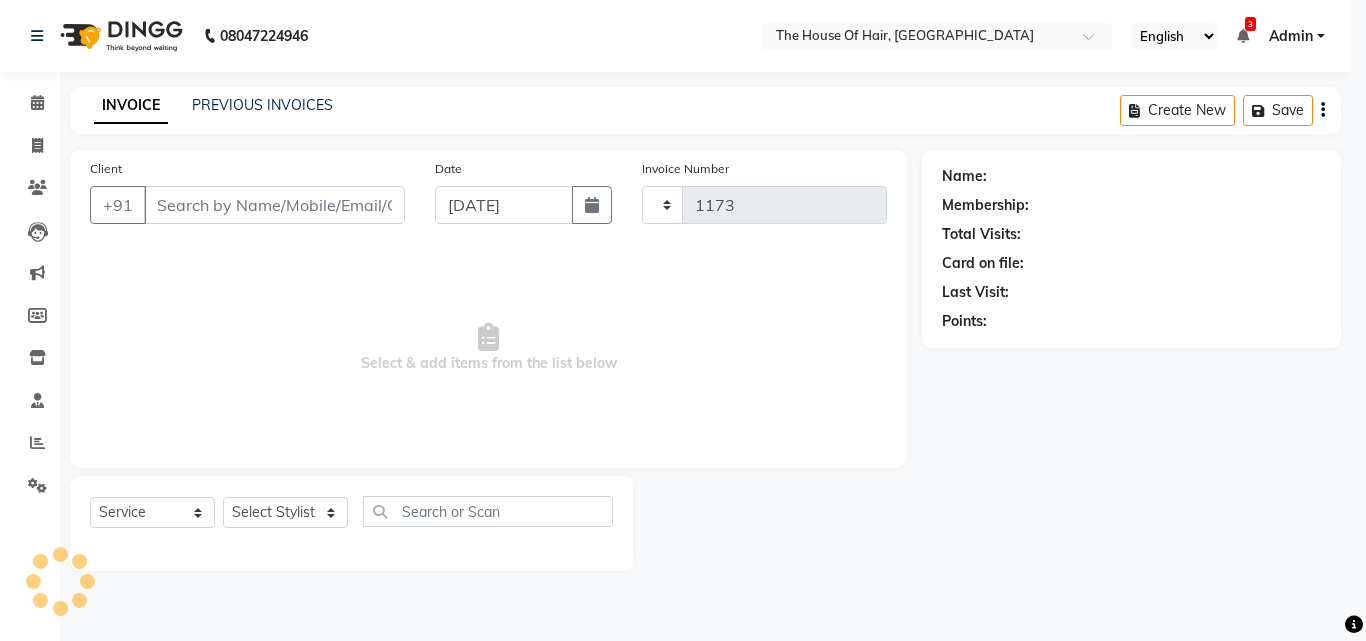 select on "5992" 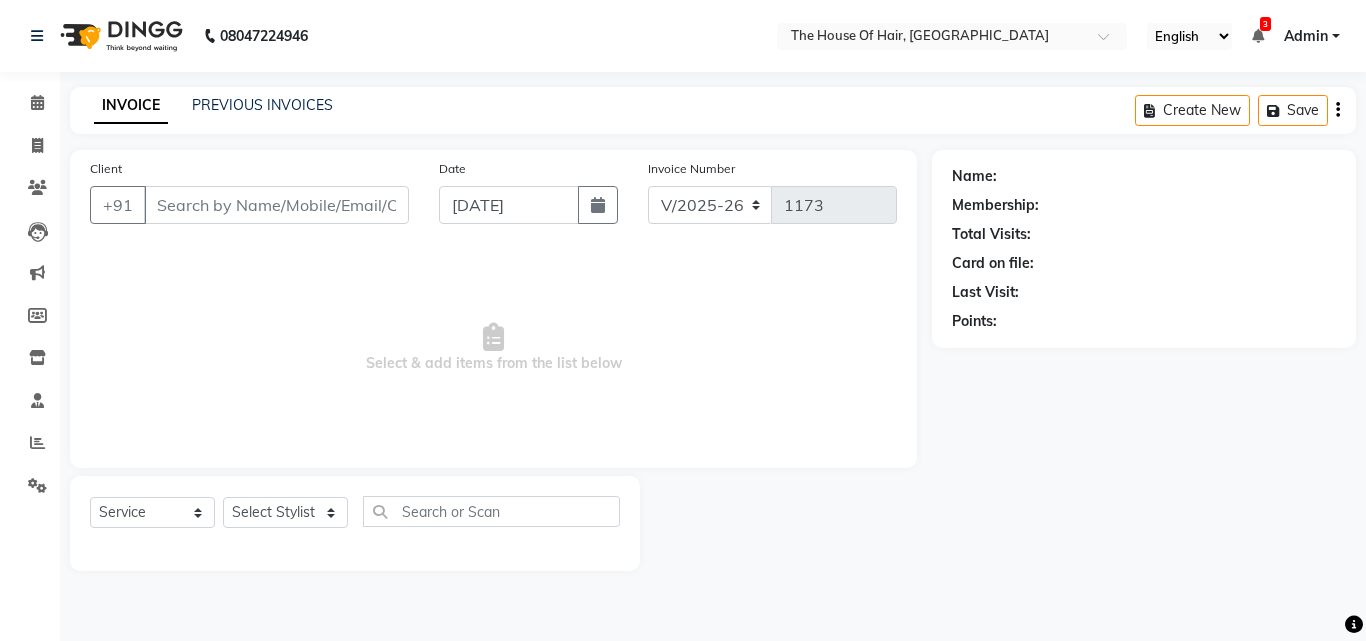 type on "8275455424" 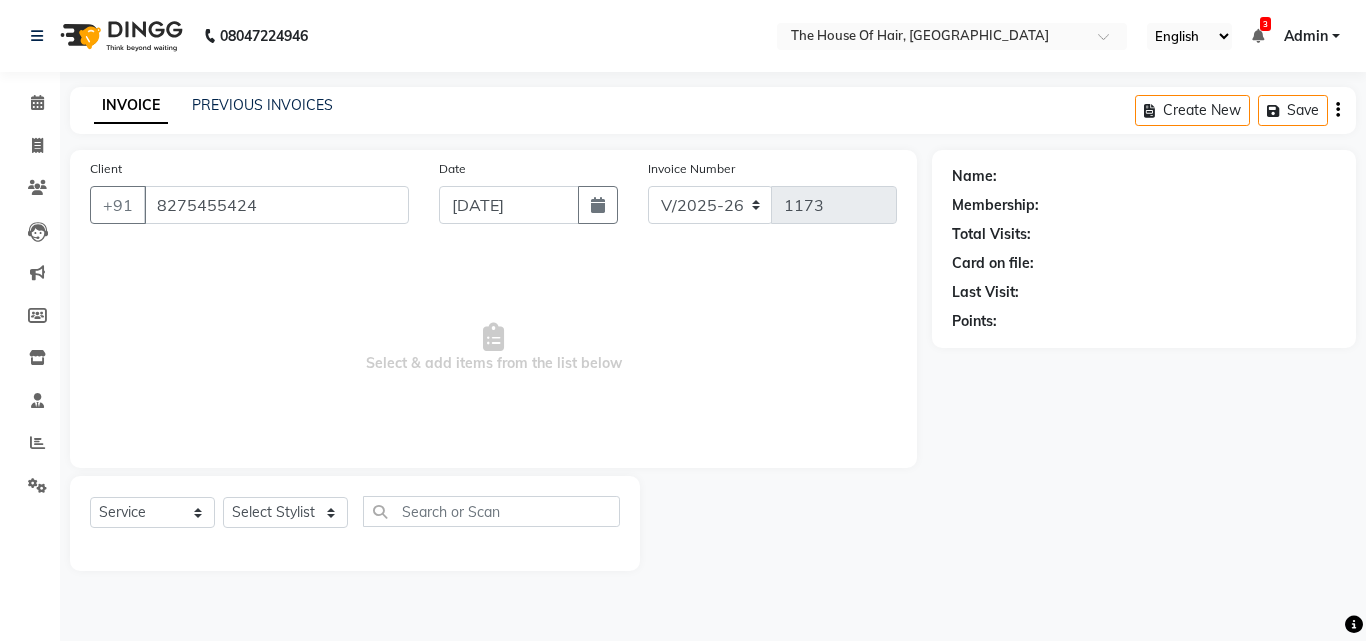 select on "80392" 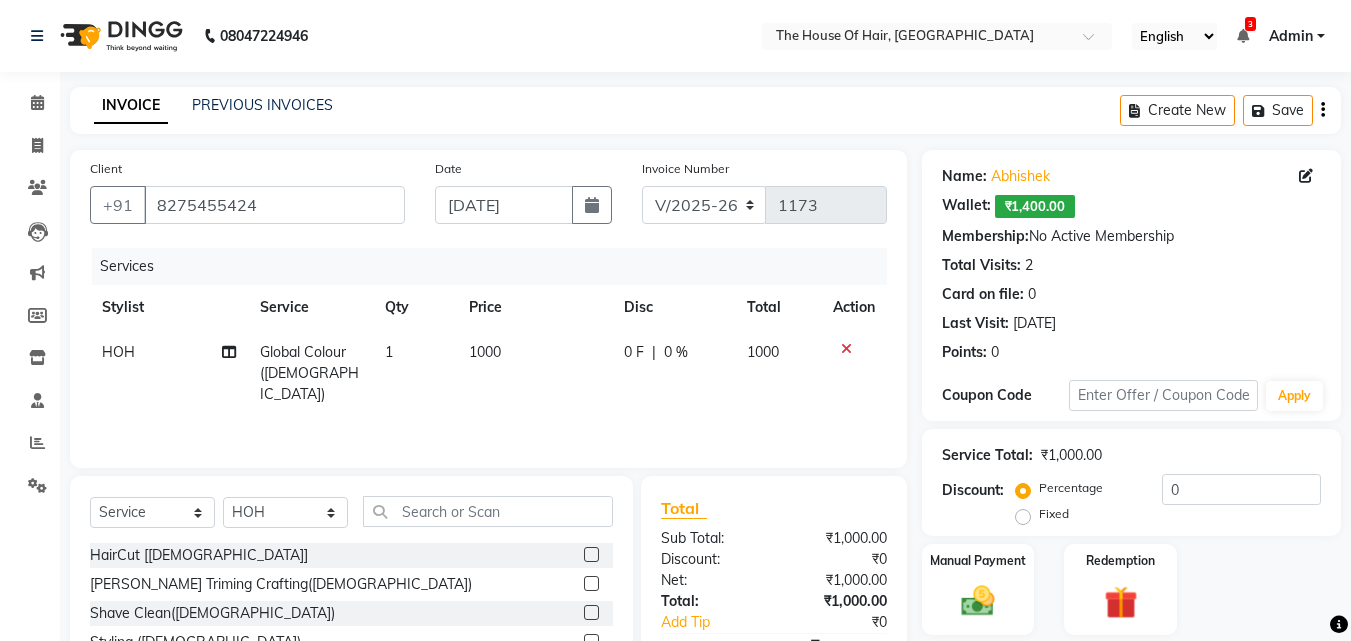 click on "Global Colour ([DEMOGRAPHIC_DATA])" 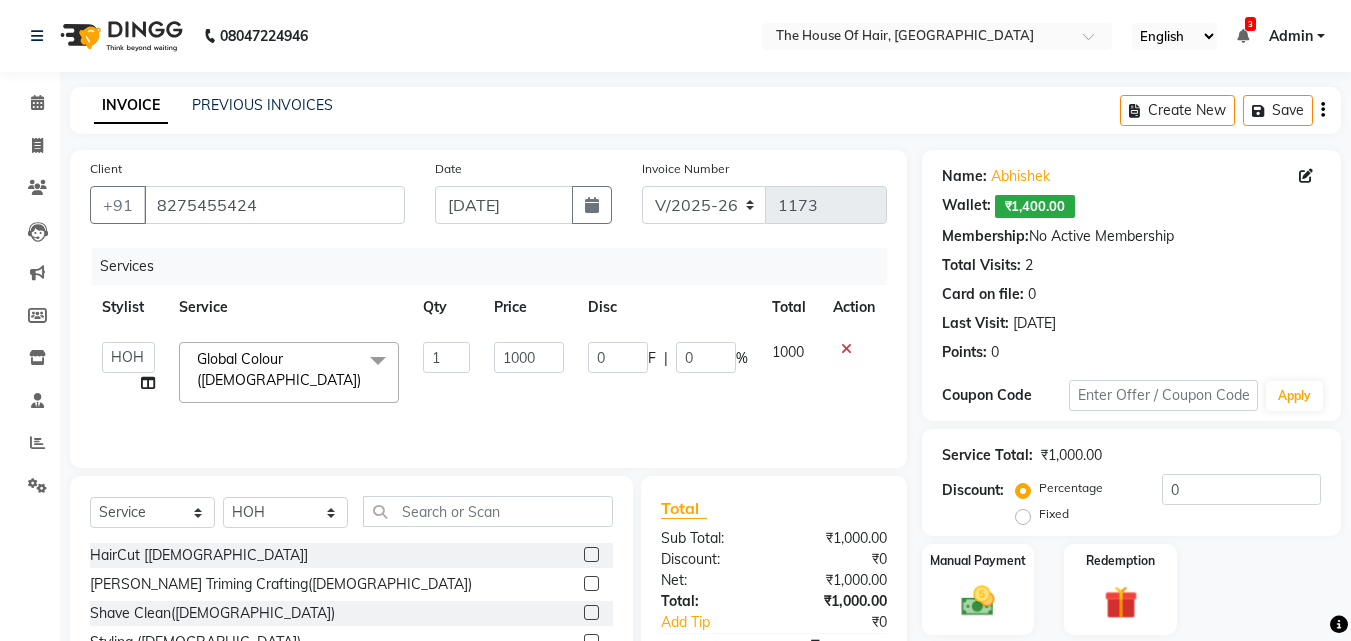 click on "Global Colour ([DEMOGRAPHIC_DATA])" 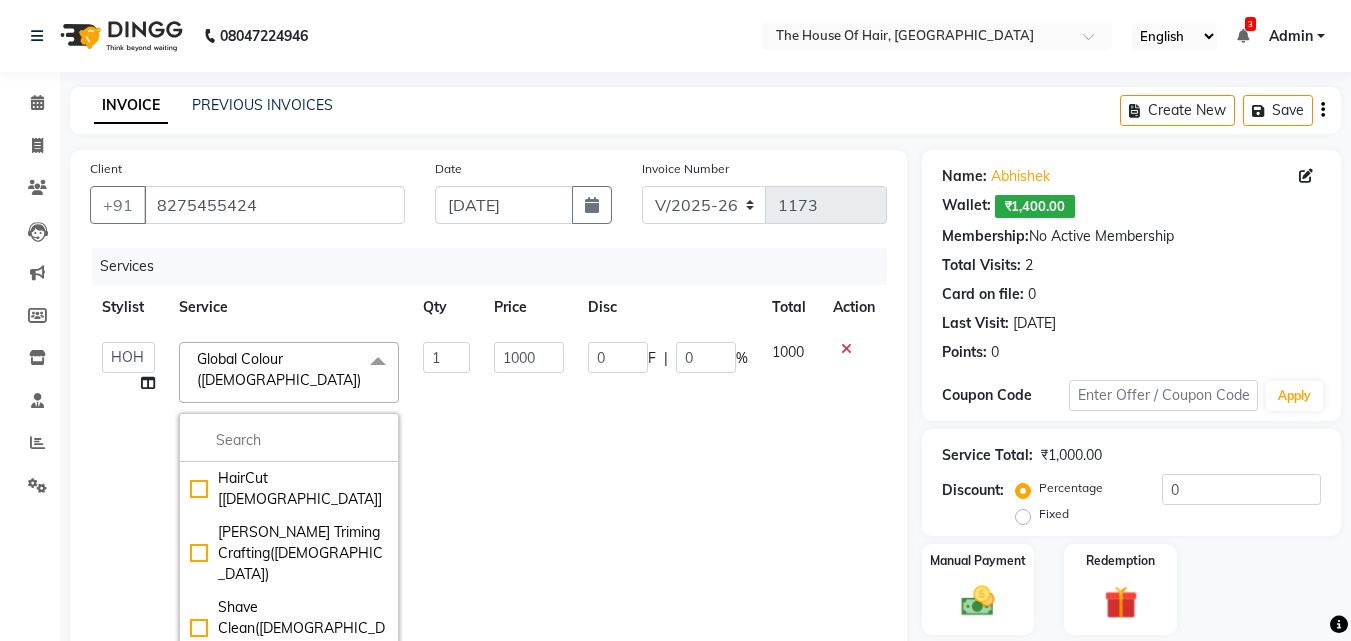 click on "Global Colour ([DEMOGRAPHIC_DATA])" 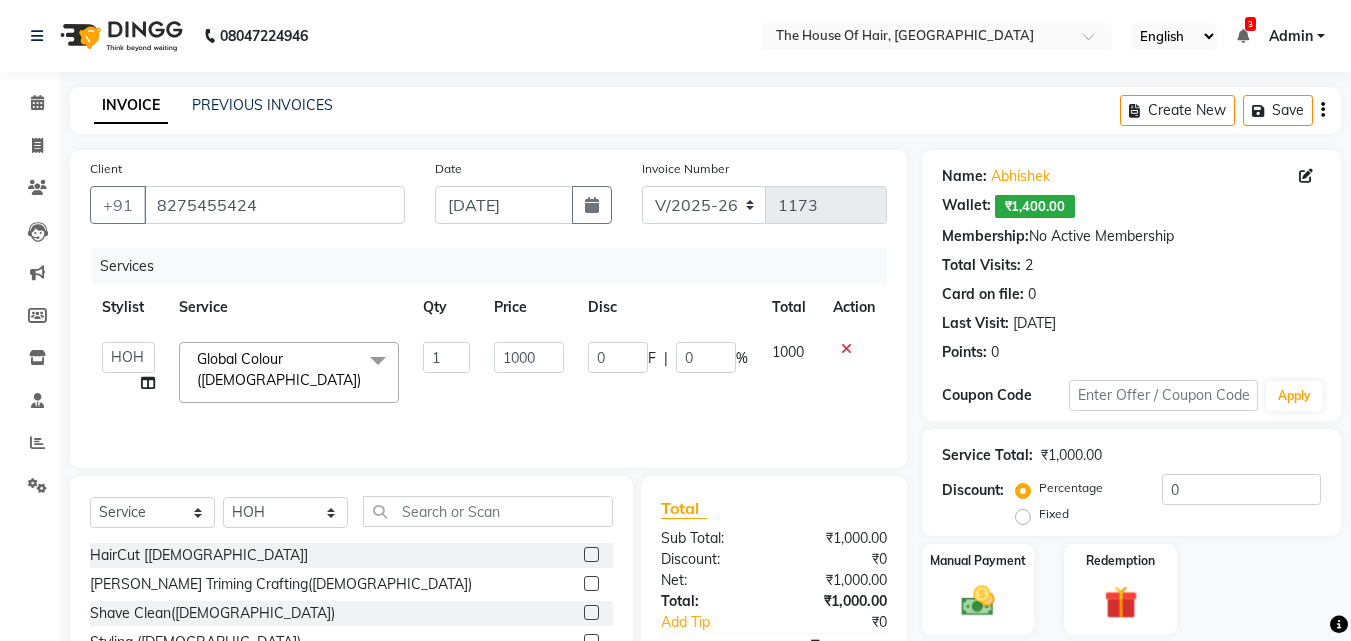 click on "Global Colour (Male)  x" 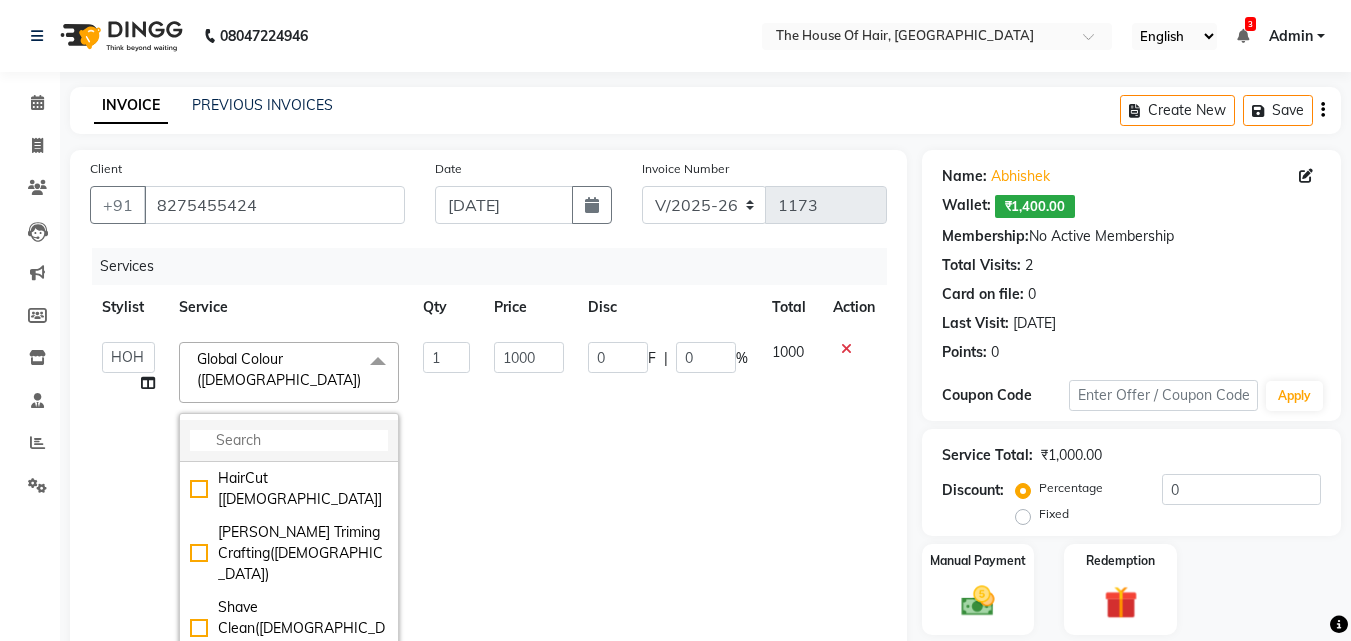click 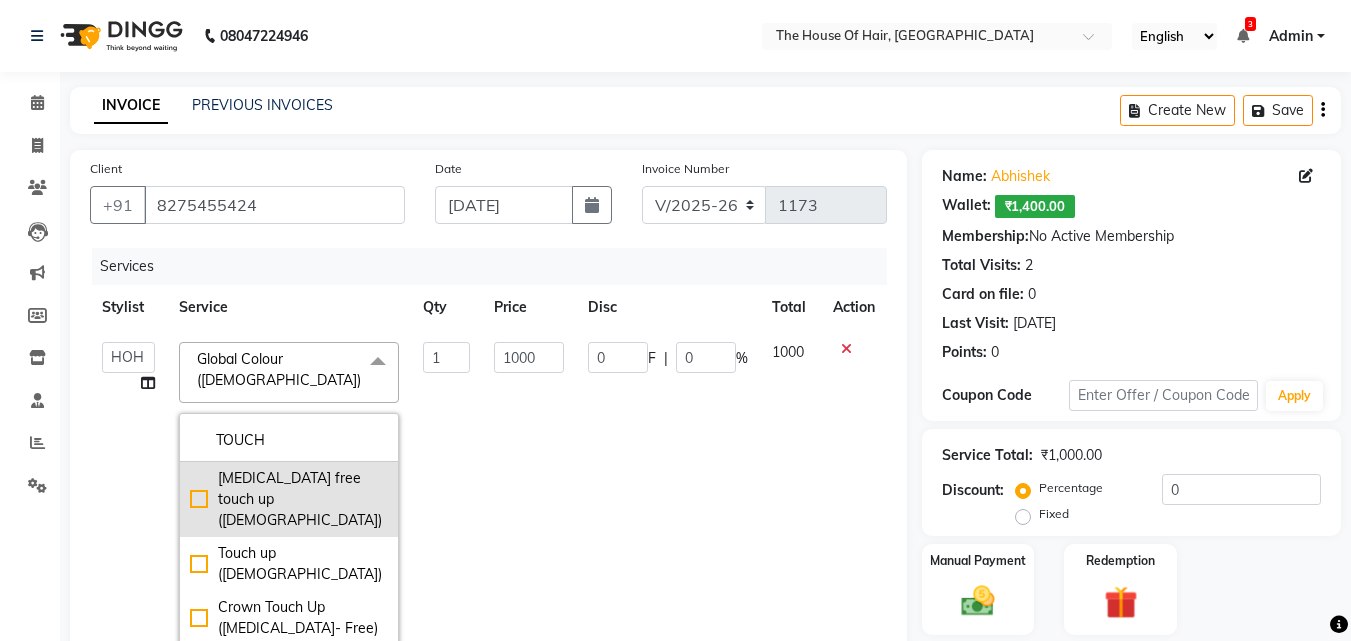 type on "TOUCH" 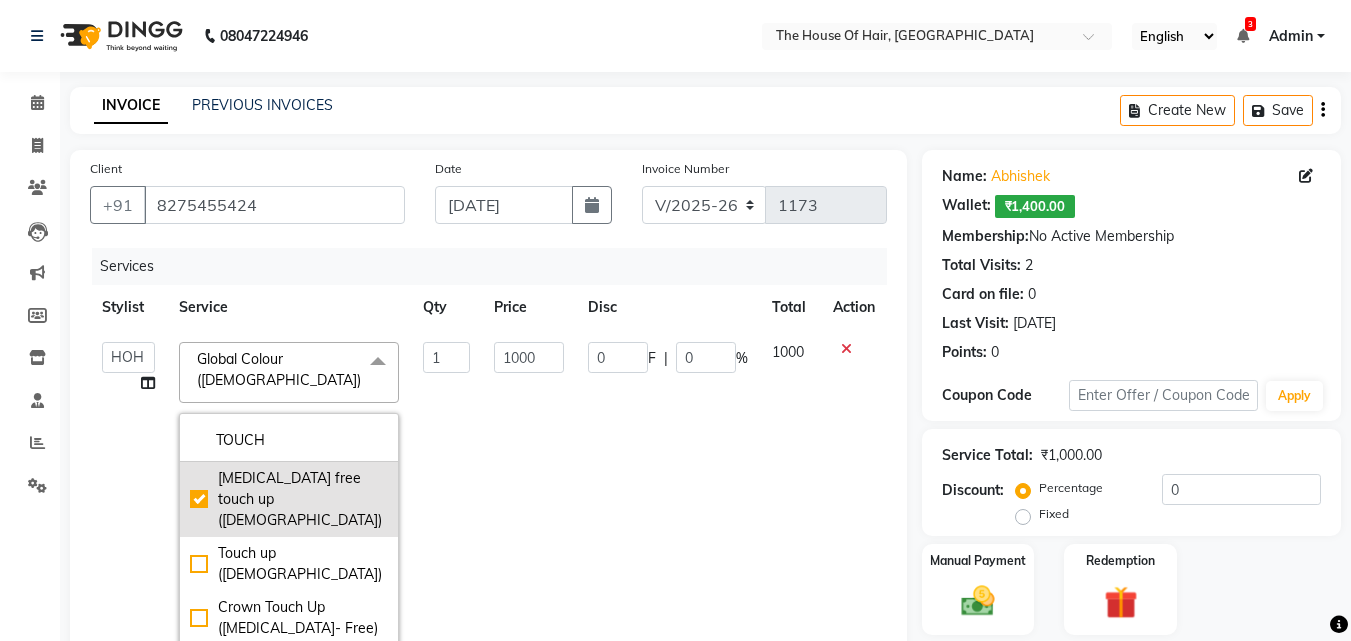 checkbox on "true" 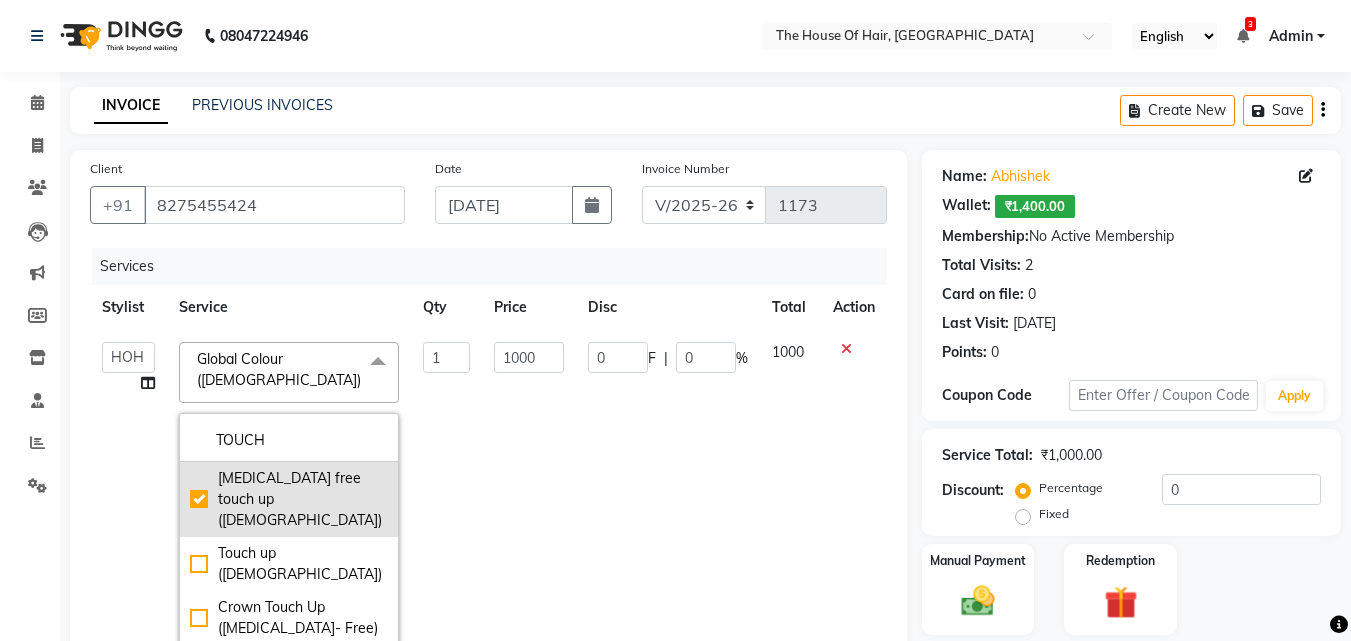 type on "1600" 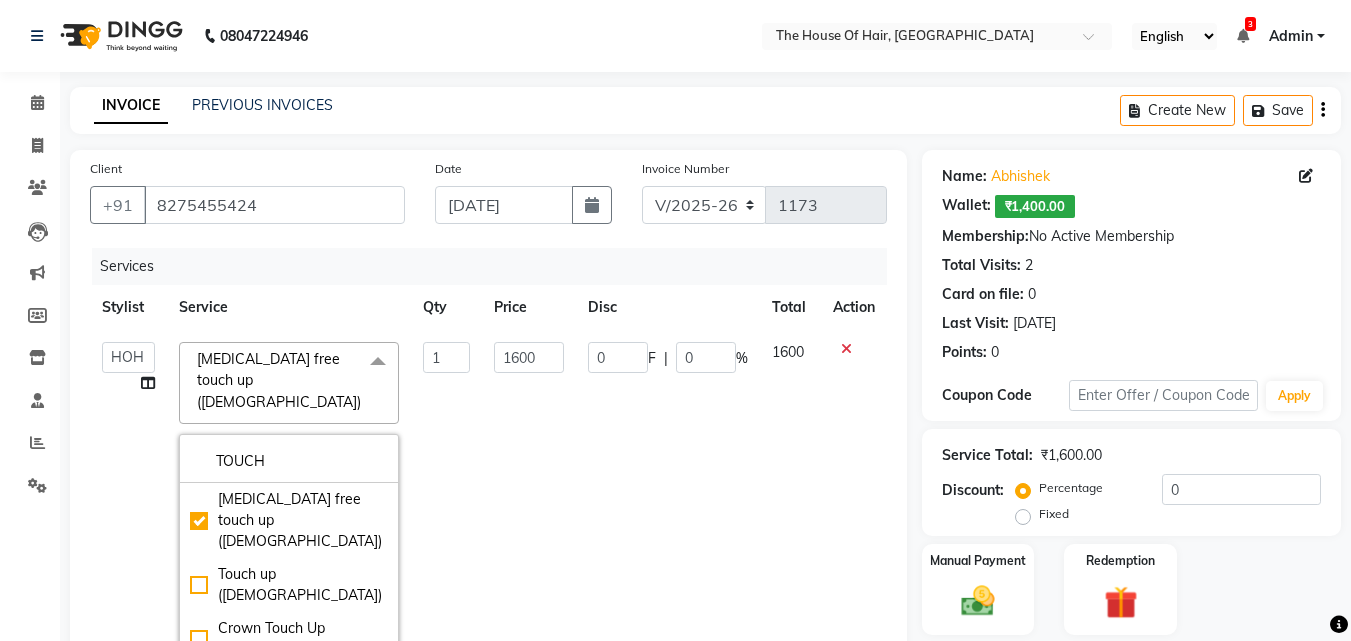 click on "1" 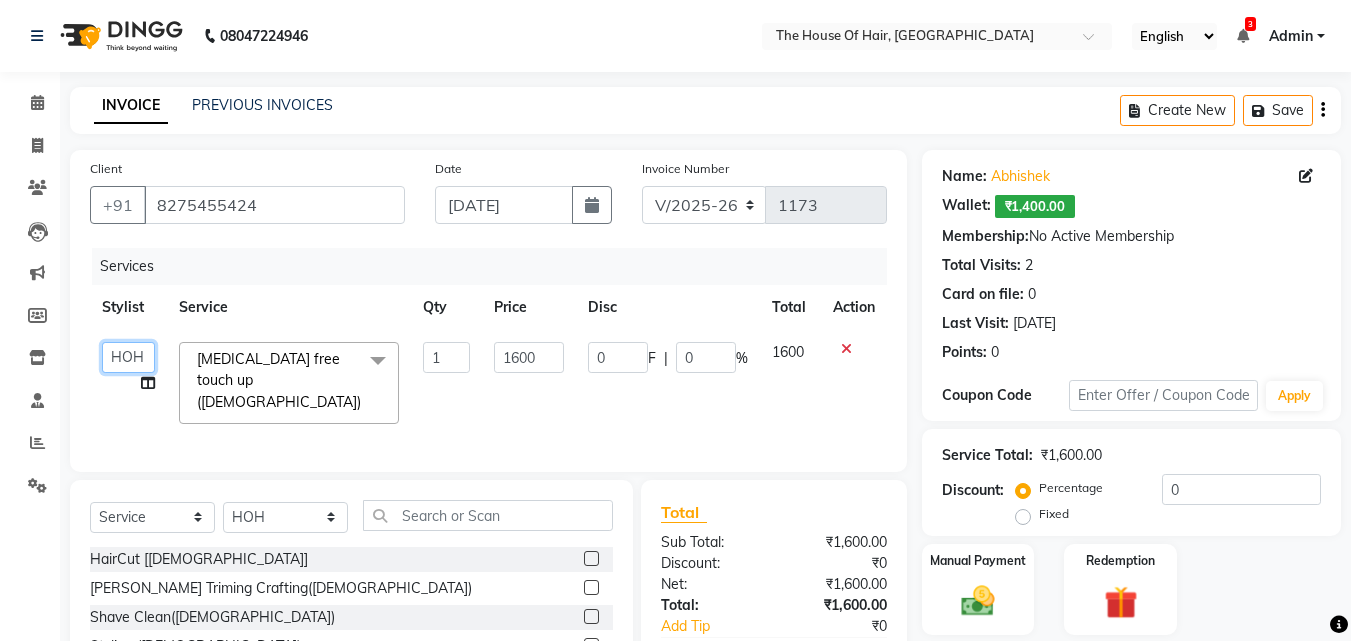 click on "Aarohi Ubale   Amit Rasal   HOH   Kanchan Chouhan   Kritika   navin vaidya   Shubham" 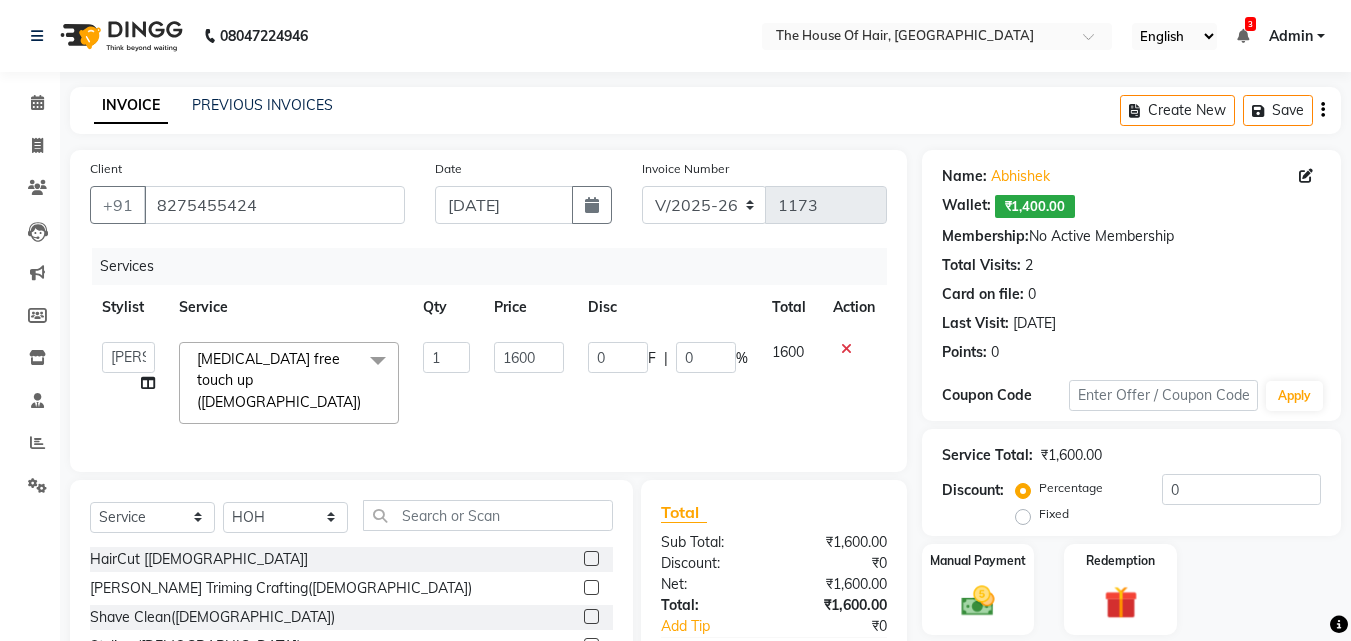select on "57808" 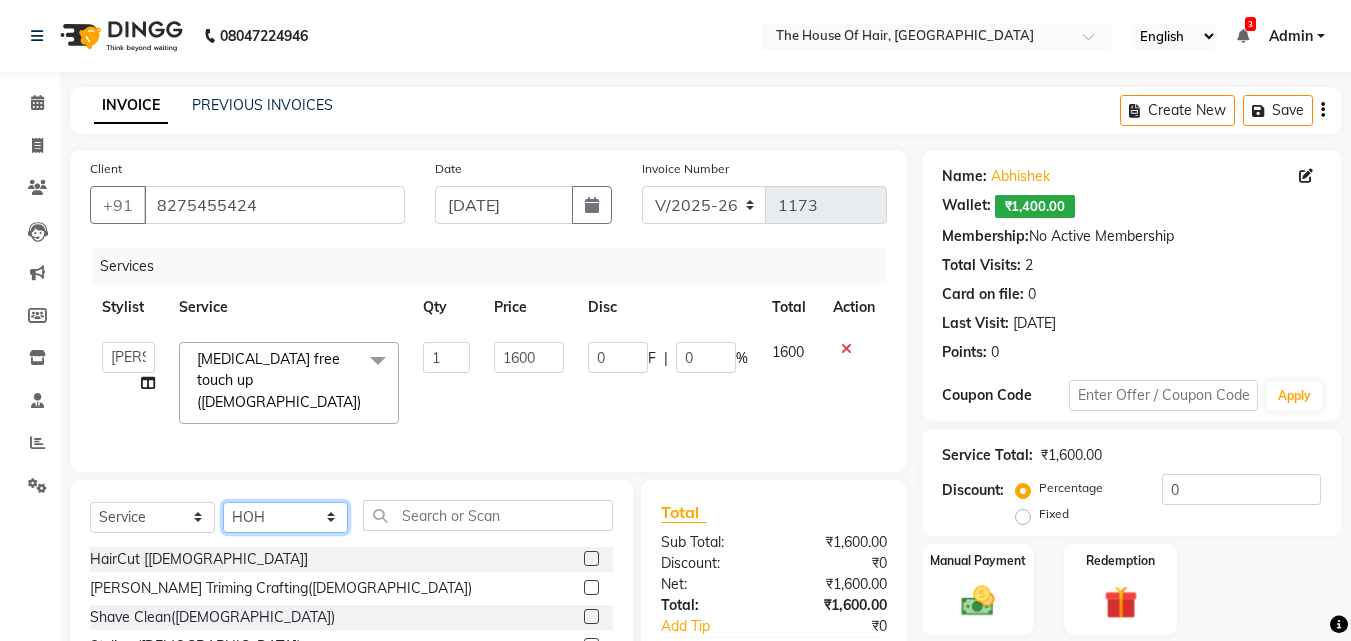 click on "Select Stylist Aarohi Ubale Amit Rasal HOH Kanchan Chouhan Kritika navin vaidya Shubham" 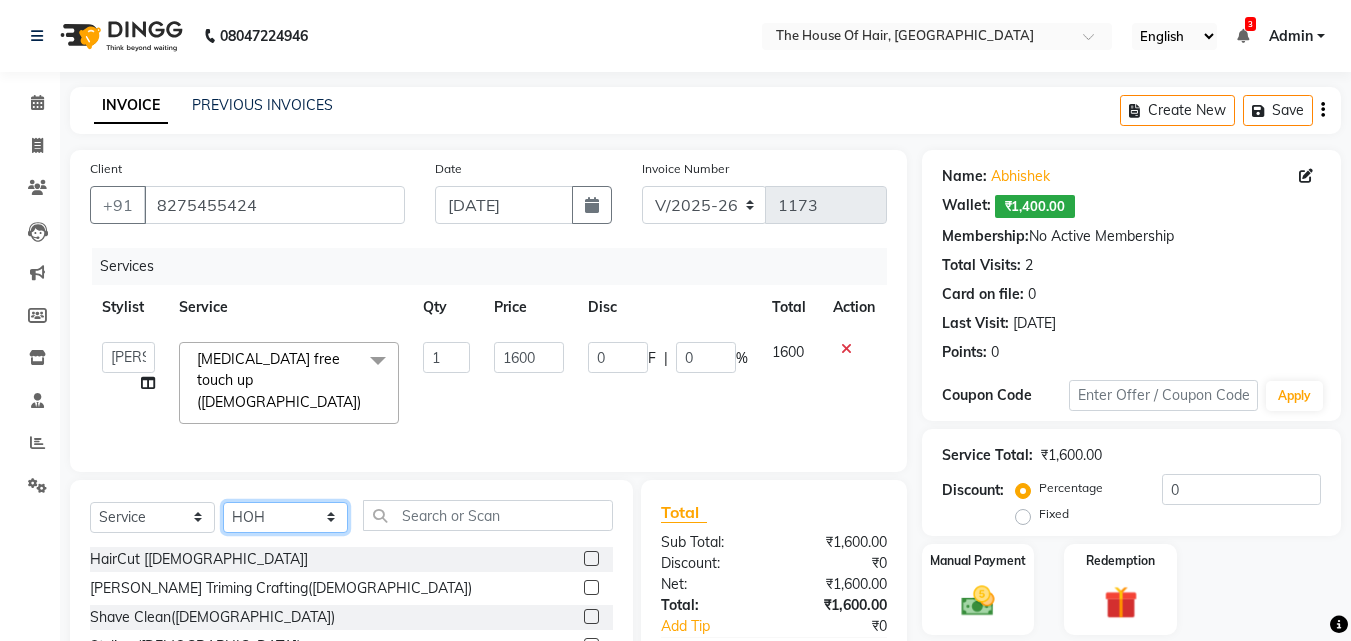 select on "57808" 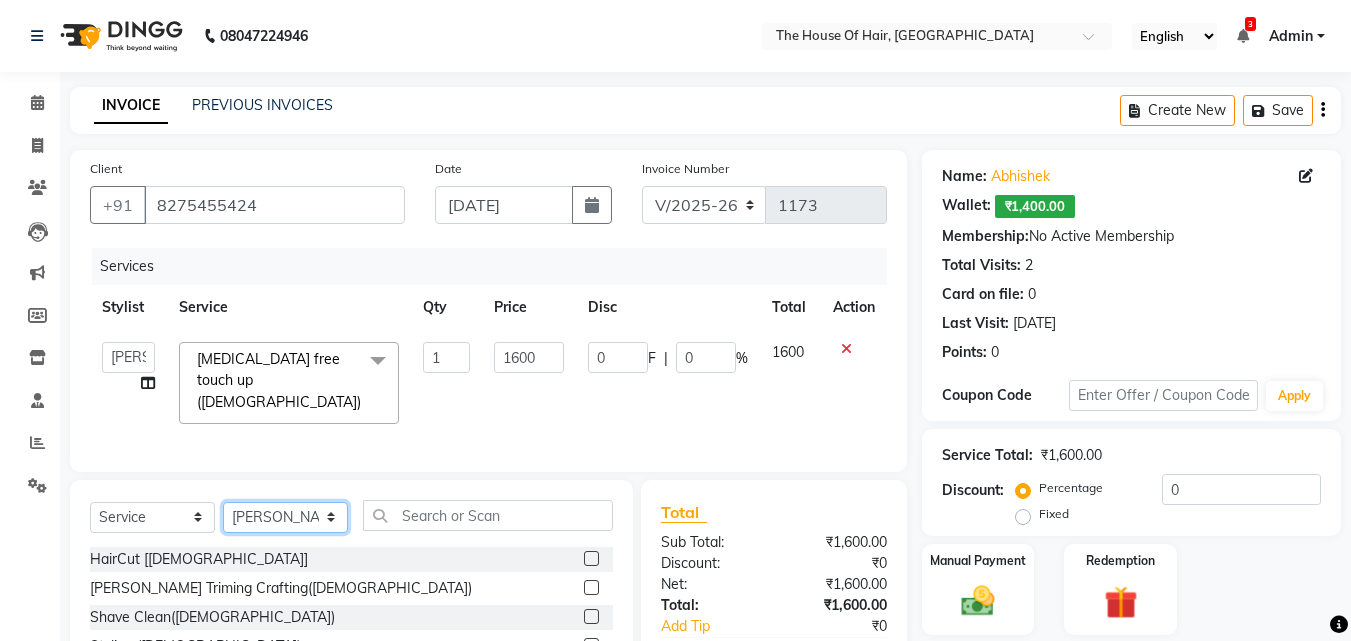 click on "Select Stylist Aarohi Ubale Amit Rasal HOH Kanchan Chouhan Kritika navin vaidya Shubham" 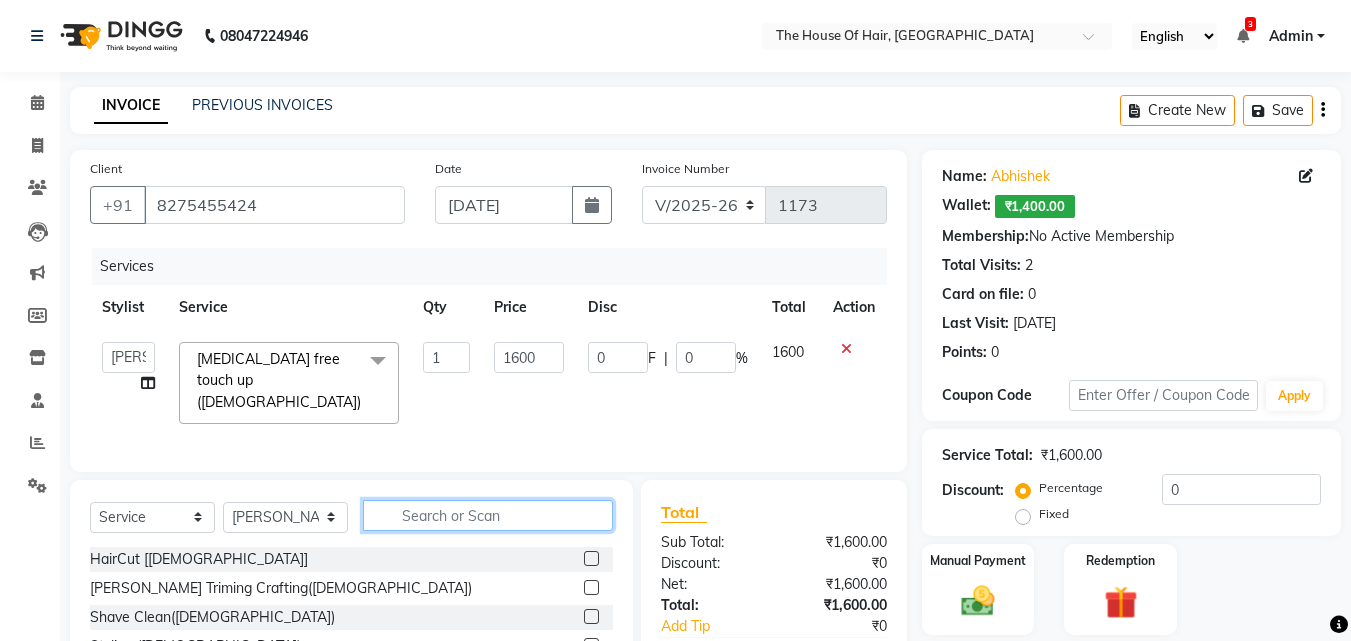 click 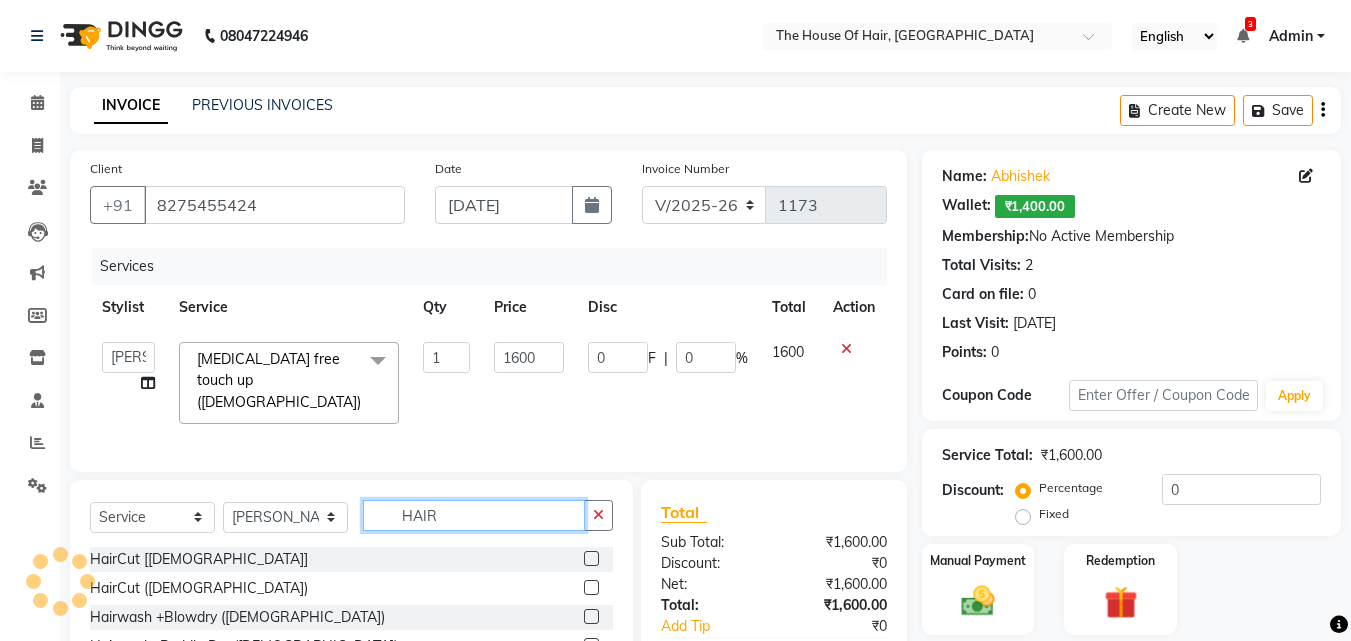 type on "HAIR" 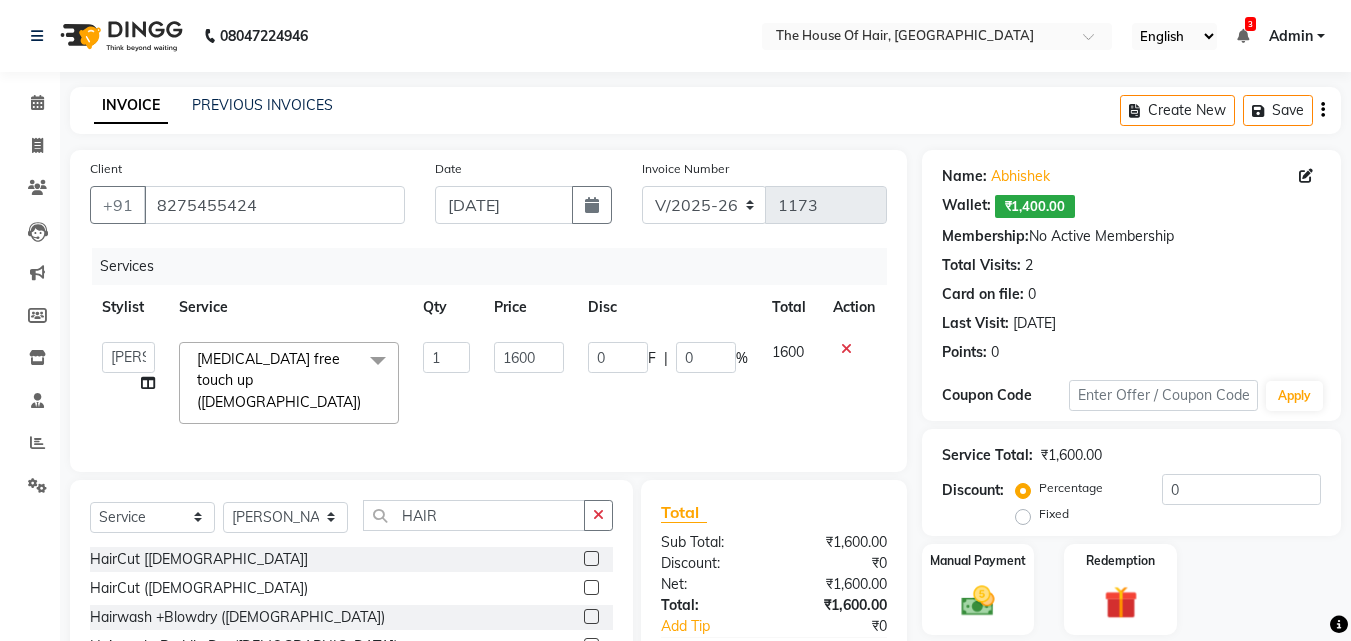 click 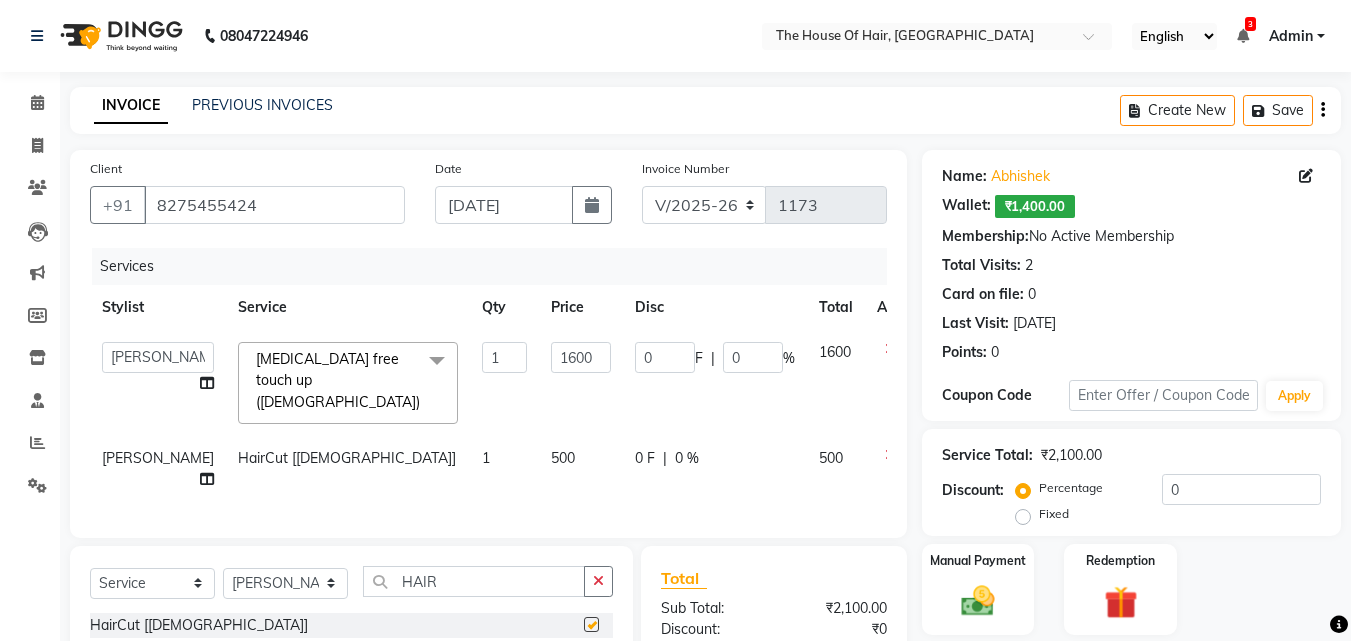 checkbox on "false" 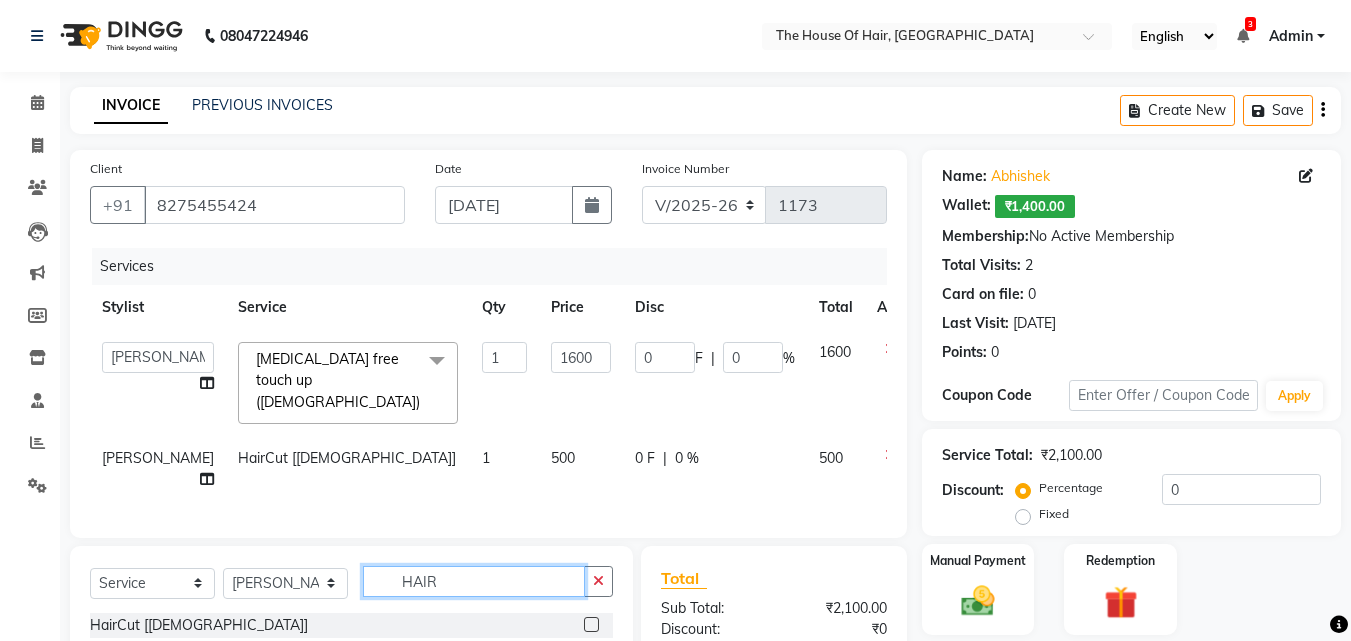 click on "HAIR" 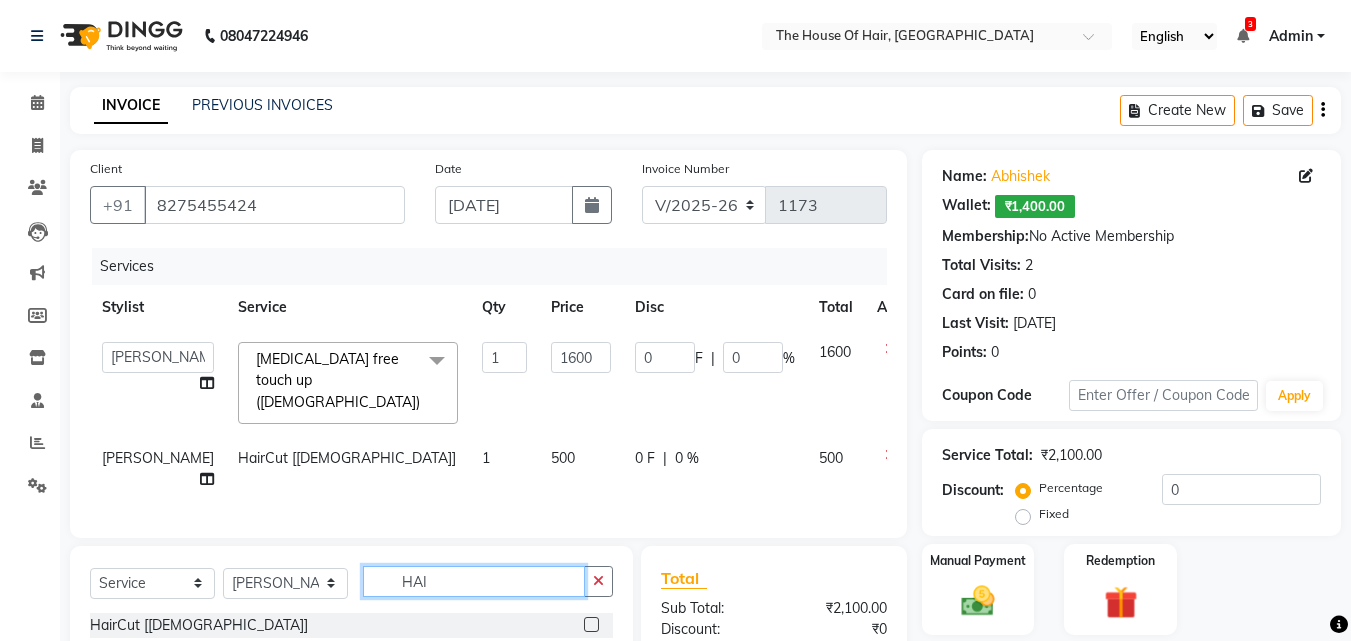type on "HAI" 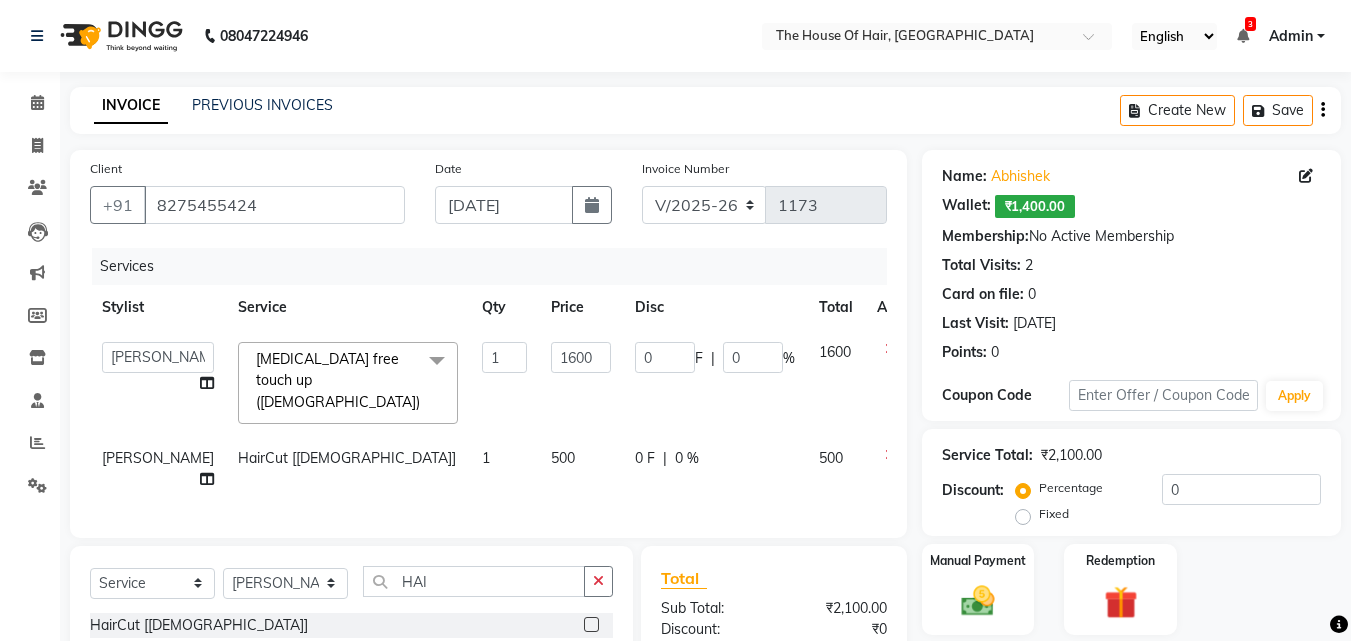 click on "HairCut  [[DEMOGRAPHIC_DATA]]" 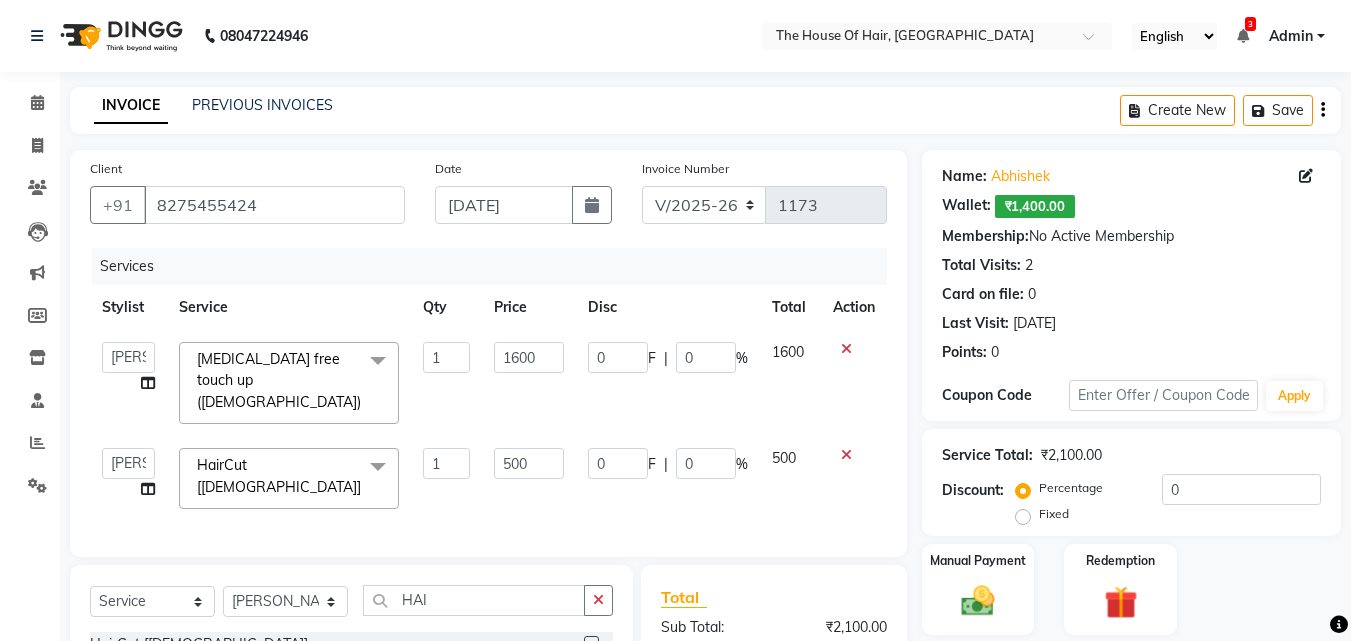 click on "HairCut  [[DEMOGRAPHIC_DATA]]" 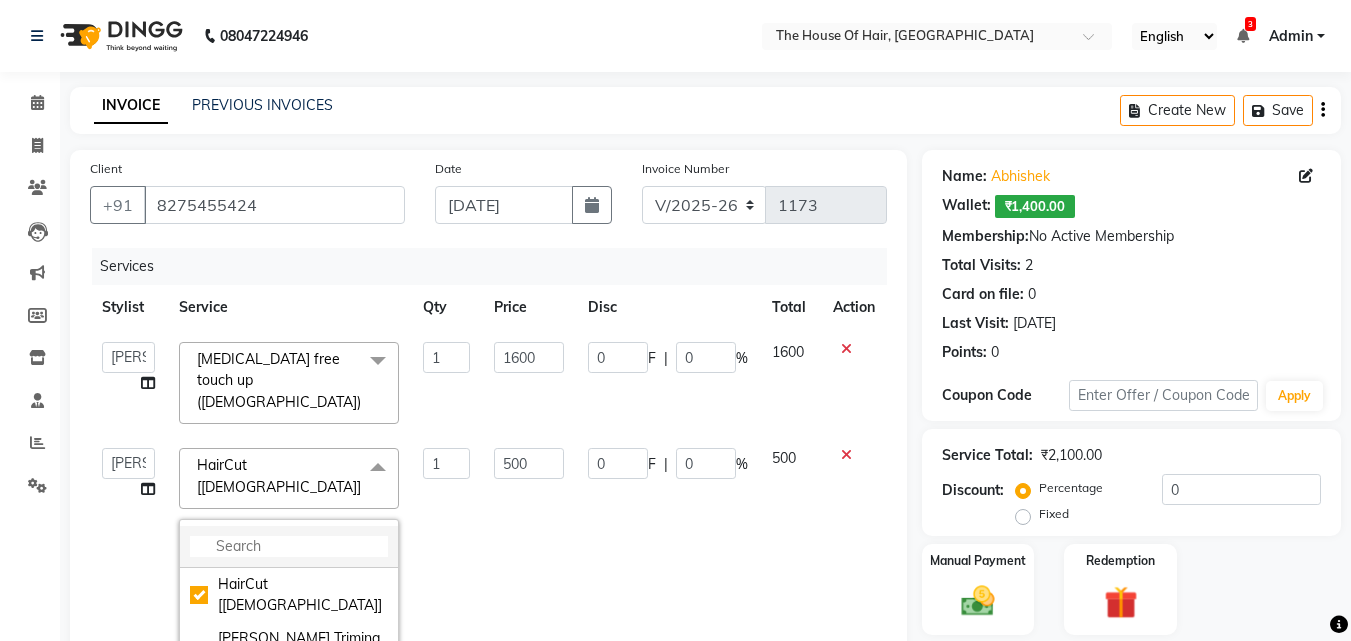 click 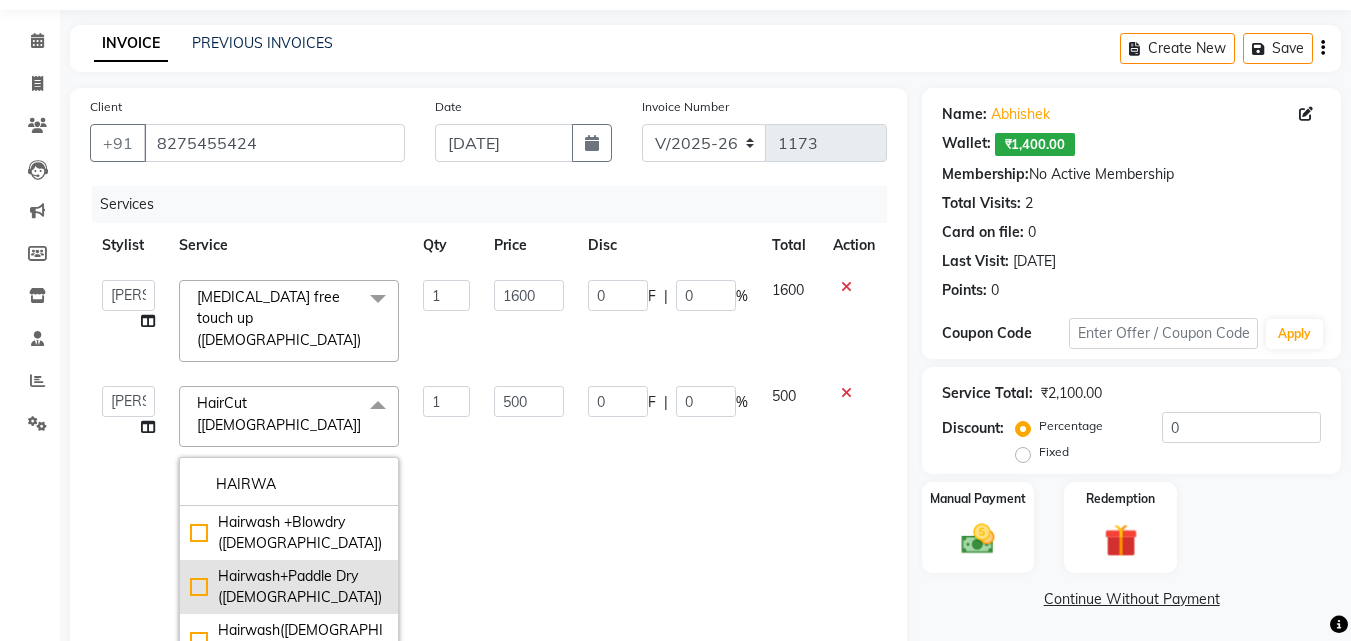 scroll, scrollTop: 81, scrollLeft: 0, axis: vertical 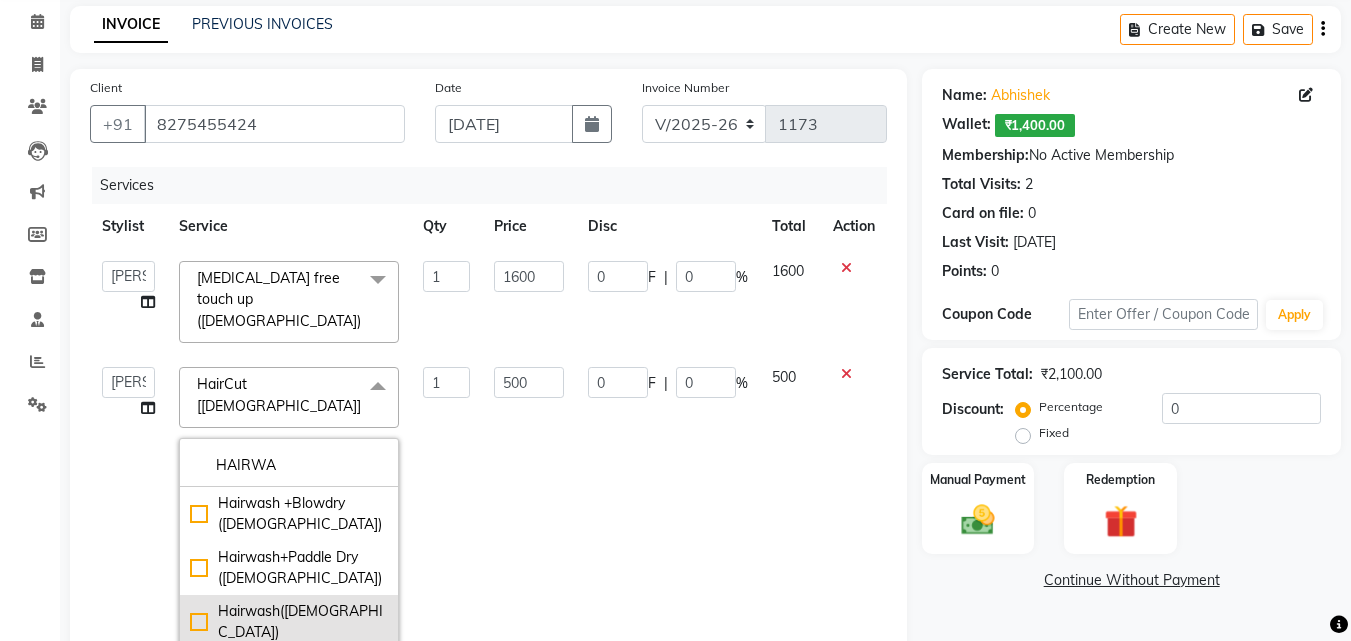 type on "HAIRWA" 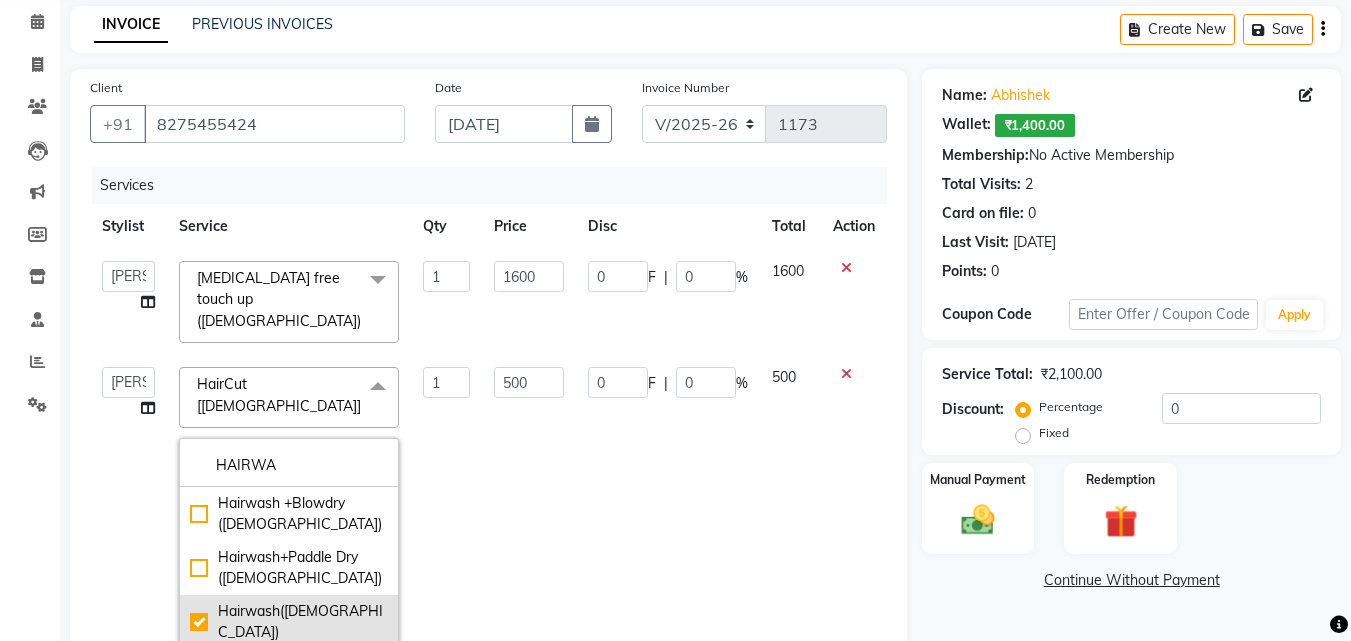 checkbox on "true" 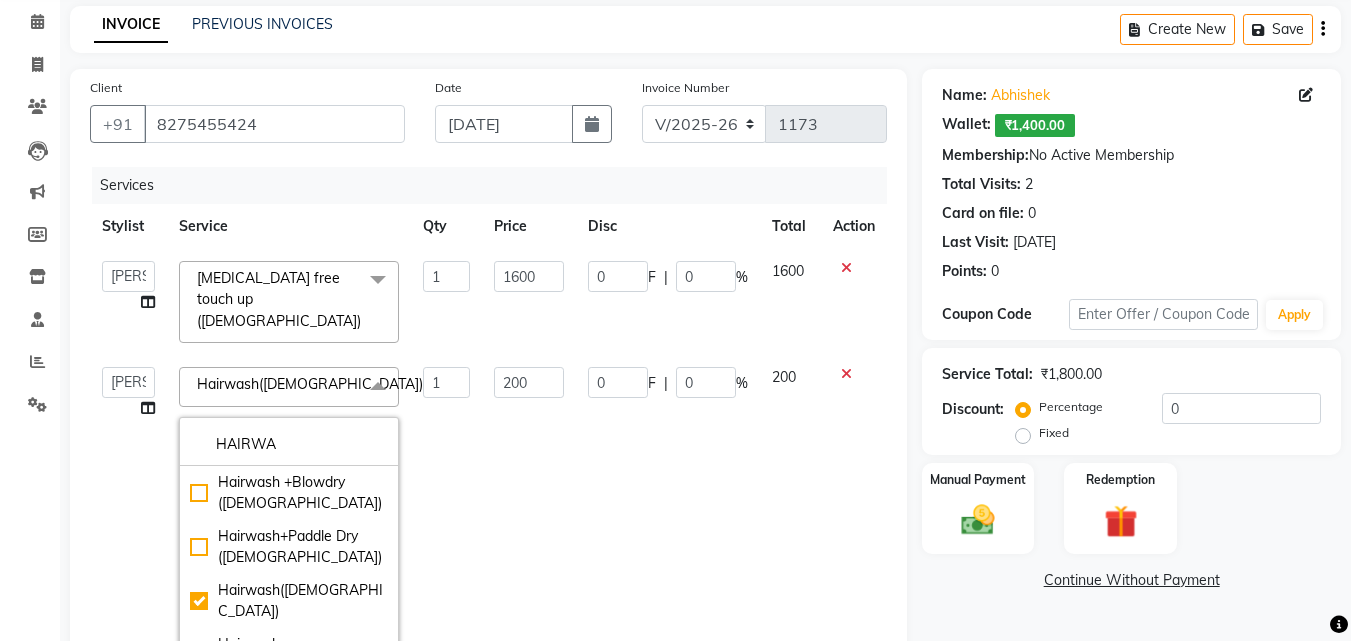 click on "0 F | 0 %" 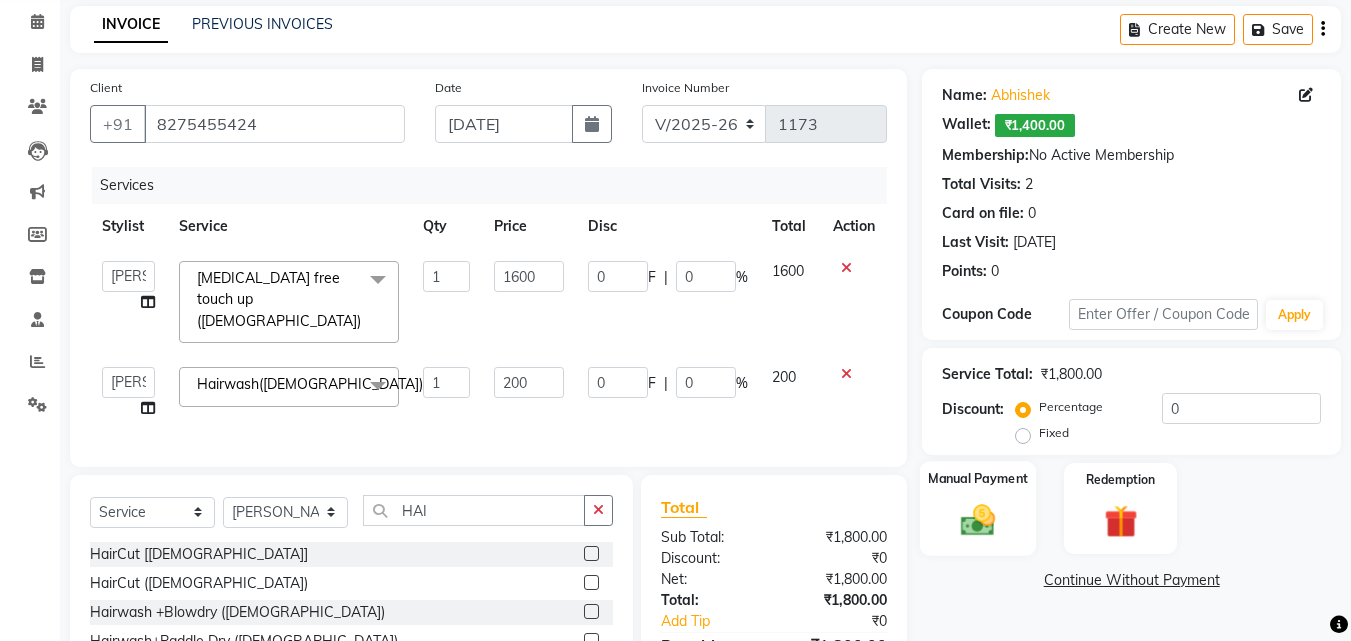 click 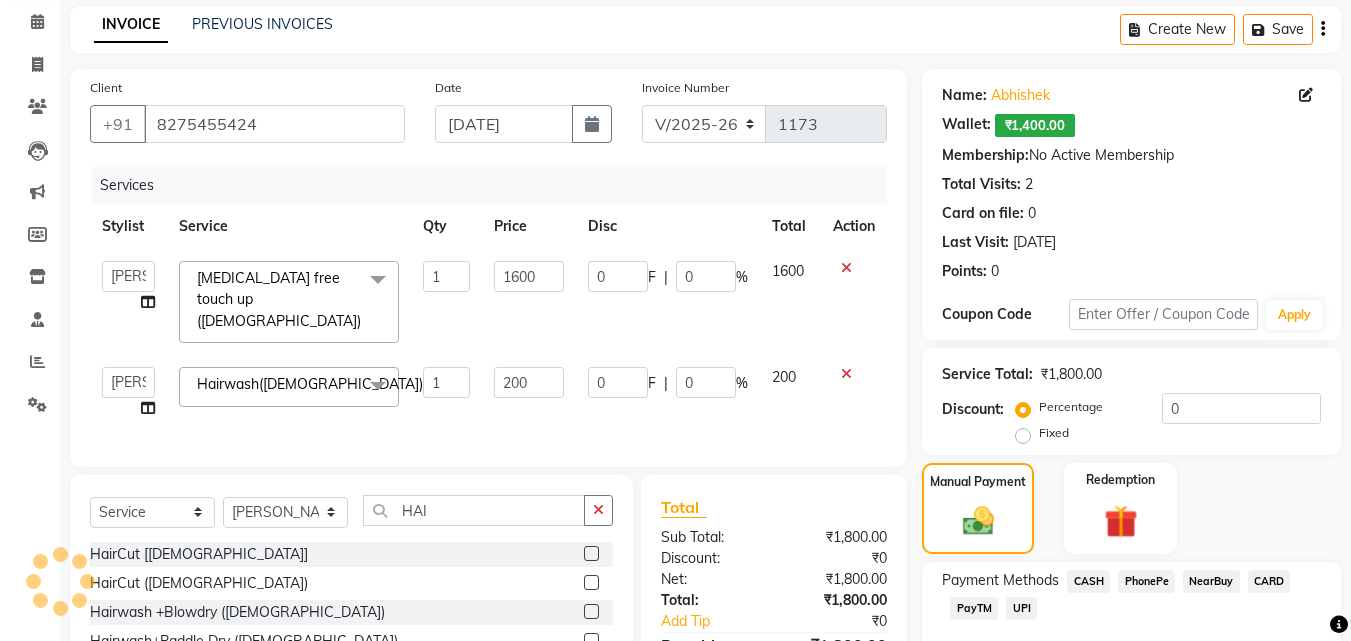 click on "UPI" 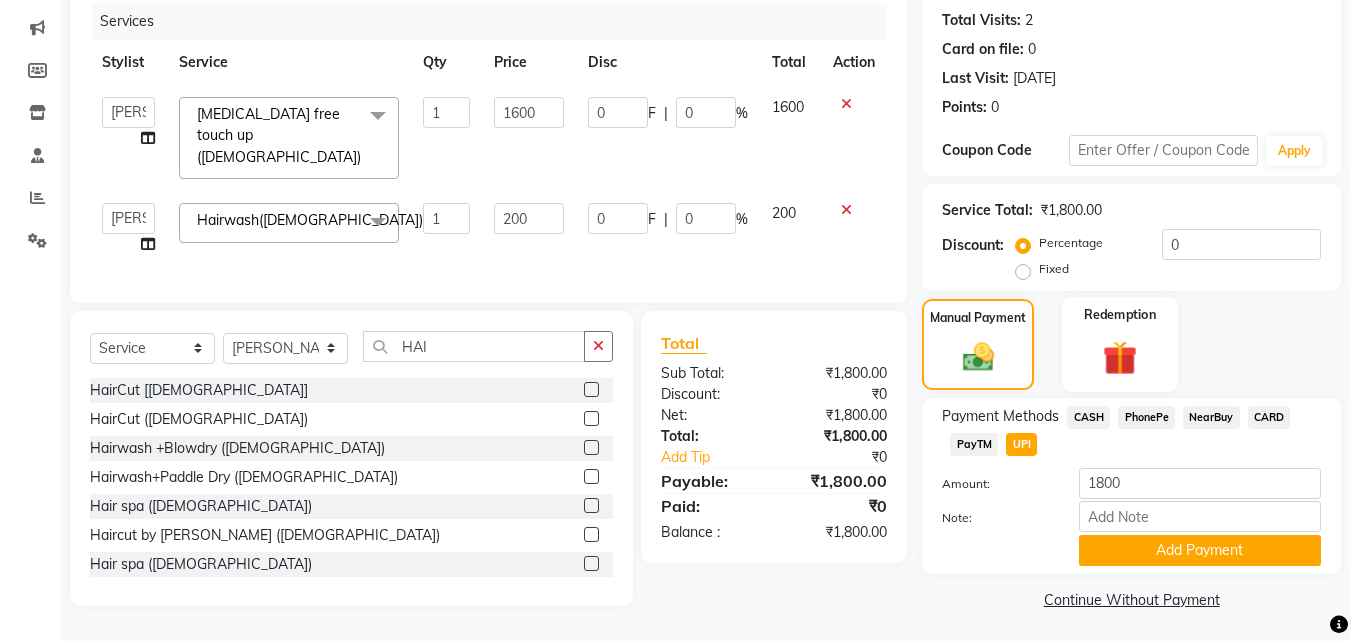 scroll, scrollTop: 249, scrollLeft: 0, axis: vertical 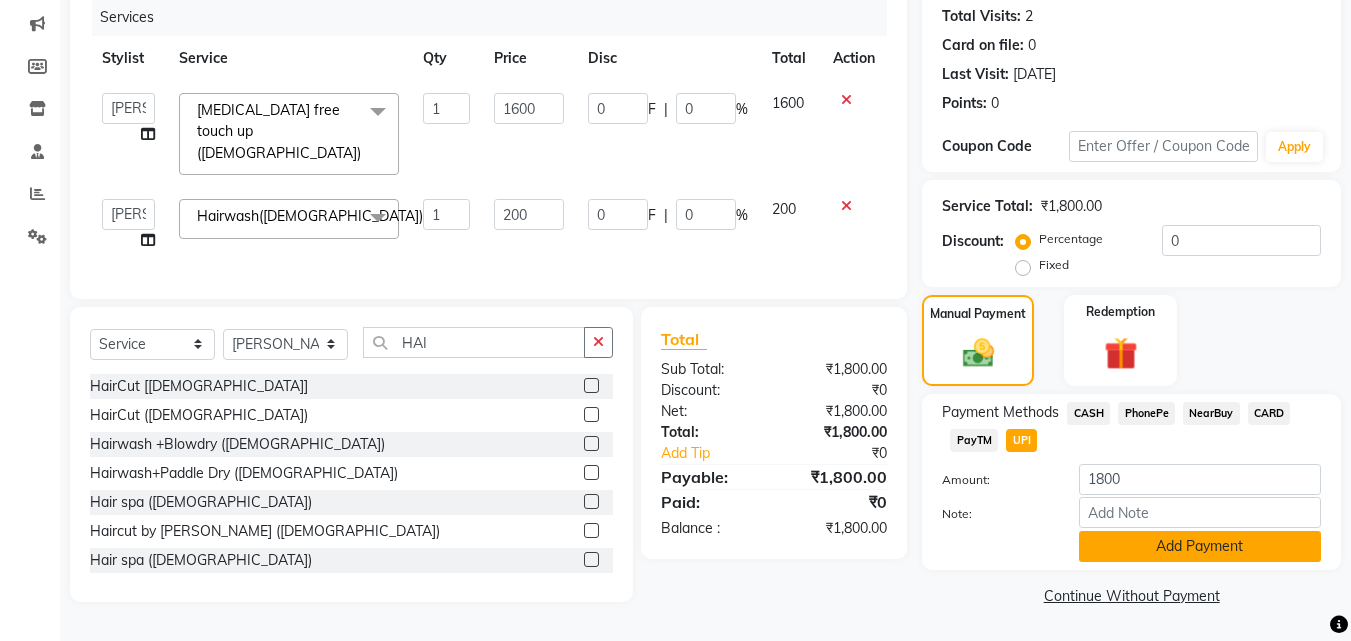 click on "Add Payment" 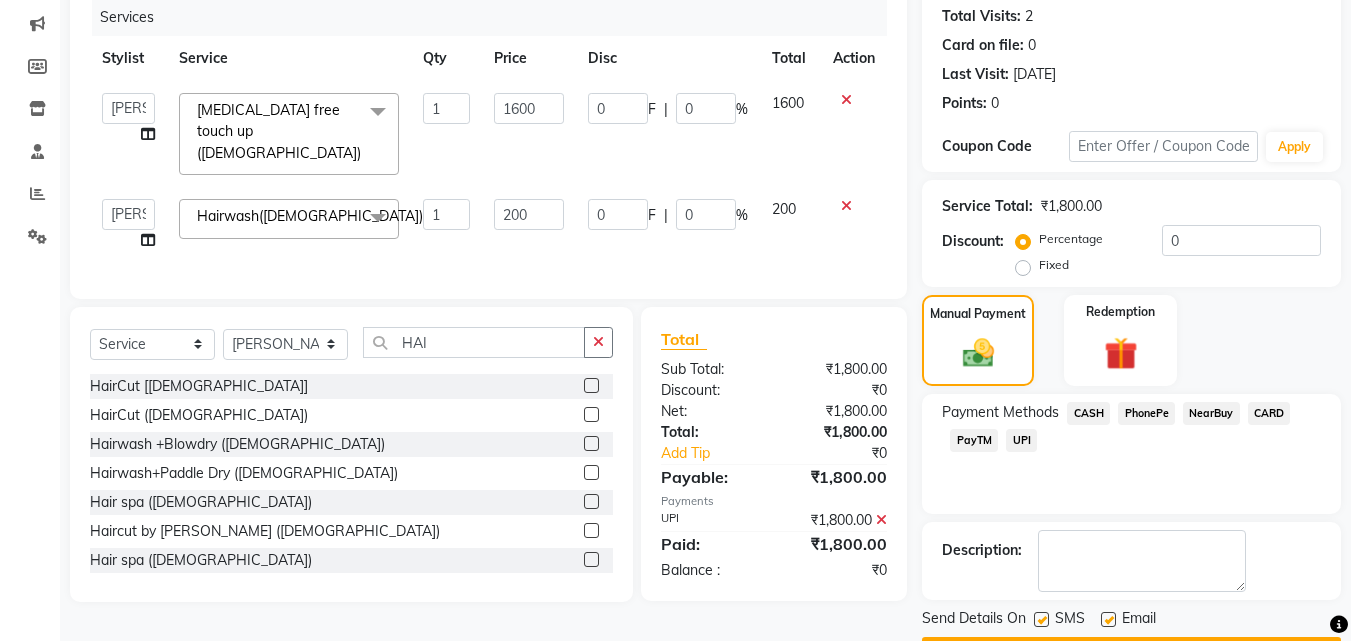 scroll, scrollTop: 306, scrollLeft: 0, axis: vertical 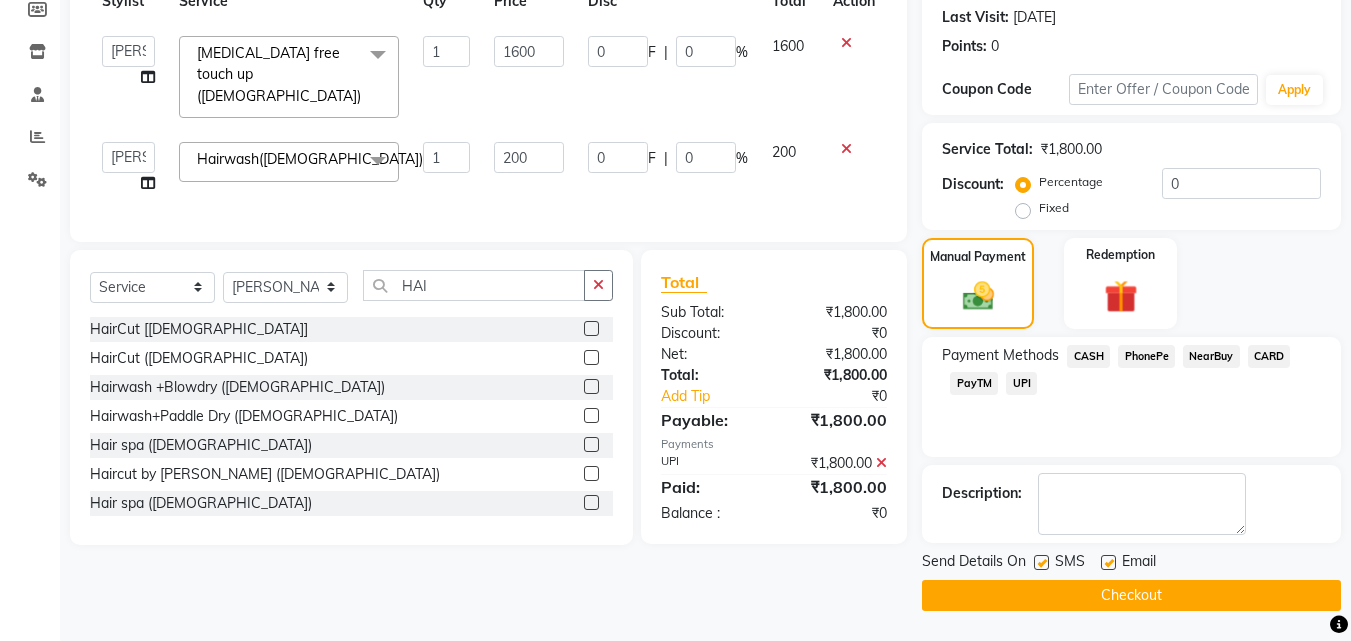 click on "Checkout" 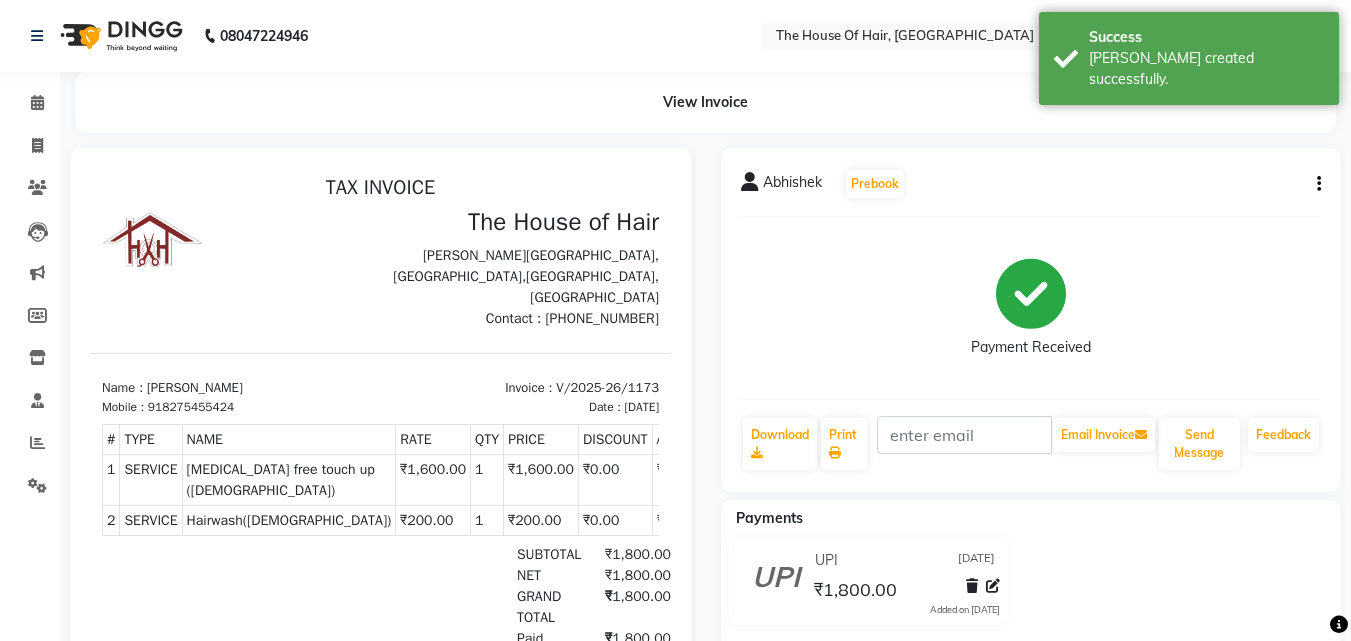 scroll, scrollTop: 0, scrollLeft: 0, axis: both 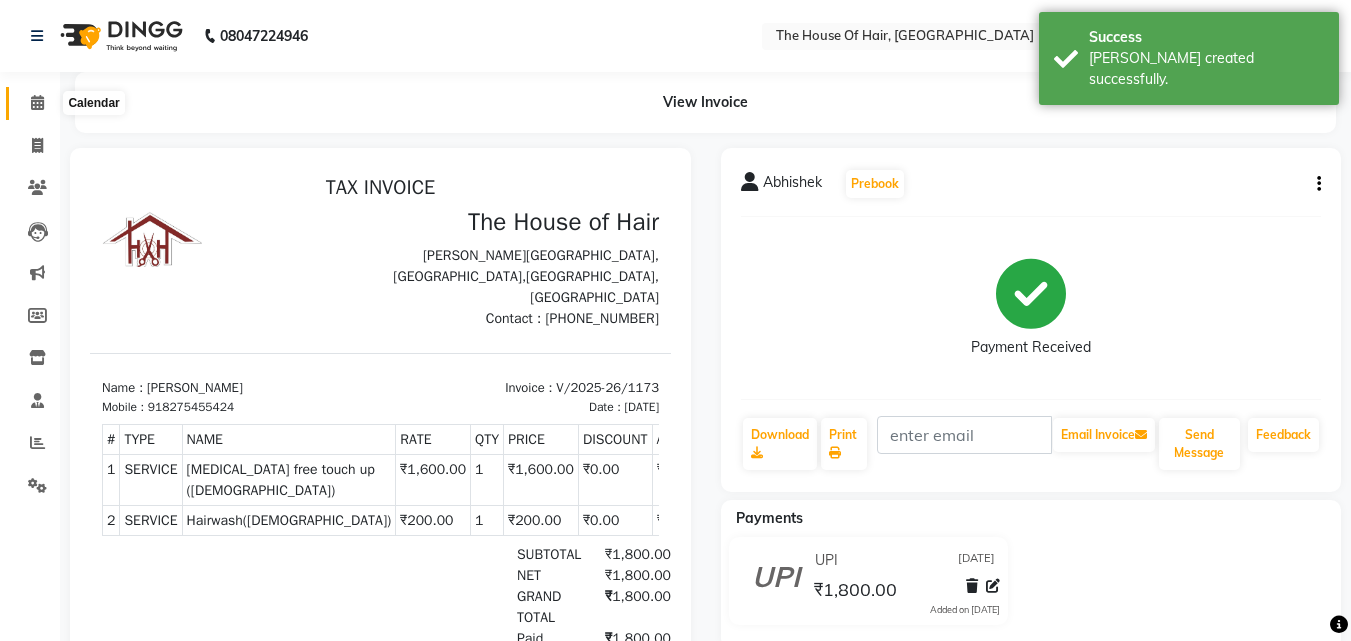 click 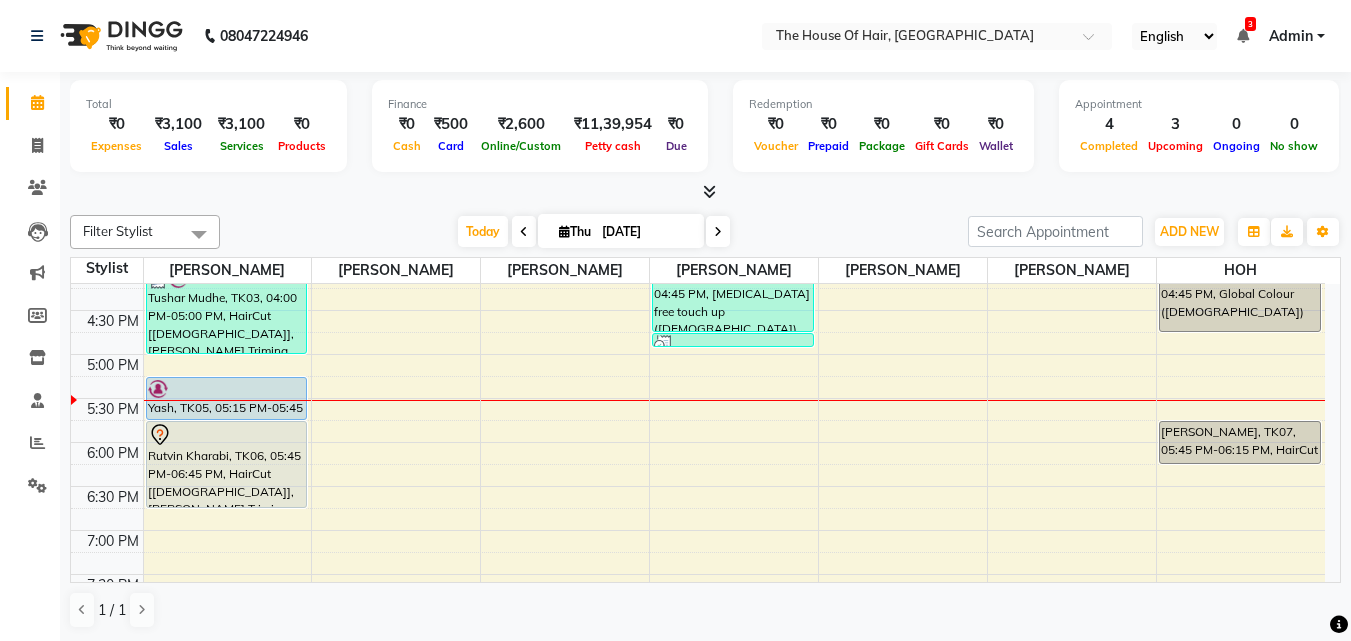 scroll, scrollTop: 720, scrollLeft: 0, axis: vertical 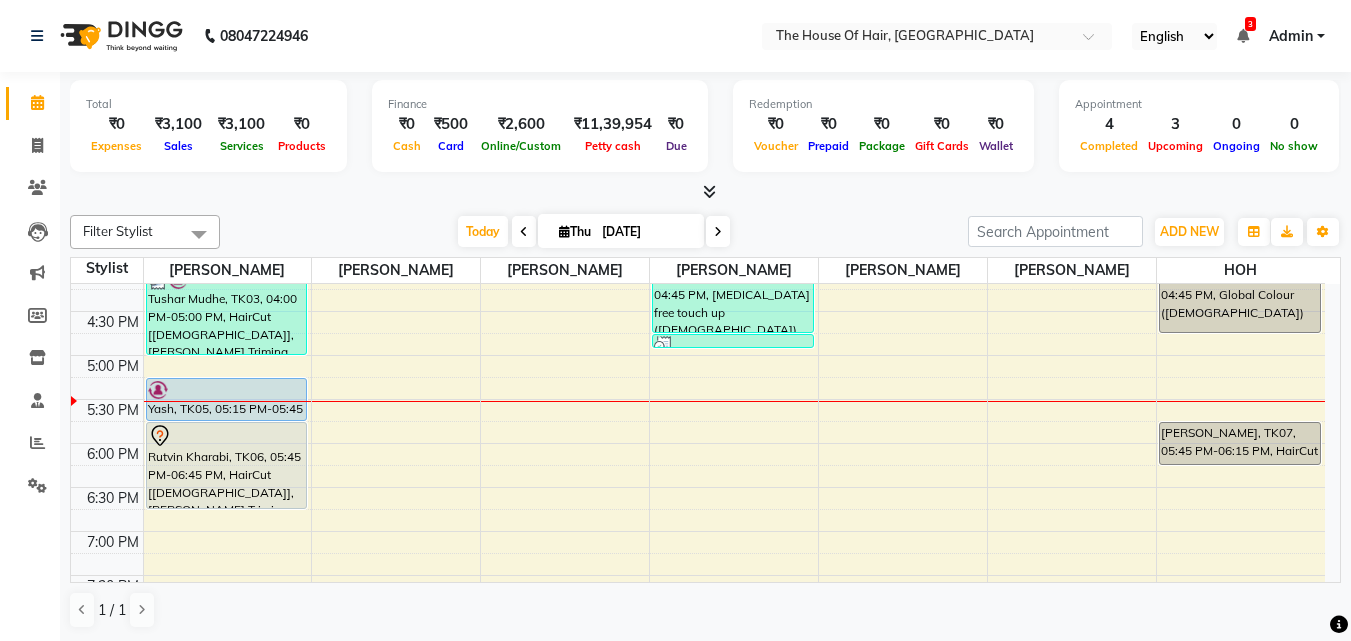 click on "8:00 AM 8:30 AM 9:00 AM 9:30 AM 10:00 AM 10:30 AM 11:00 AM 11:30 AM 12:00 PM 12:30 PM 1:00 PM 1:30 PM 2:00 PM 2:30 PM 3:00 PM 3:30 PM 4:00 PM 4:30 PM 5:00 PM 5:30 PM 6:00 PM 6:30 PM 7:00 PM 7:30 PM 8:00 PM 8:30 PM 9:00 PM 9:30 PM     Tushar Mudhe, TK03, 04:00 PM-05:00 PM, HairCut  [Male],Beard Triming Crafting(Male)     Yash, TK05, 05:15 PM-05:45 PM, HairCut  [Male]             Rutvin Kharabi, TK06, 05:45 PM-06:45 PM, HairCut  [Male],Beard Triming Crafting(Male)     Uttam Purohit, TK02, 10:45 AM-11:15 AM, HairCut  [Male]     Abhishek, TK04, 03:45 PM-04:45 PM, Ammonia free touch up (Female)     Abhishek, TK04, 04:45 PM-04:55 PM, Hairwash(male)             milind kude, TK01, 11:00 AM-11:30 AM, HairCut  [Male]     Abhishek, TK04, 03:45 PM-04:45 PM, Global Colour (Male)    SHIVAM Chhunej, TK07, 05:45 PM-06:15 PM, HairCut  [Male]" at bounding box center [698, 179] 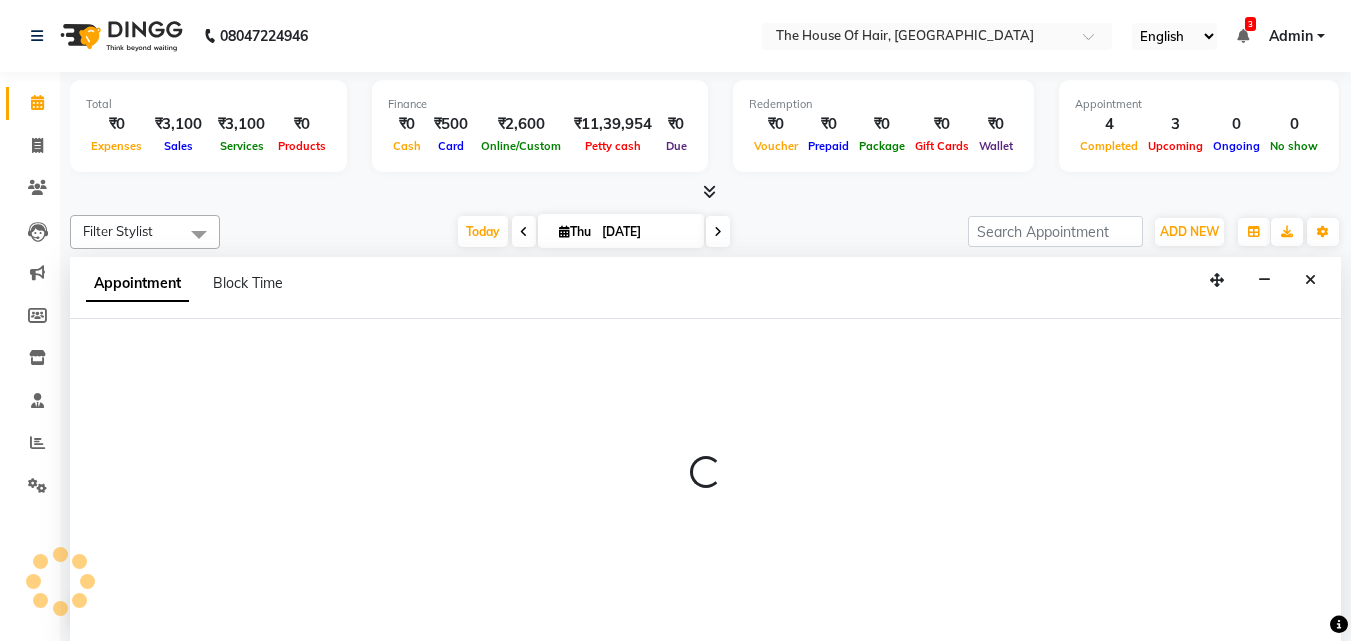 scroll, scrollTop: 1, scrollLeft: 0, axis: vertical 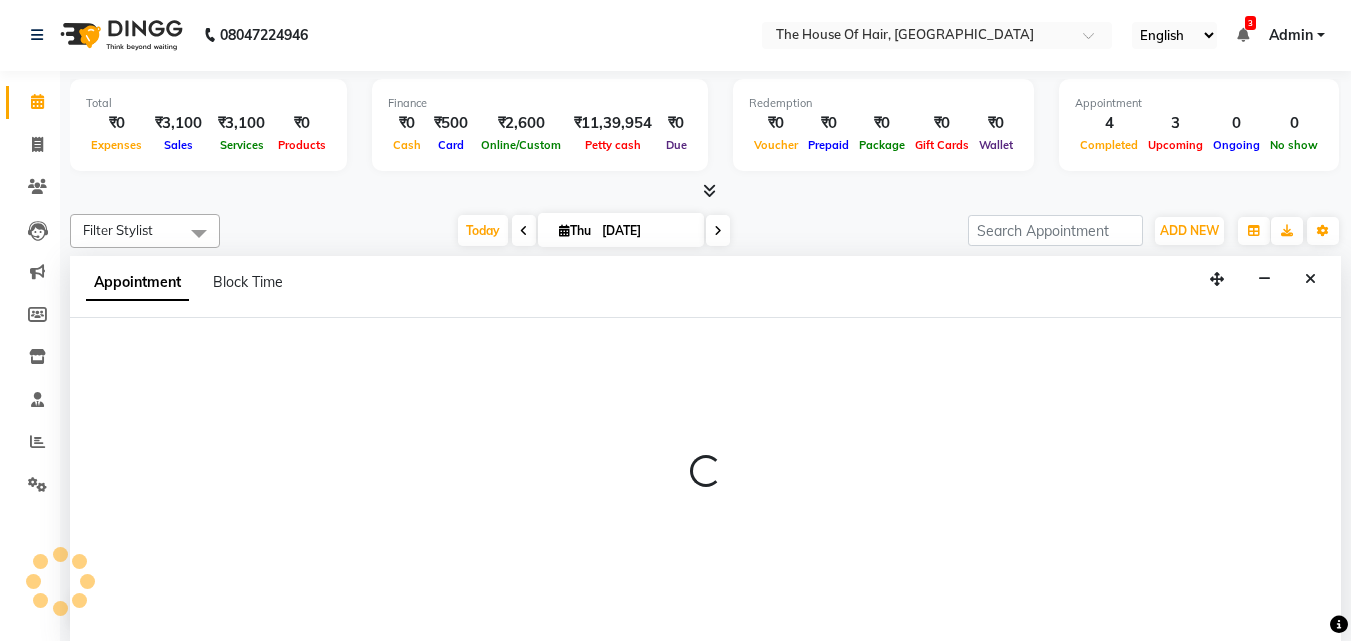 select on "42824" 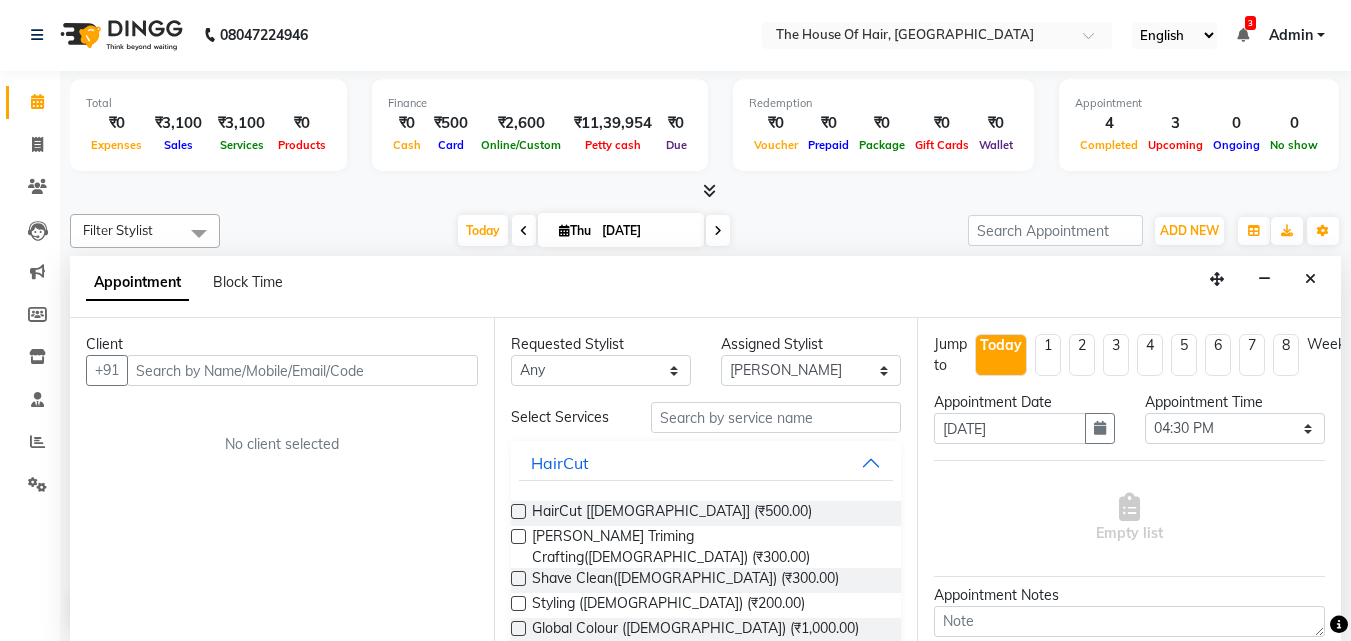 click at bounding box center [302, 370] 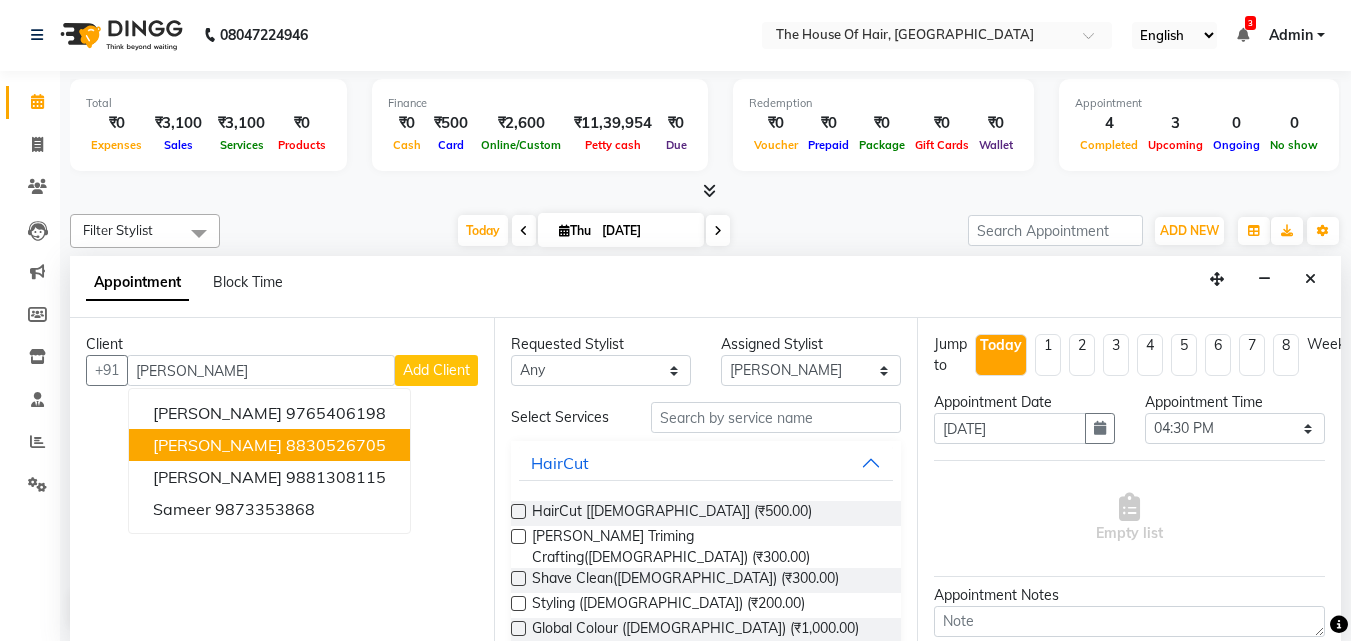 click on "Ameet shah  8830526705" at bounding box center (269, 445) 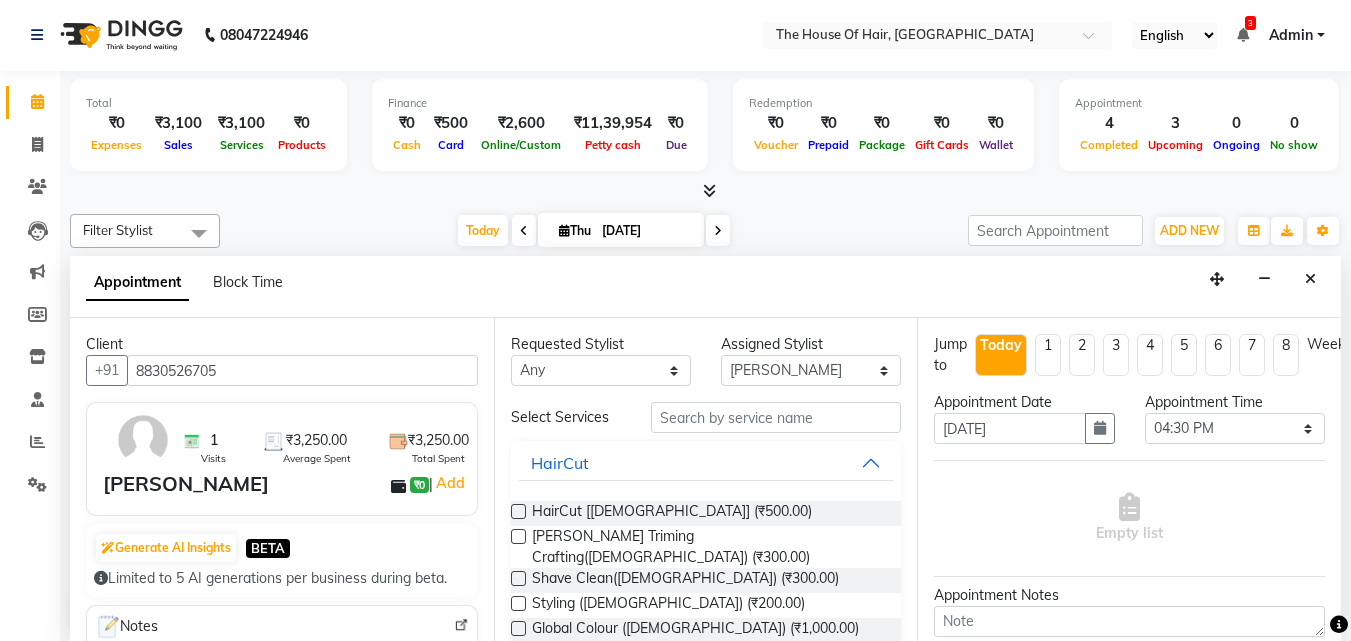 type on "8830526705" 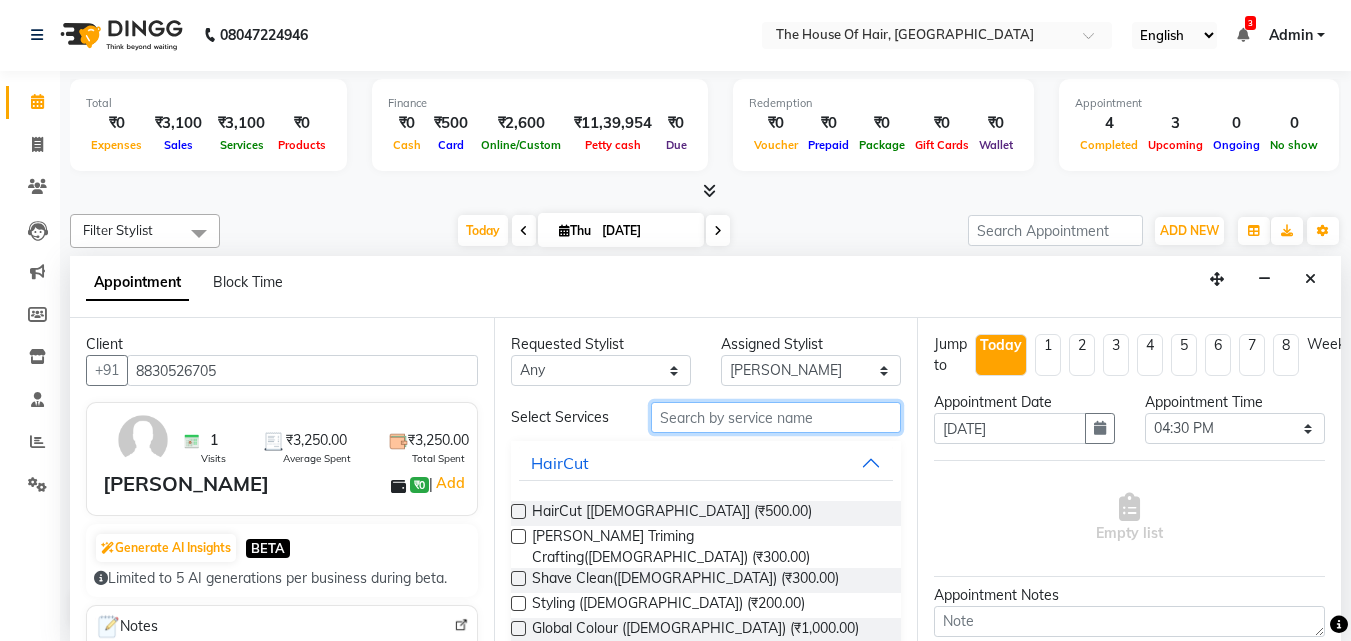 click at bounding box center [776, 417] 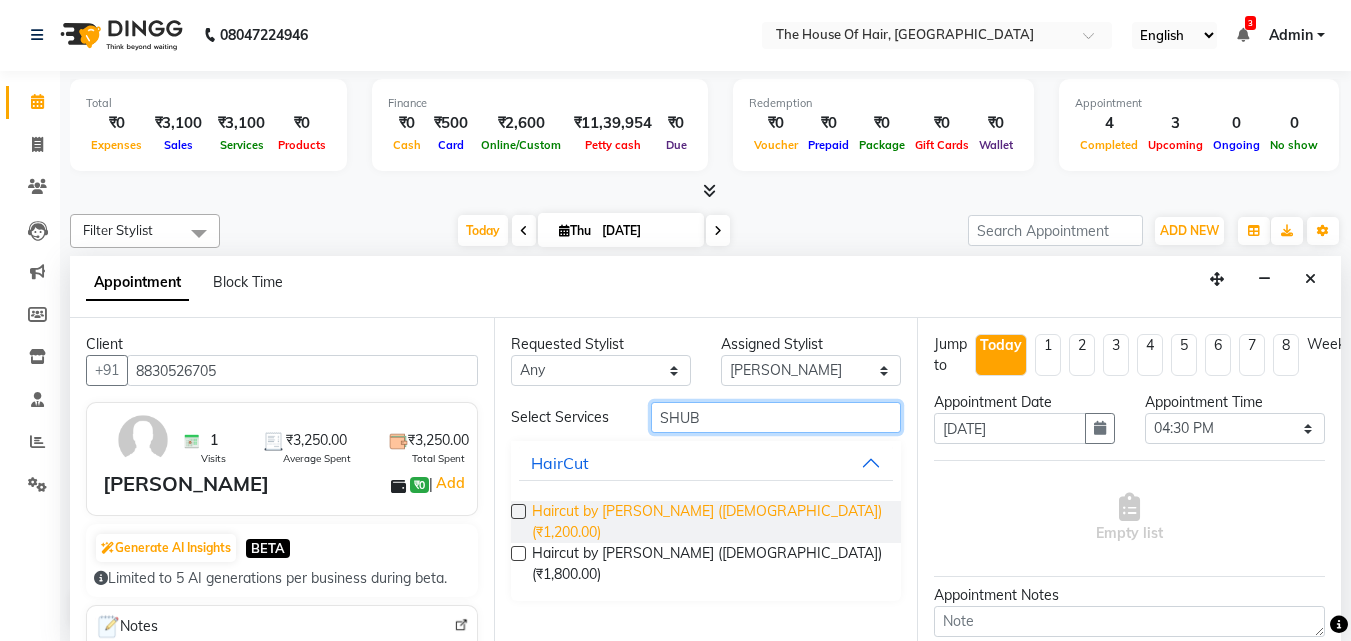 type on "SHUB" 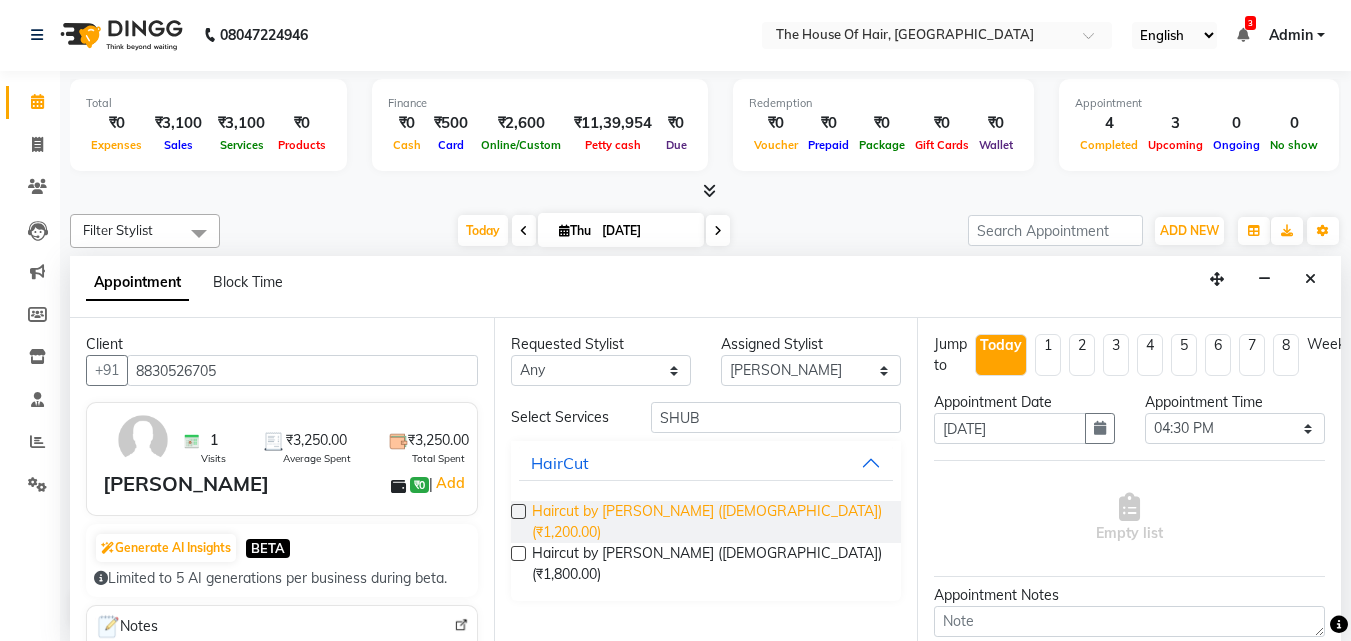 click on "Haircut by Shubham (Male) (₹1,200.00)" at bounding box center [709, 522] 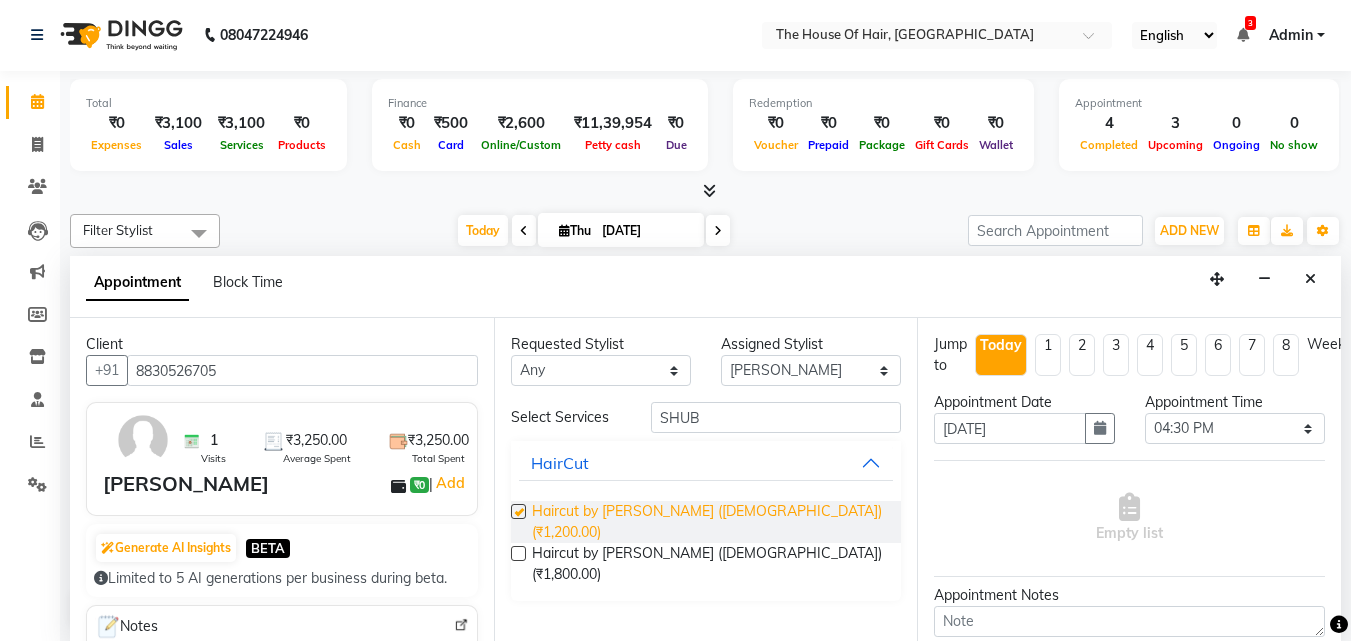 checkbox on "false" 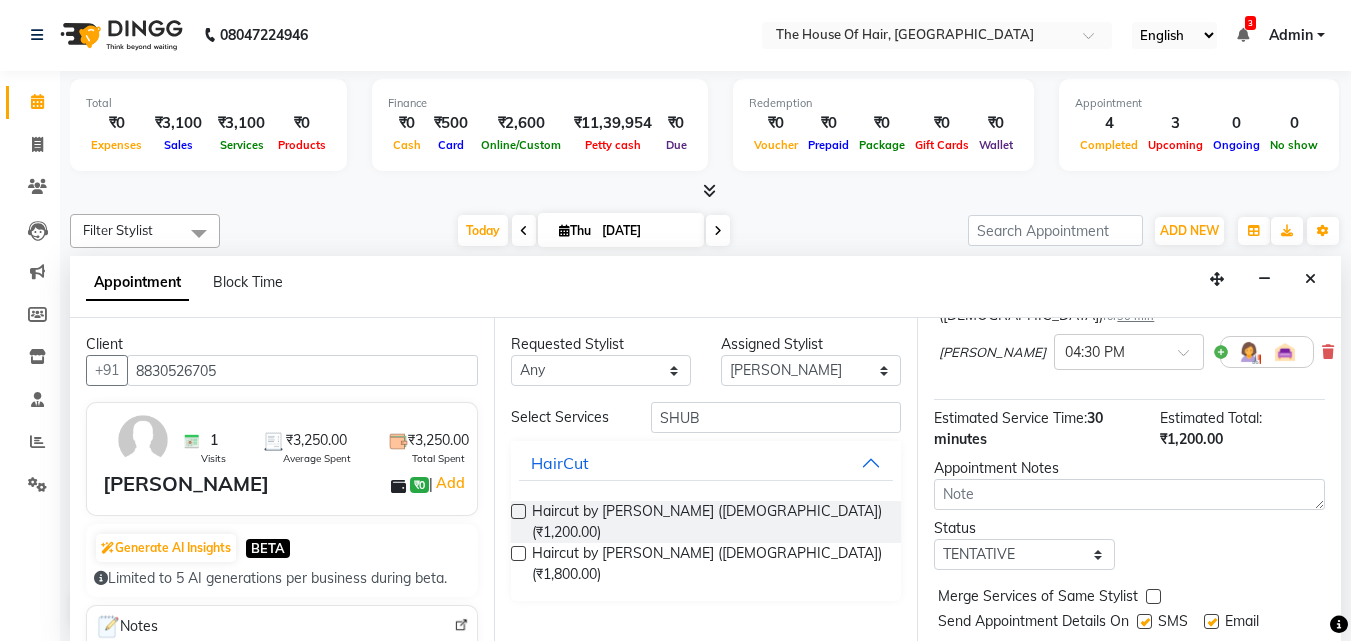 scroll, scrollTop: 192, scrollLeft: 0, axis: vertical 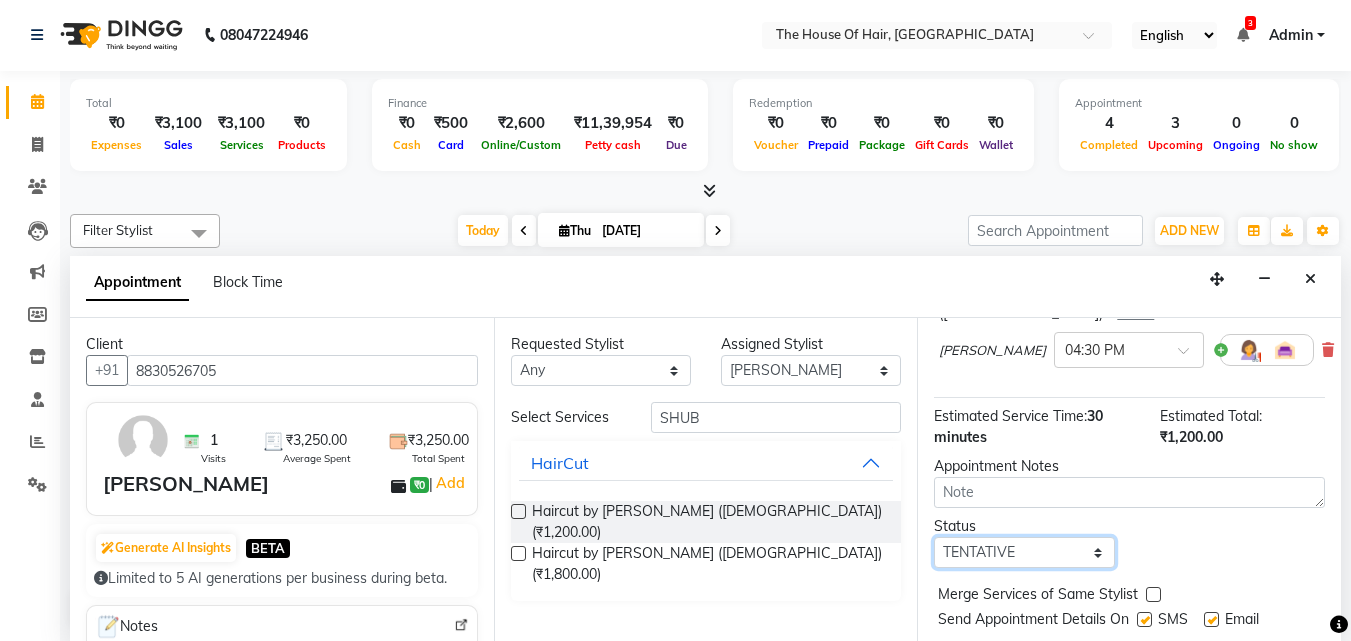 click on "Select TENTATIVE CONFIRM CHECK-IN UPCOMING" at bounding box center [1024, 552] 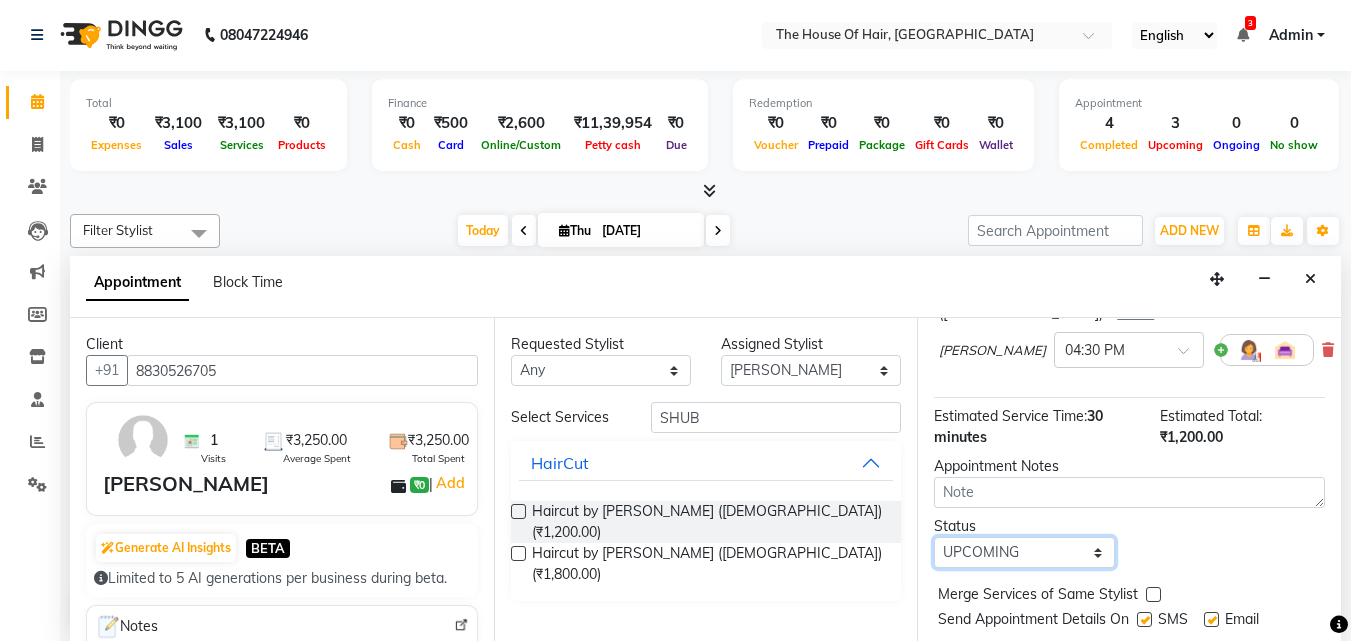 click on "Select TENTATIVE CONFIRM CHECK-IN UPCOMING" at bounding box center (1024, 552) 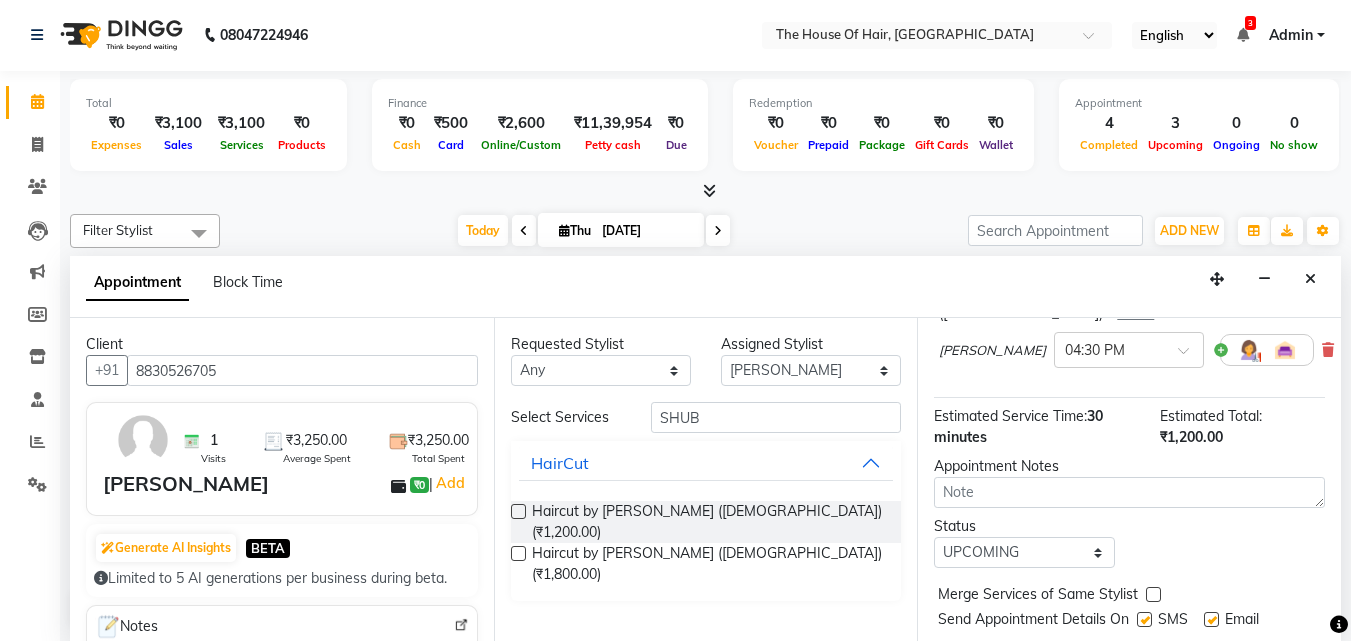 click at bounding box center (1153, 594) 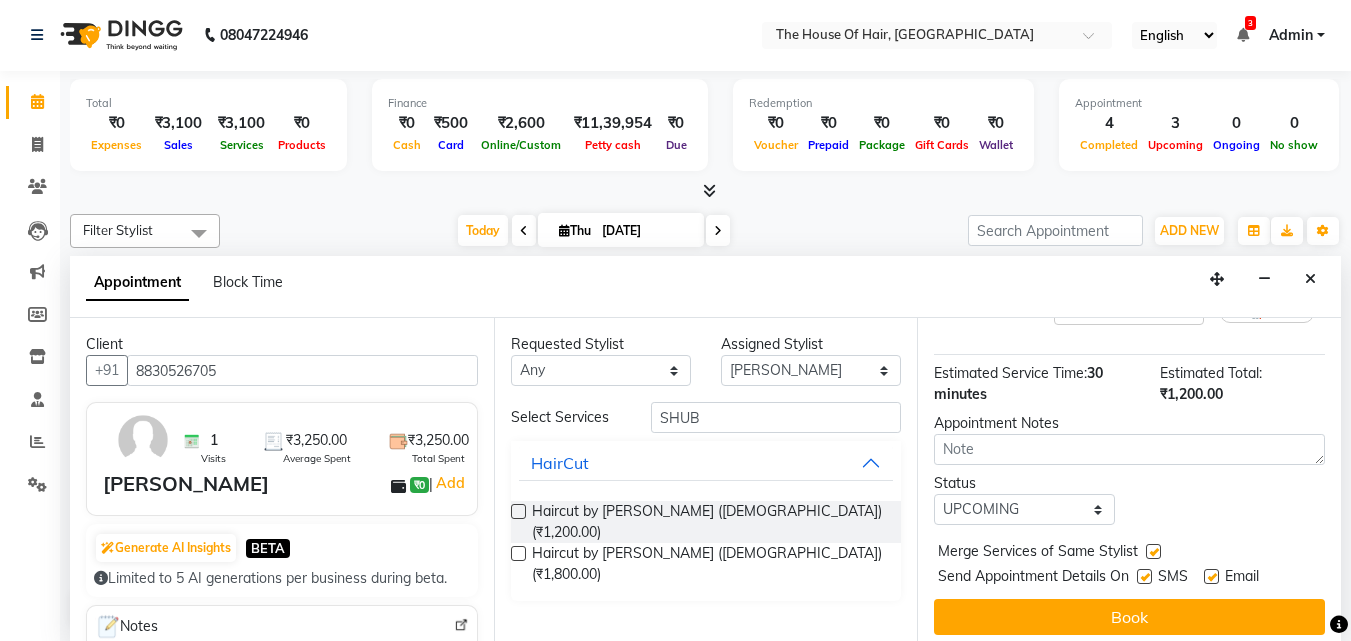 scroll, scrollTop: 239, scrollLeft: 0, axis: vertical 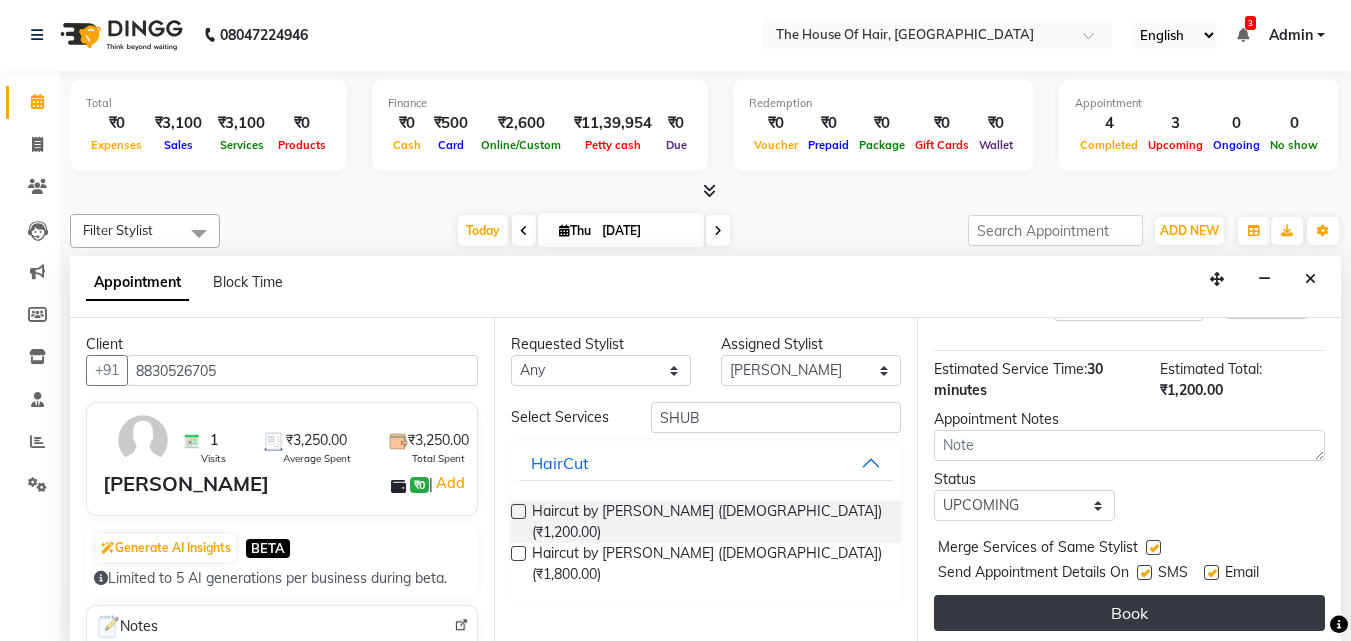 click on "Book" at bounding box center (1129, 613) 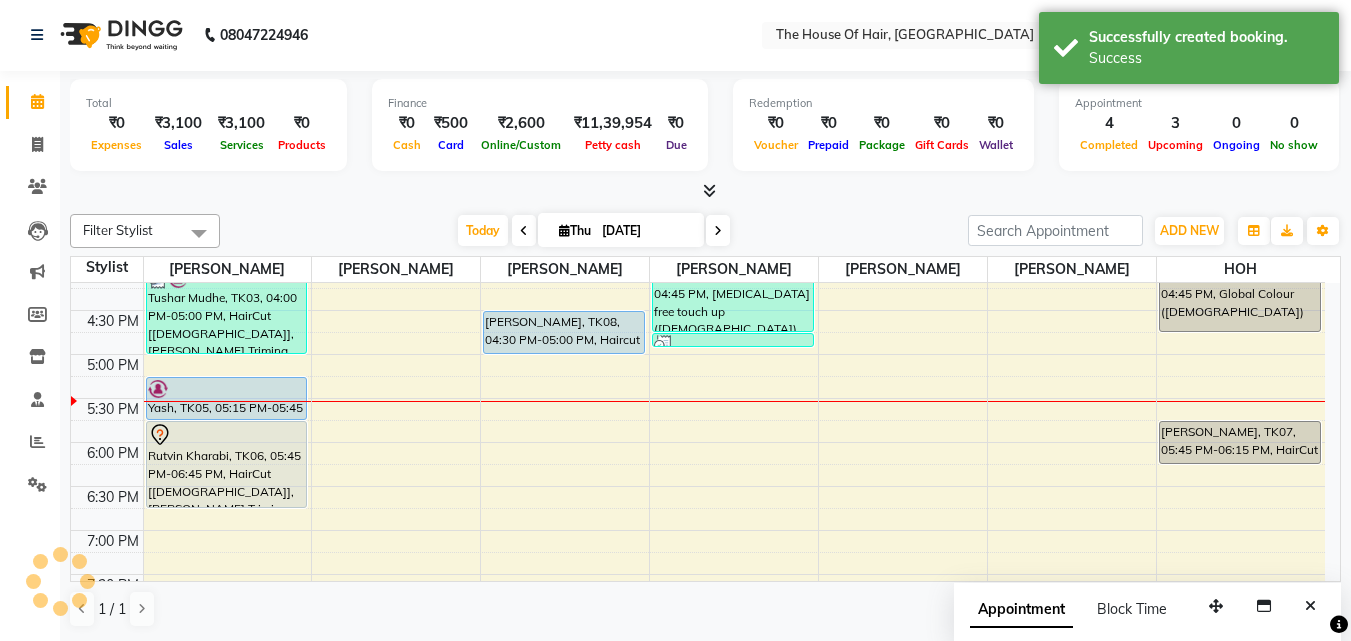 scroll, scrollTop: 0, scrollLeft: 0, axis: both 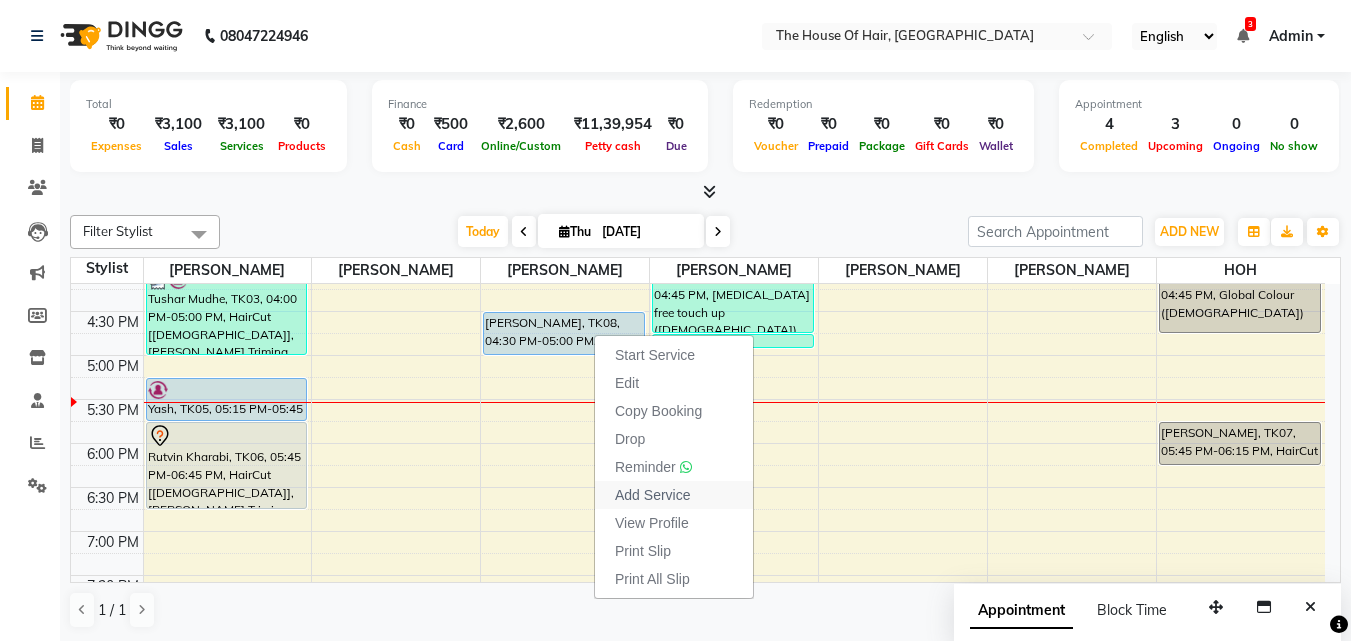 click on "Add Service" at bounding box center (652, 495) 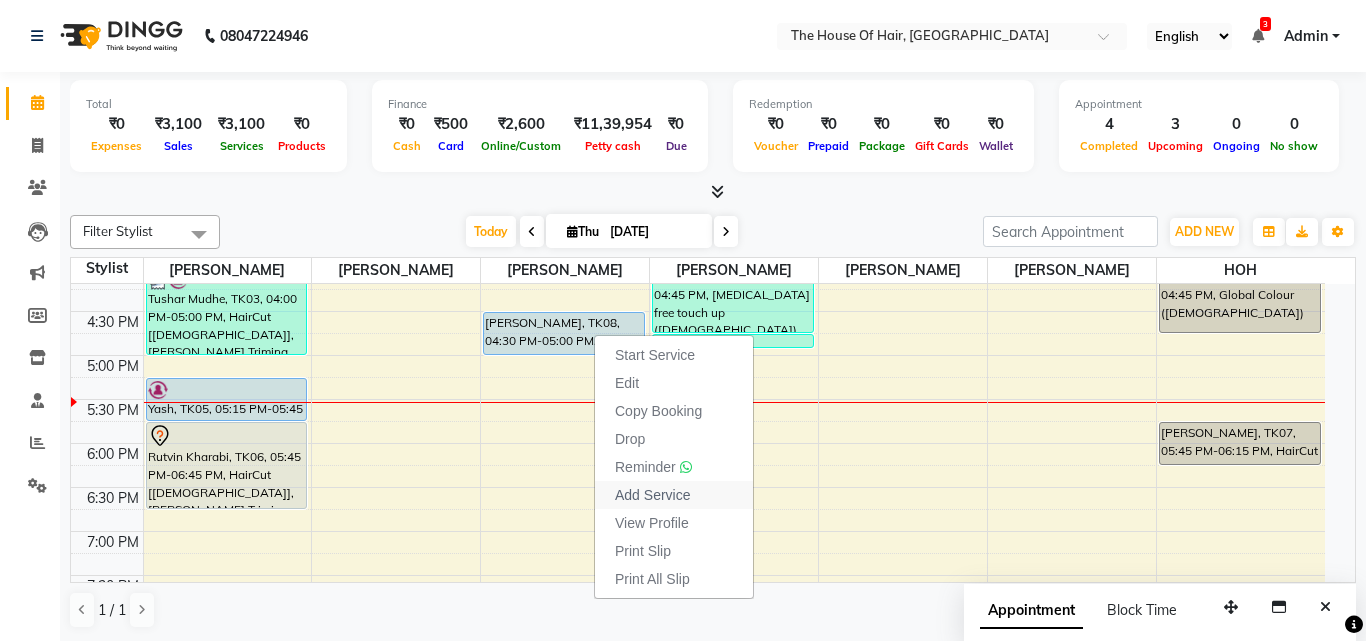 select on "42824" 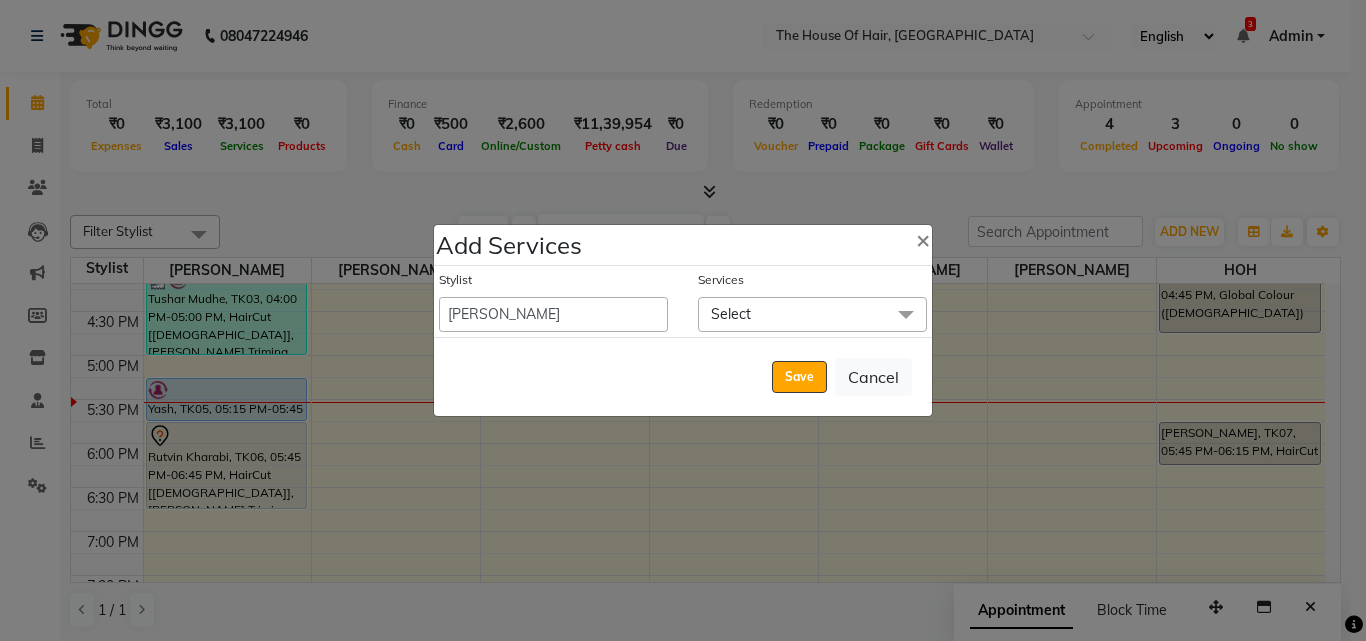 click on "Select" 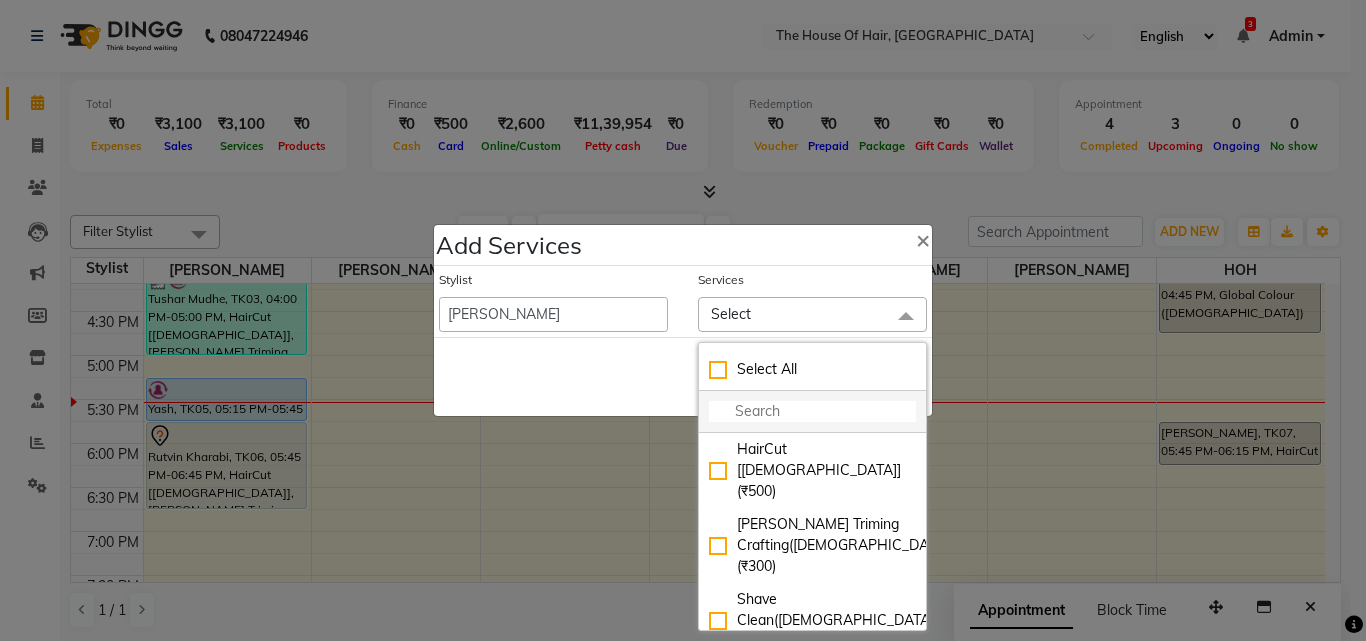 click 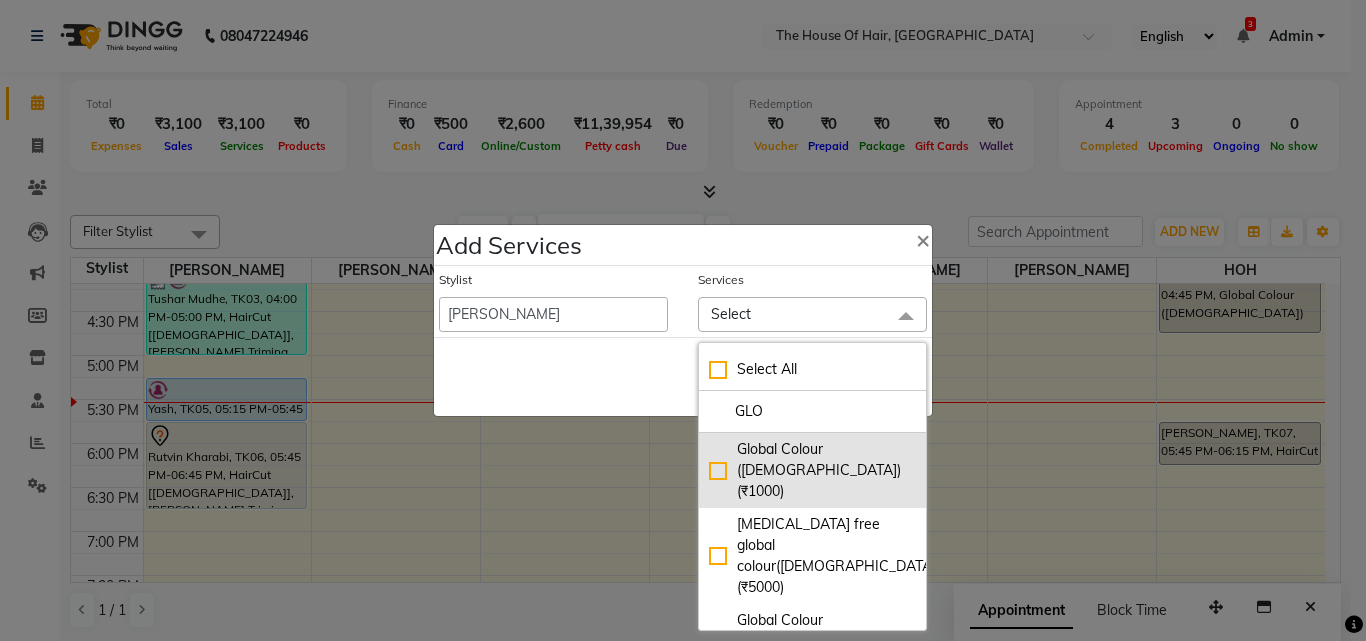 type on "GLO" 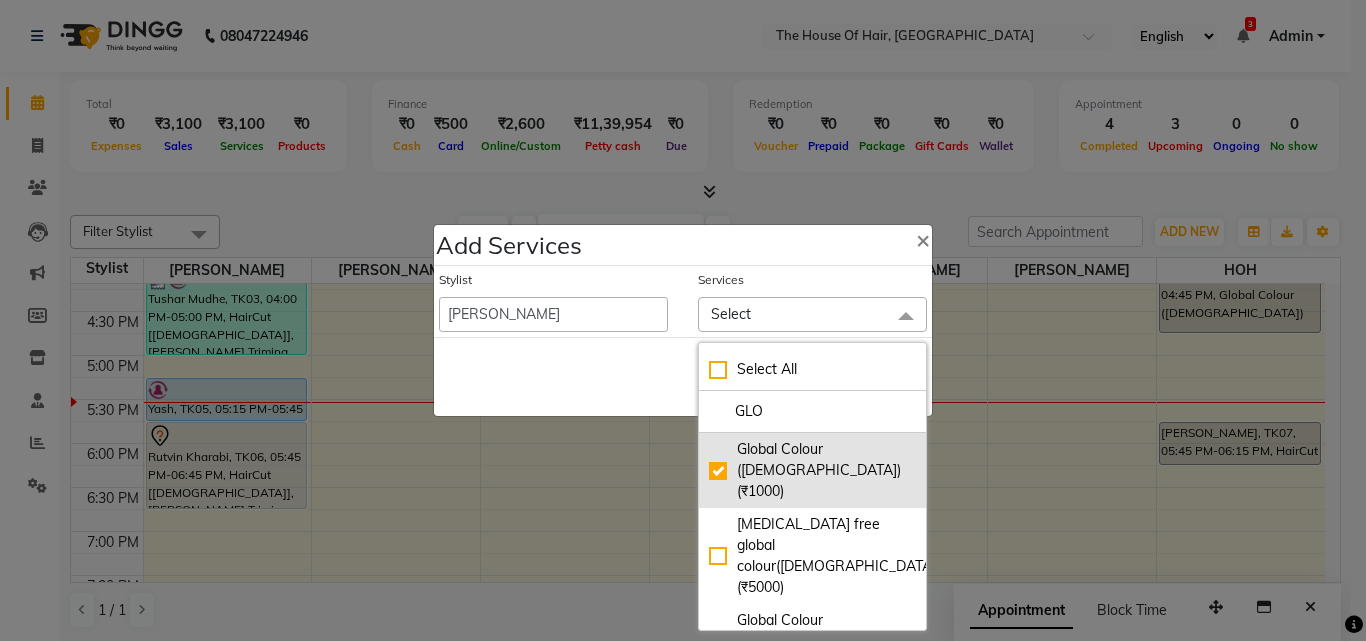 checkbox on "true" 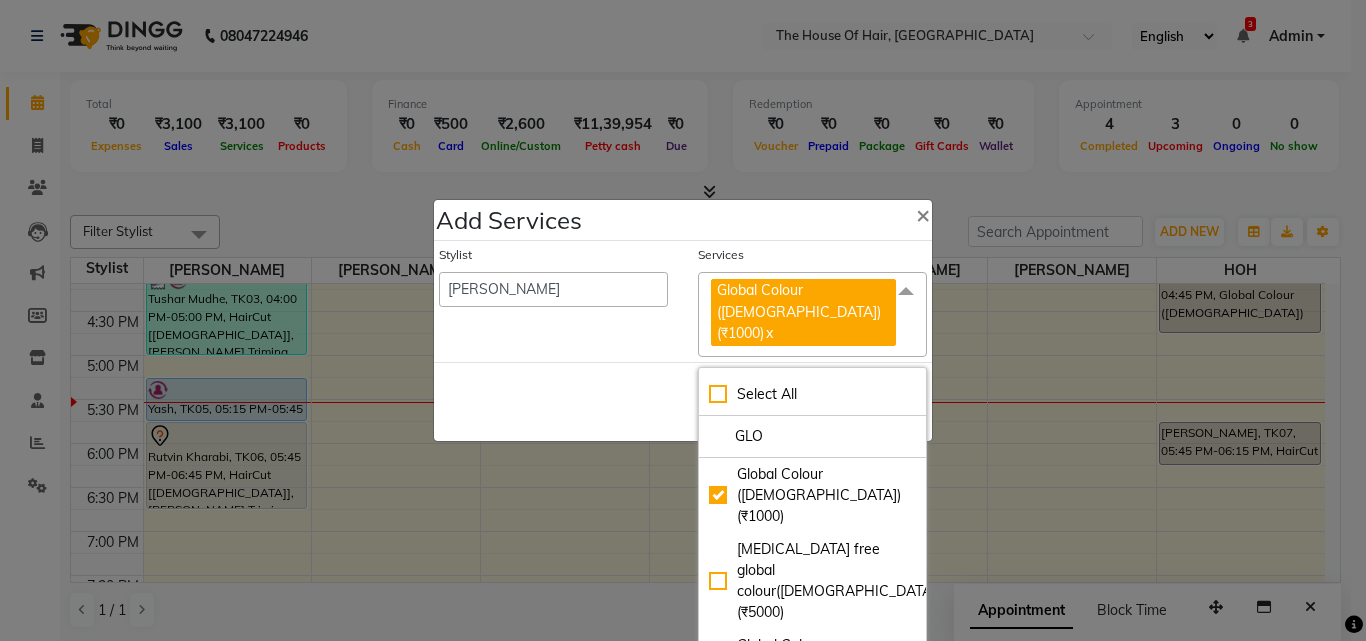 click on "Save   Cancel" 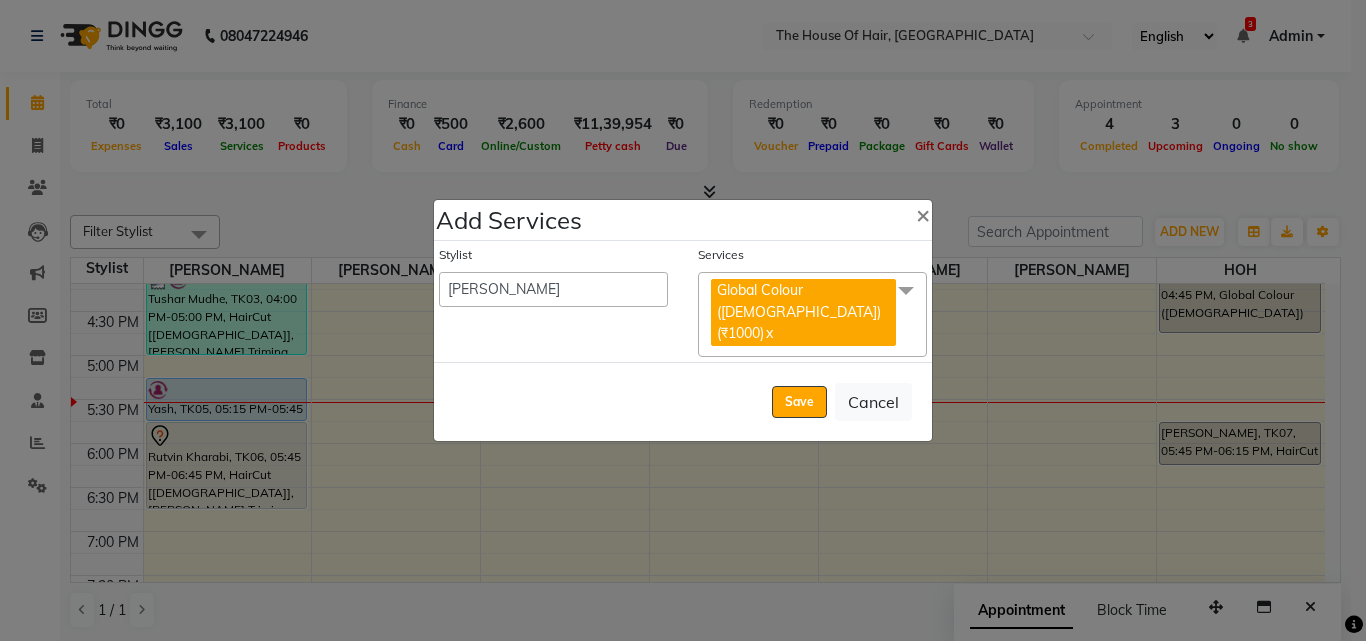 click on "Save   Cancel" 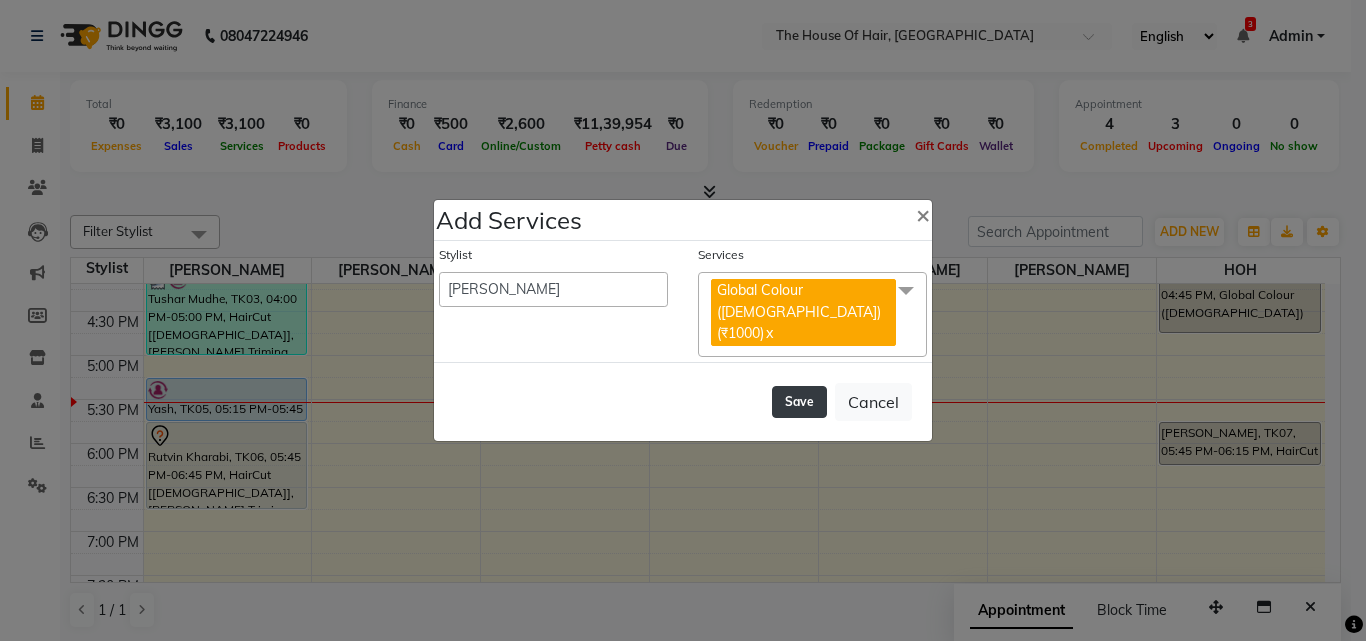 click on "Save" 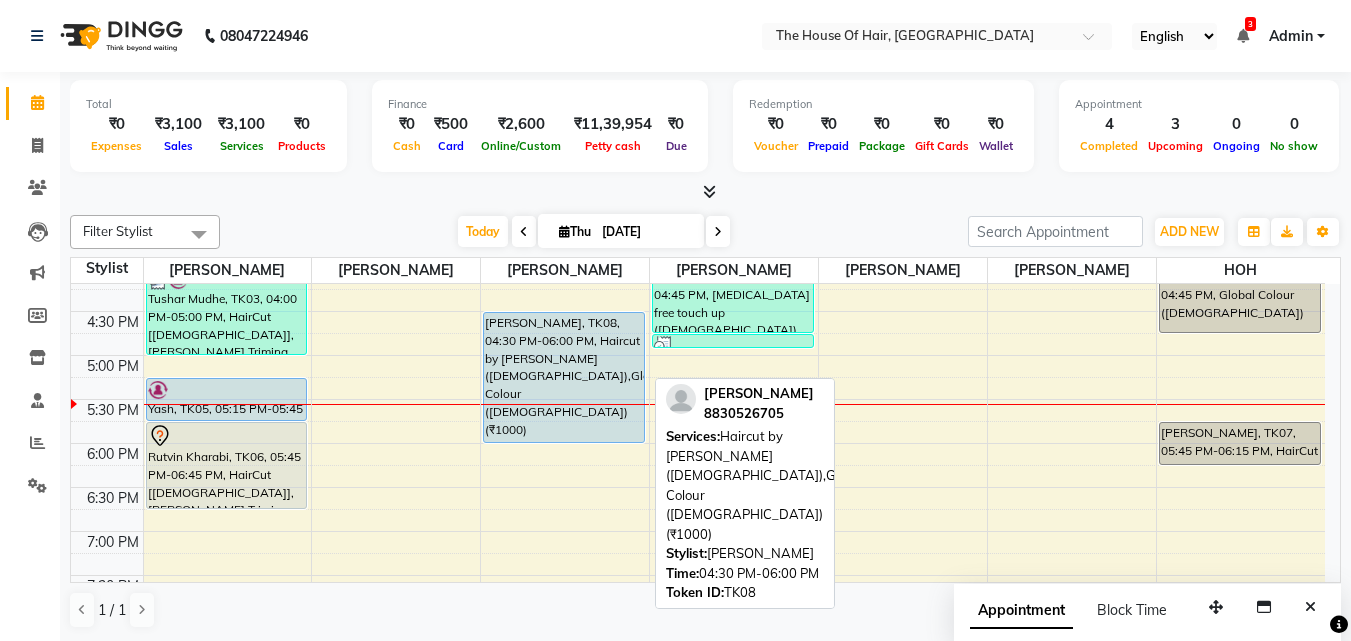 click on "Ameet shah, TK08, 04:30 PM-06:00 PM, Haircut by Shubham (Male),Global Colour (Male) (₹1000)" at bounding box center (564, 377) 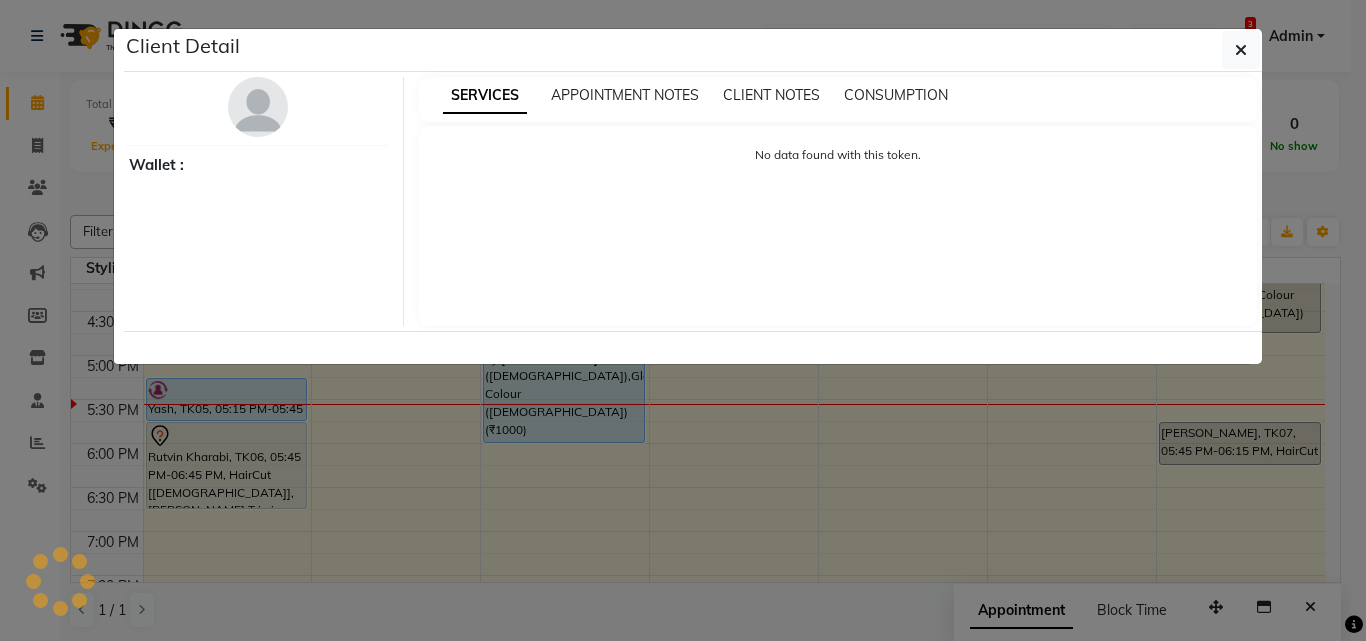 select on "5" 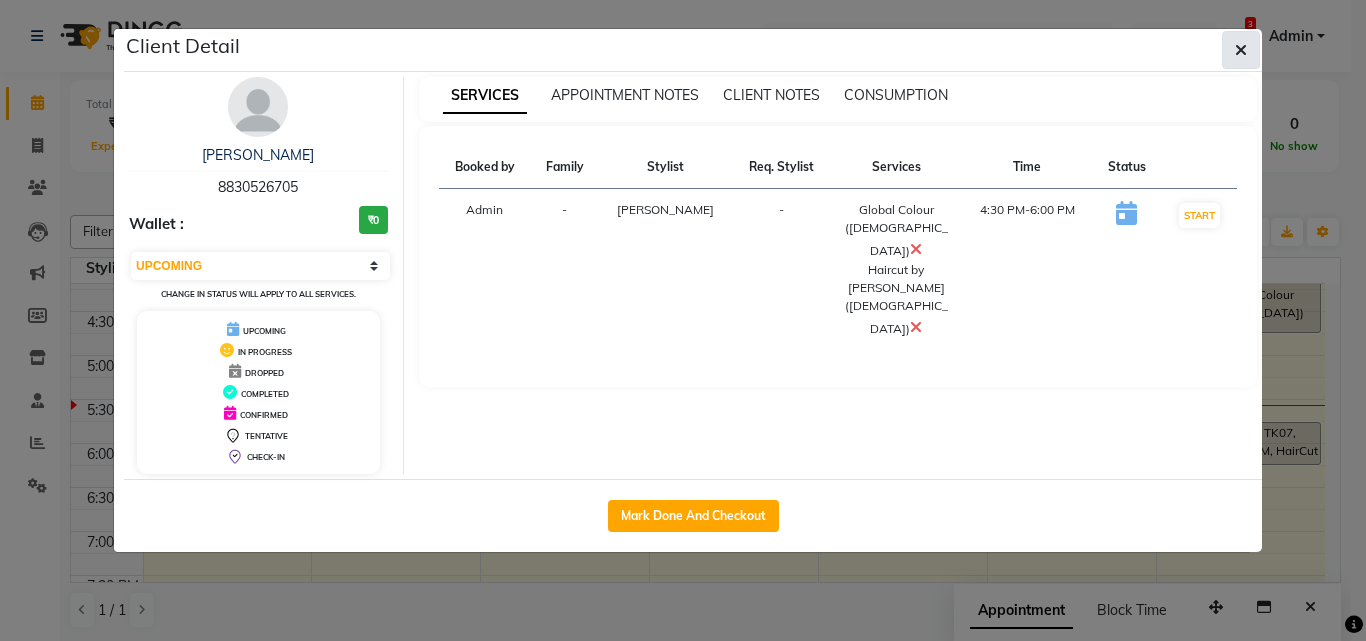 click 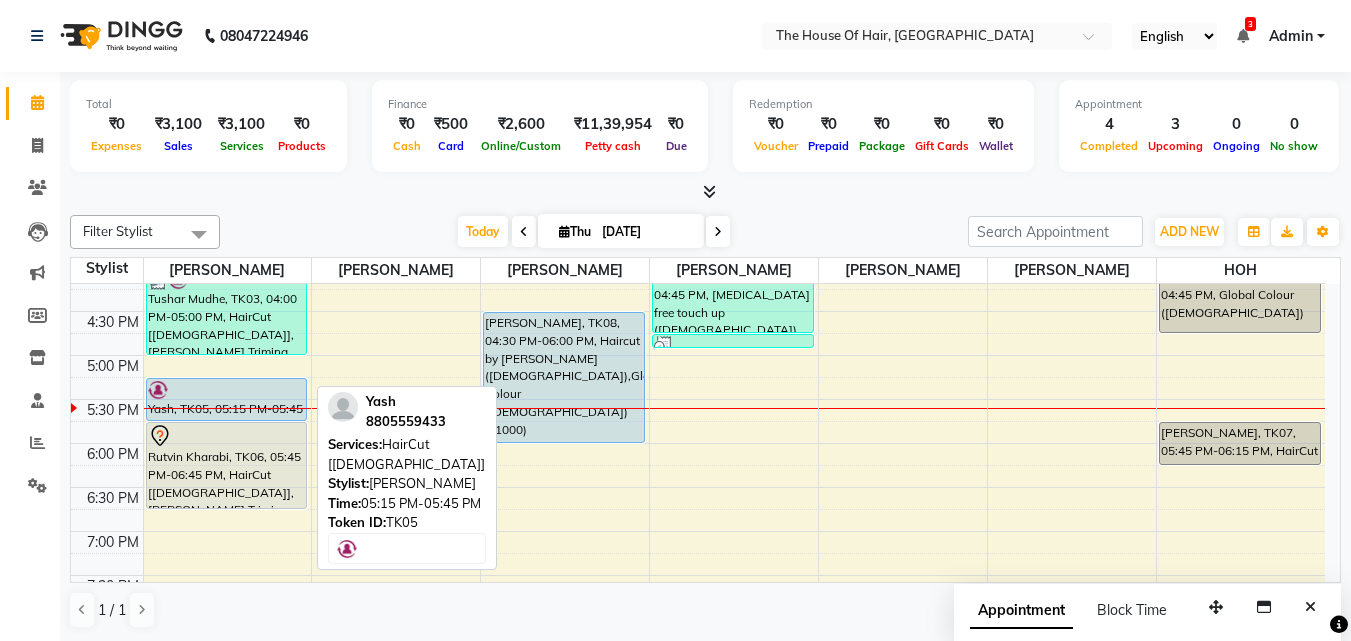 click at bounding box center (227, 390) 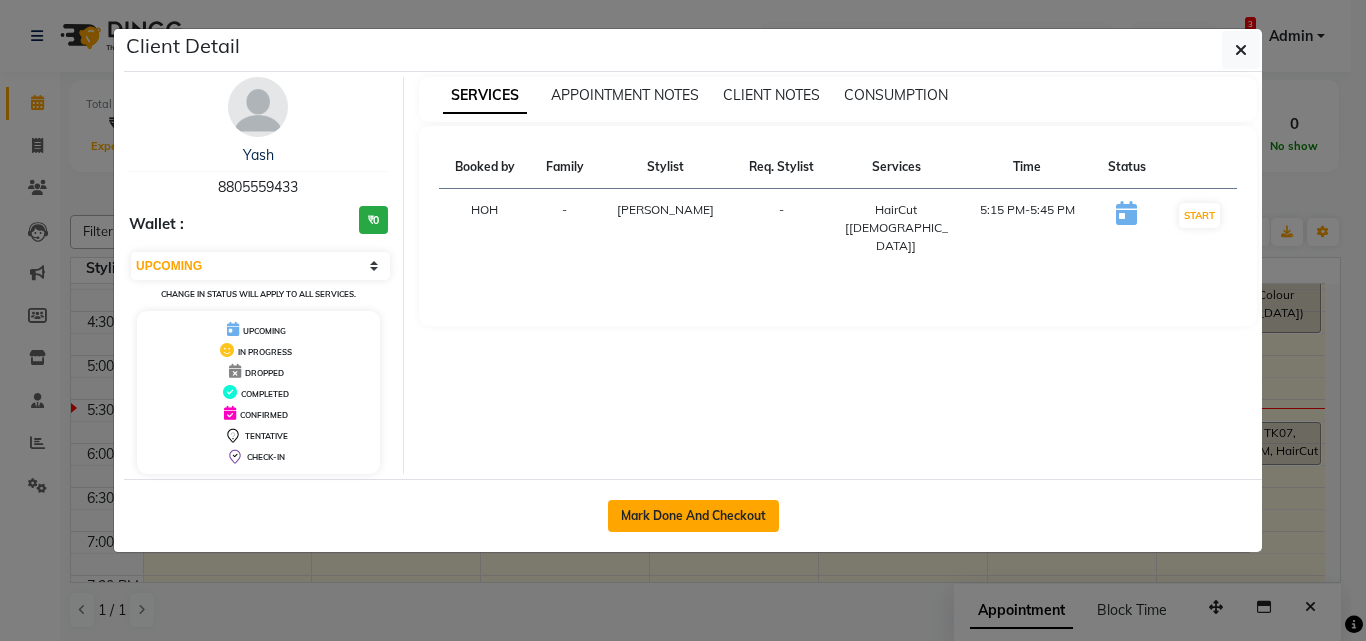 click on "Mark Done And Checkout" 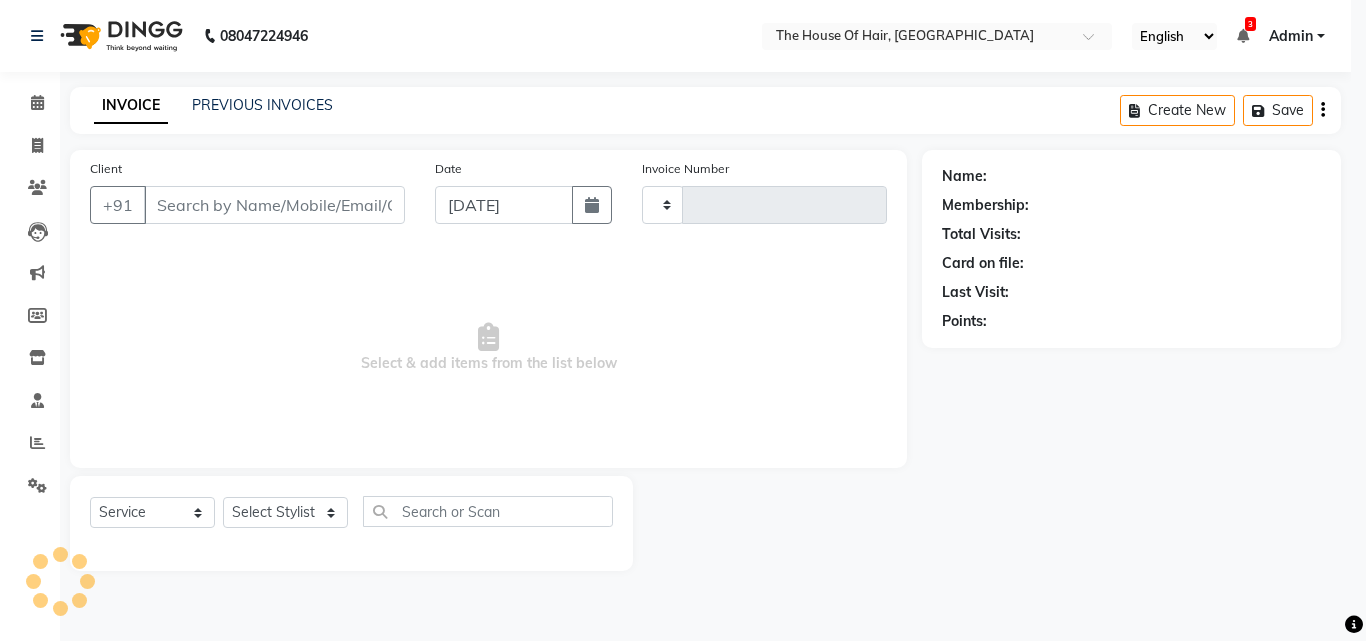 type on "1174" 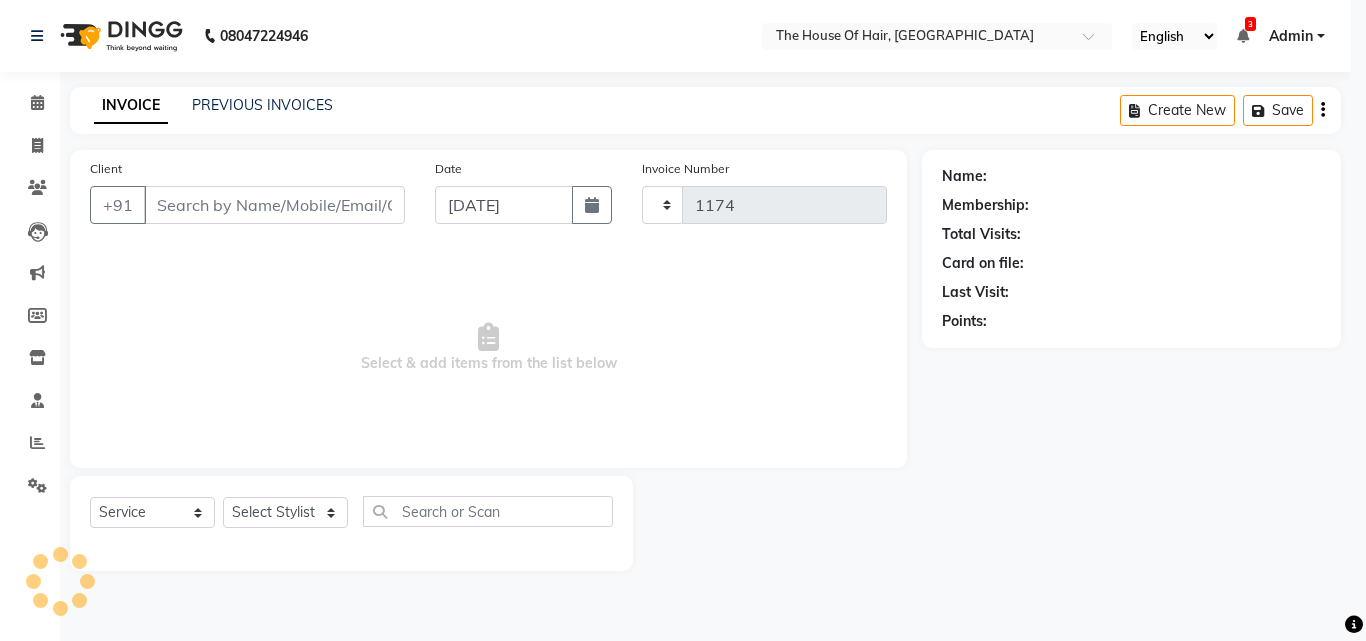 select on "5992" 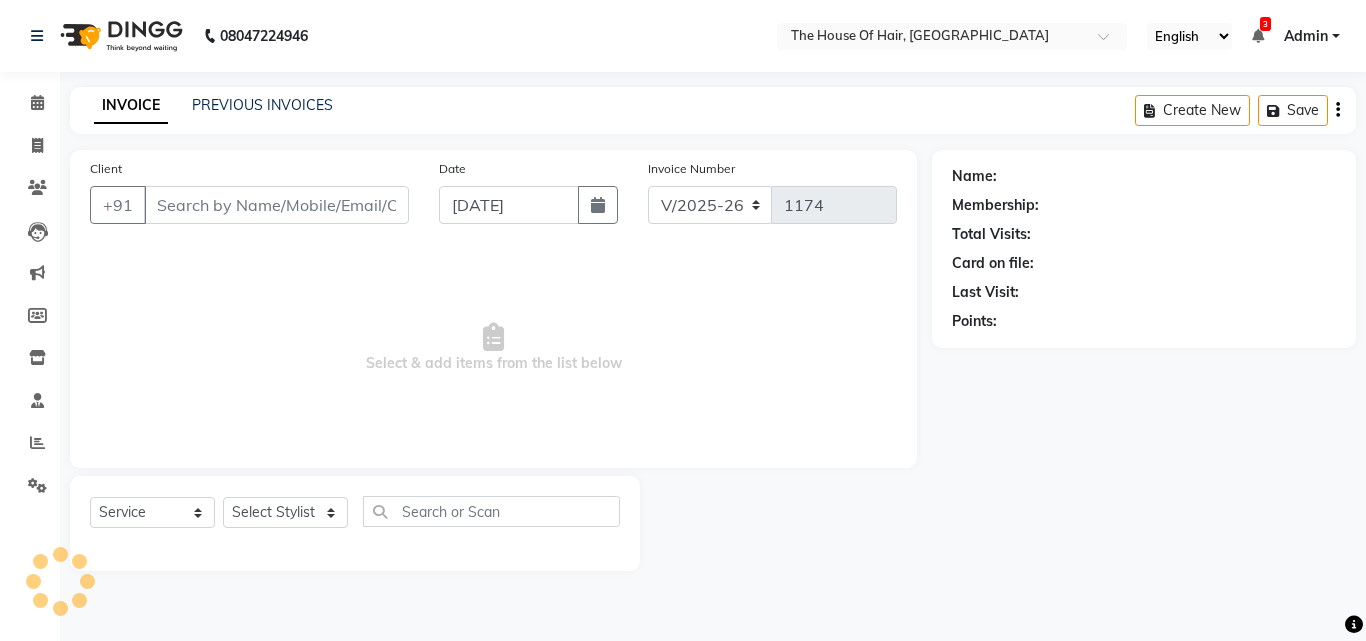type on "8805559433" 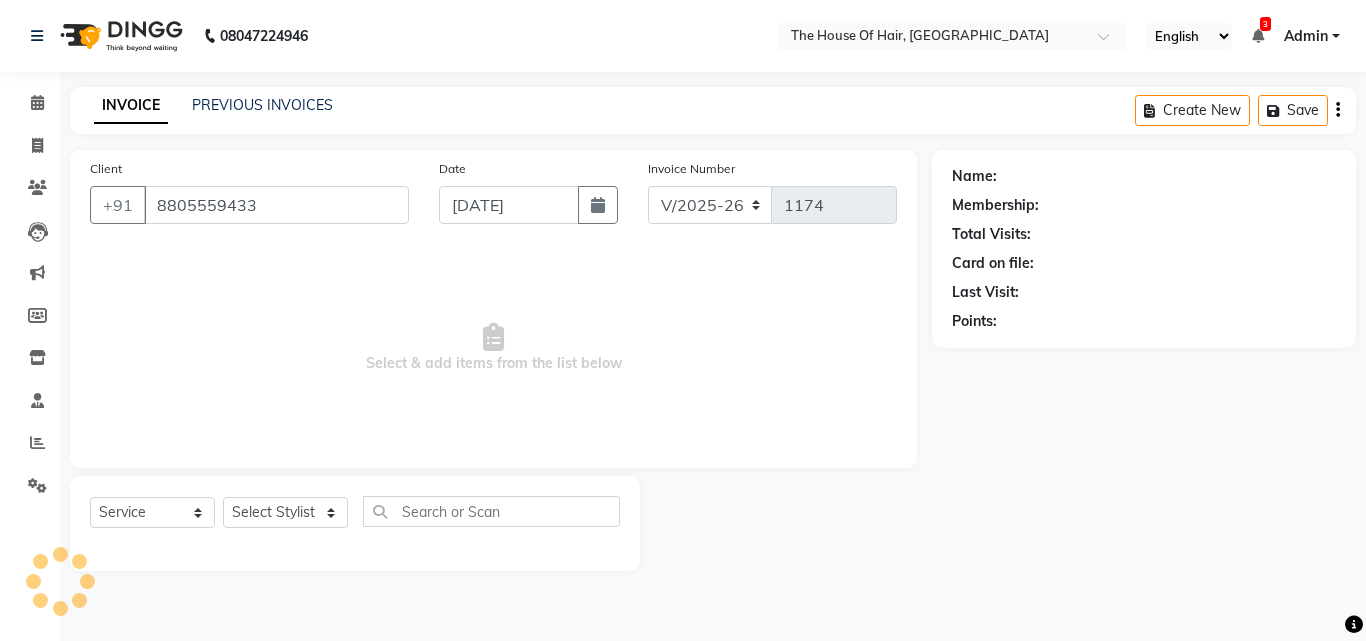 select on "42812" 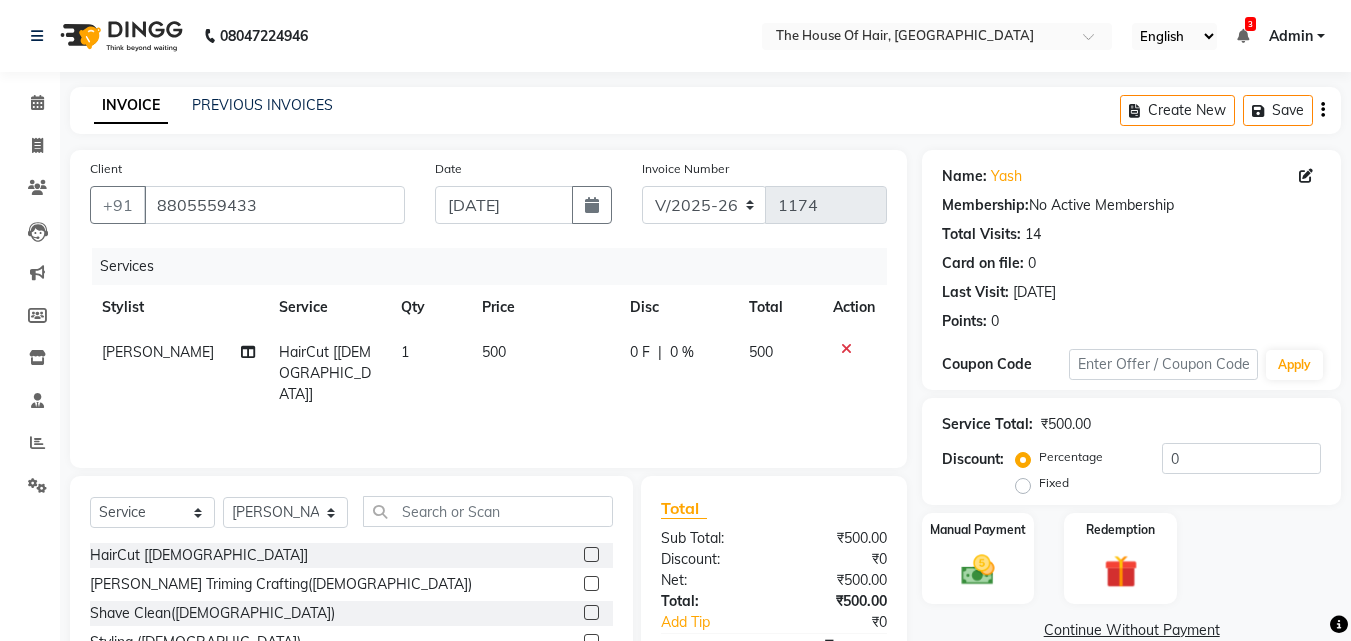 click 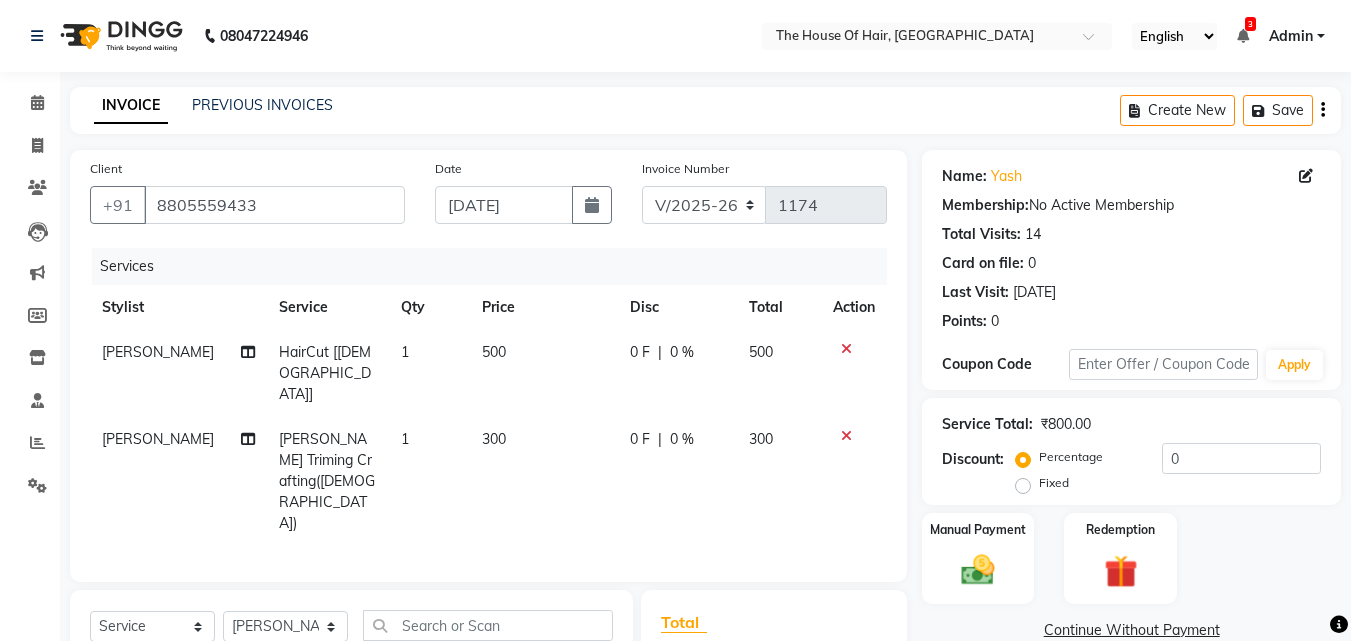 checkbox on "false" 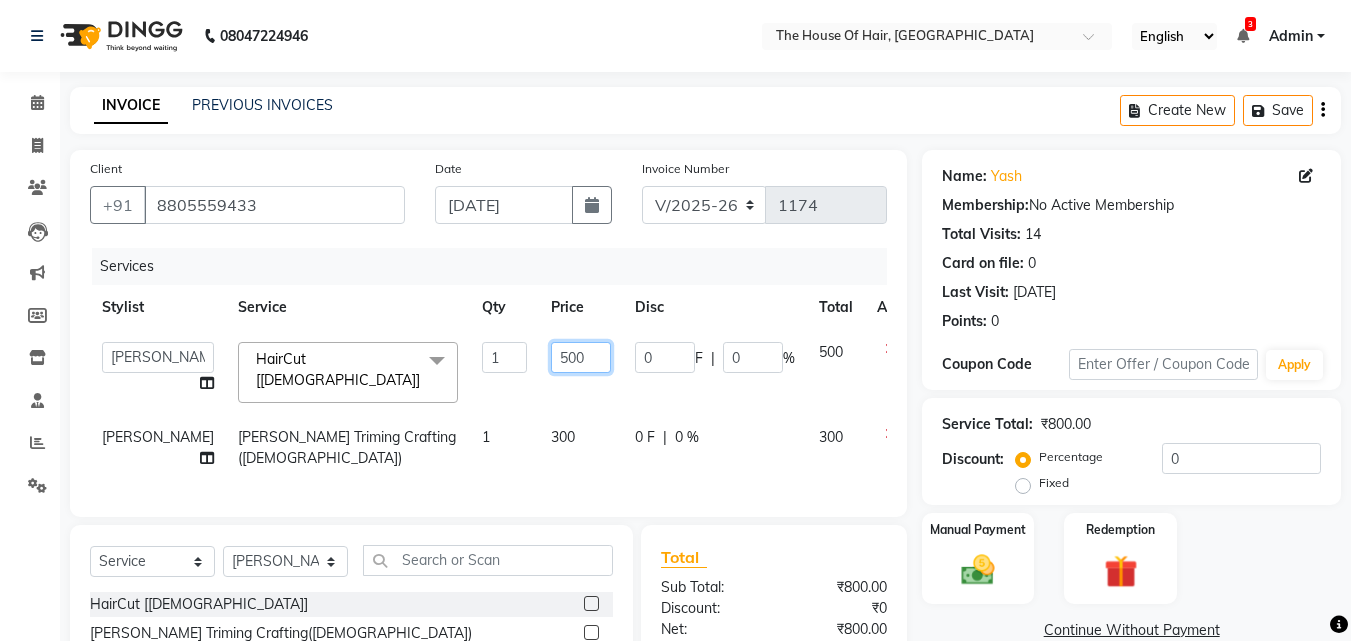 click on "500" 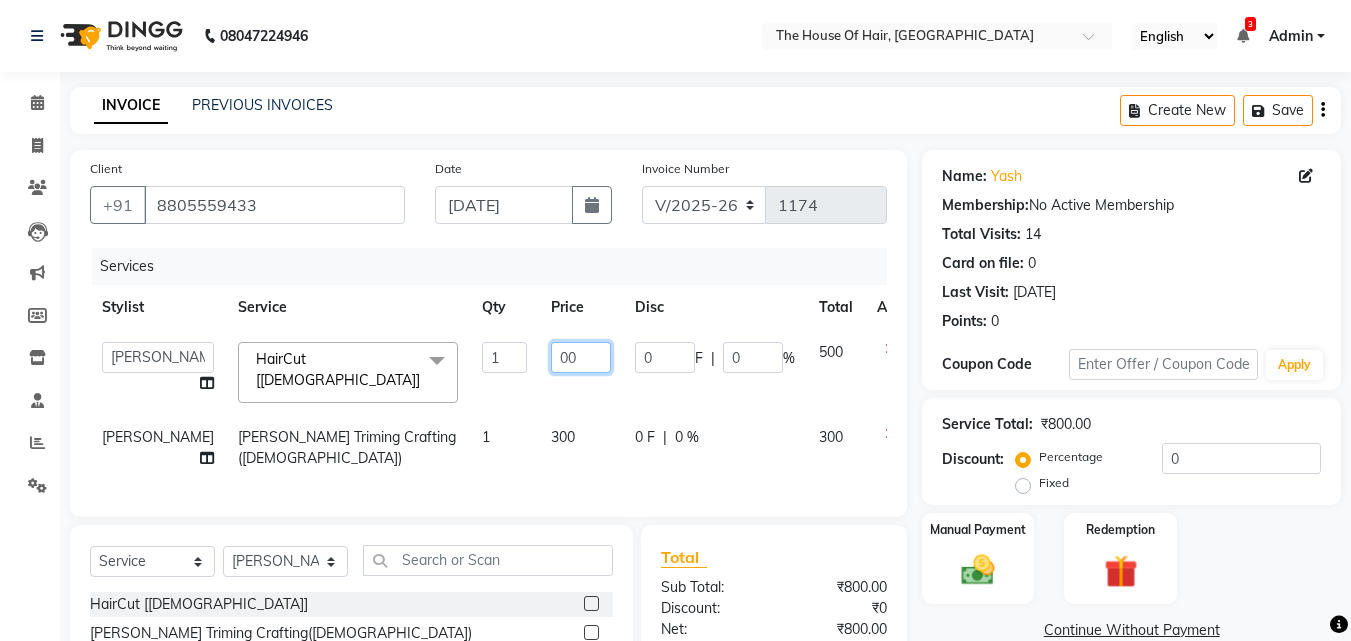 type on "600" 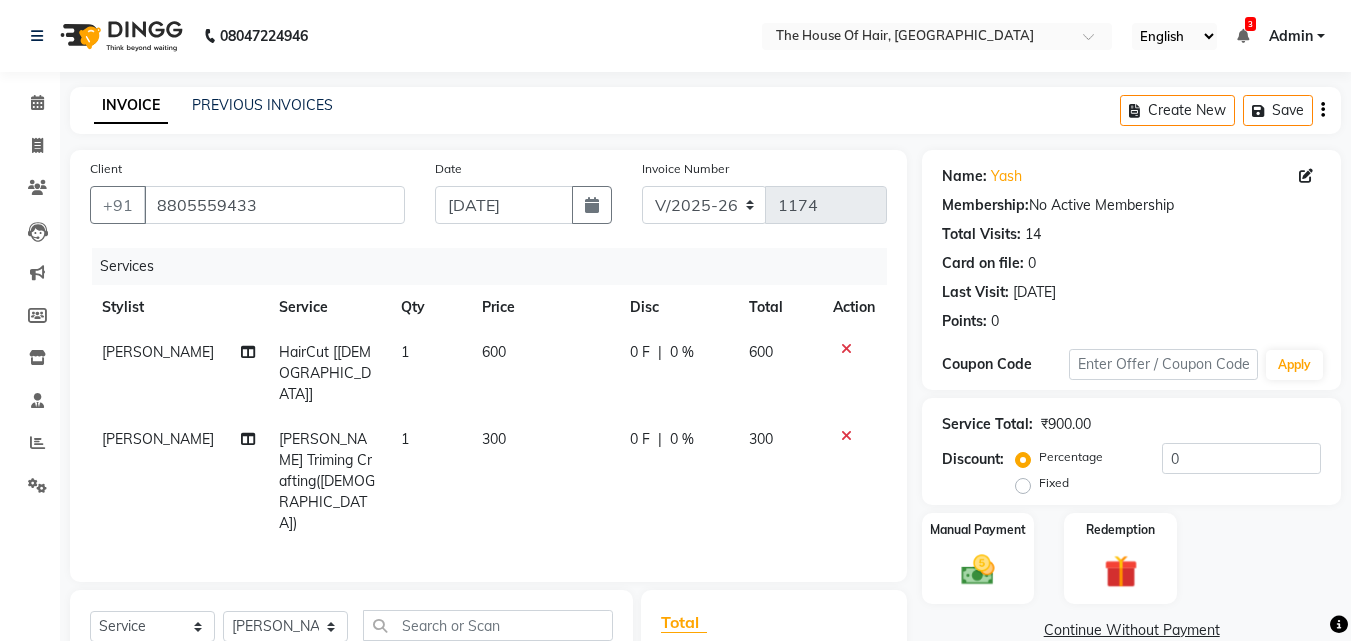 click on "300" 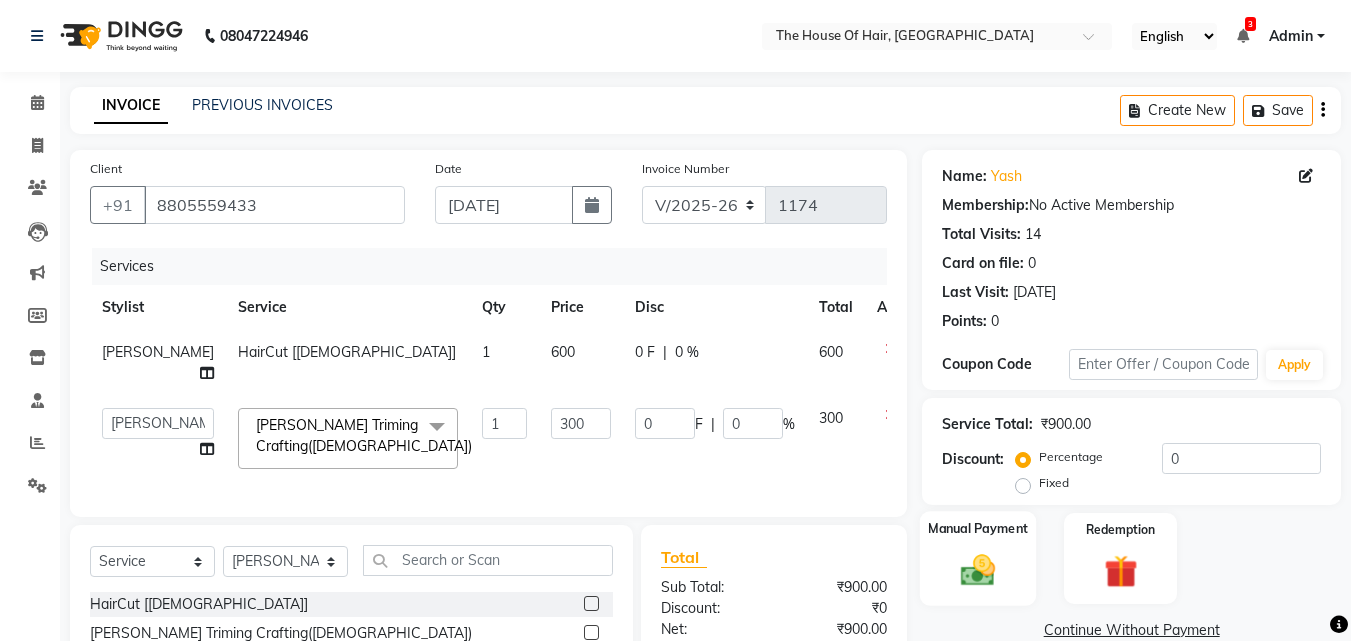 click 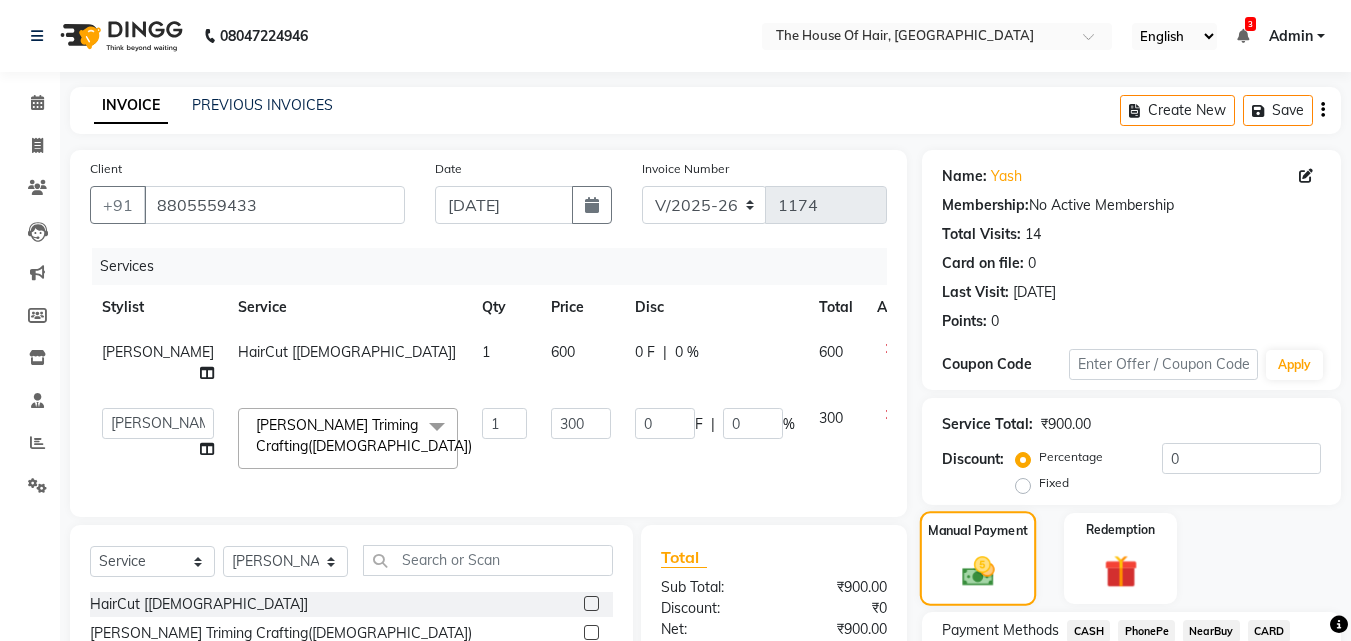 scroll, scrollTop: 245, scrollLeft: 0, axis: vertical 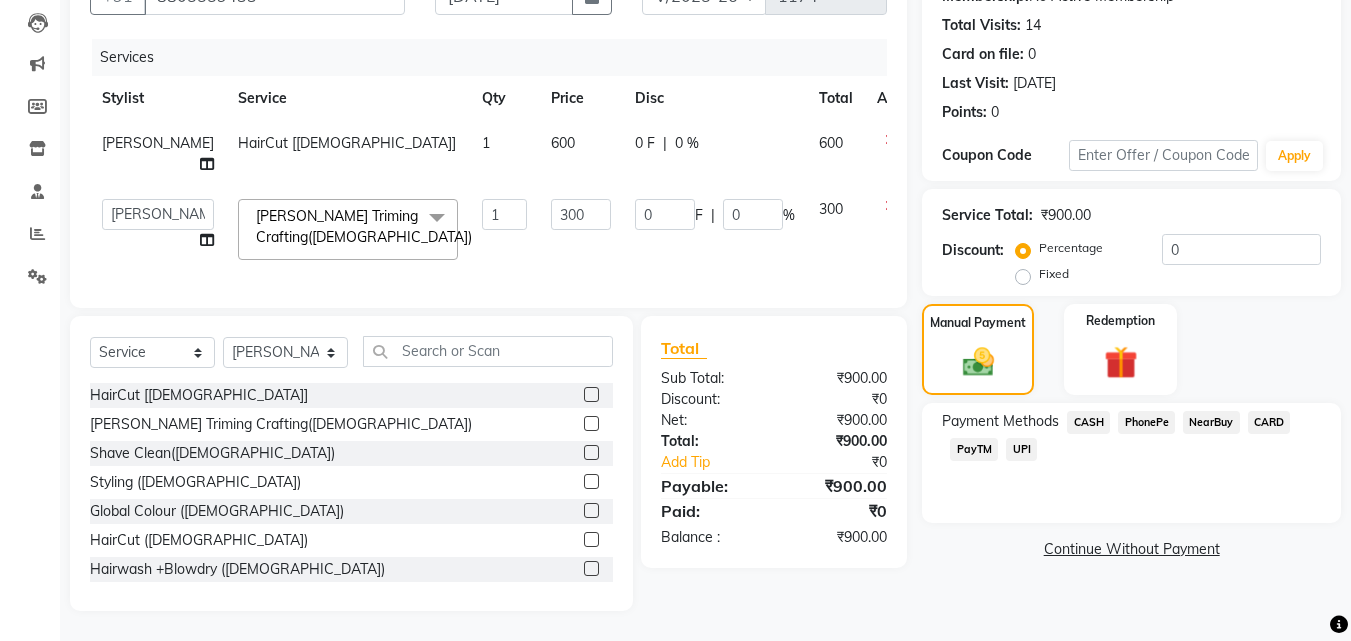 click on "Payment Methods" 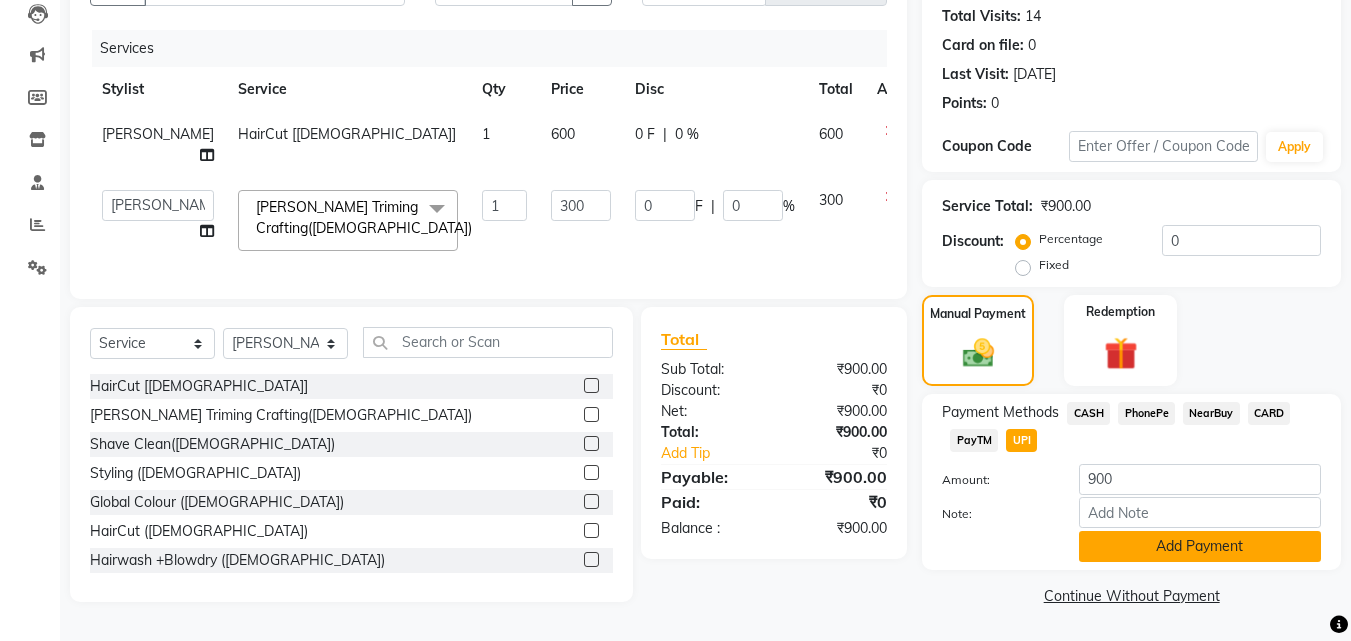 click on "Add Payment" 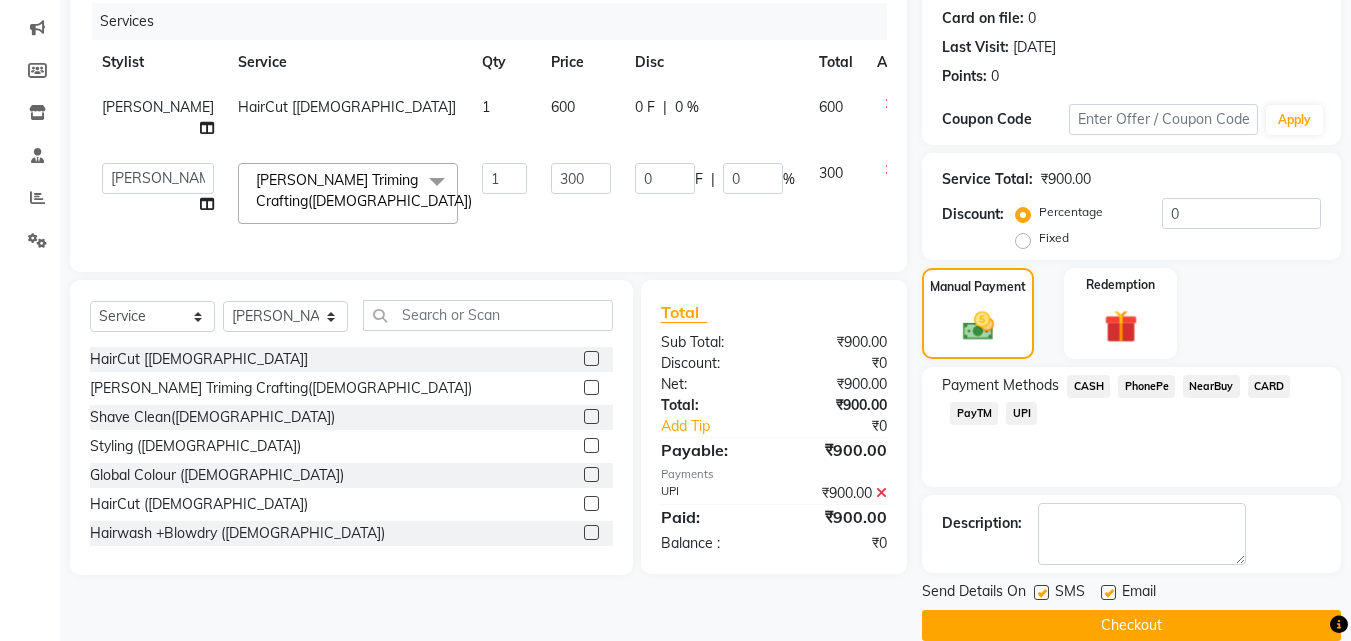click on "Checkout" 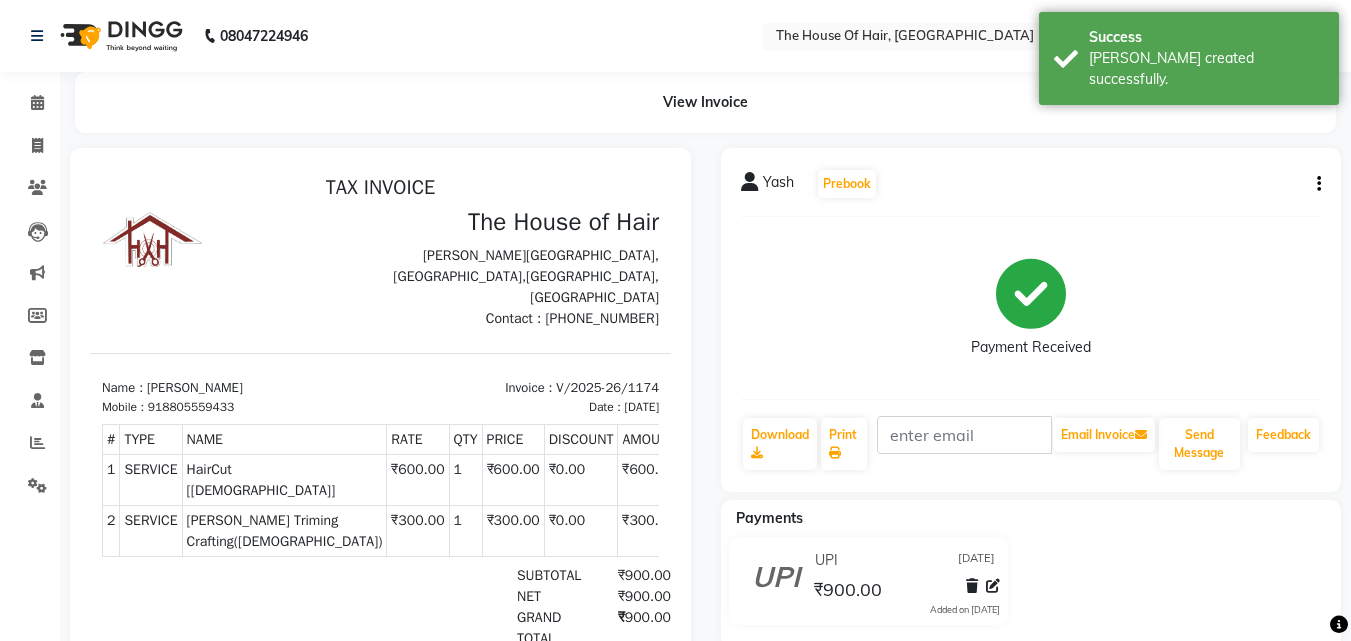 scroll, scrollTop: 0, scrollLeft: 0, axis: both 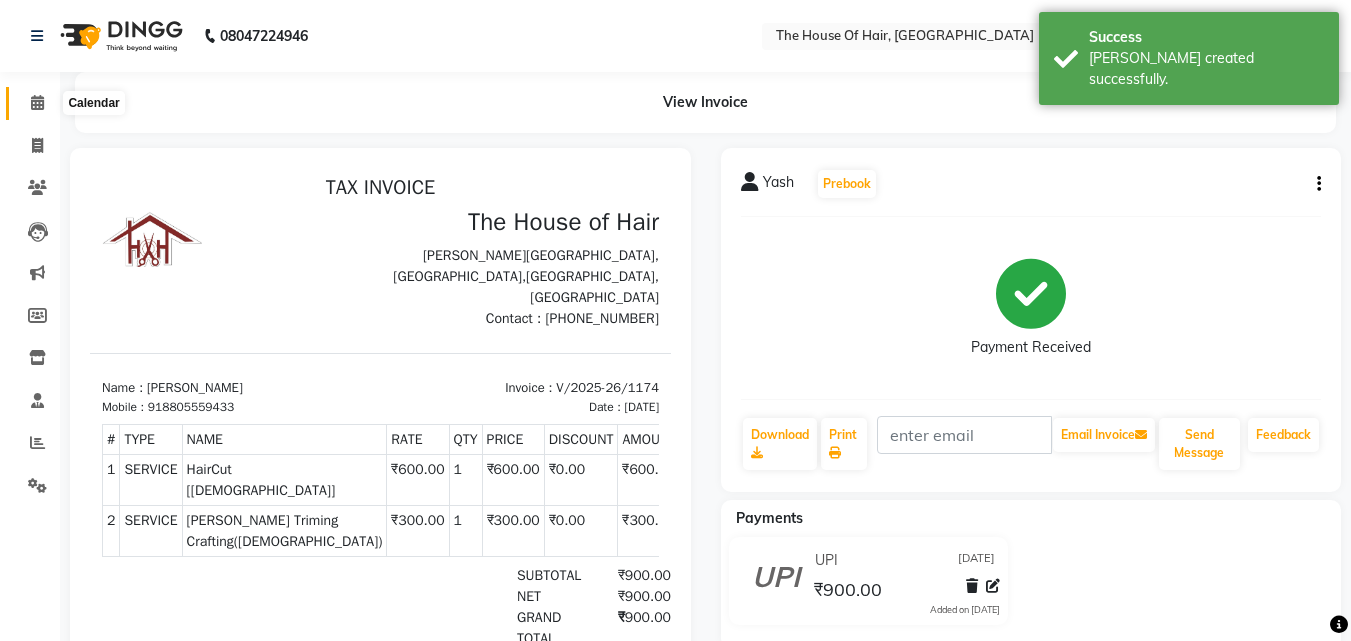 click 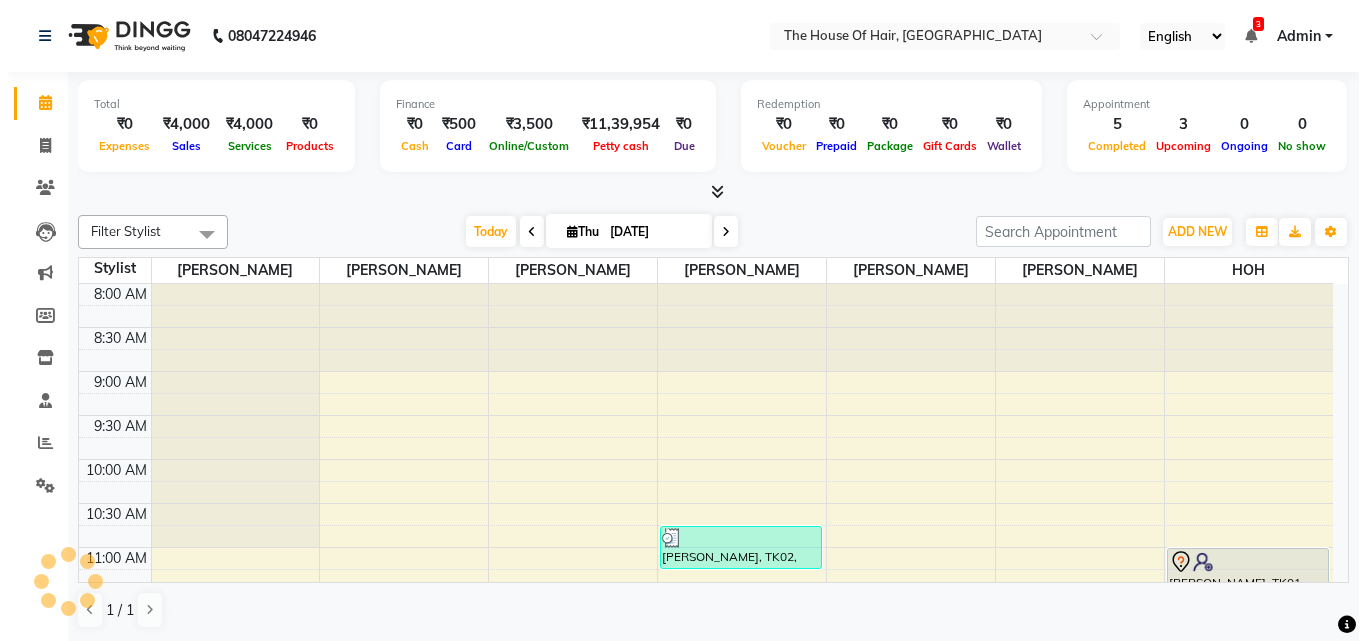 scroll, scrollTop: 793, scrollLeft: 0, axis: vertical 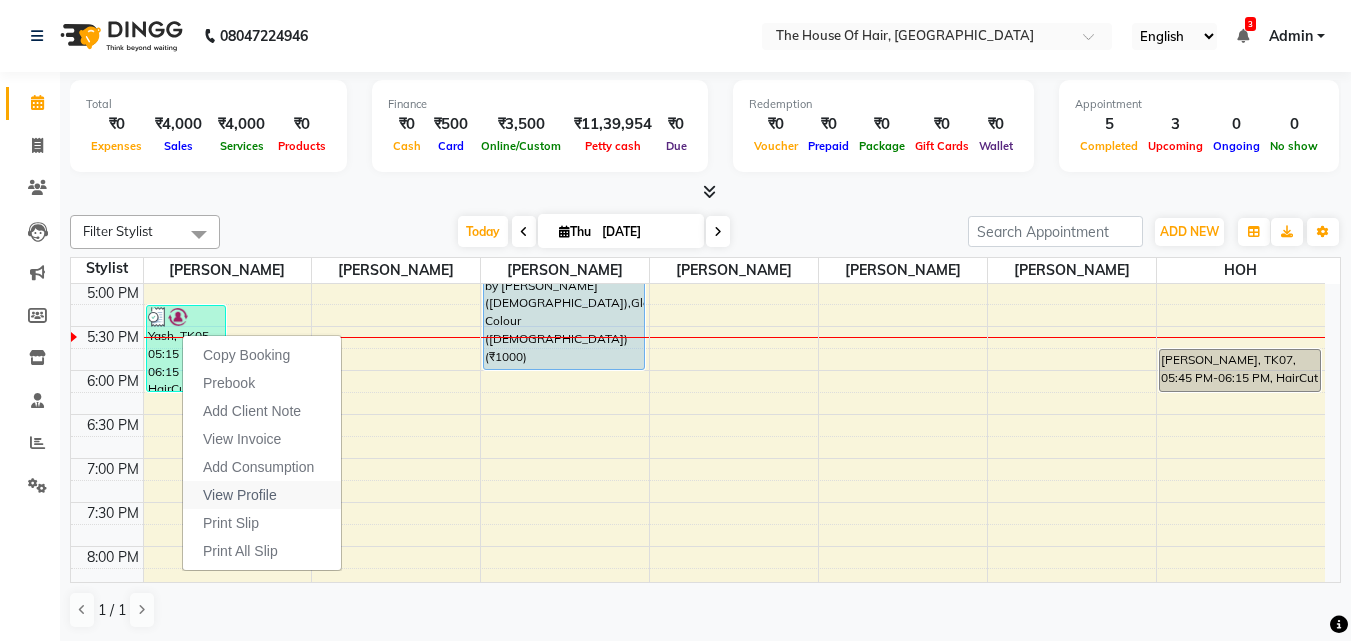 click on "View Profile" at bounding box center [240, 495] 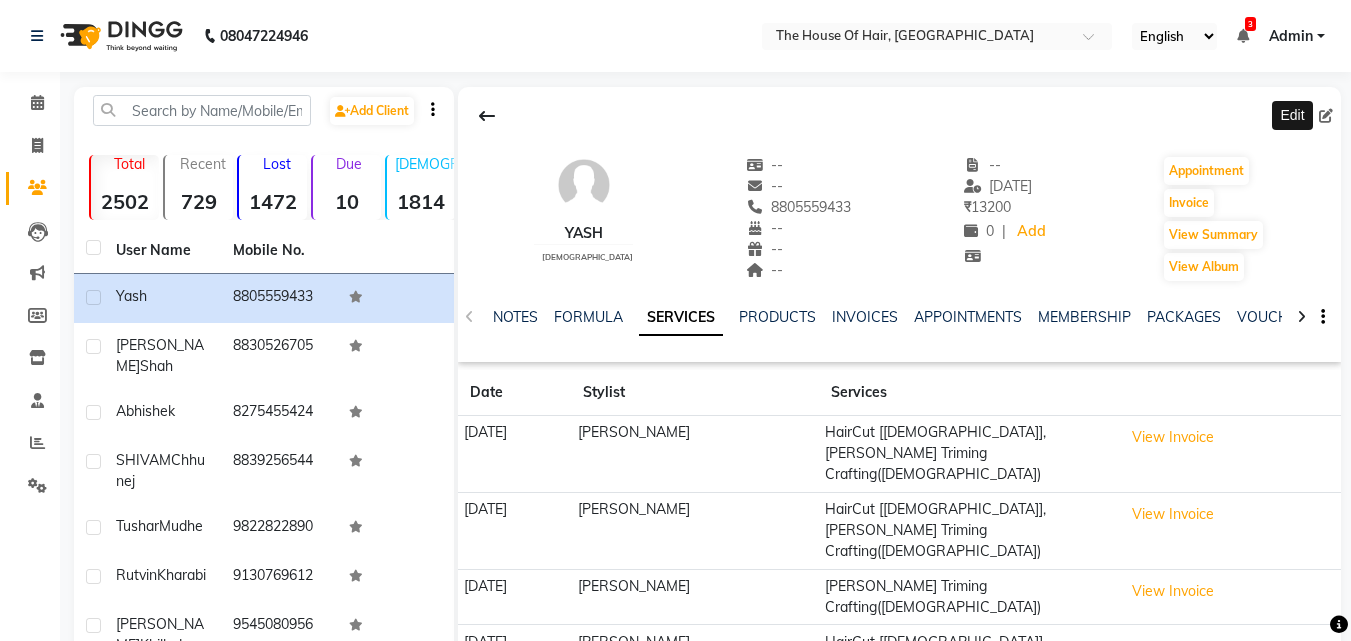 click 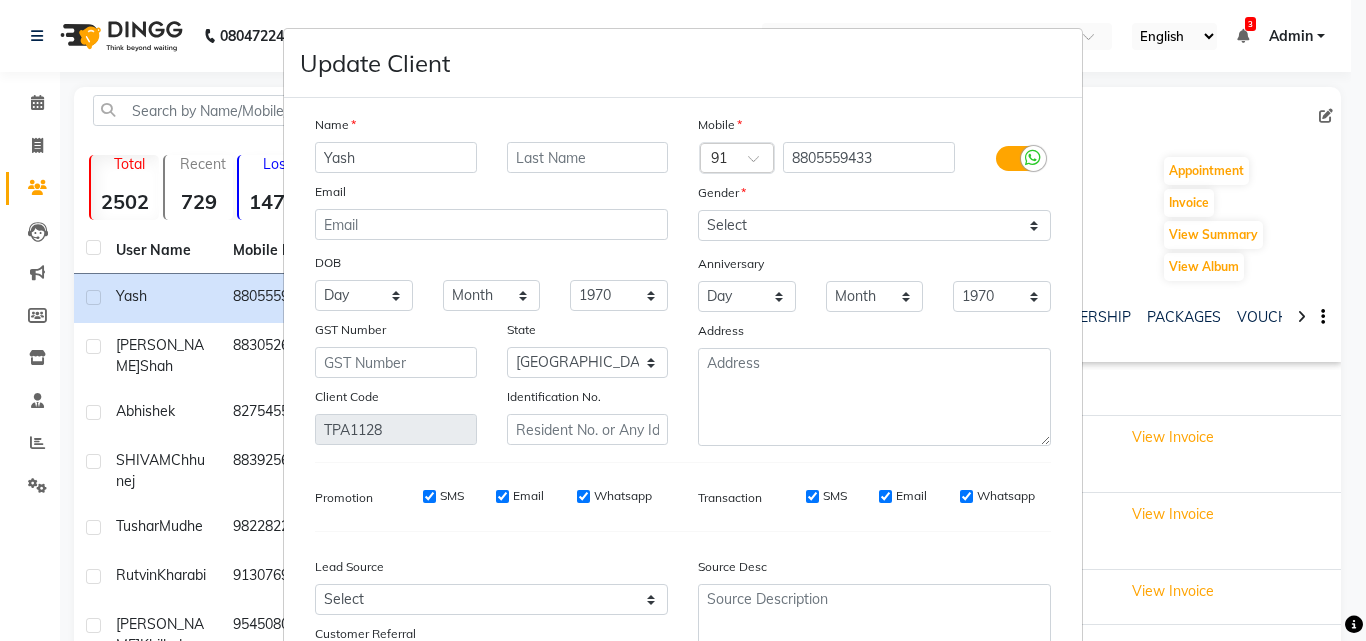 click at bounding box center [588, 157] 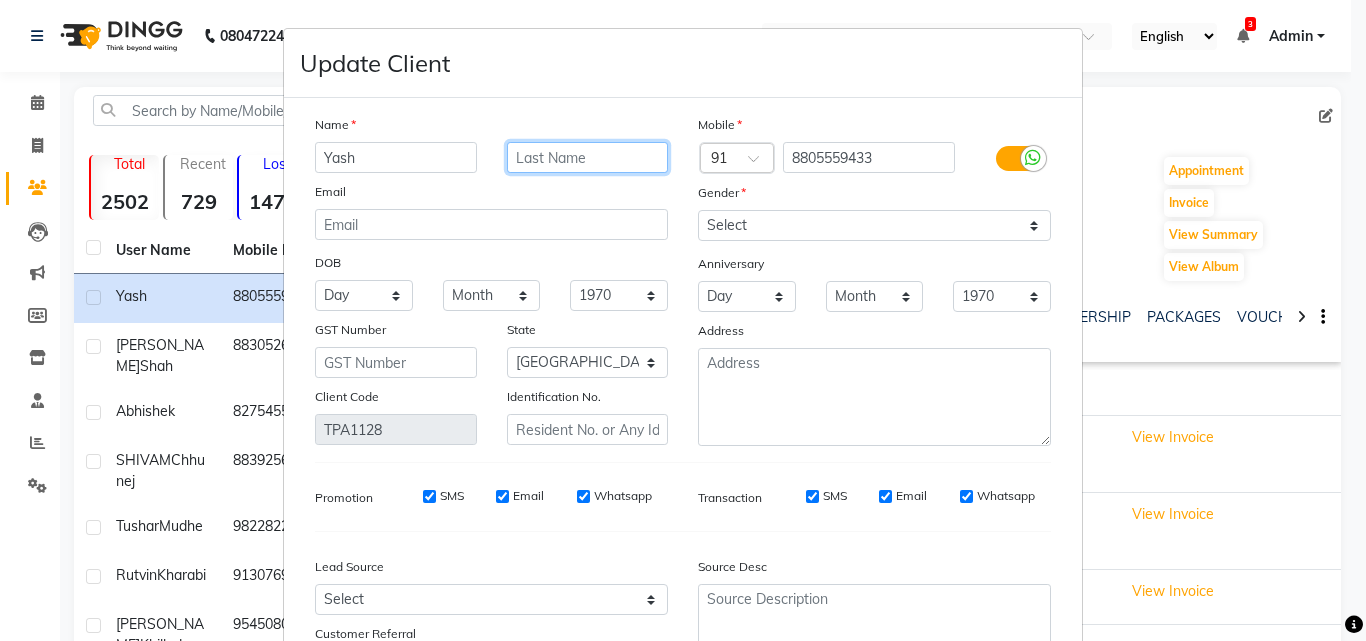 click at bounding box center (588, 157) 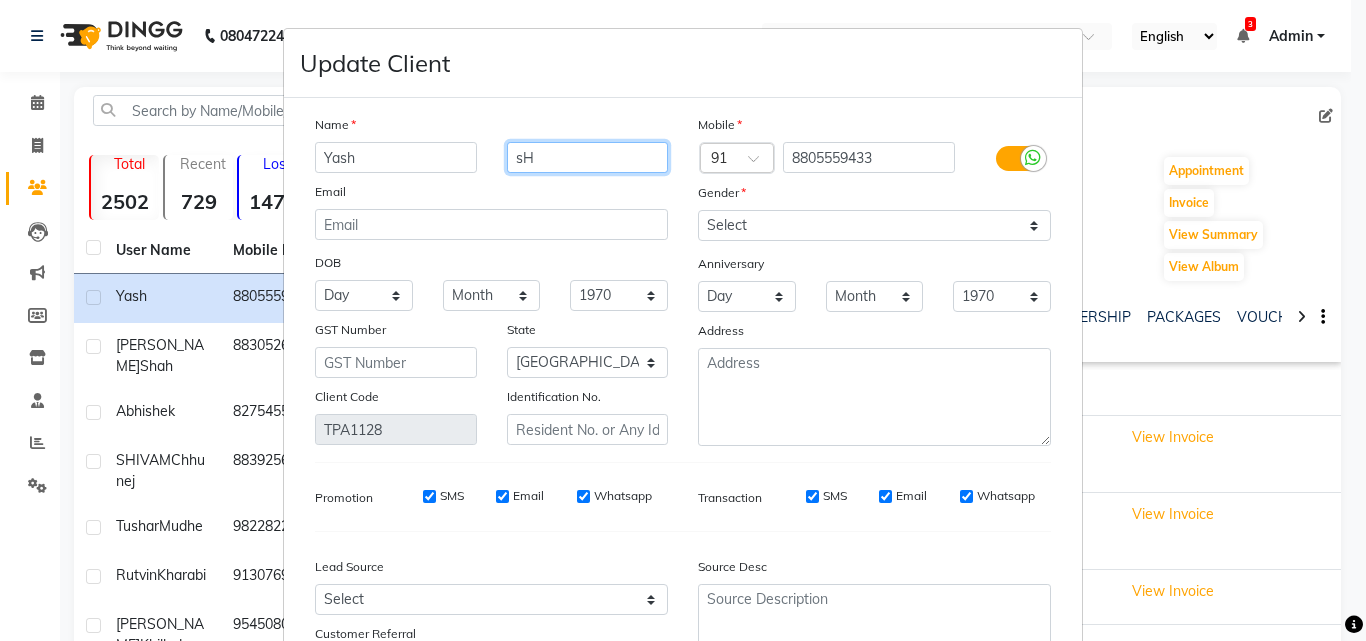 type on "s" 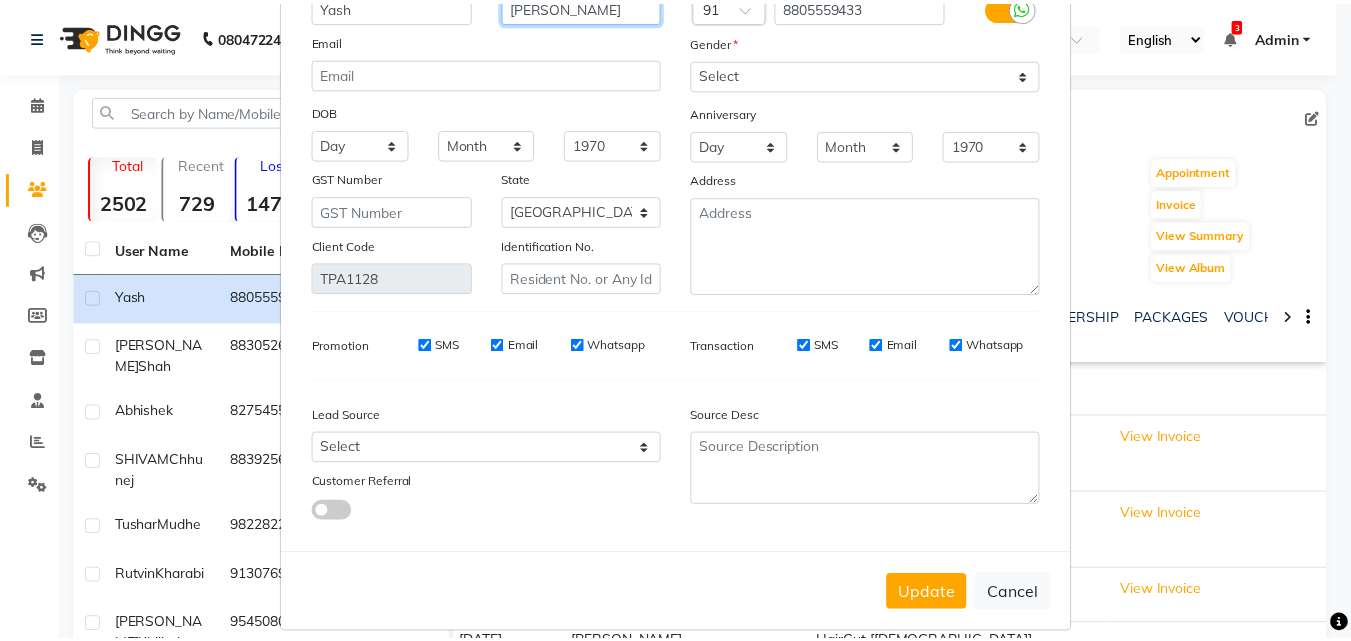 scroll, scrollTop: 172, scrollLeft: 0, axis: vertical 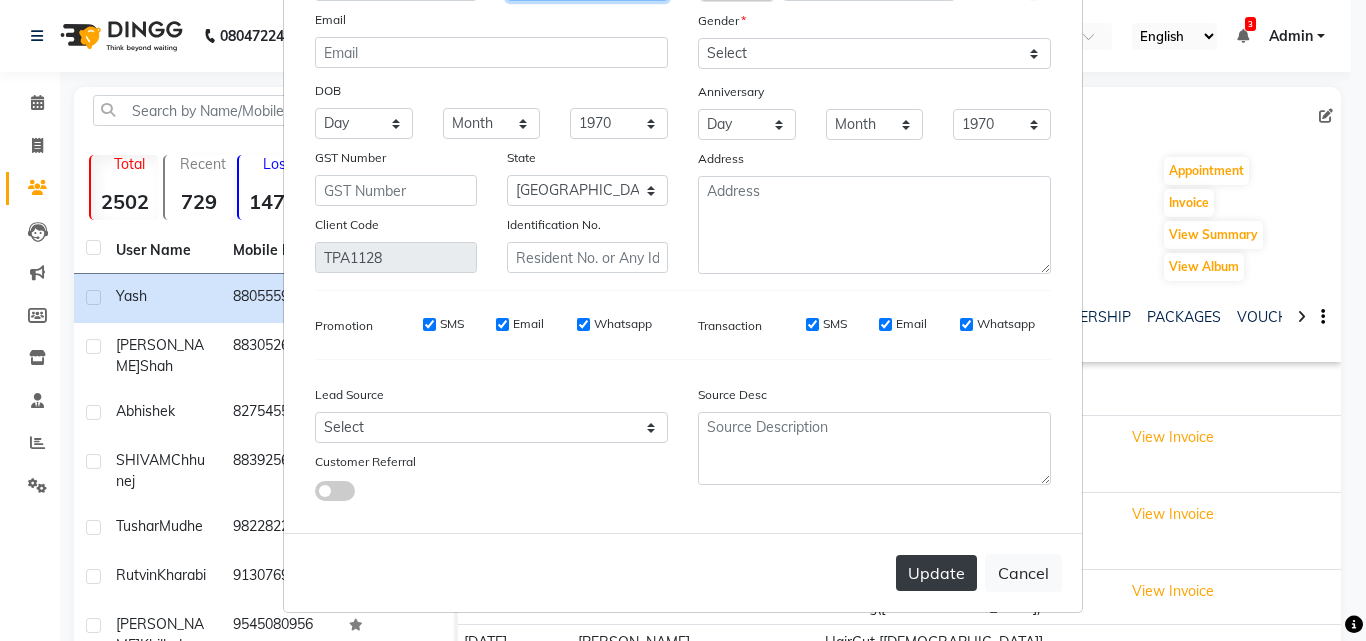 type on "Shah" 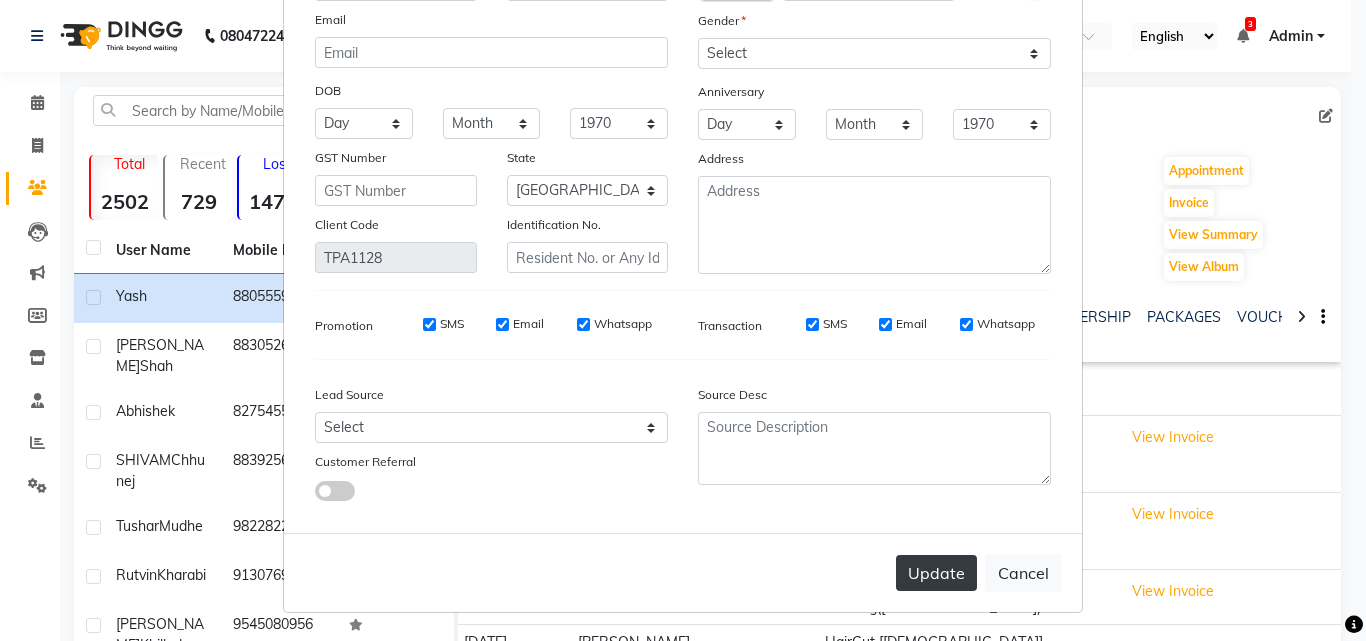 click on "Update" at bounding box center (936, 573) 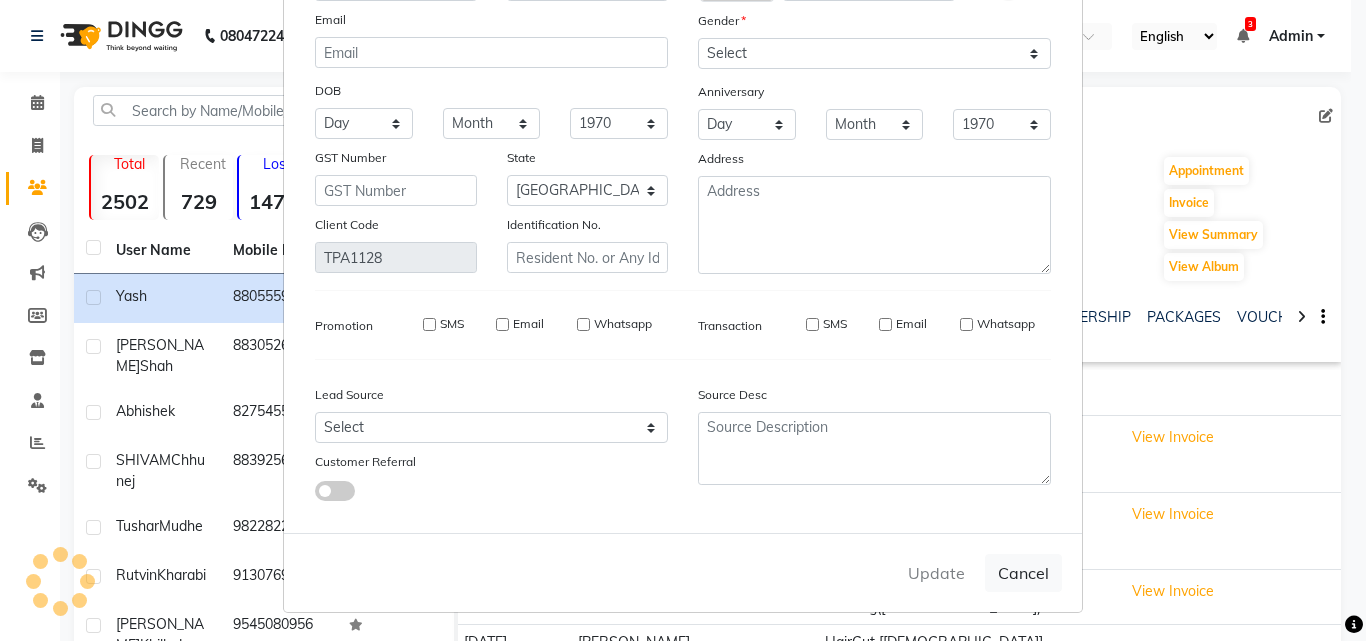 type 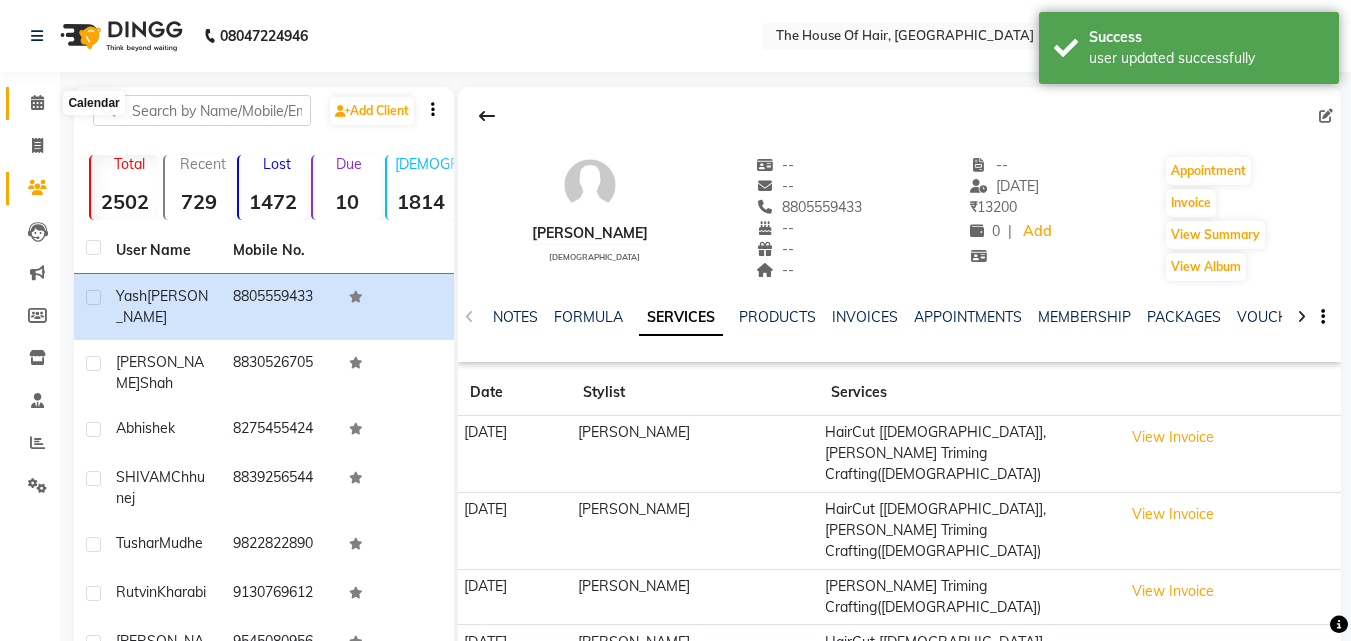 click 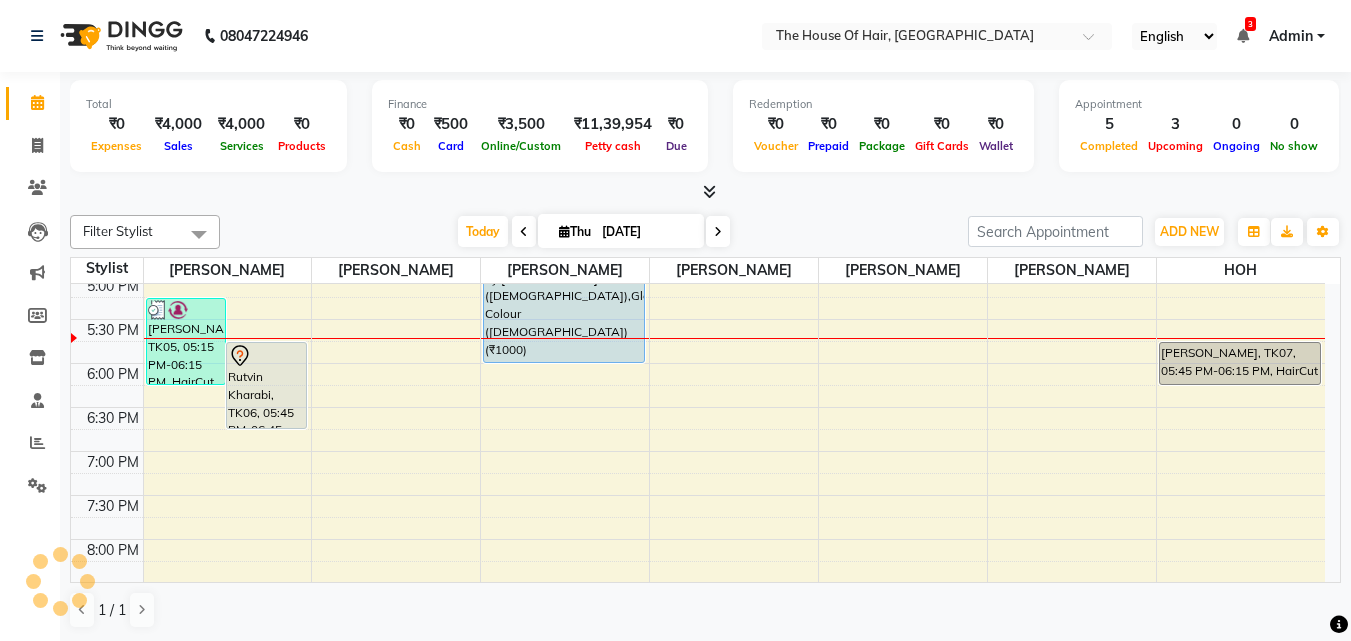scroll, scrollTop: 826, scrollLeft: 0, axis: vertical 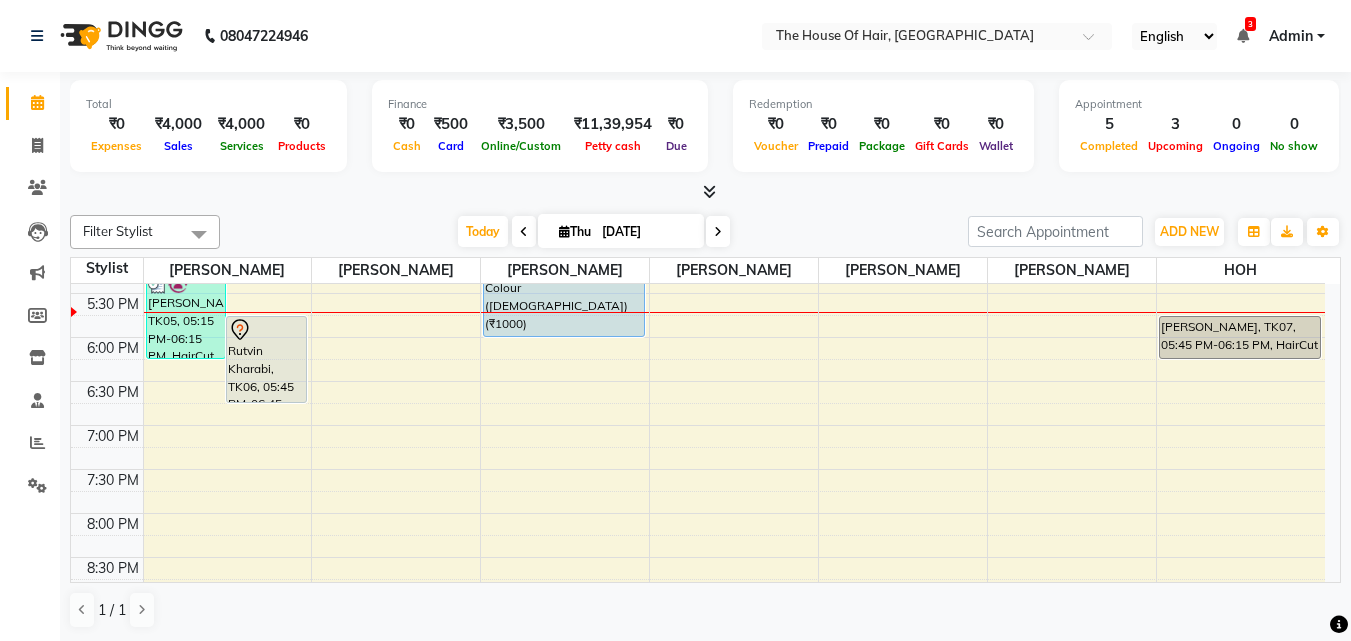 click on "8:00 AM 8:30 AM 9:00 AM 9:30 AM 10:00 AM 10:30 AM 11:00 AM 11:30 AM 12:00 PM 12:30 PM 1:00 PM 1:30 PM 2:00 PM 2:30 PM 3:00 PM 3:30 PM 4:00 PM 4:30 PM 5:00 PM 5:30 PM 6:00 PM 6:30 PM 7:00 PM 7:30 PM 8:00 PM 8:30 PM 9:00 PM 9:30 PM     Yash Shah, TK05, 05:15 PM-06:15 PM, HairCut  [Male],Beard Triming Crafting(Male)             Rutvin Kharabi, TK06, 05:45 PM-06:45 PM, HairCut  [Male],Beard Triming Crafting(Male)     Tushar Mudhe, TK03, 04:00 PM-05:00 PM, HairCut  [Male],Beard Triming Crafting(Male)    Ameet shah, TK08, 04:30 PM-06:00 PM, Haircut by Shubham (Male),Global Colour (Male) (₹1000)     Uttam Purohit, TK02, 10:45 AM-11:15 AM, HairCut  [Male]     Abhishek, TK04, 03:45 PM-04:45 PM, Ammonia free touch up (Female)     Abhishek, TK04, 04:45 PM-04:55 PM, Hairwash(male)             milind kude, TK01, 11:00 AM-11:30 AM, HairCut  [Male]     Abhishek, TK04, 03:45 PM-04:45 PM, Global Colour (Male)    SHIVAM Chhunej, TK07, 05:45 PM-06:15 PM, HairCut  [Male]" at bounding box center [698, 73] 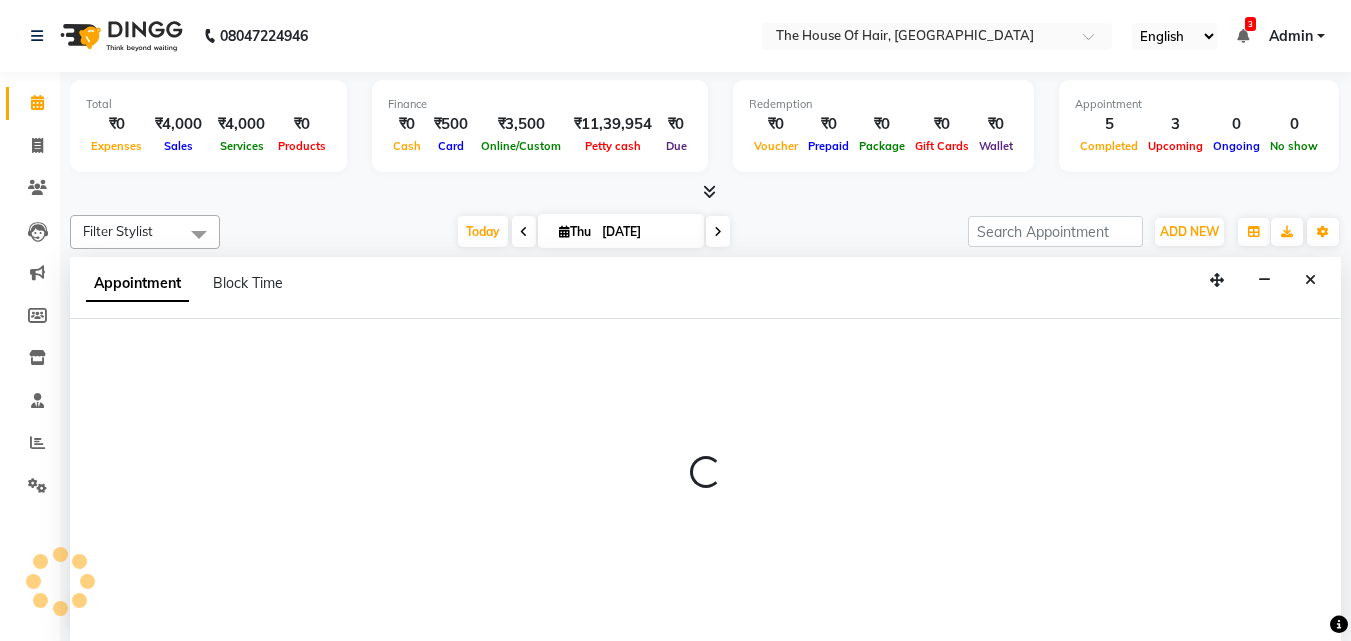 scroll, scrollTop: 1, scrollLeft: 0, axis: vertical 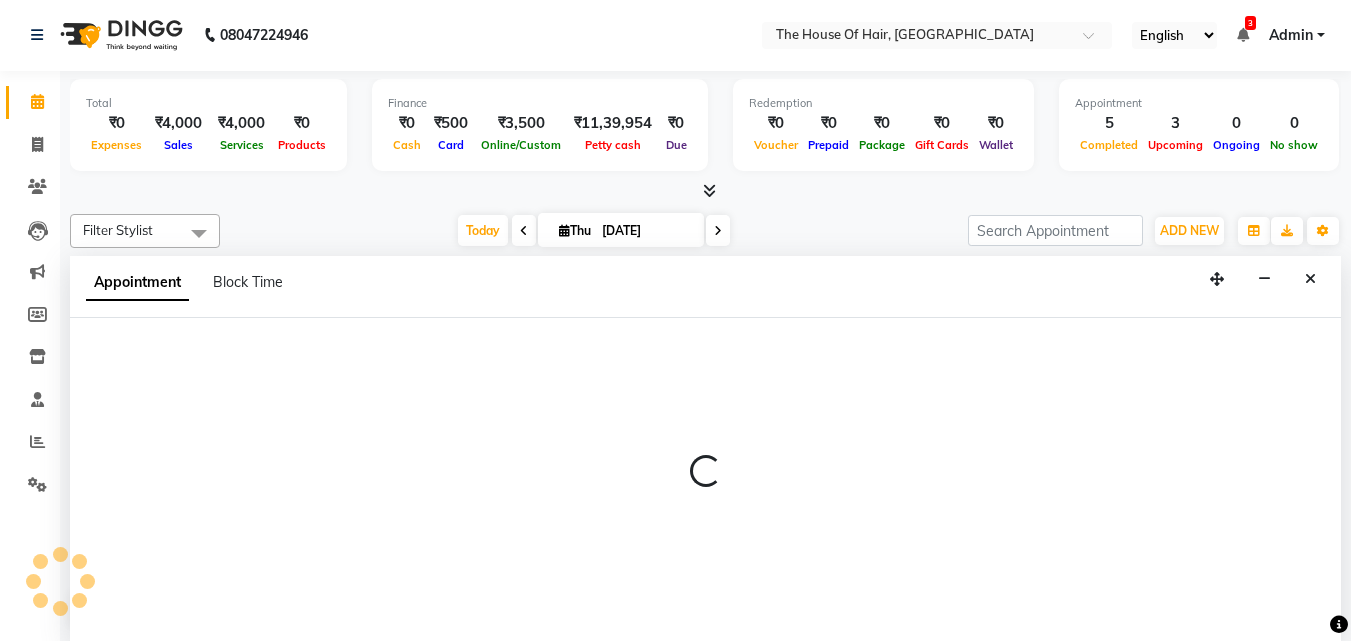 select on "57808" 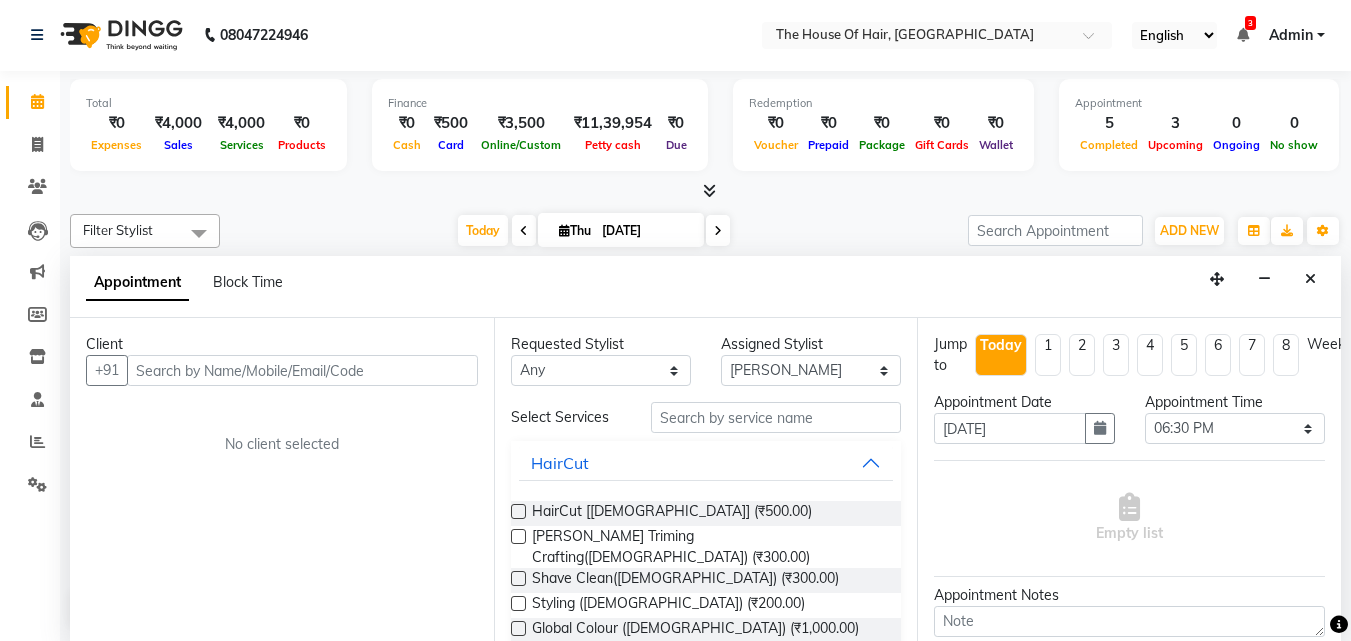 click at bounding box center [302, 370] 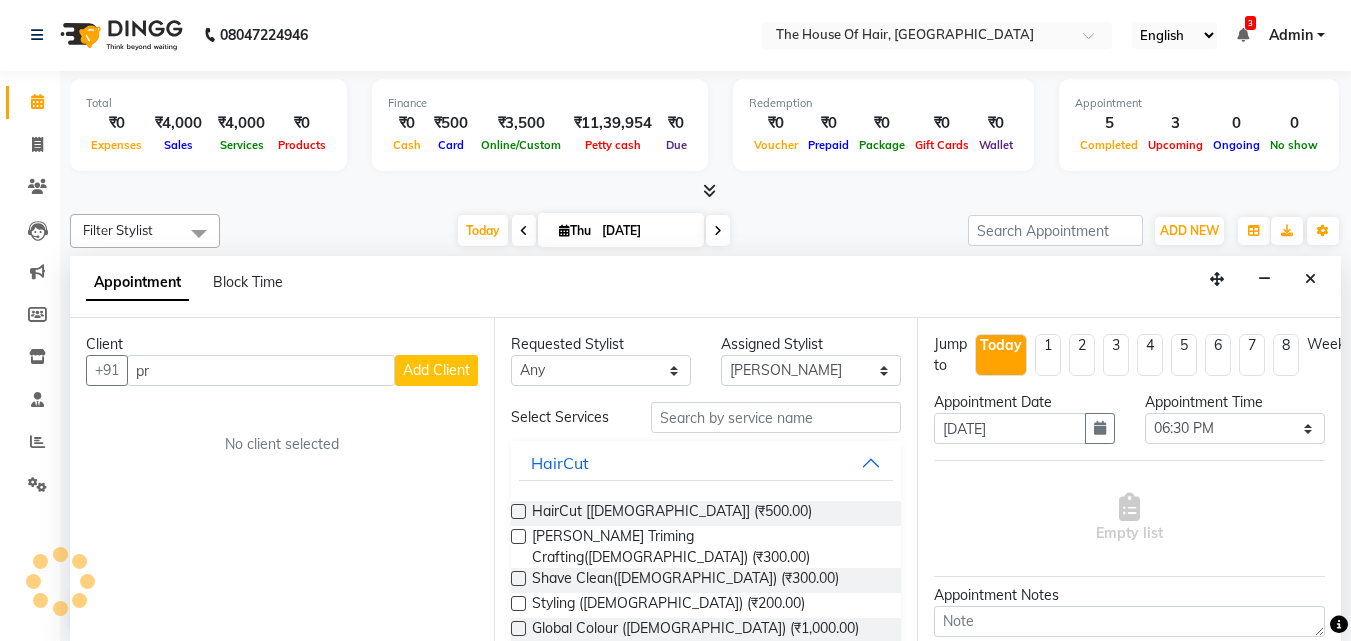 type on "p" 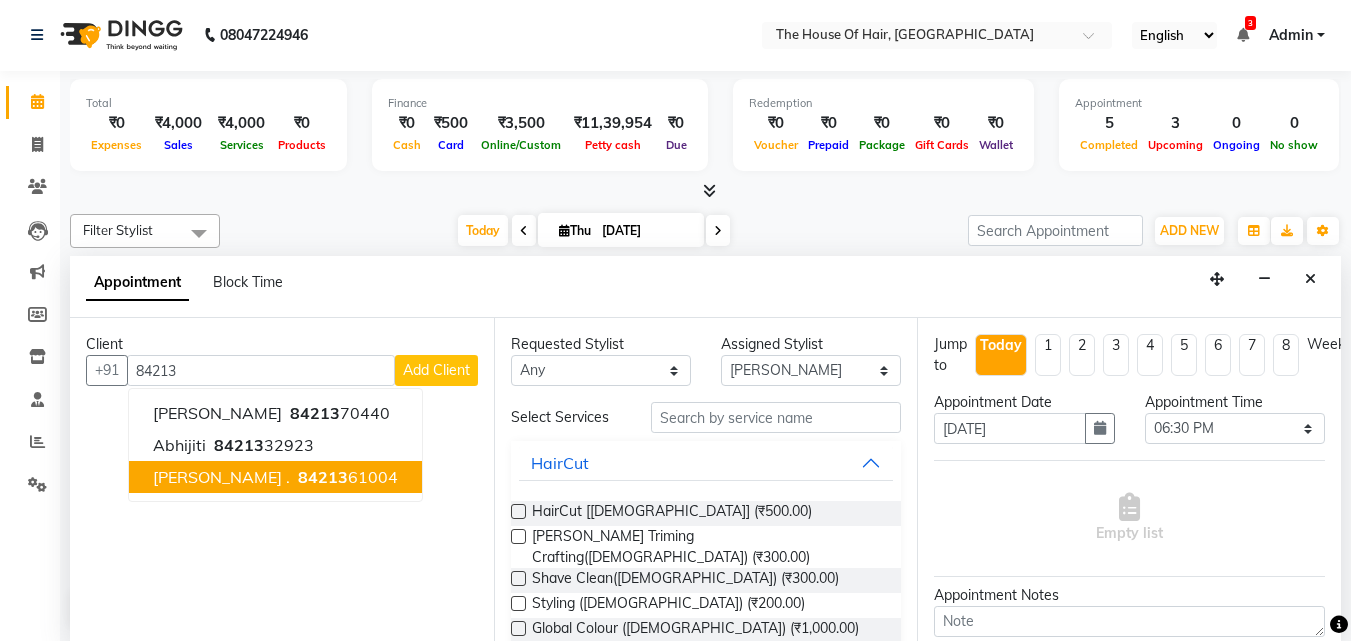 click on "Rushab ." at bounding box center (221, 477) 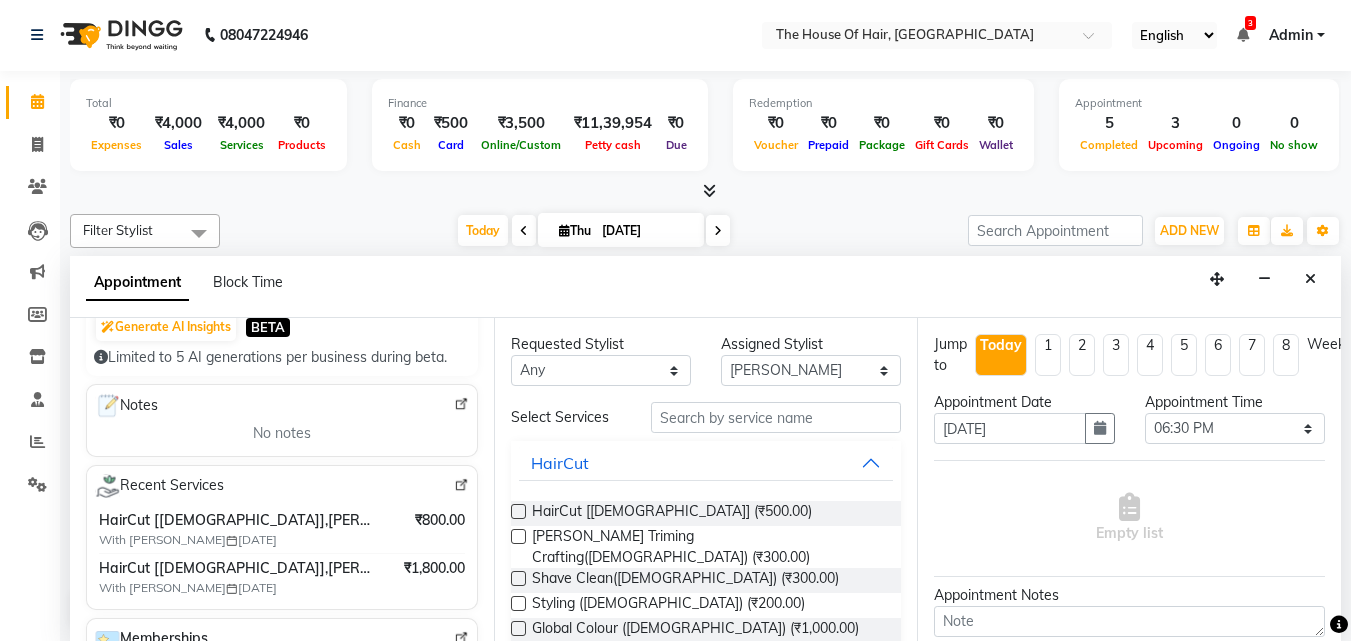 scroll, scrollTop: 223, scrollLeft: 0, axis: vertical 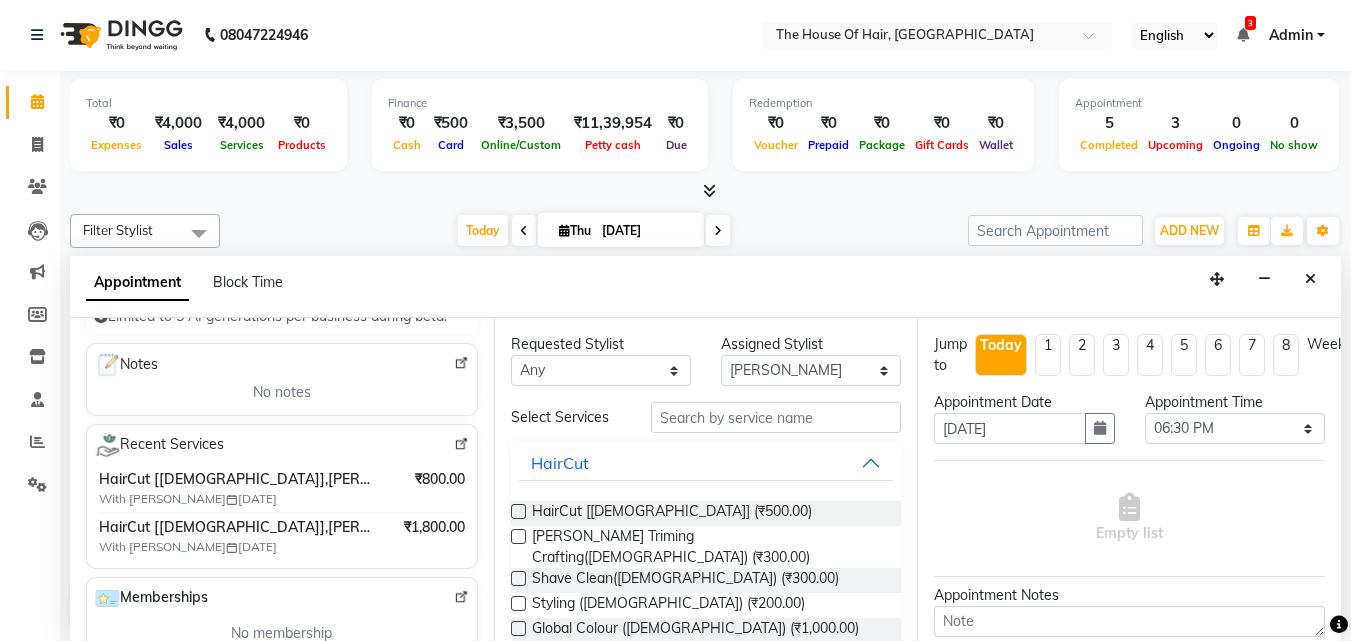 type on "8421361004" 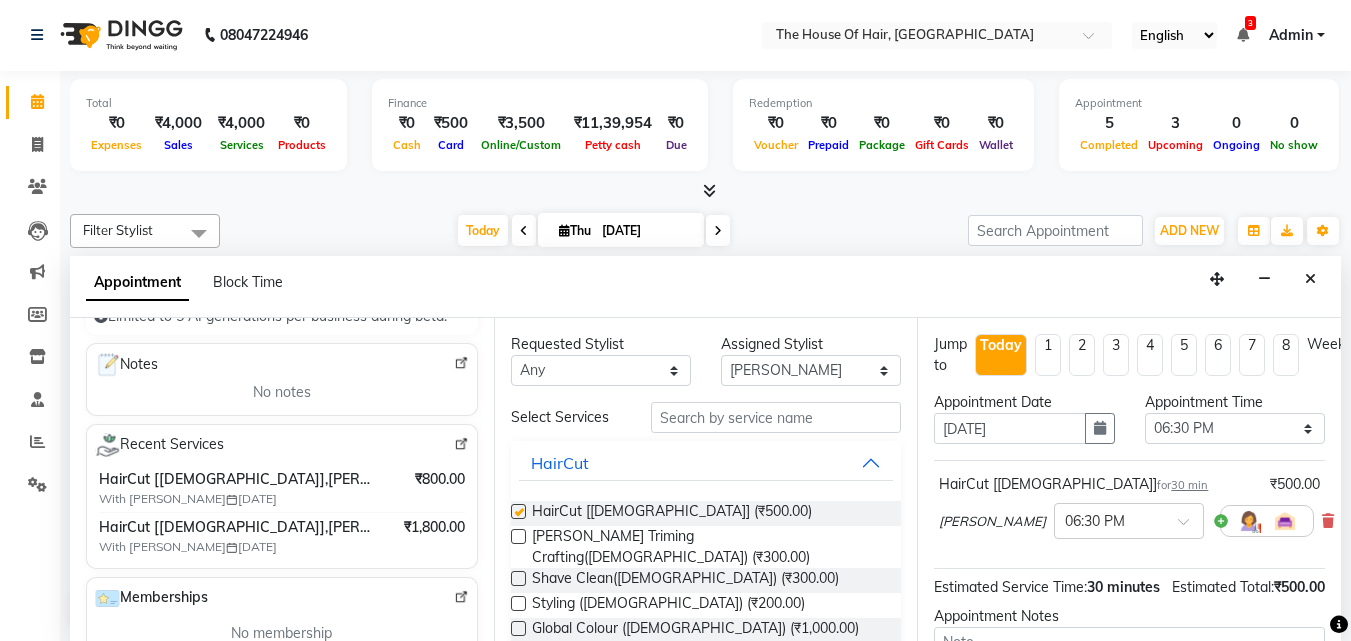 checkbox on "false" 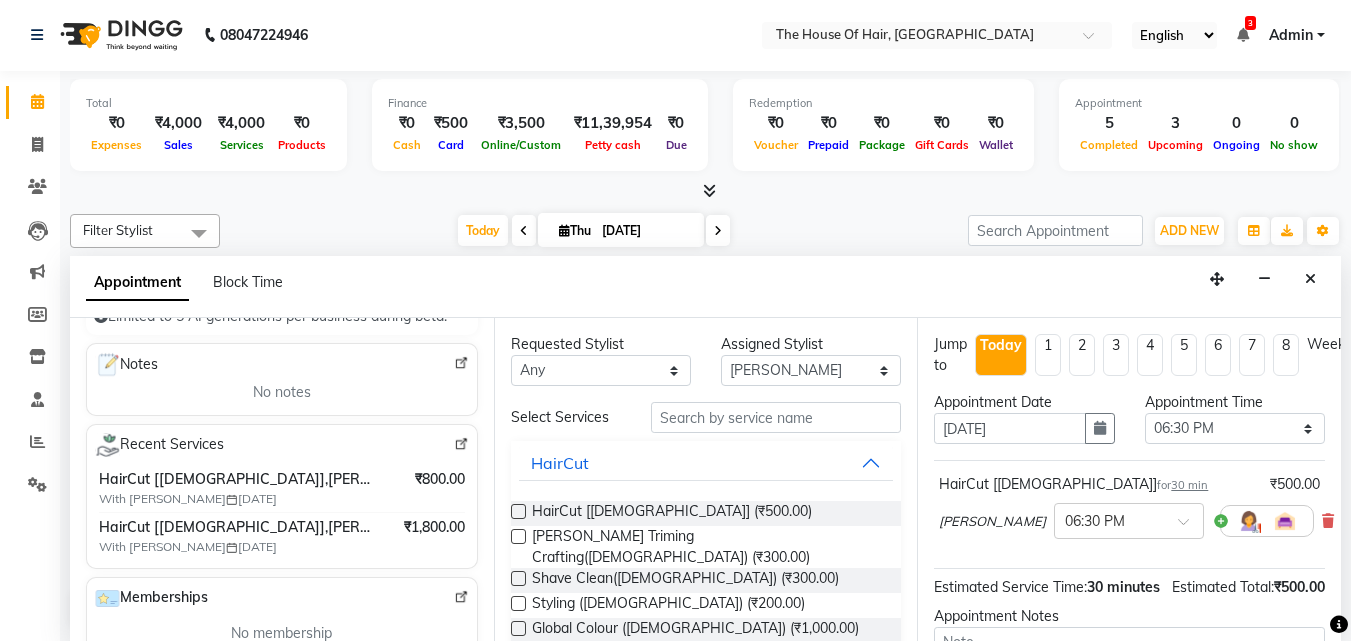 click at bounding box center [518, 536] 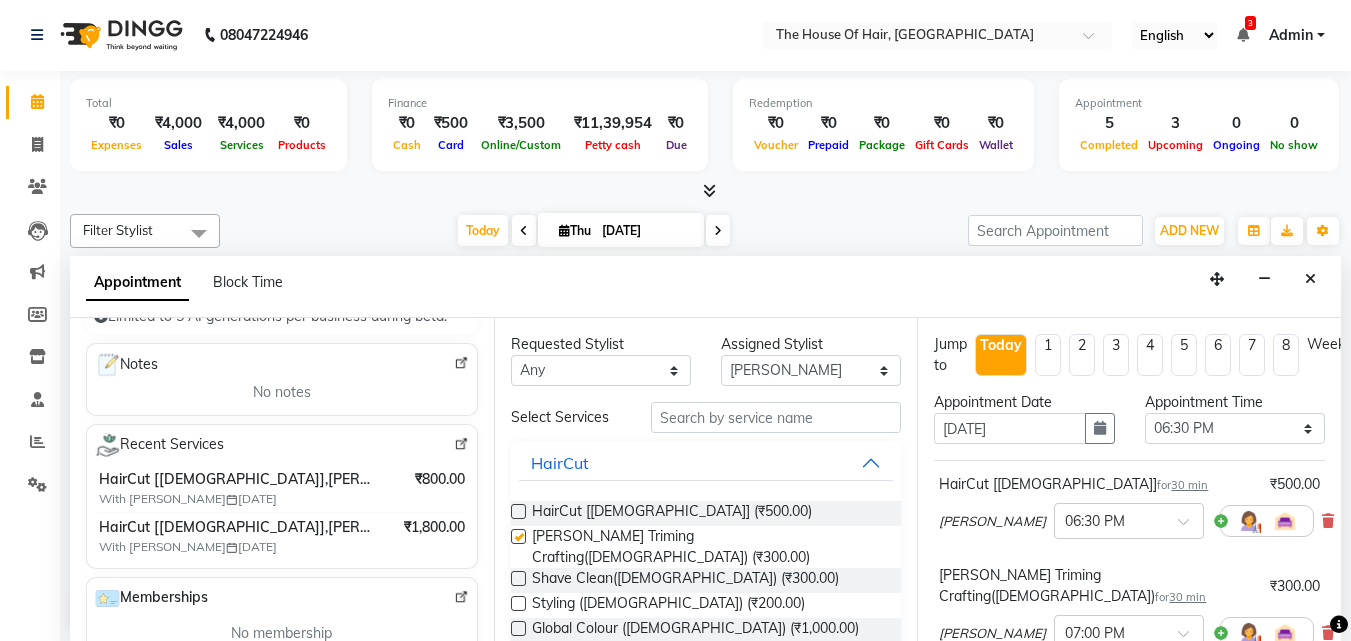 checkbox on "false" 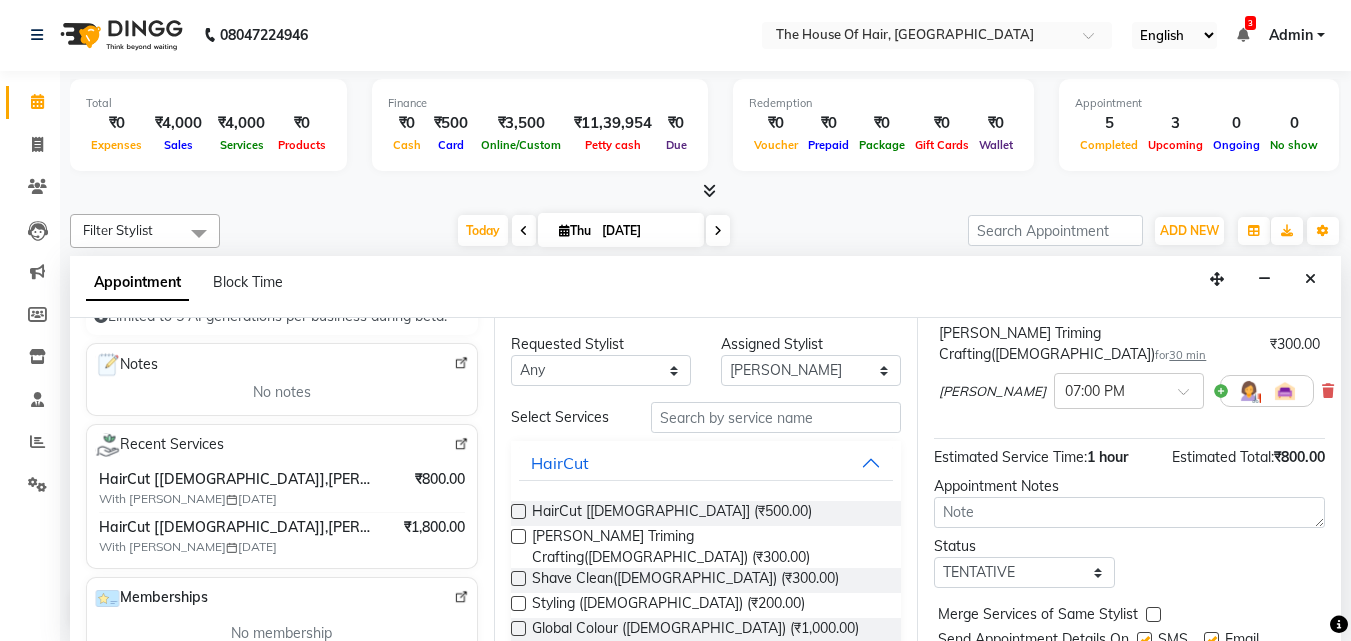 scroll, scrollTop: 249, scrollLeft: 0, axis: vertical 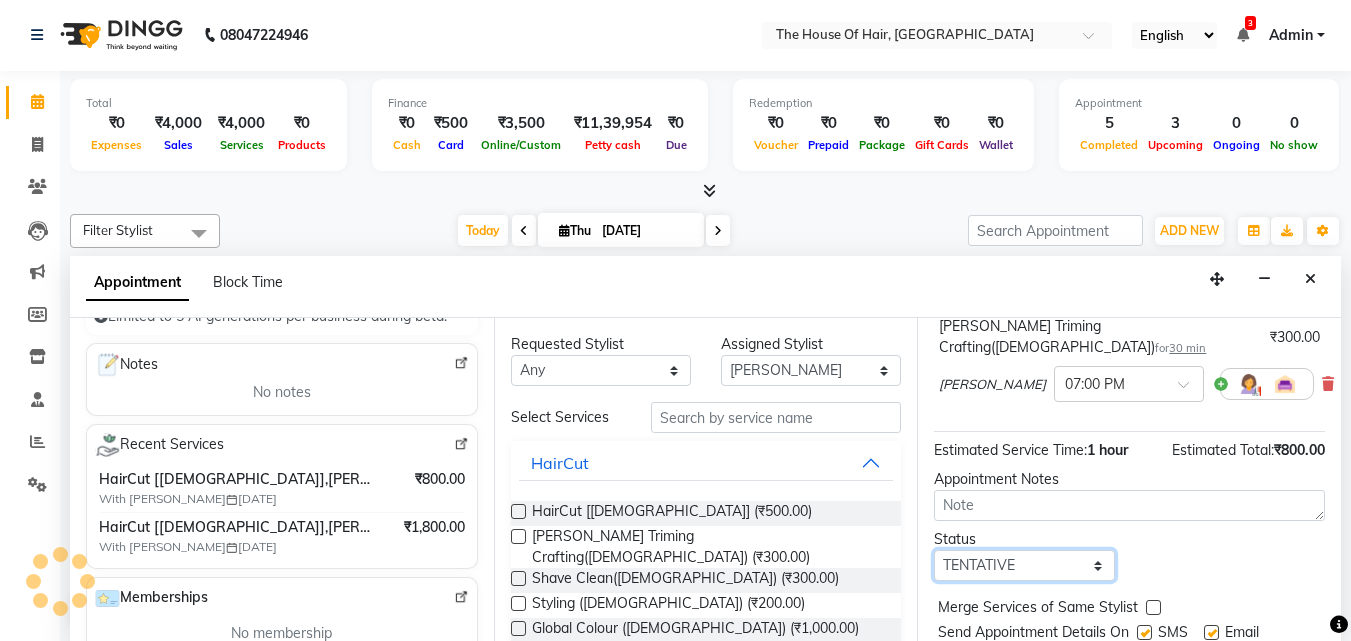 click on "Select TENTATIVE CONFIRM CHECK-IN UPCOMING" at bounding box center (1024, 565) 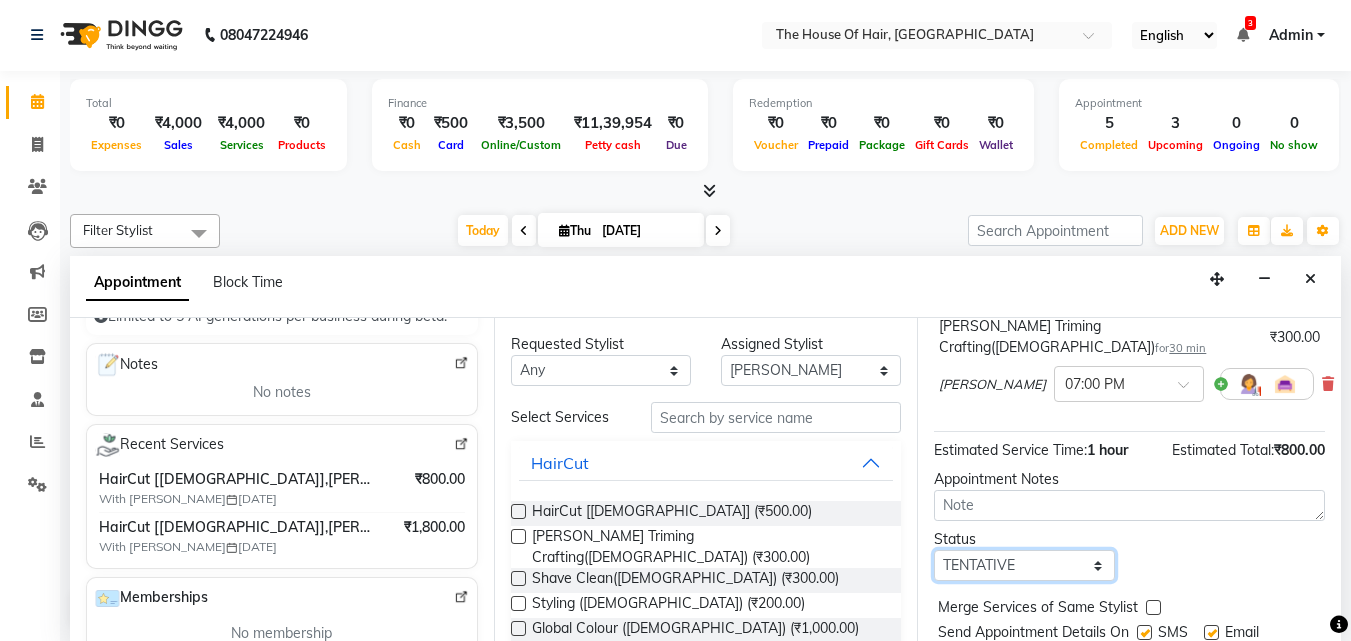 select on "upcoming" 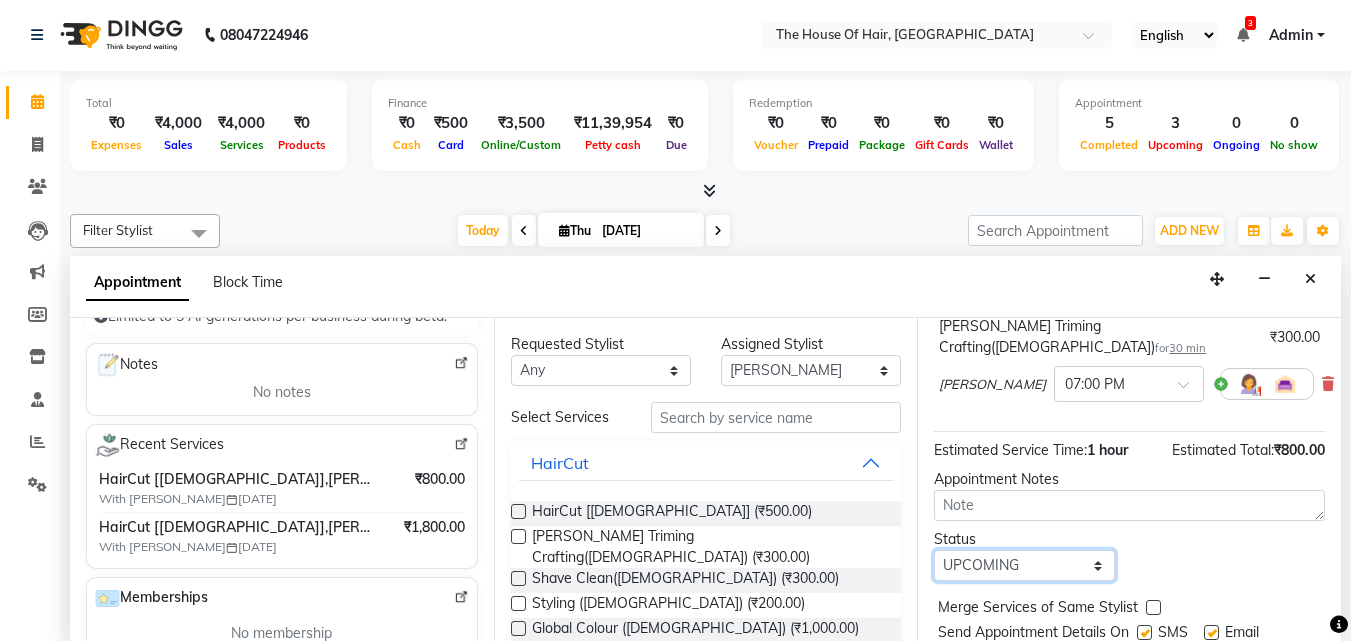 click on "Select TENTATIVE CONFIRM CHECK-IN UPCOMING" at bounding box center (1024, 565) 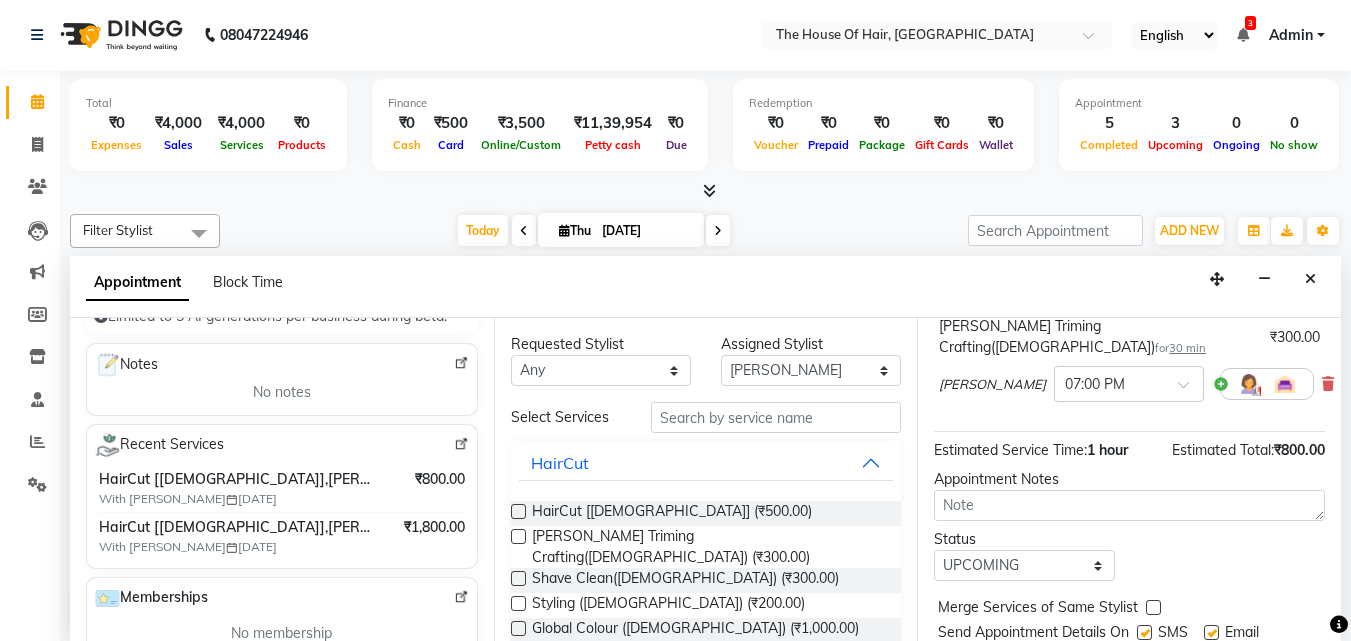 click at bounding box center [1153, 607] 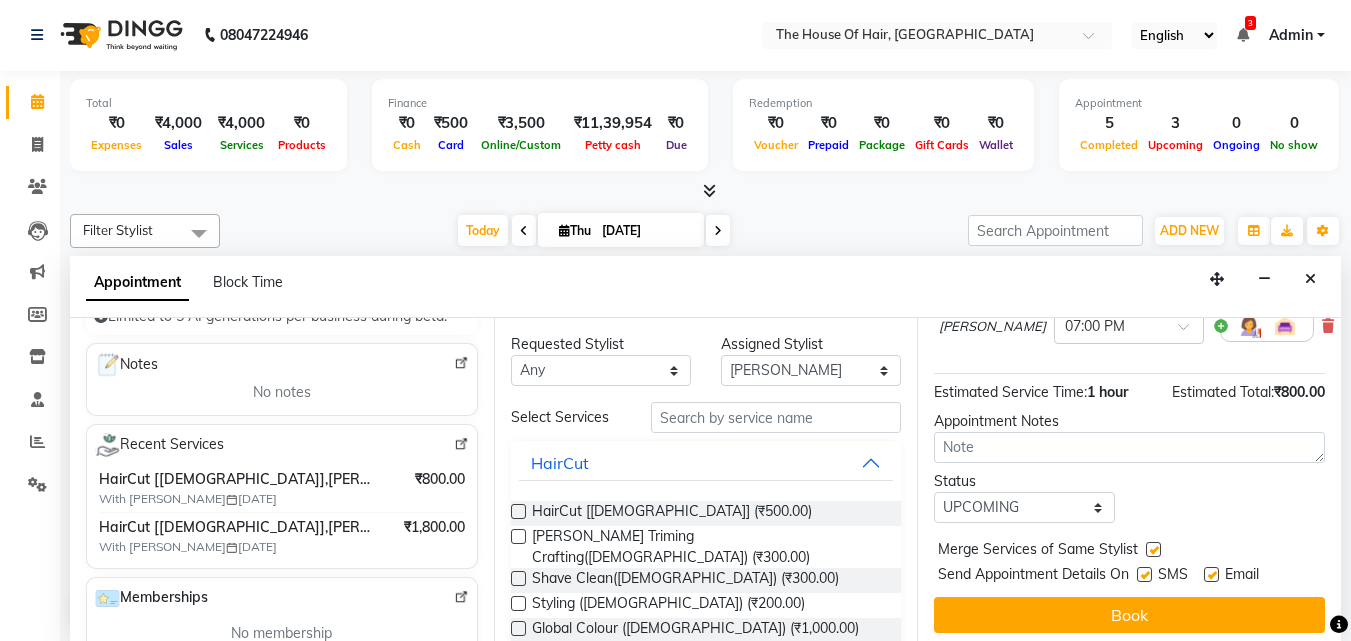 scroll, scrollTop: 309, scrollLeft: 0, axis: vertical 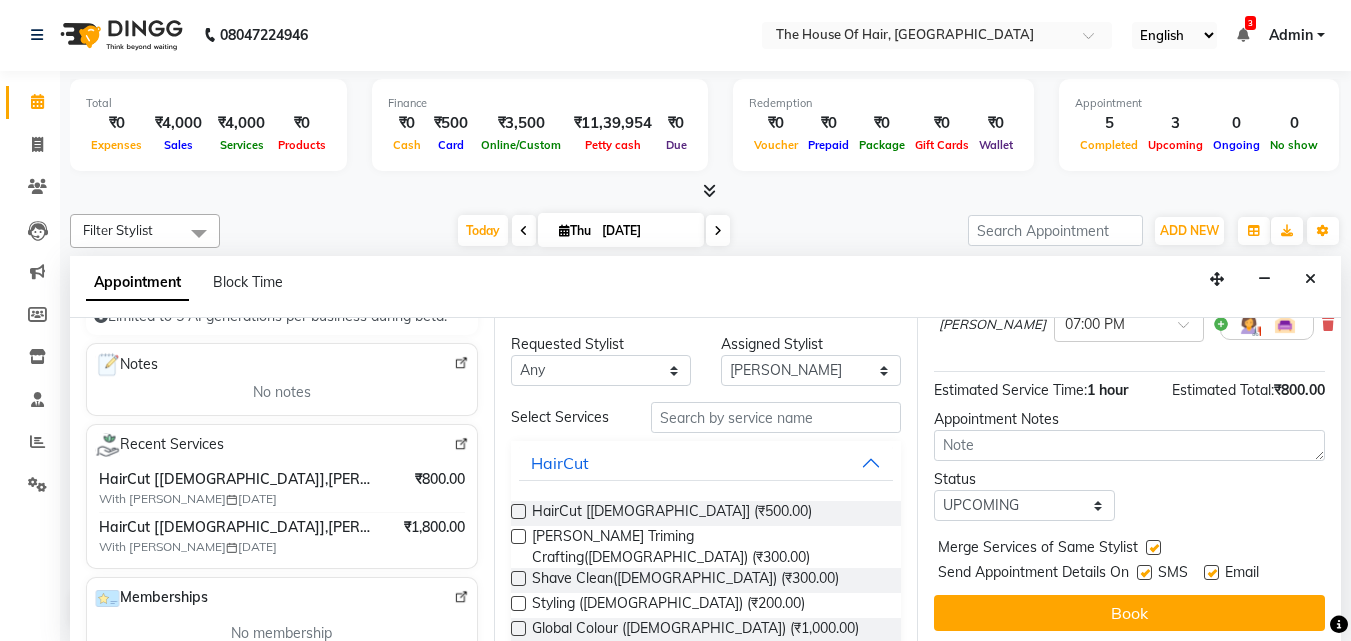 click on "Book" at bounding box center (1129, 613) 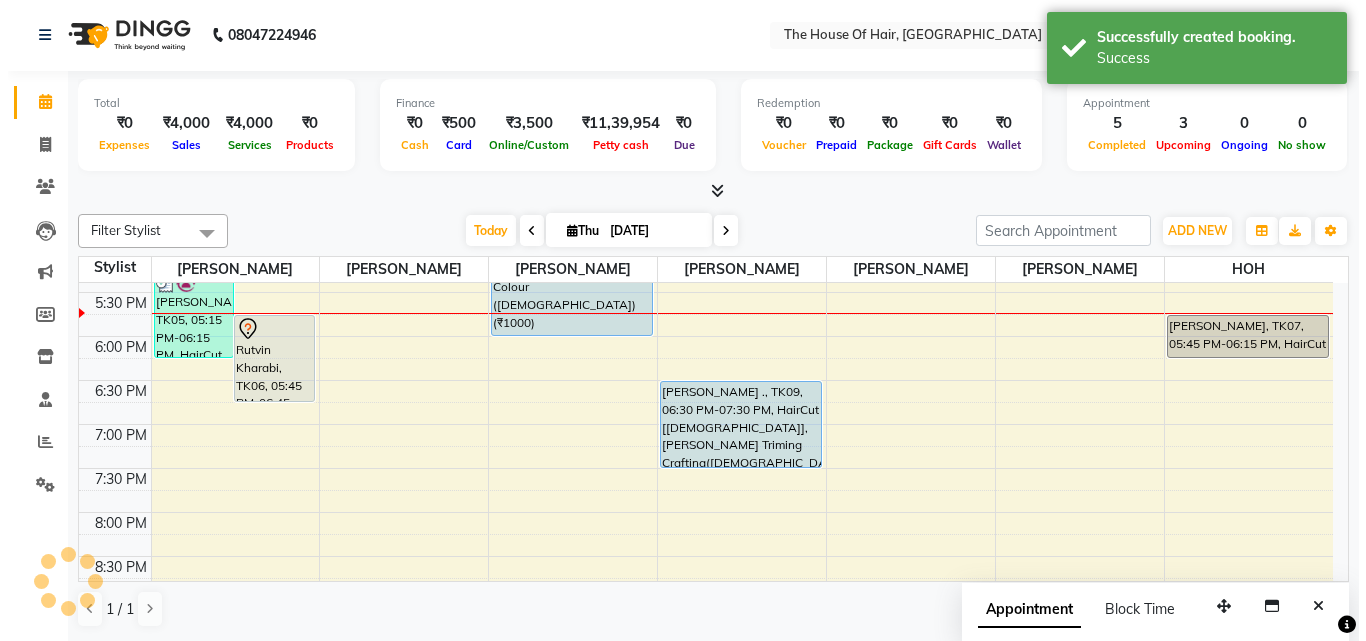 scroll, scrollTop: 0, scrollLeft: 0, axis: both 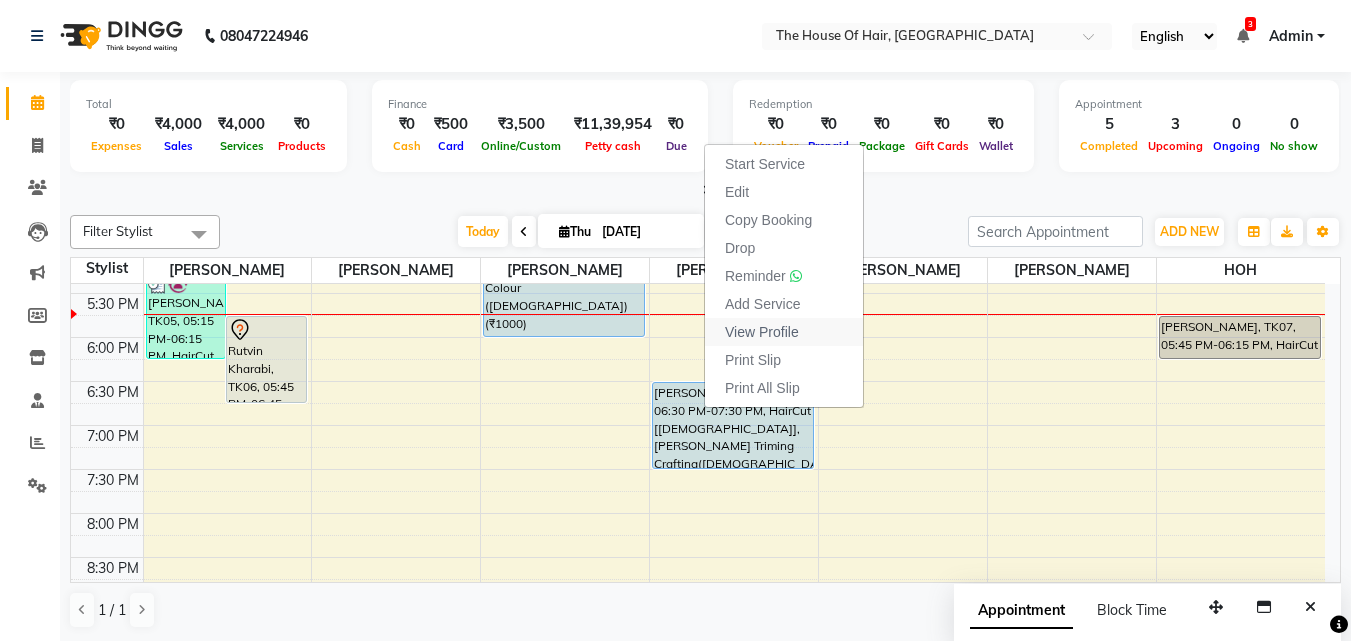 click on "View Profile" at bounding box center [762, 332] 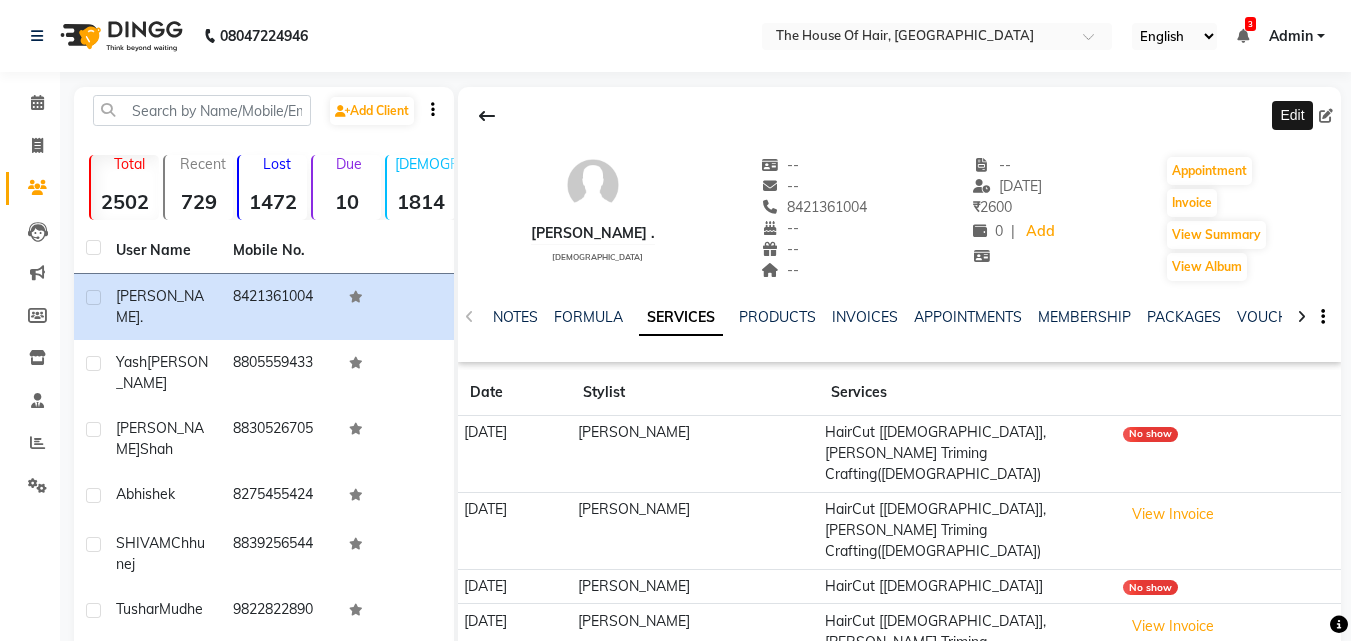click 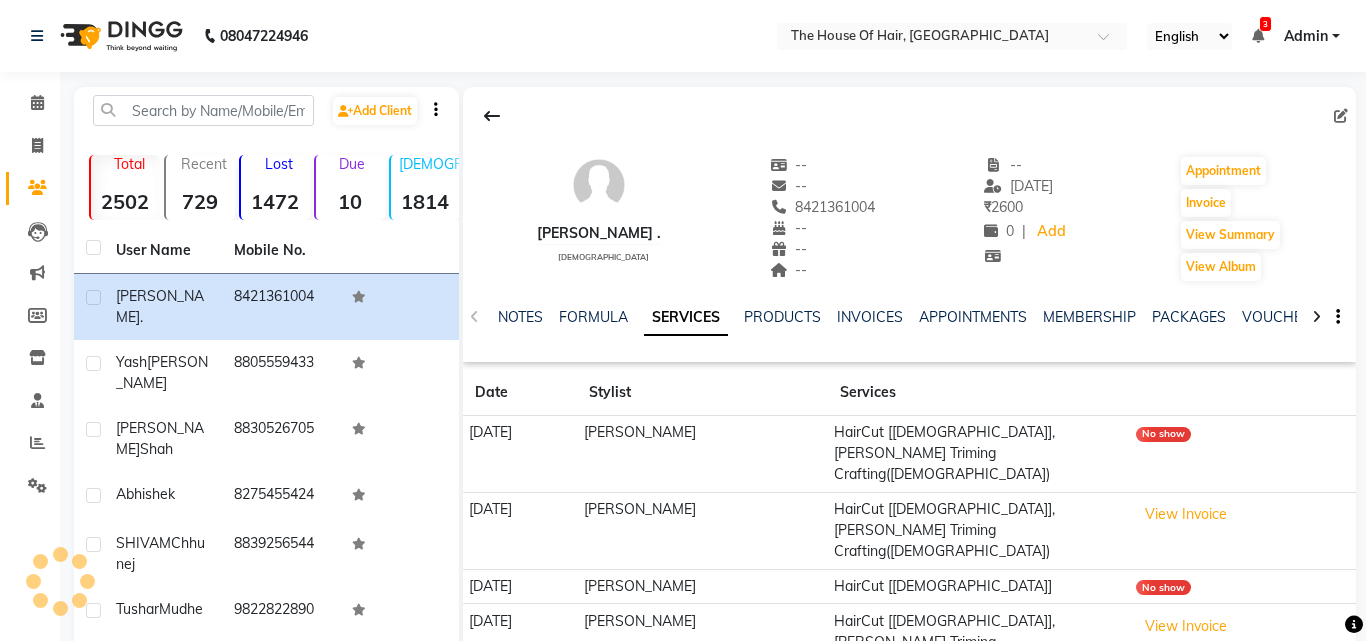 select on "22" 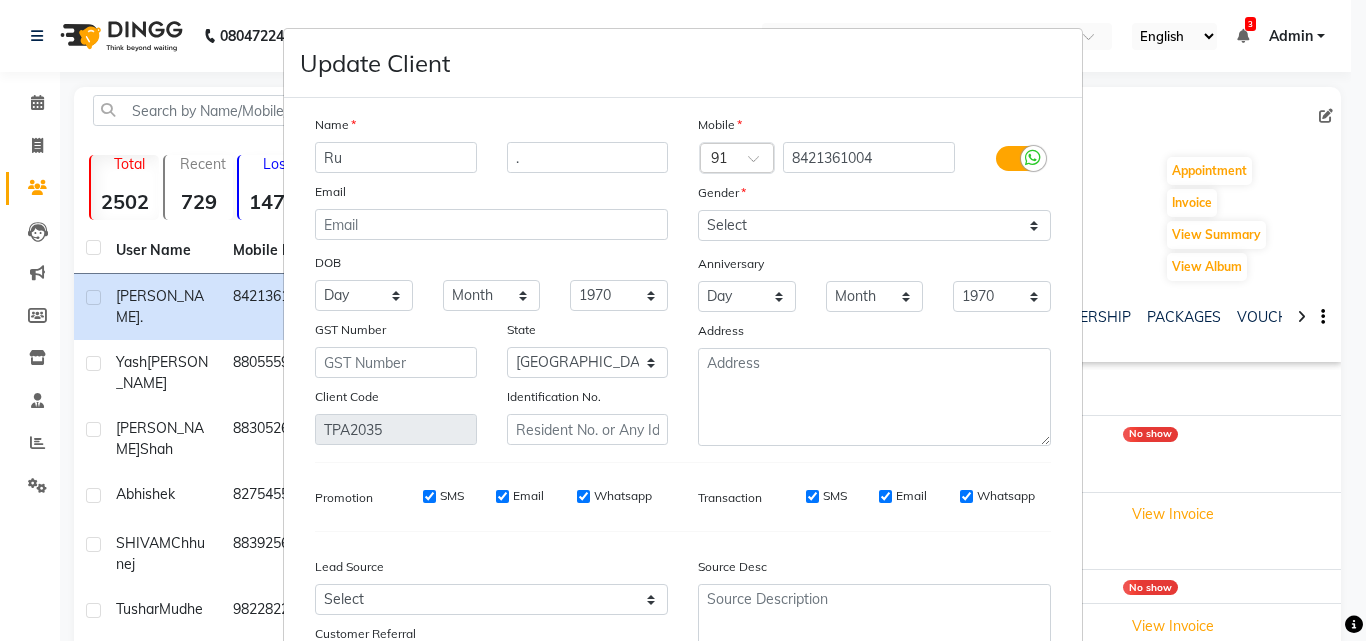 type on "R" 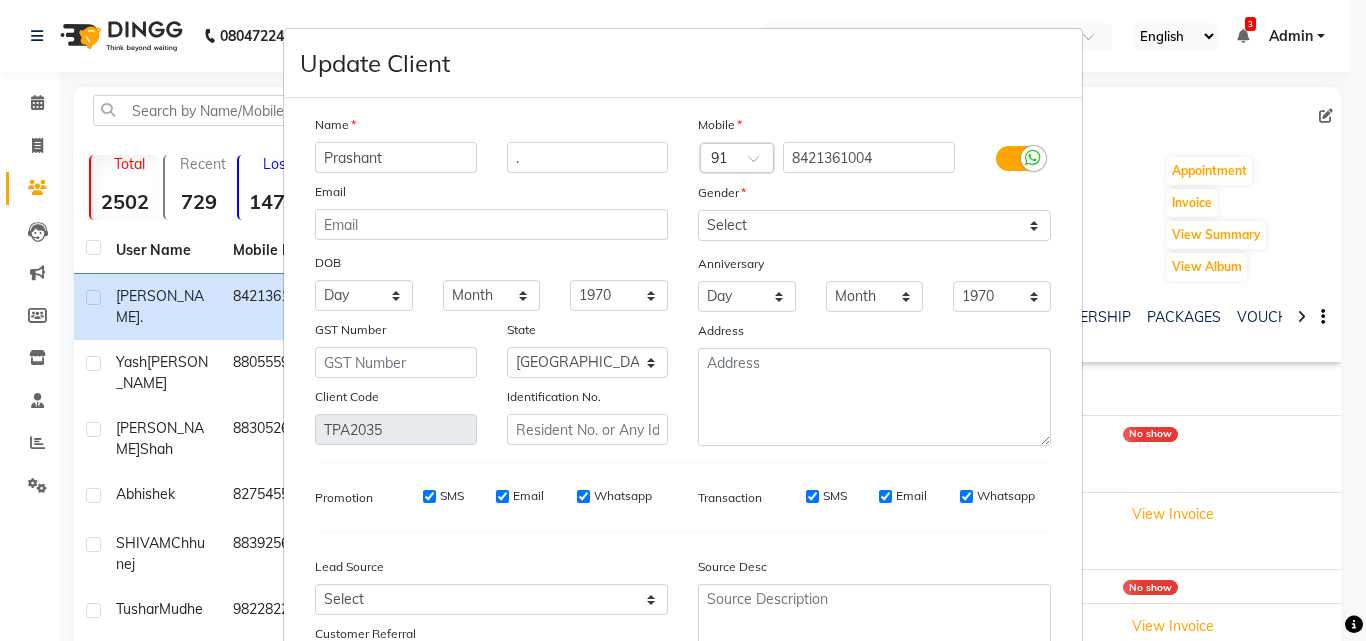 type on "Prashant" 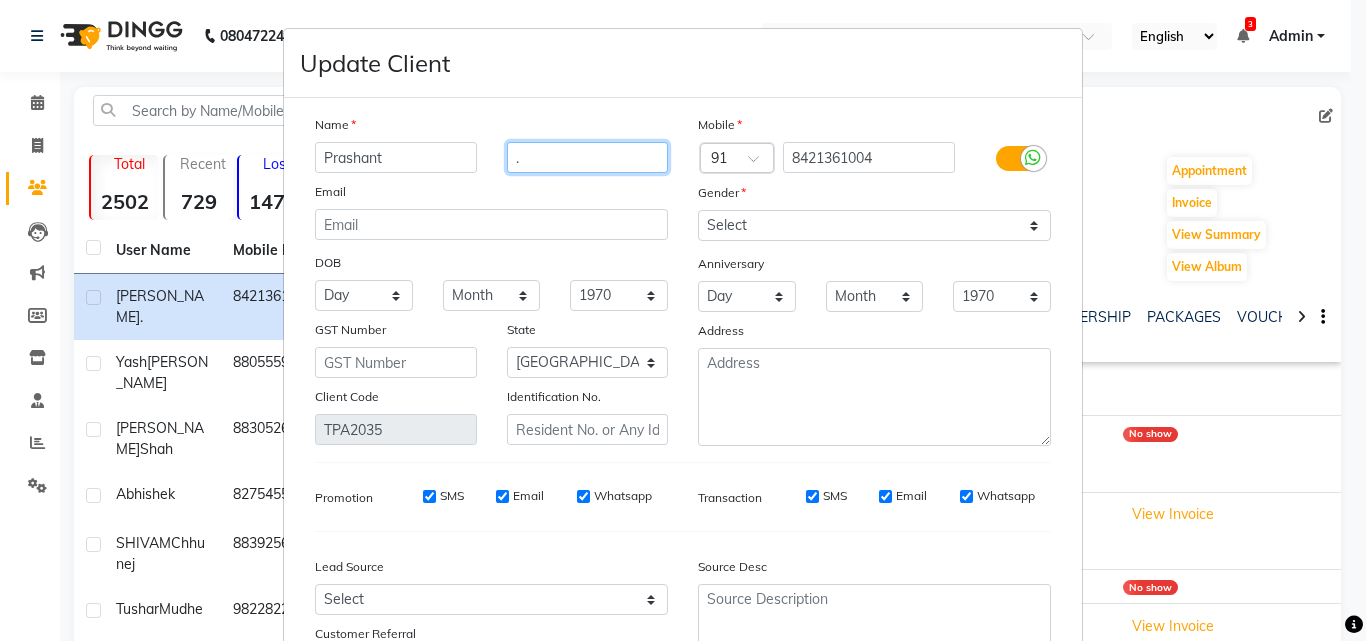 click on "." at bounding box center (588, 157) 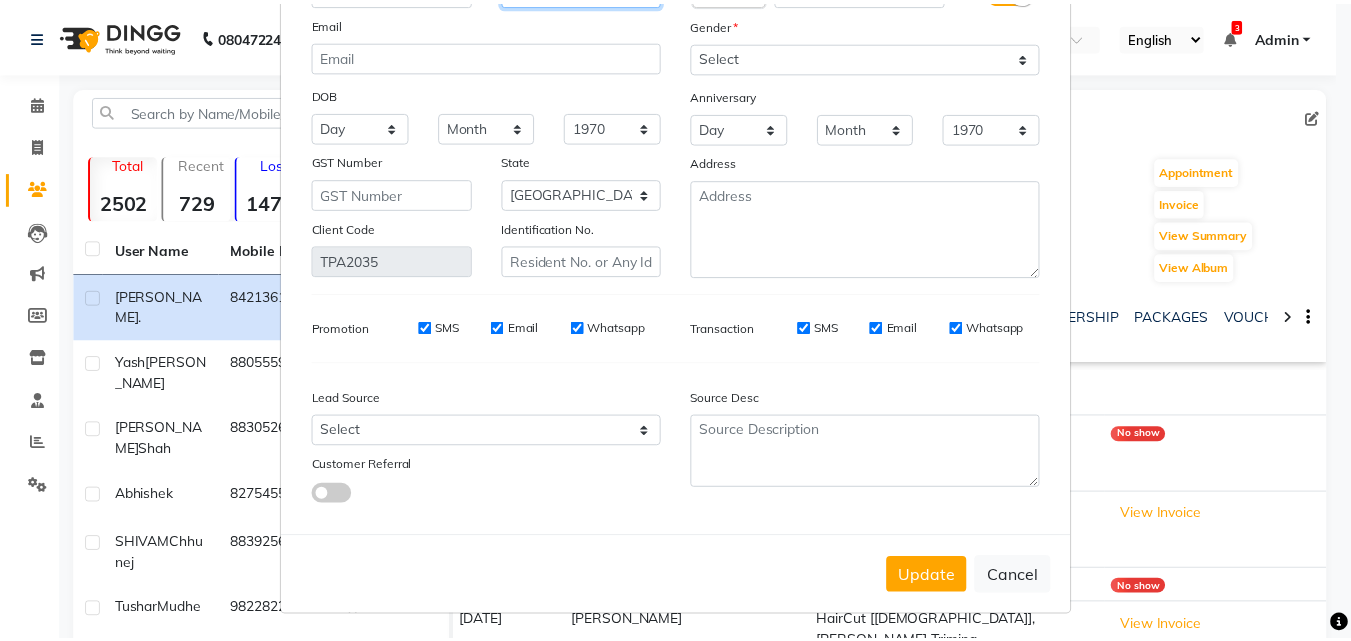 scroll, scrollTop: 172, scrollLeft: 0, axis: vertical 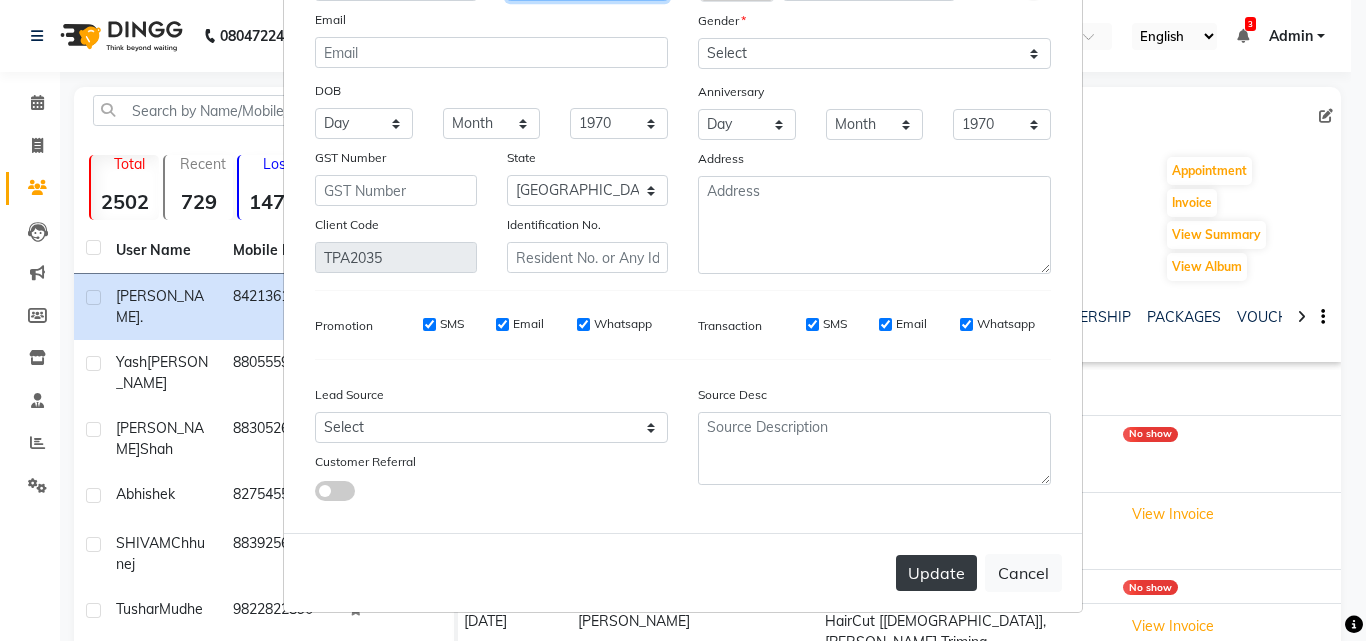 type on "Gadhave" 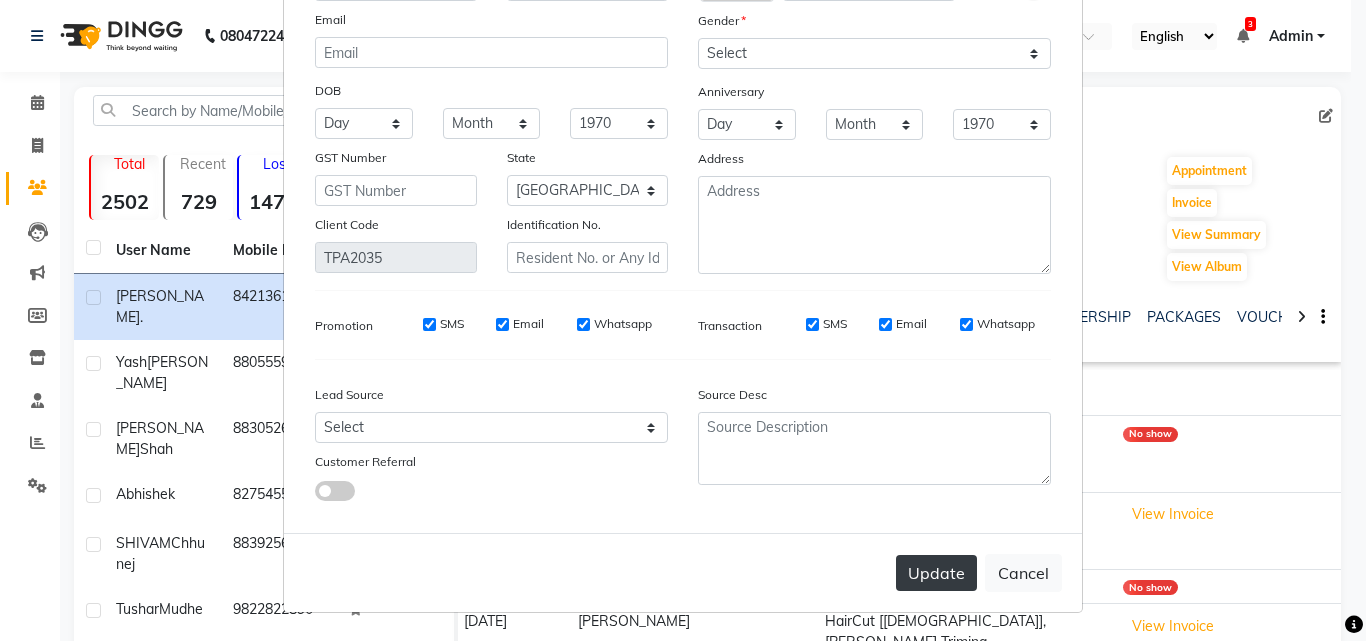 click on "Update" at bounding box center (936, 573) 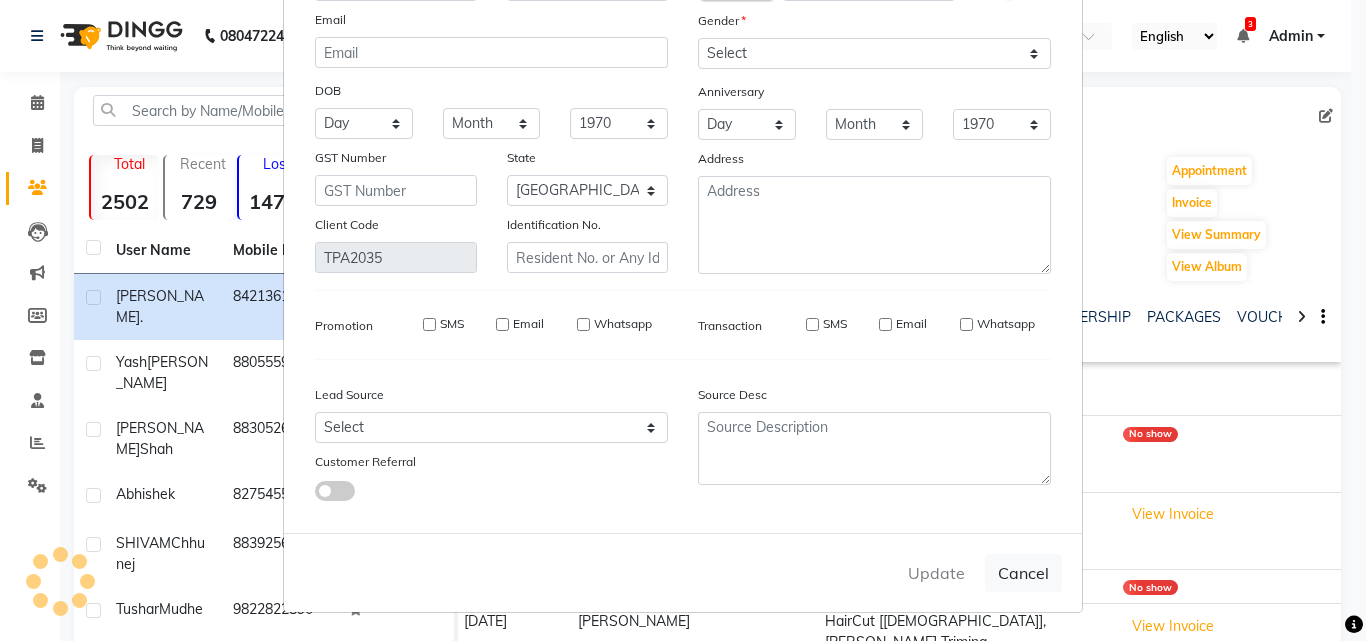 type 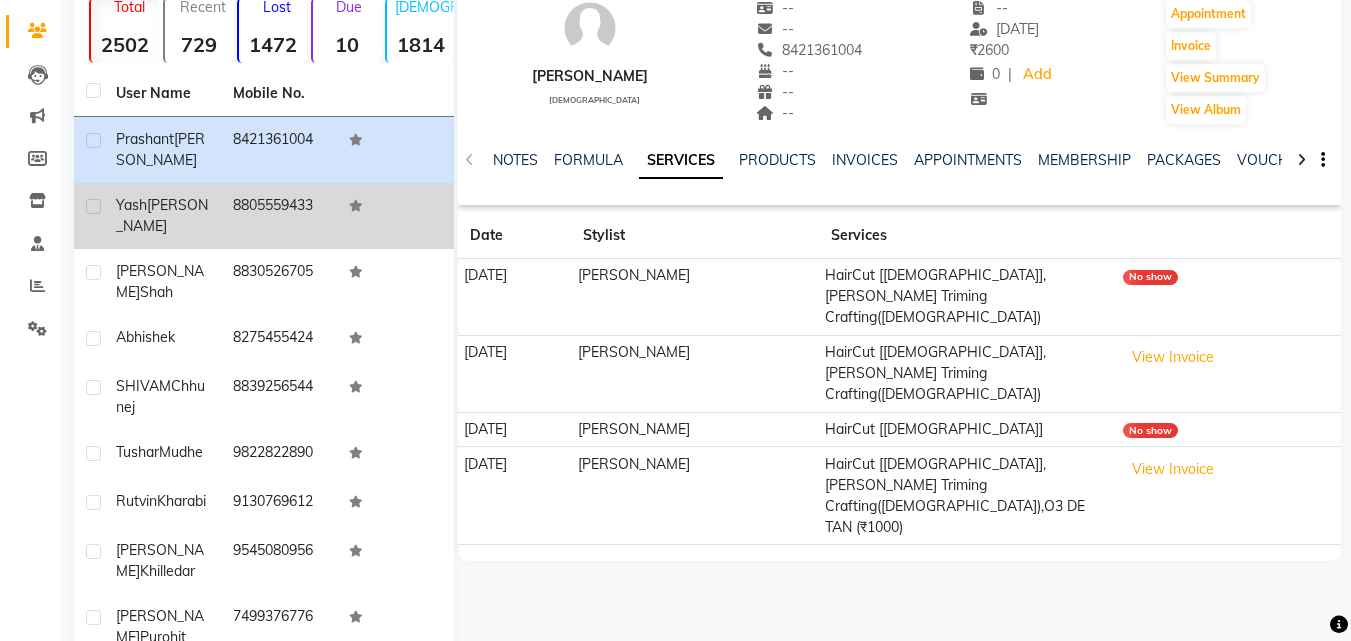 scroll, scrollTop: 83, scrollLeft: 0, axis: vertical 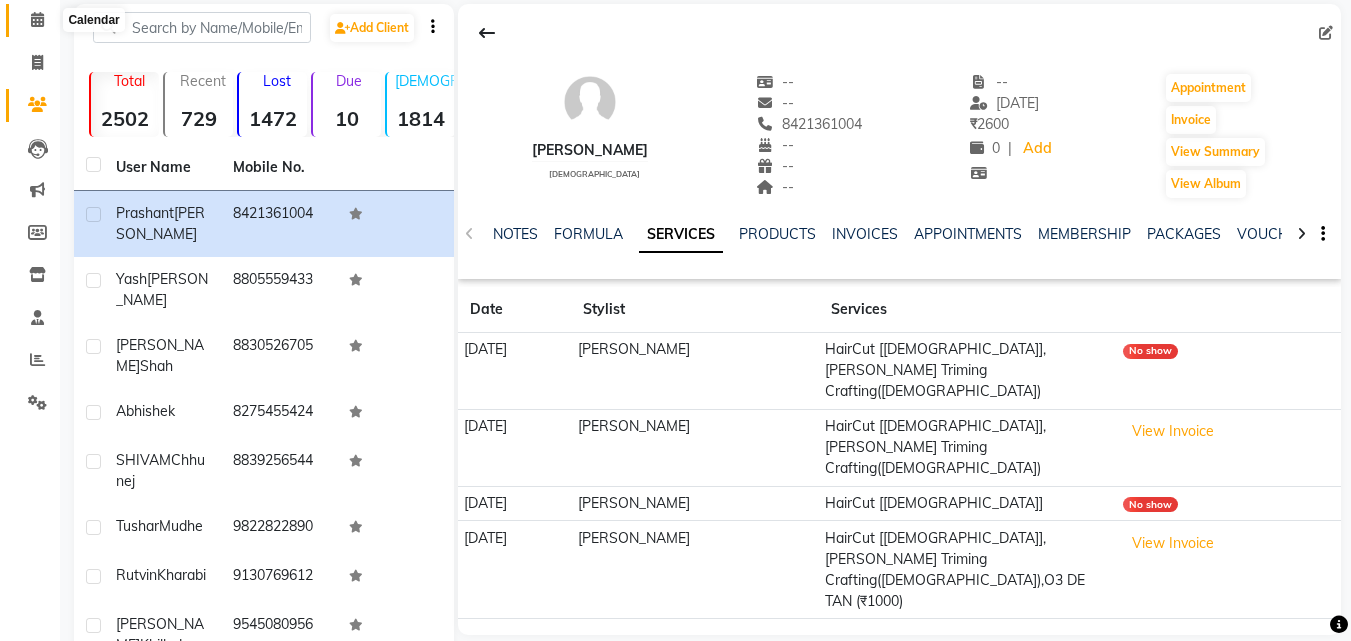 click 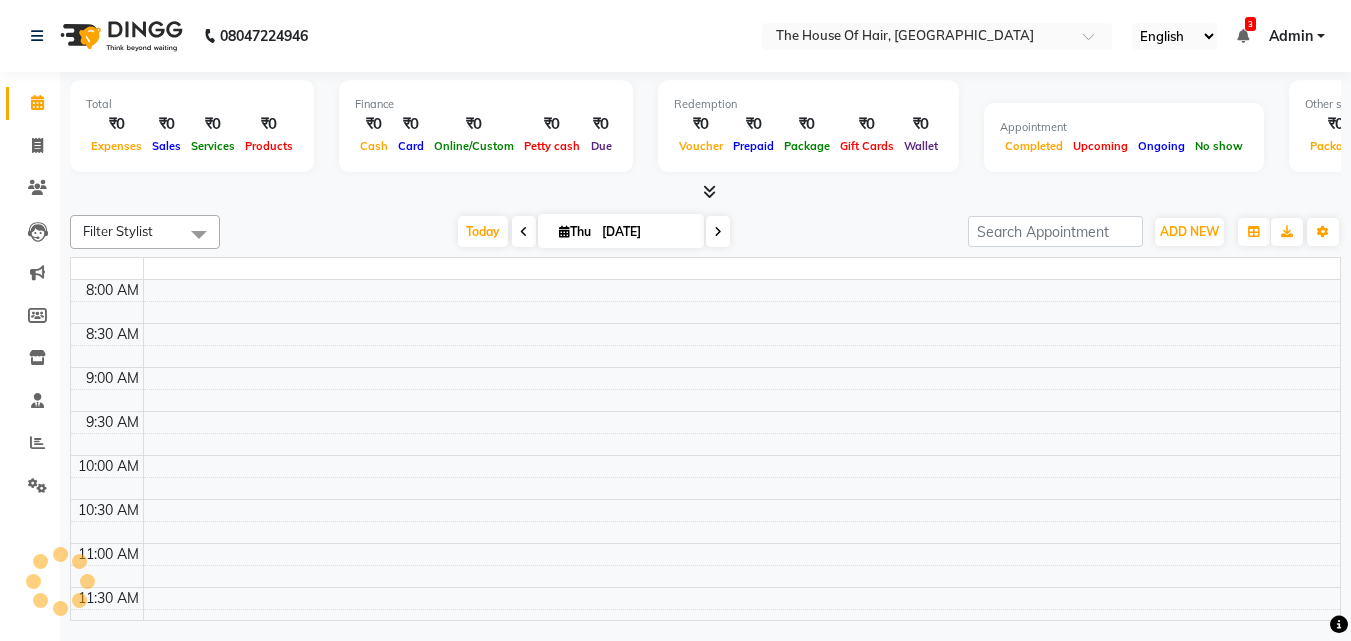 scroll, scrollTop: 0, scrollLeft: 0, axis: both 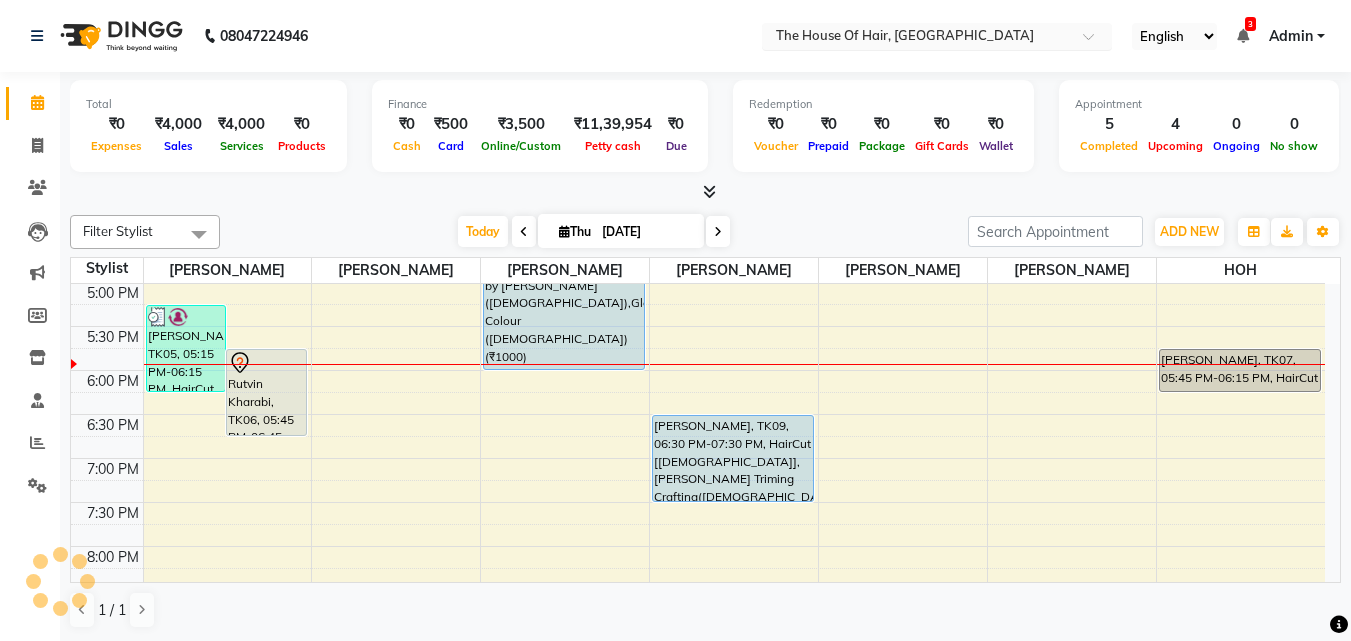 click at bounding box center [917, 38] 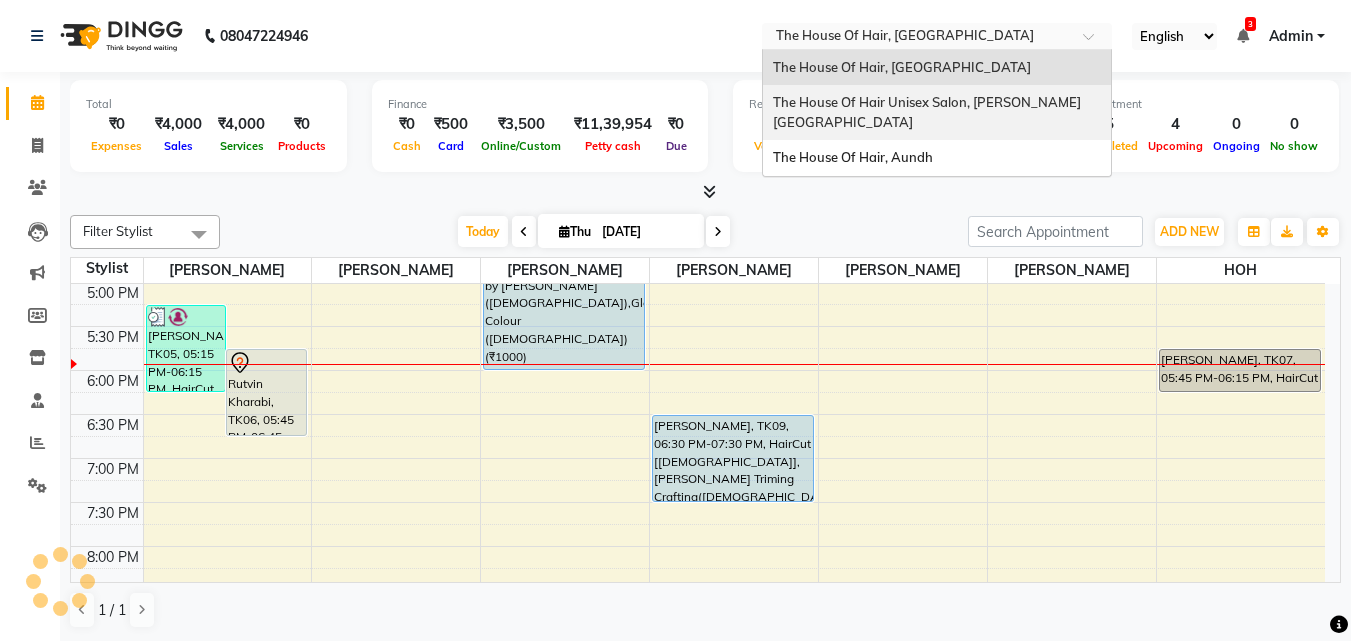 click on "The House Of Hair Unisex Salon, Karve Nagar" at bounding box center (927, 112) 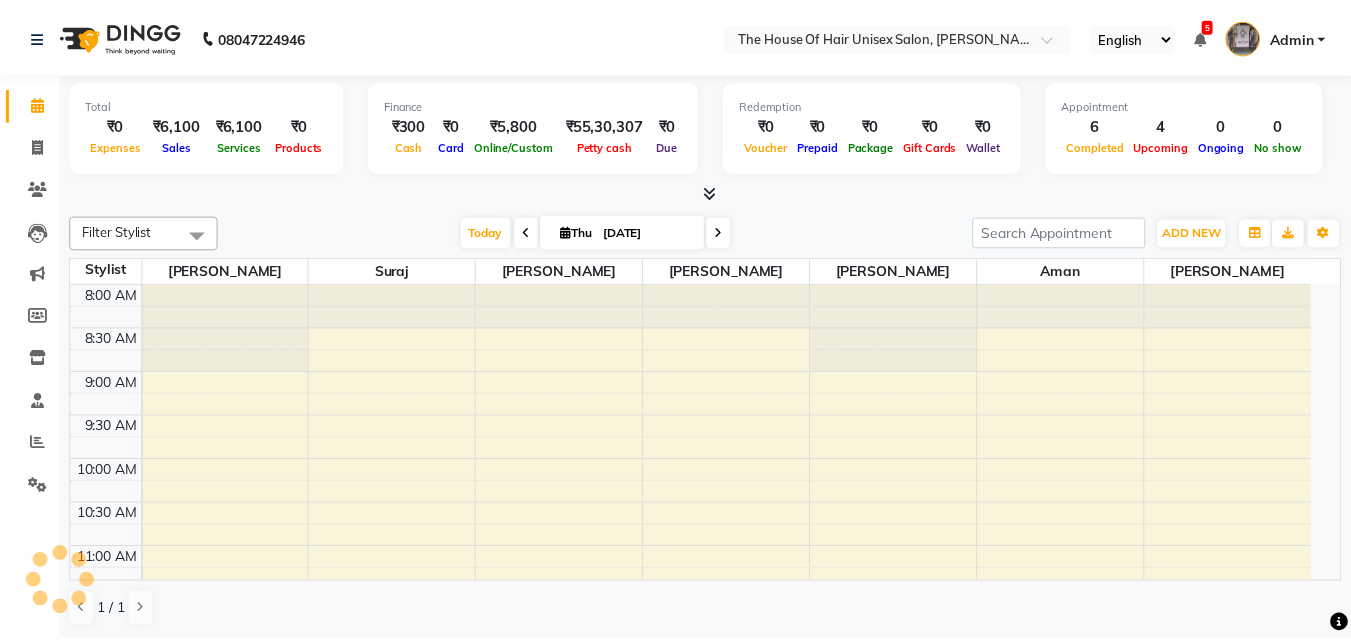 scroll, scrollTop: 0, scrollLeft: 0, axis: both 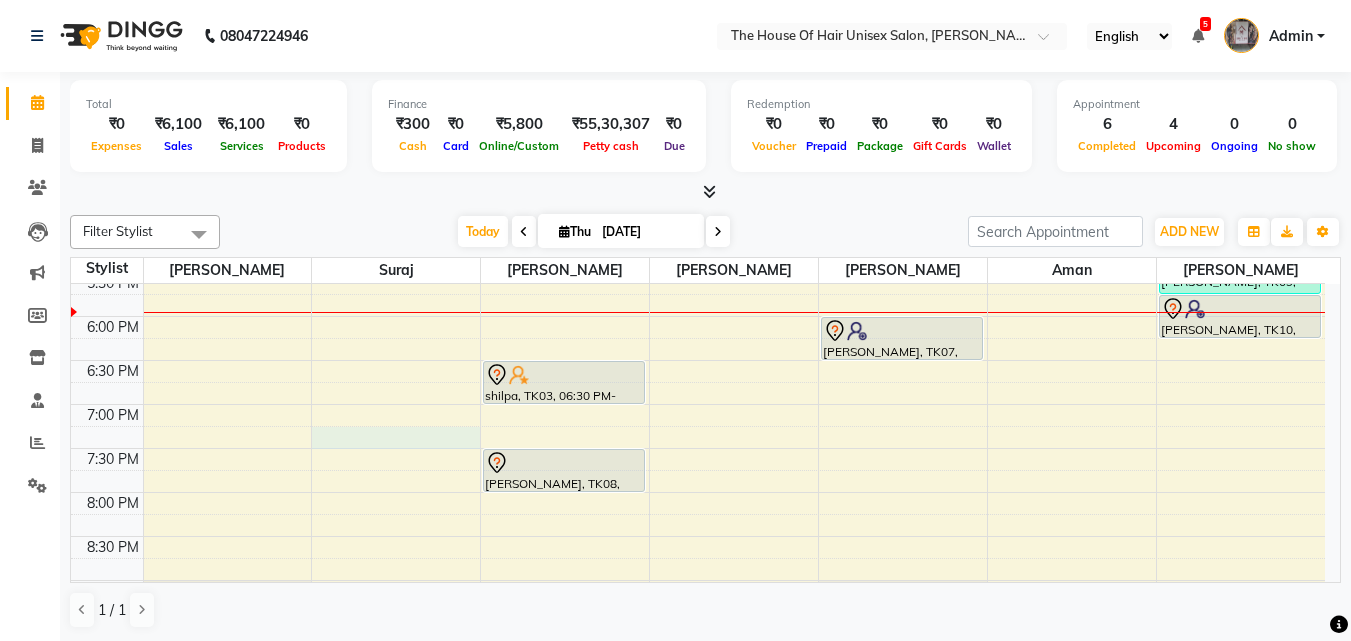 click on "7:00 AM 7:30 AM 8:00 AM 8:30 AM 9:00 AM 9:30 AM 10:00 AM 10:30 AM 11:00 AM 11:30 AM 12:00 PM 12:30 PM 1:00 PM 1:30 PM 2:00 PM 2:30 PM 3:00 PM 3:30 PM 4:00 PM 4:30 PM 5:00 PM 5:30 PM 6:00 PM 6:30 PM 7:00 PM 7:30 PM 8:00 PM 8:30 PM 9:00 PM 9:30 PM     niranjan inamdar, TK01, 04:00 PM-05:00 PM, HairCut [Male] without wash,Beard Triming Crafting(Male)     Neha Cl, TK05, 03:30 PM-04:35 PM, Hair spa (Female),Clear Dose(Female)             shilpa, TK03, 06:30 PM-07:00 PM, Hairwash+Paddle Dry (Female)             Amar Bediskar, TK08, 07:30 PM-08:00 PM, HairCut [Male] without wash     Akhilesh, TK04, 04:00 PM-04:50 PM, HairCut [Male] without wash,Head Massage (Male) (₹400)     Aryan Kalekar, TK06, 04:00 PM-04:30 PM, HairCut [Male] without wash             Rudra Bhor, TK07, 06:00 PM-06:30 PM, HairCut [Male] without wash     Abhishek Kalarikandi, TK02, 01:30 PM-02:45 PM, Beard Triming Crafting(Male),FACE o3 de tan  (₹1000)     Ramanand, TK09, 05:15 PM-05:45 PM, Beard Triming Crafting(Male)" at bounding box center (698, 8) 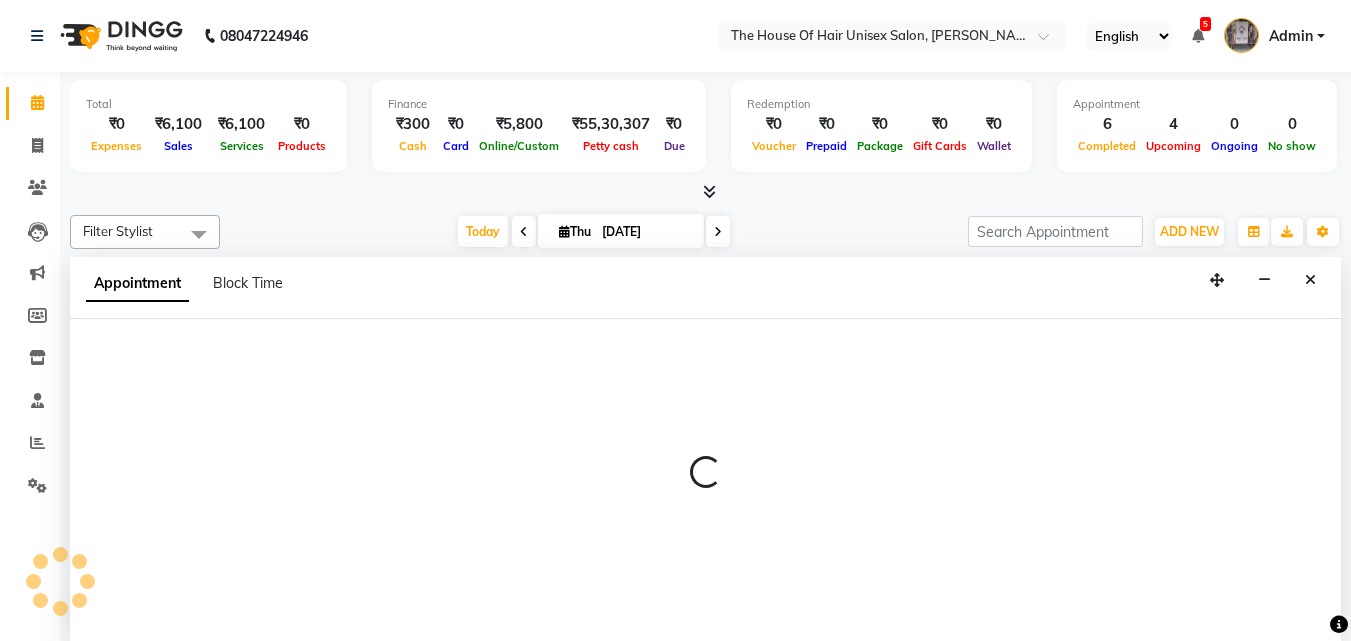 scroll, scrollTop: 1, scrollLeft: 0, axis: vertical 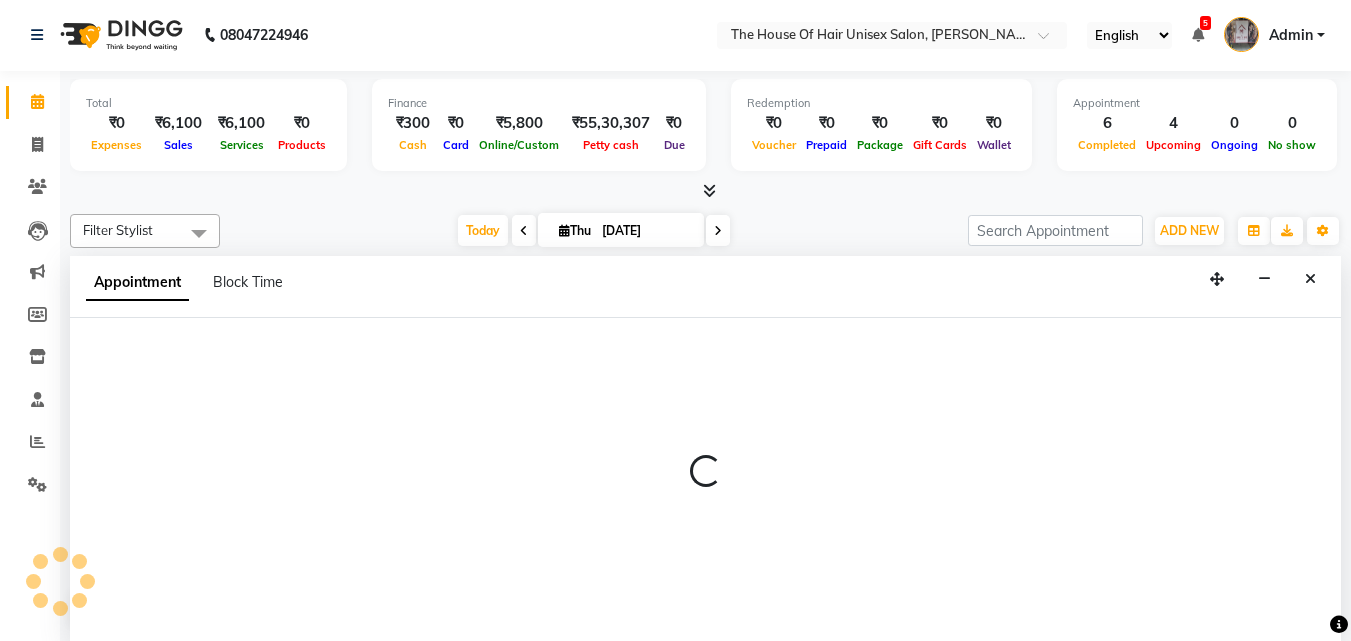 select on "12122" 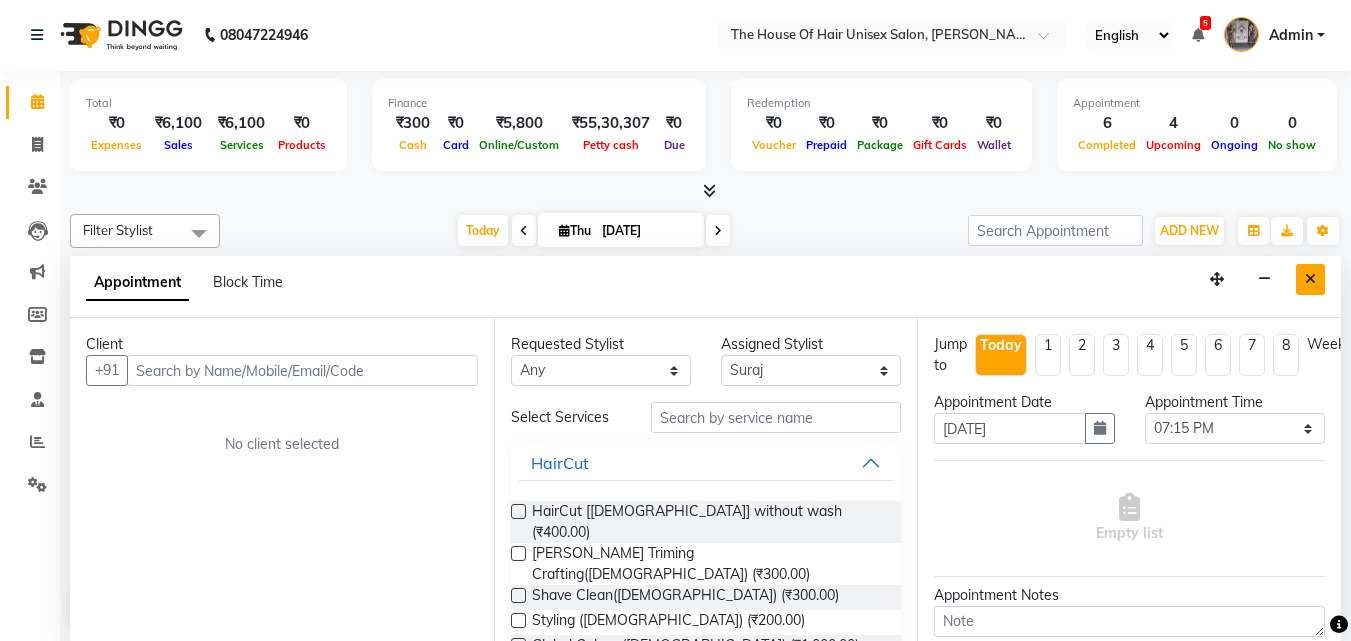 click at bounding box center (1310, 279) 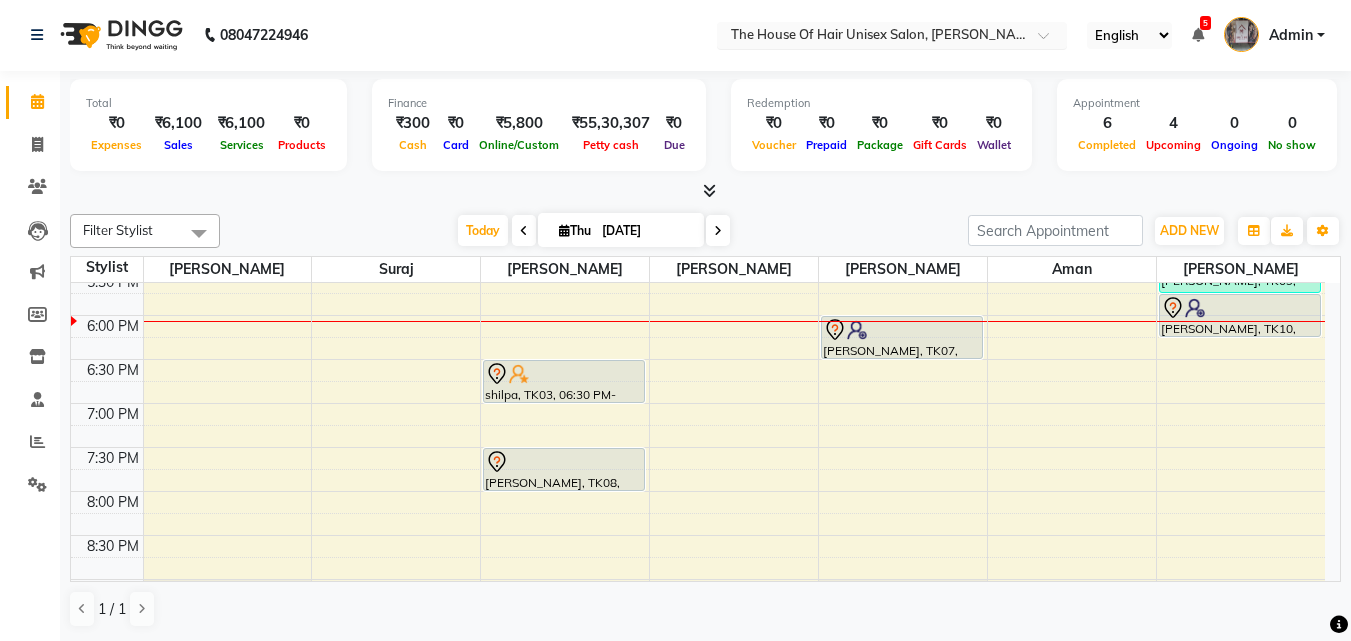 click at bounding box center [872, 37] 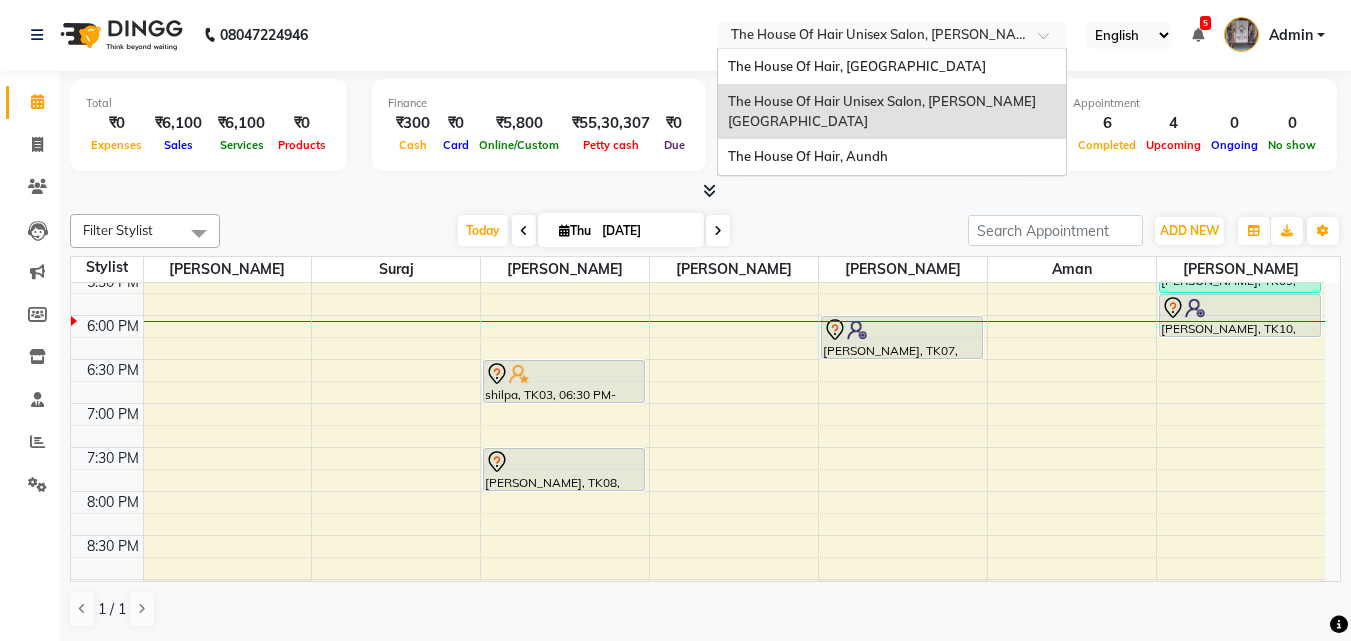 click at bounding box center [872, 37] 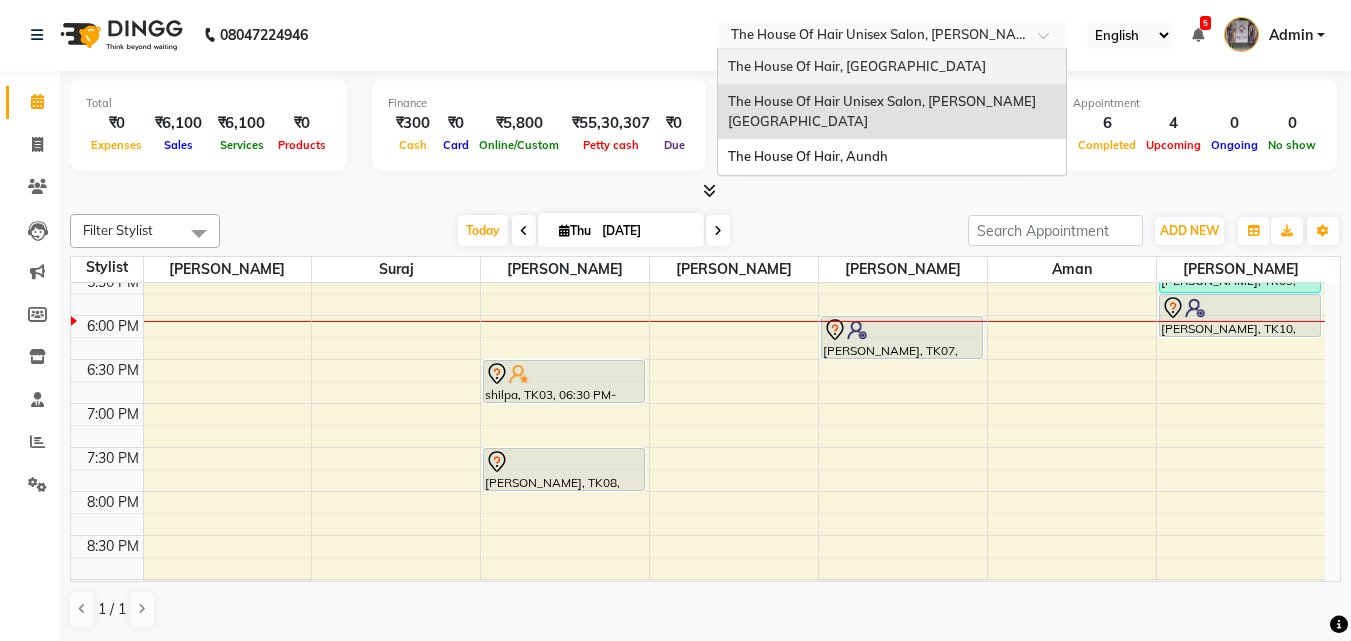 click on "The House Of Hair, [GEOGRAPHIC_DATA]" at bounding box center (857, 66) 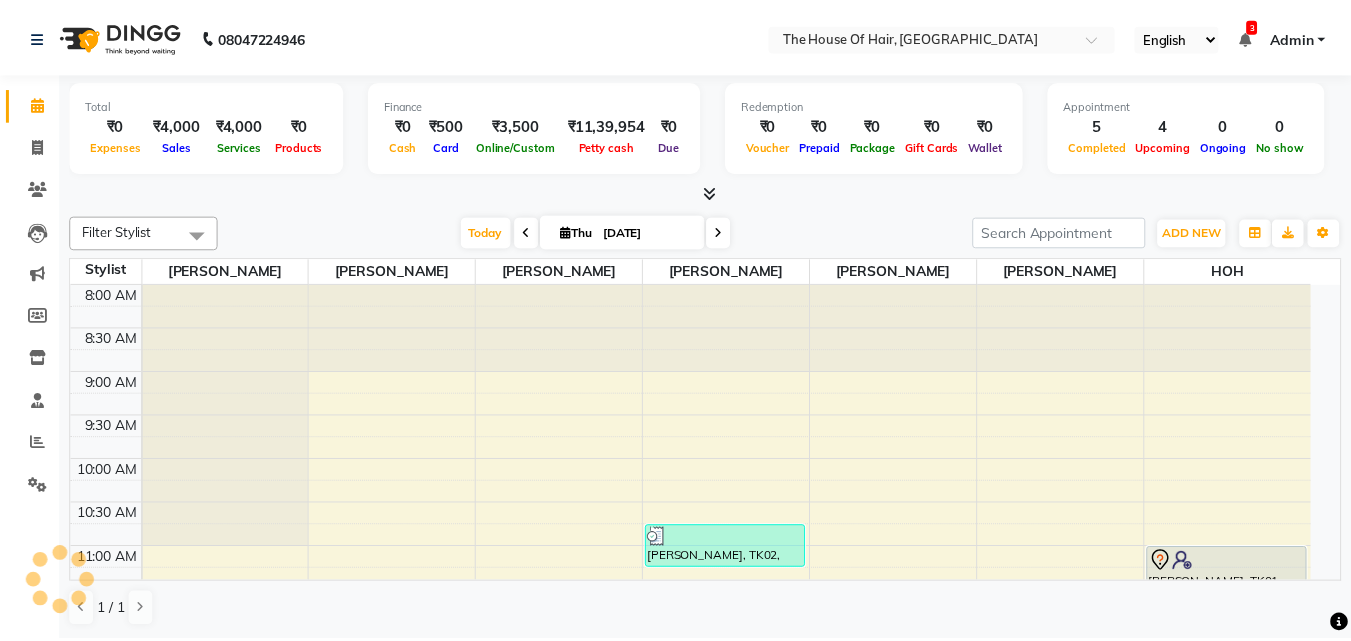 scroll, scrollTop: 0, scrollLeft: 0, axis: both 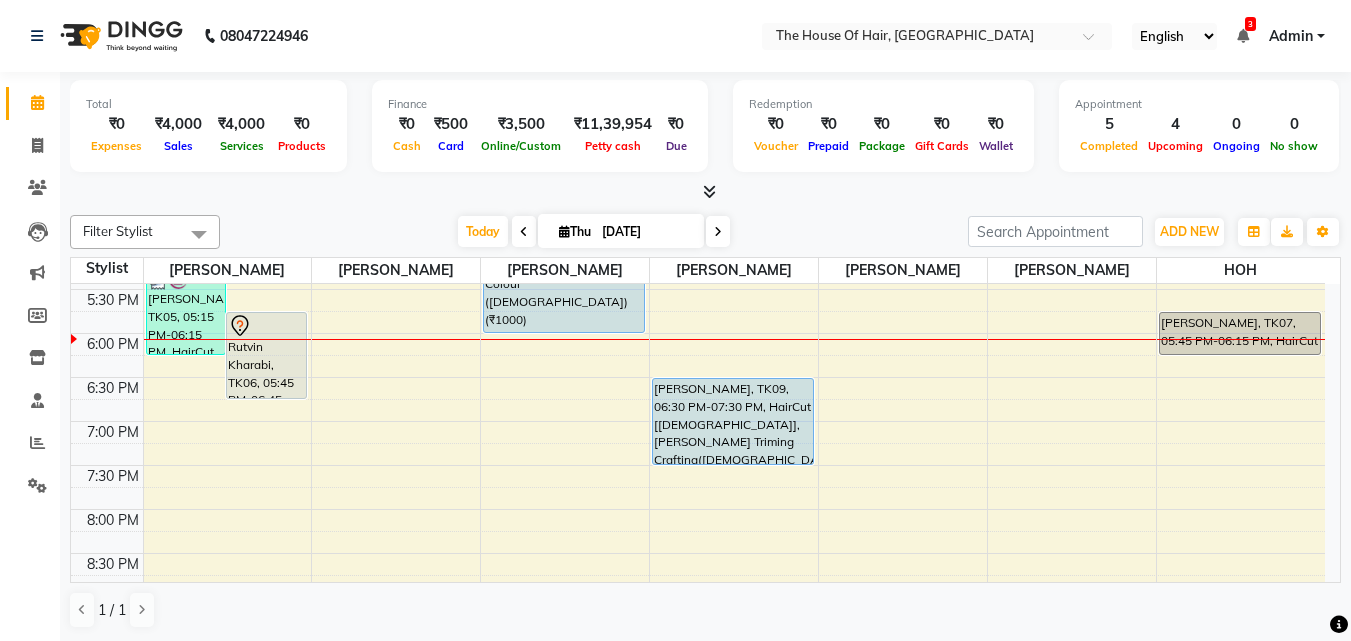 click at bounding box center [718, 232] 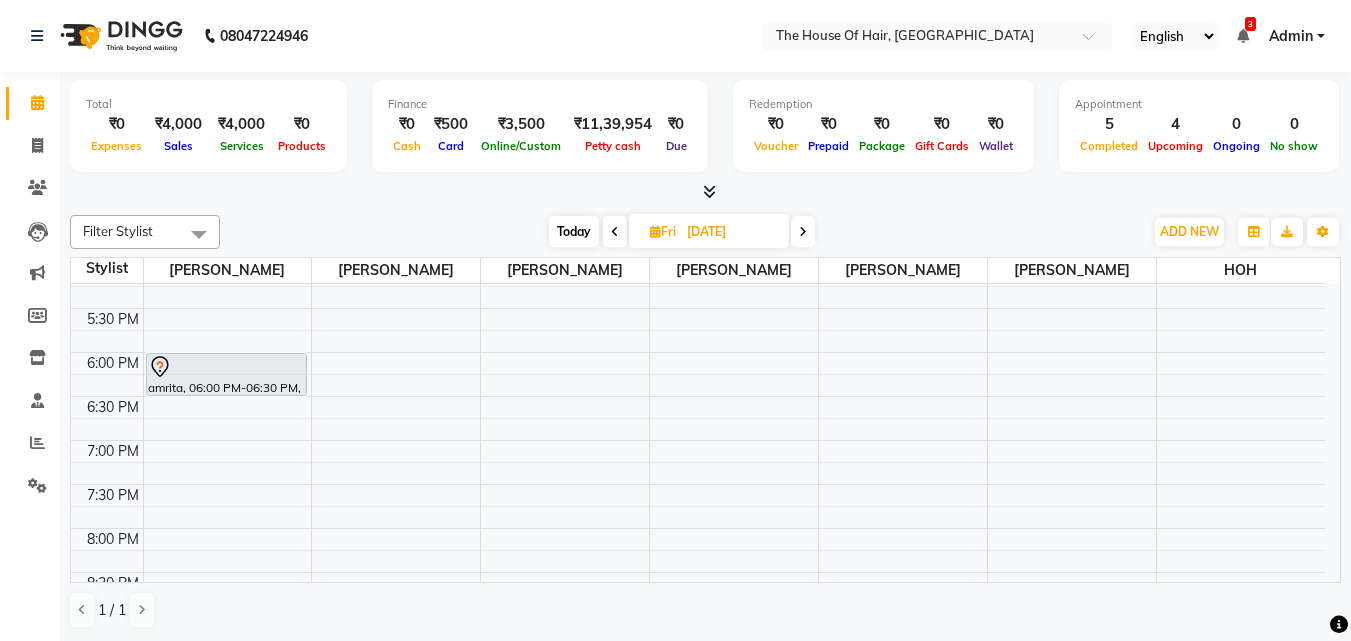 scroll, scrollTop: 814, scrollLeft: 0, axis: vertical 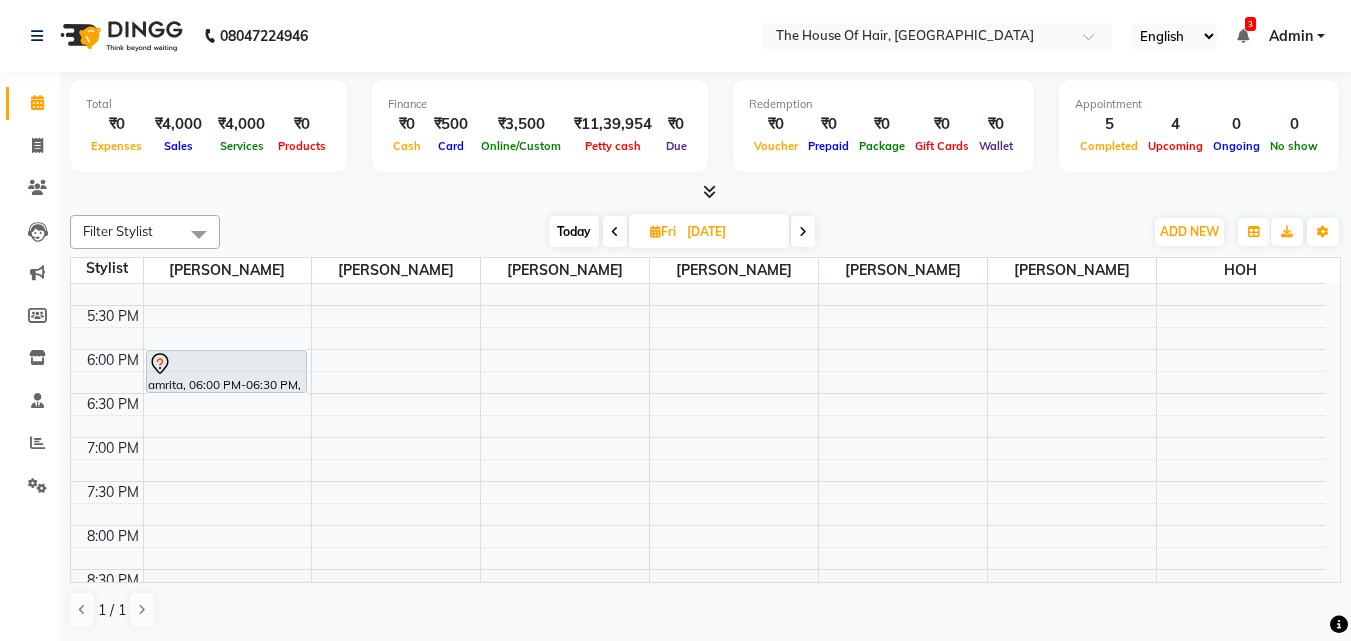 click on "8:00 AM 8:30 AM 9:00 AM 9:30 AM 10:00 AM 10:30 AM 11:00 AM 11:30 AM 12:00 PM 12:30 PM 1:00 PM 1:30 PM 2:00 PM 2:30 PM 3:00 PM 3:30 PM 4:00 PM 4:30 PM 5:00 PM 5:30 PM 6:00 PM 6:30 PM 7:00 PM 7:30 PM 8:00 PM 8:30 PM 9:00 PM 9:30 PM    tejal gath, 11:30 AM-12:30 PM, HairCut  [Male],Beard Triming Crafting(Male)             akash, 12:30 PM-01:00 PM, HairCut  [Male]             akash, 01:00 PM-01:30 PM, Beard Triming Crafting(Male)             amrita, 06:00 PM-06:30 PM, Iron Tong (Female)             Parth khilledar, 01:45 PM-02:15 PM, Haircut by Shubham (Male)" at bounding box center [698, 85] 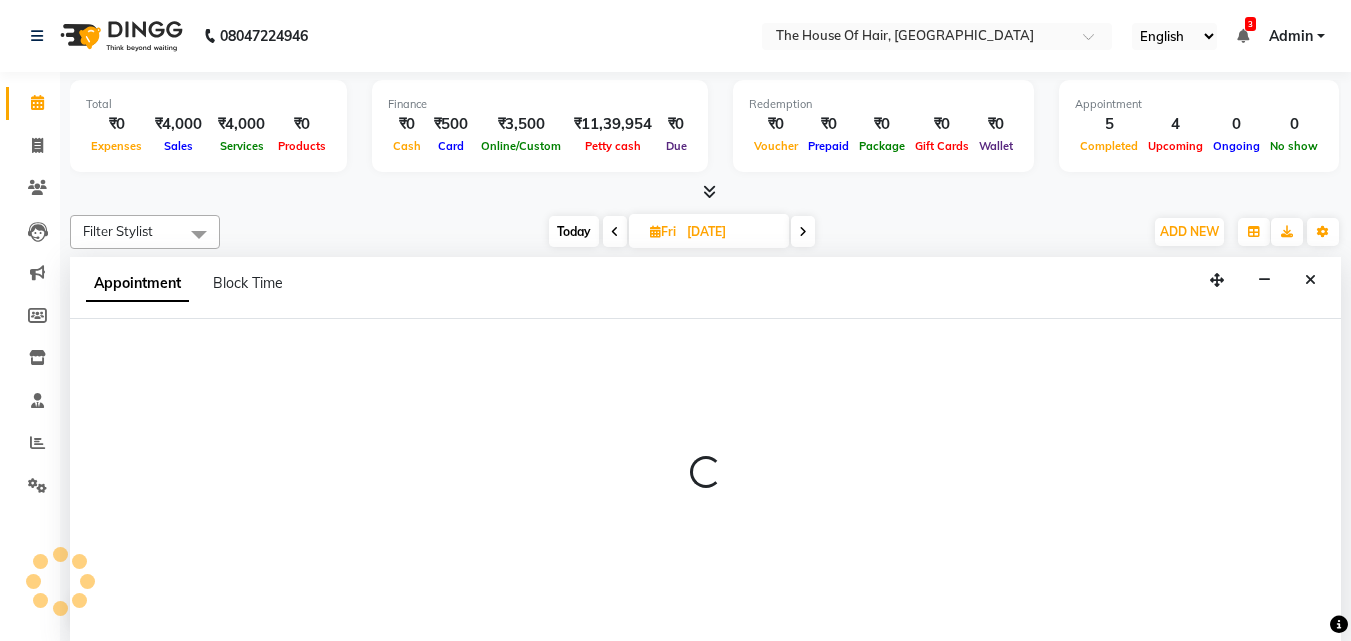 scroll, scrollTop: 1, scrollLeft: 0, axis: vertical 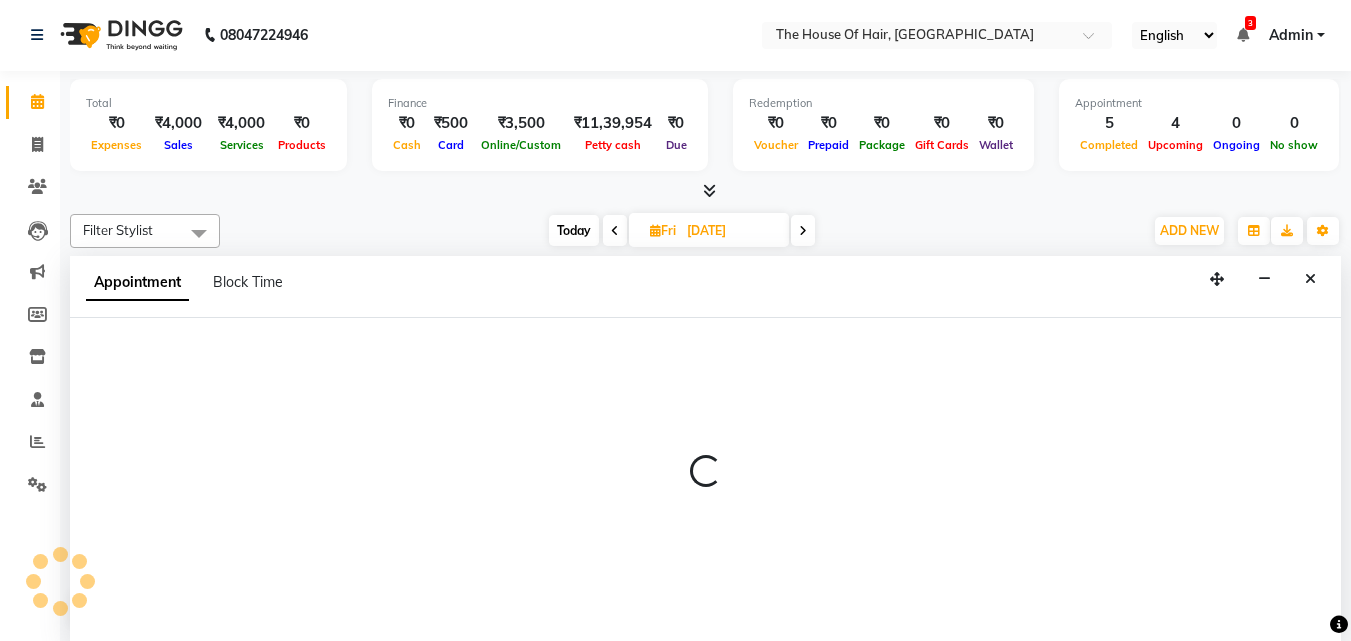 select on "42824" 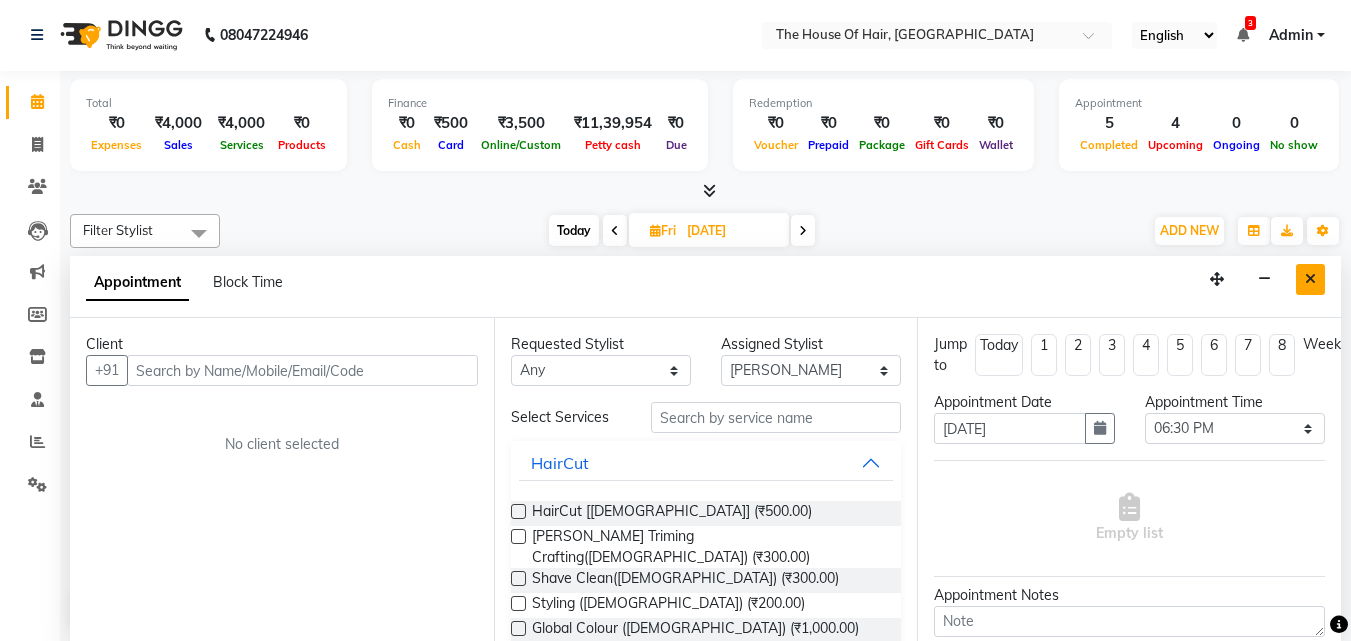 click at bounding box center (1310, 279) 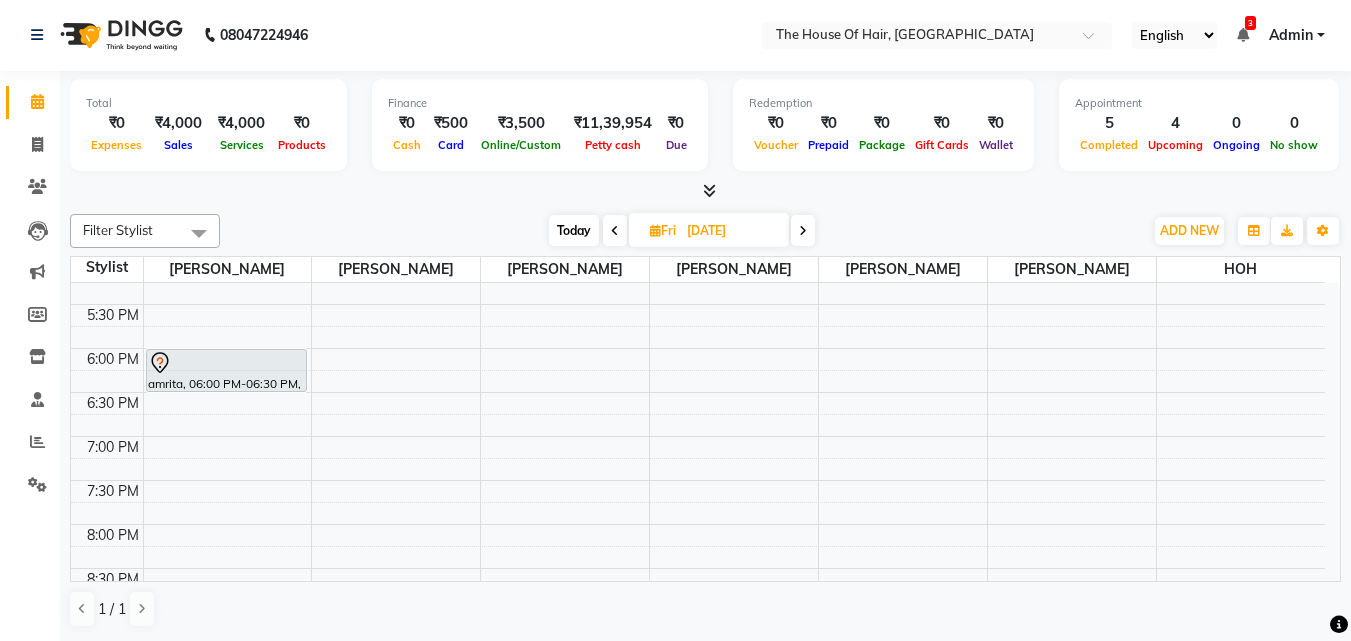 click on "8:00 AM 8:30 AM 9:00 AM 9:30 AM 10:00 AM 10:30 AM 11:00 AM 11:30 AM 12:00 PM 12:30 PM 1:00 PM 1:30 PM 2:00 PM 2:30 PM 3:00 PM 3:30 PM 4:00 PM 4:30 PM 5:00 PM 5:30 PM 6:00 PM 6:30 PM 7:00 PM 7:30 PM 8:00 PM 8:30 PM 9:00 PM 9:30 PM    tejal gath, 11:30 AM-12:30 PM, HairCut  [Male],Beard Triming Crafting(Male)             akash, 12:30 PM-01:00 PM, HairCut  [Male]             akash, 01:00 PM-01:30 PM, Beard Triming Crafting(Male)             amrita, 06:00 PM-06:30 PM, Iron Tong (Female)             Parth khilledar, 01:45 PM-02:15 PM, Haircut by Shubham (Male)" at bounding box center (698, 84) 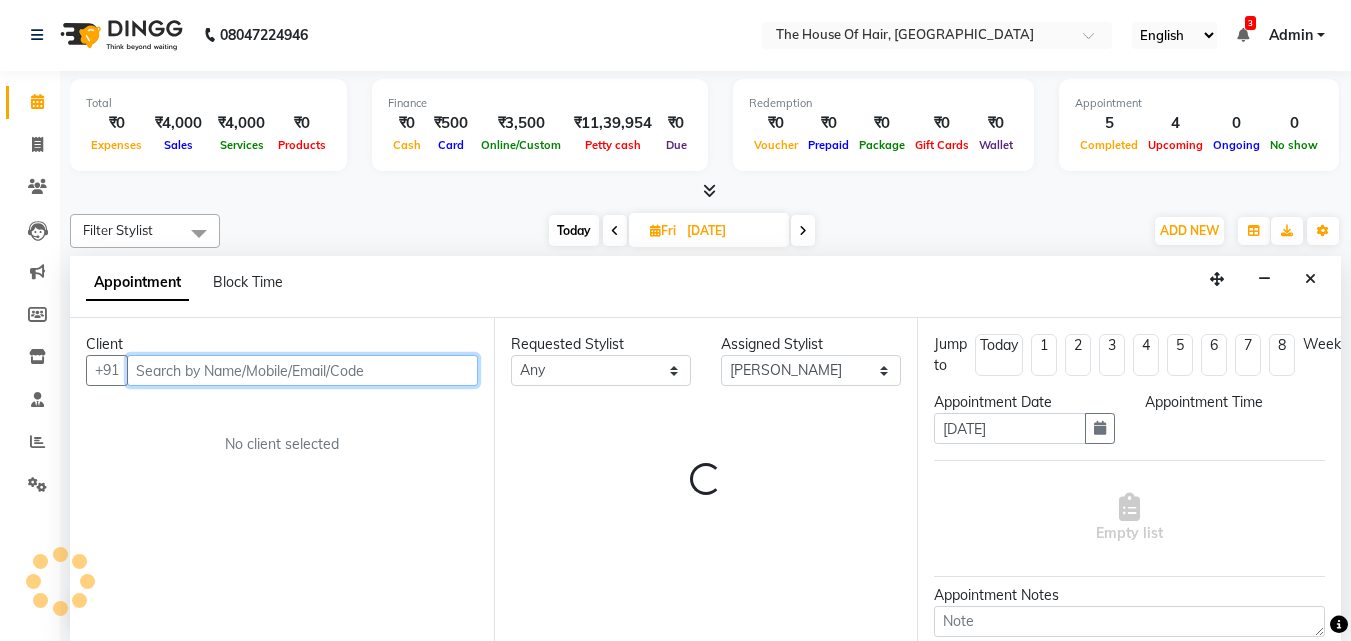 select on "1110" 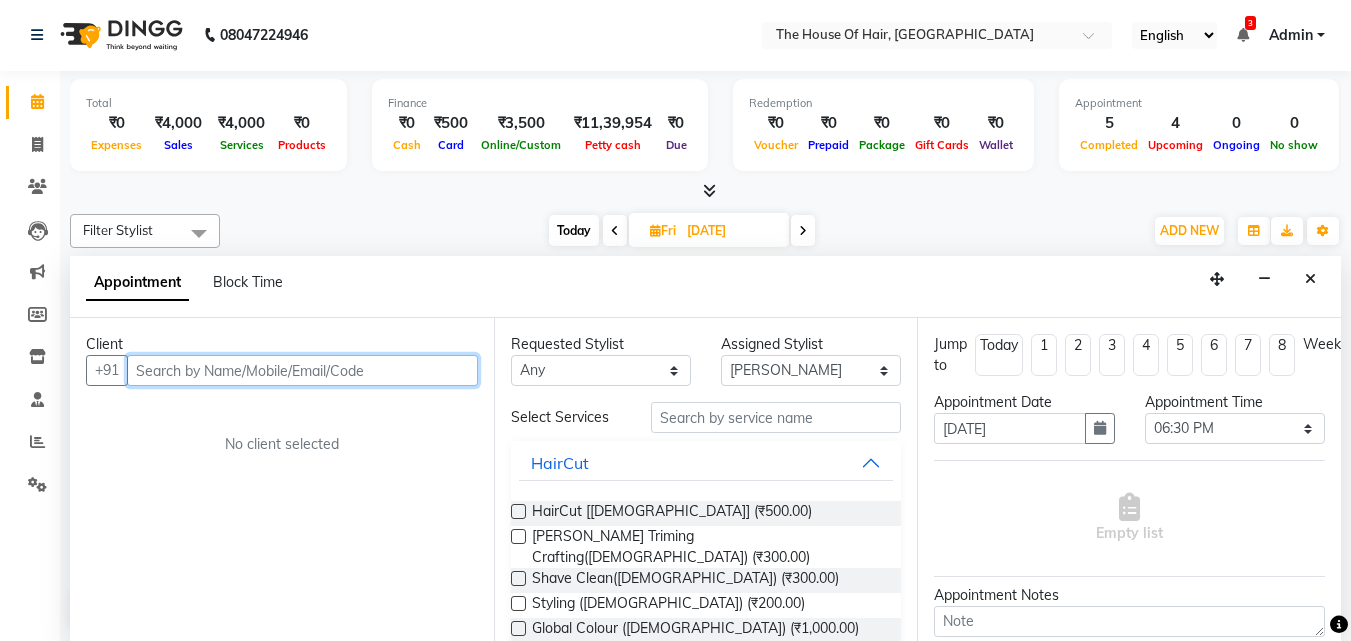 type on "9" 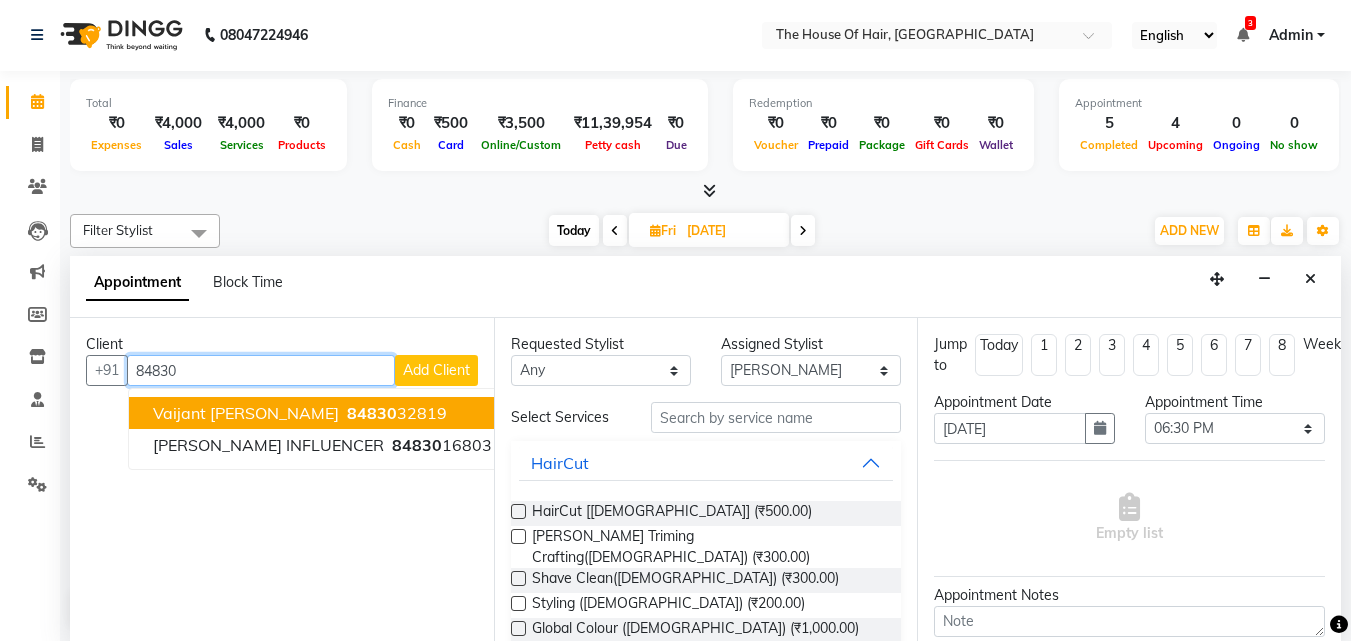 click on "84830 32819" at bounding box center [395, 413] 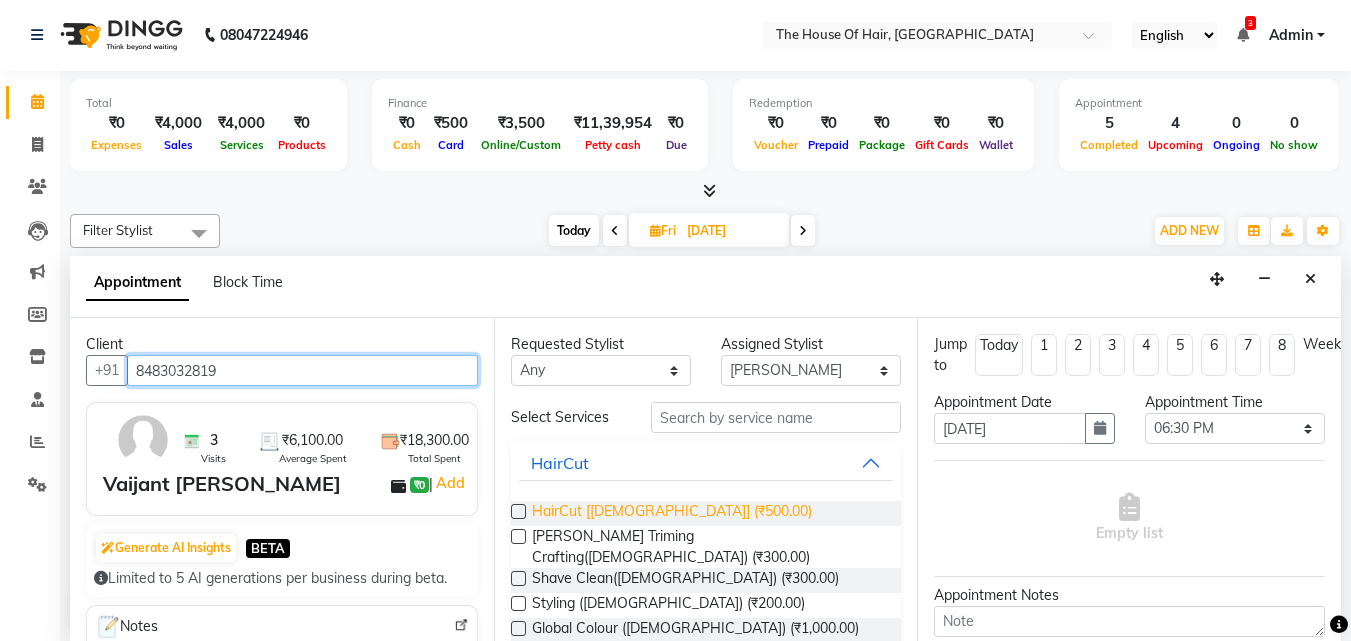 type on "8483032819" 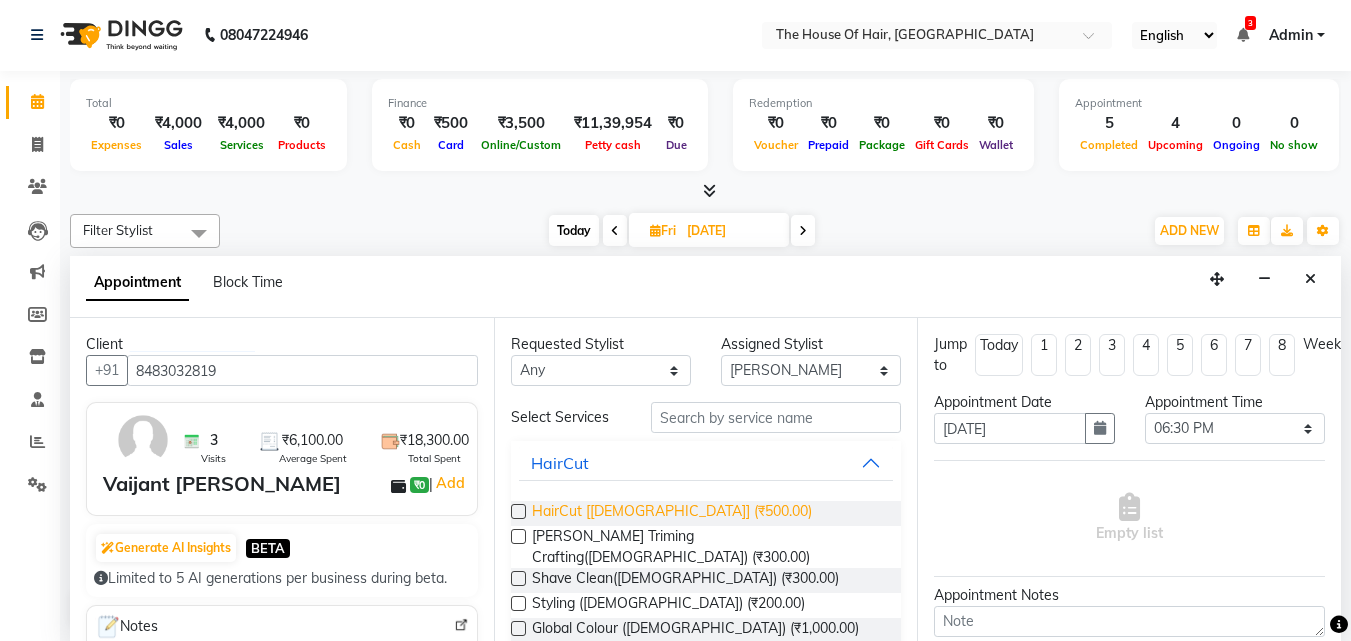 click on "HairCut  [[DEMOGRAPHIC_DATA]] (₹500.00)" at bounding box center (672, 513) 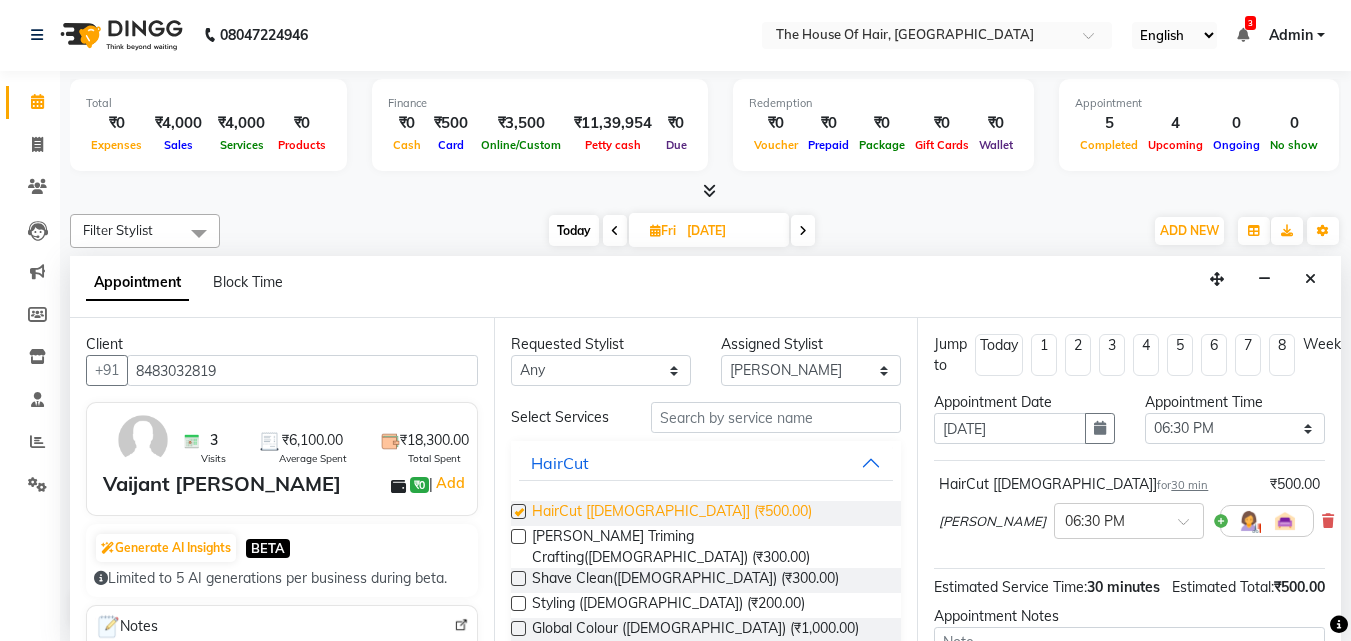 checkbox on "false" 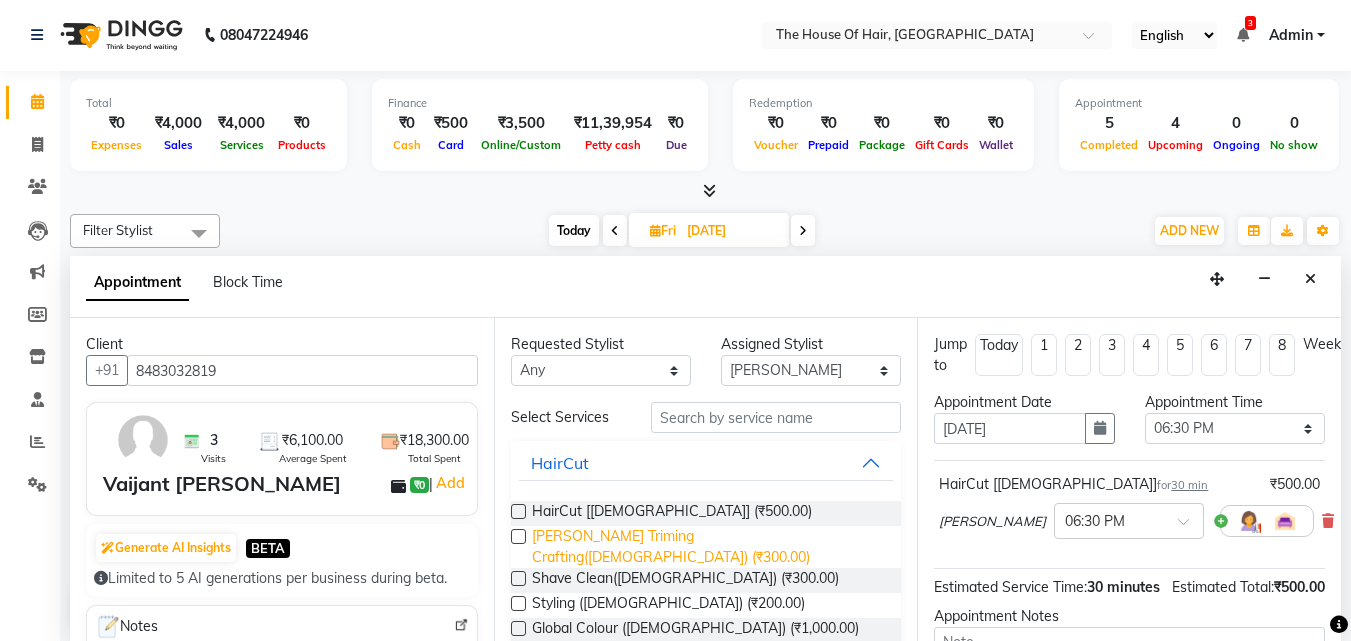 click on "[PERSON_NAME] Triming Crafting([DEMOGRAPHIC_DATA]) (₹300.00)" at bounding box center [709, 547] 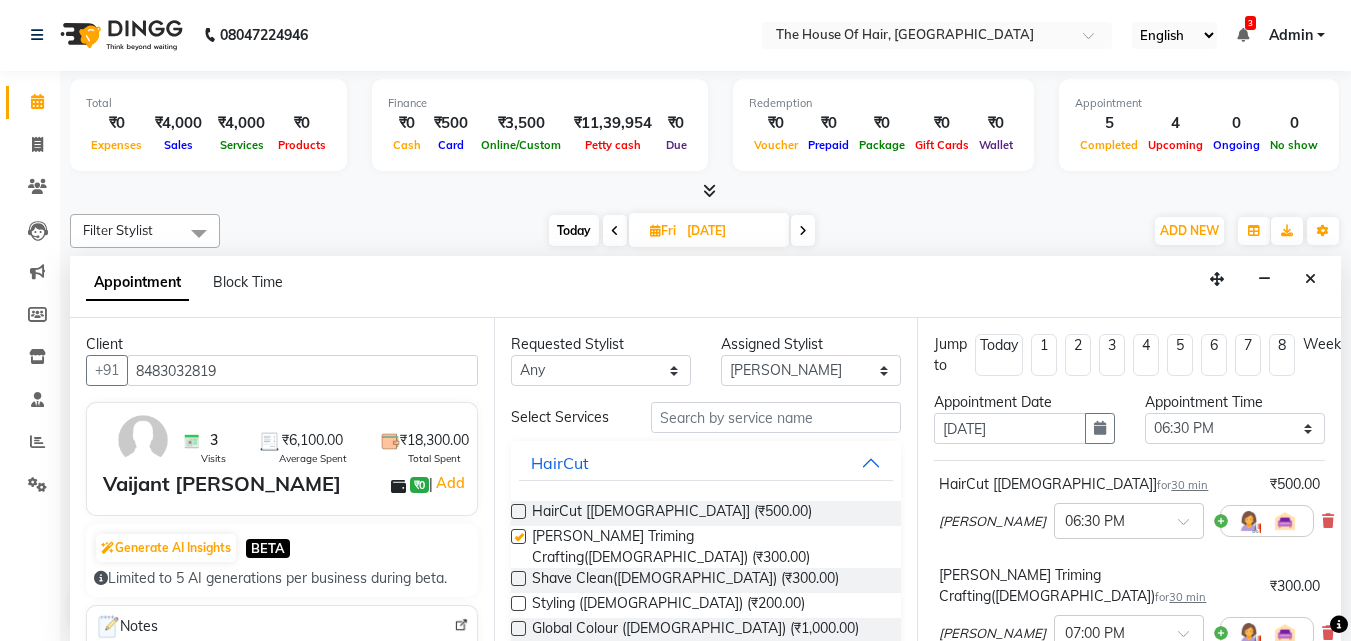 checkbox on "false" 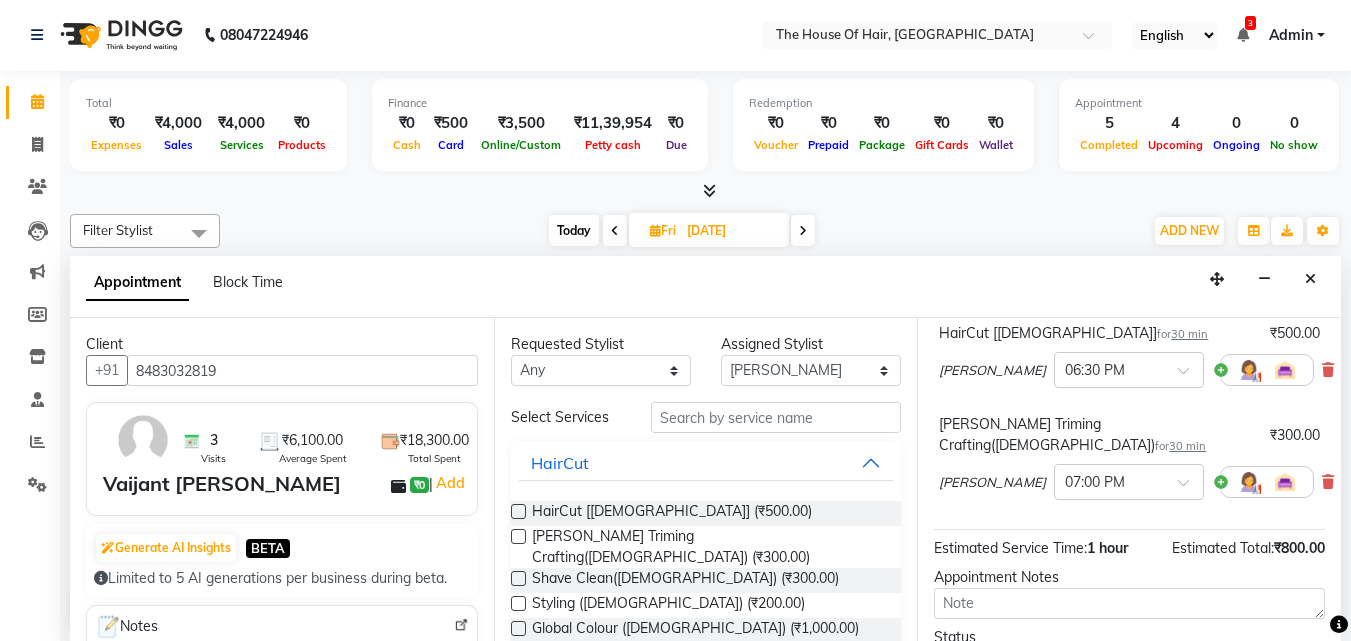 scroll, scrollTop: 309, scrollLeft: 0, axis: vertical 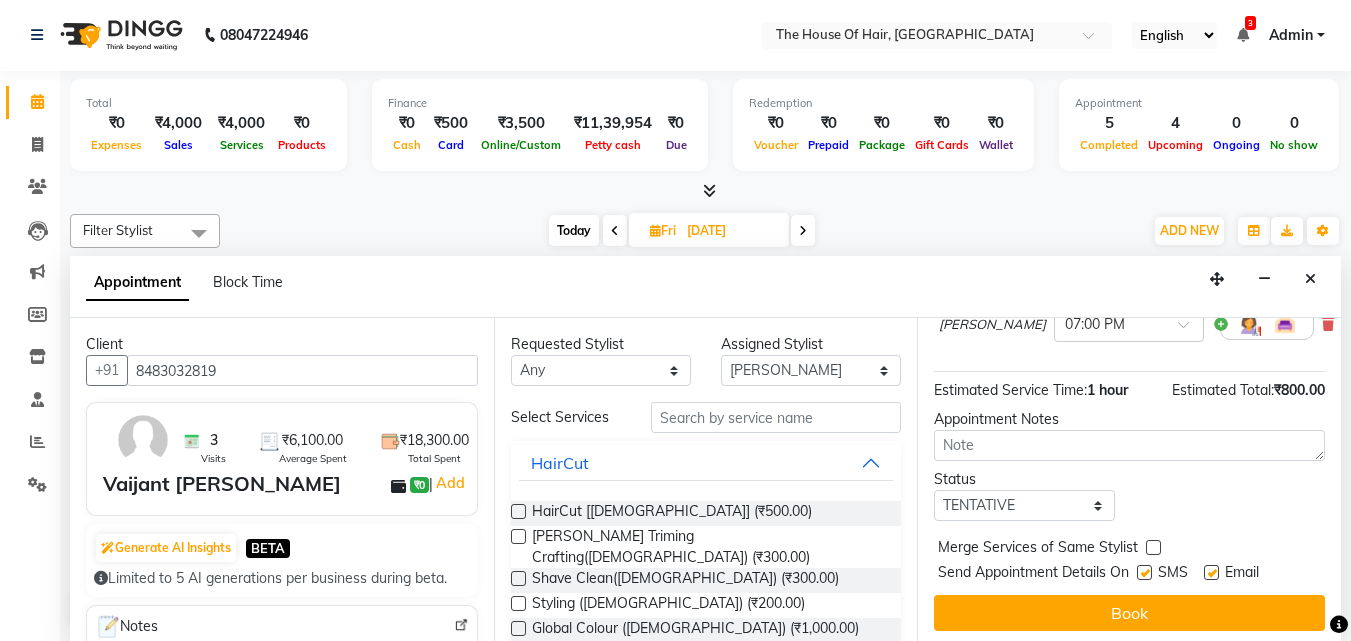 click at bounding box center [1153, 547] 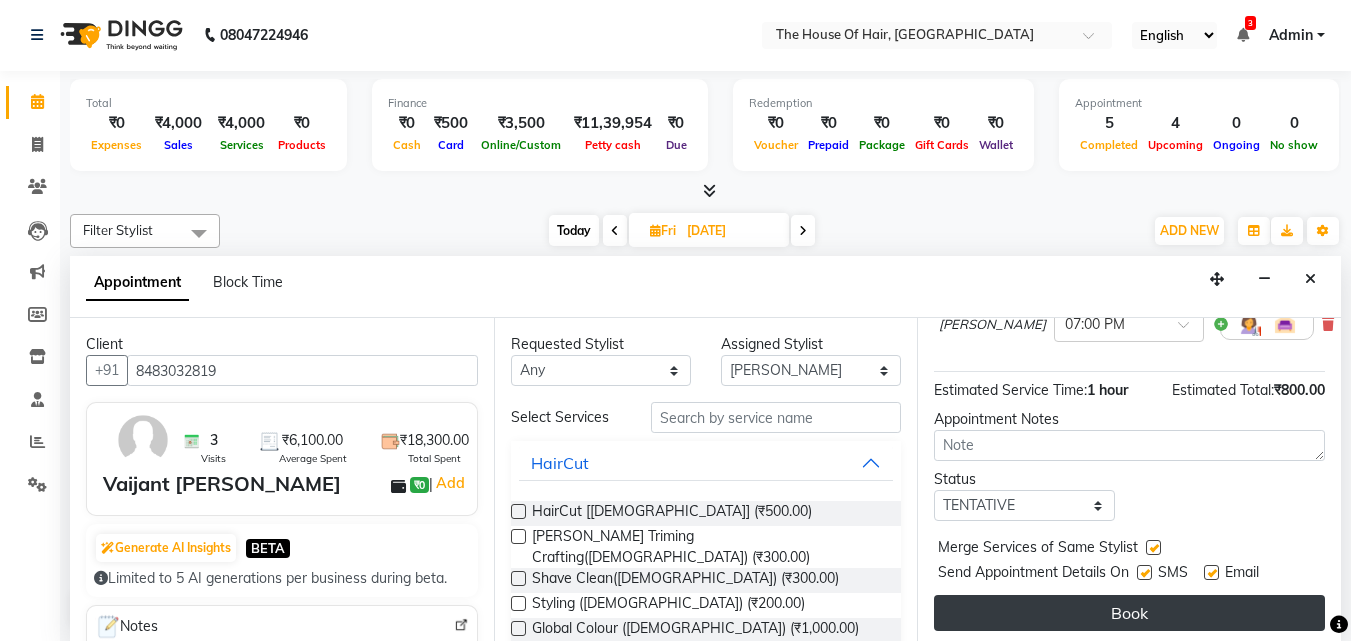 click on "Book" at bounding box center (1129, 613) 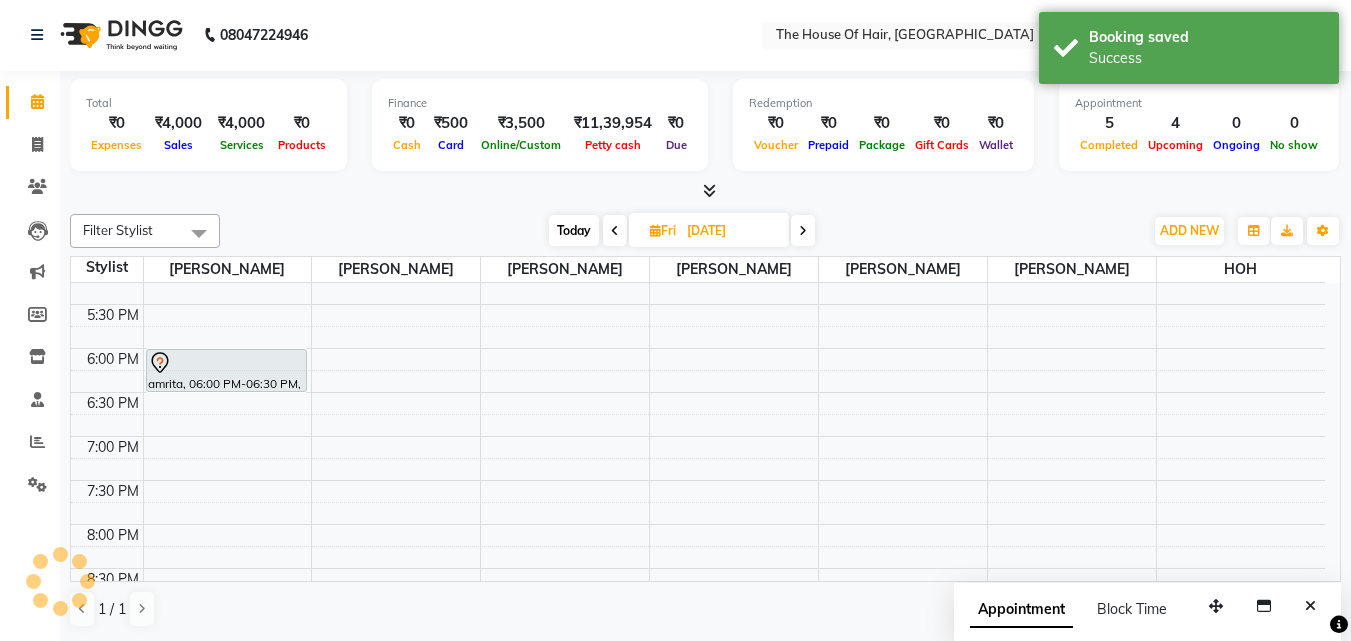 scroll, scrollTop: 0, scrollLeft: 0, axis: both 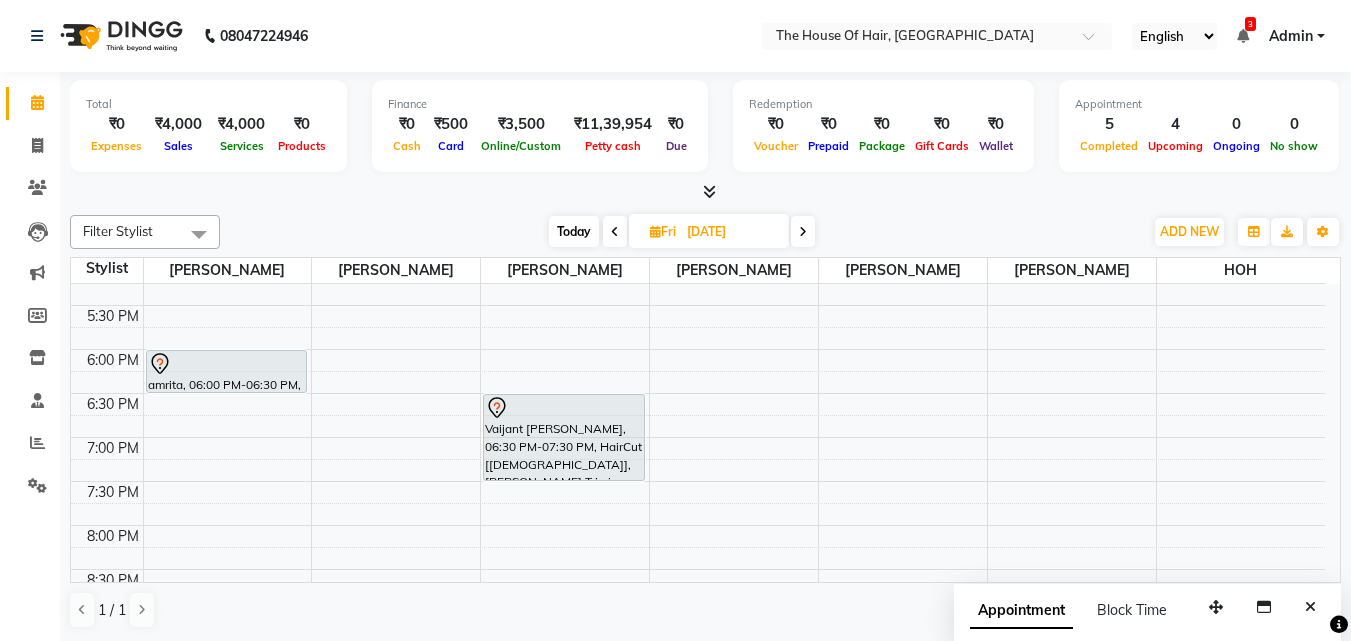 click on "Today" at bounding box center [574, 231] 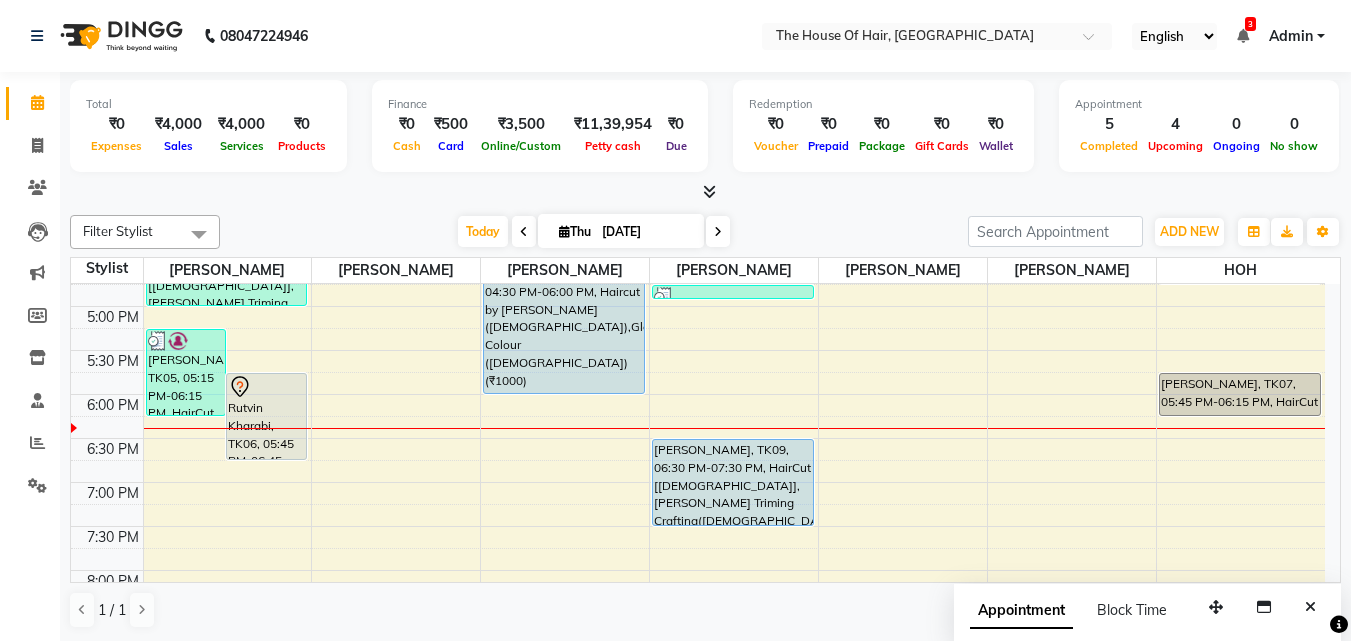 scroll, scrollTop: 754, scrollLeft: 0, axis: vertical 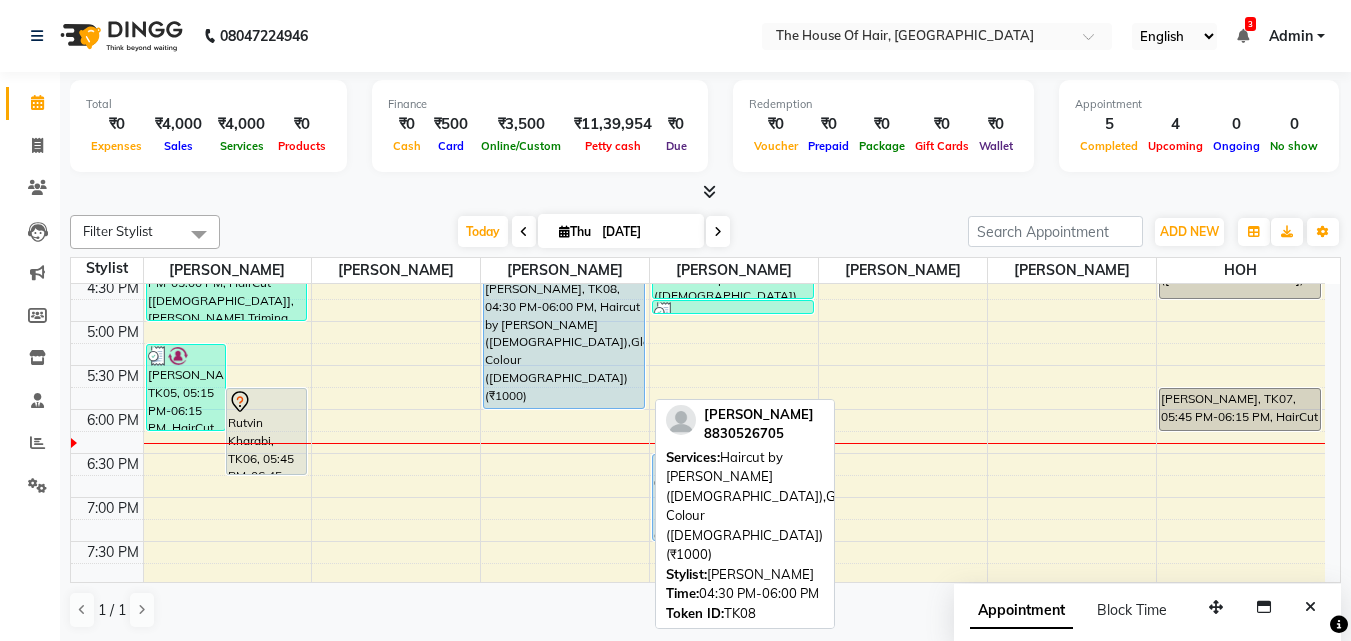 click on "Ameet shah, TK08, 04:30 PM-06:00 PM, Haircut by Shubham (Male),Global Colour (Male) (₹1000)" at bounding box center (564, 343) 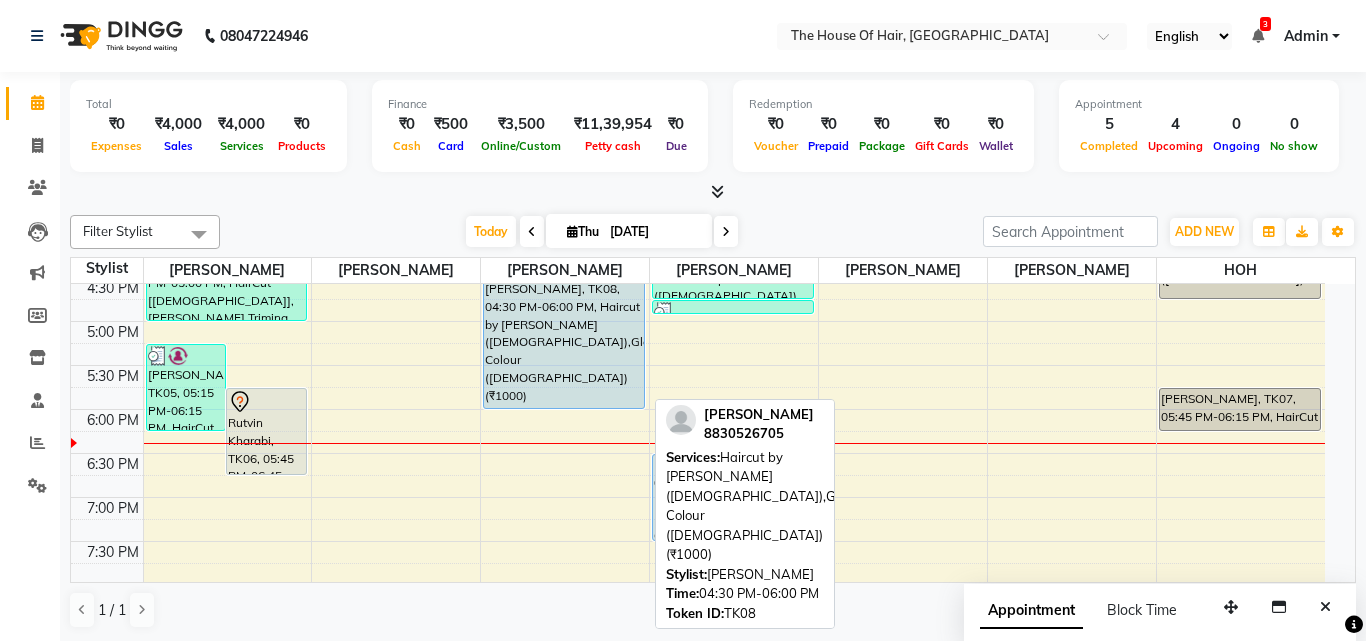 select on "5" 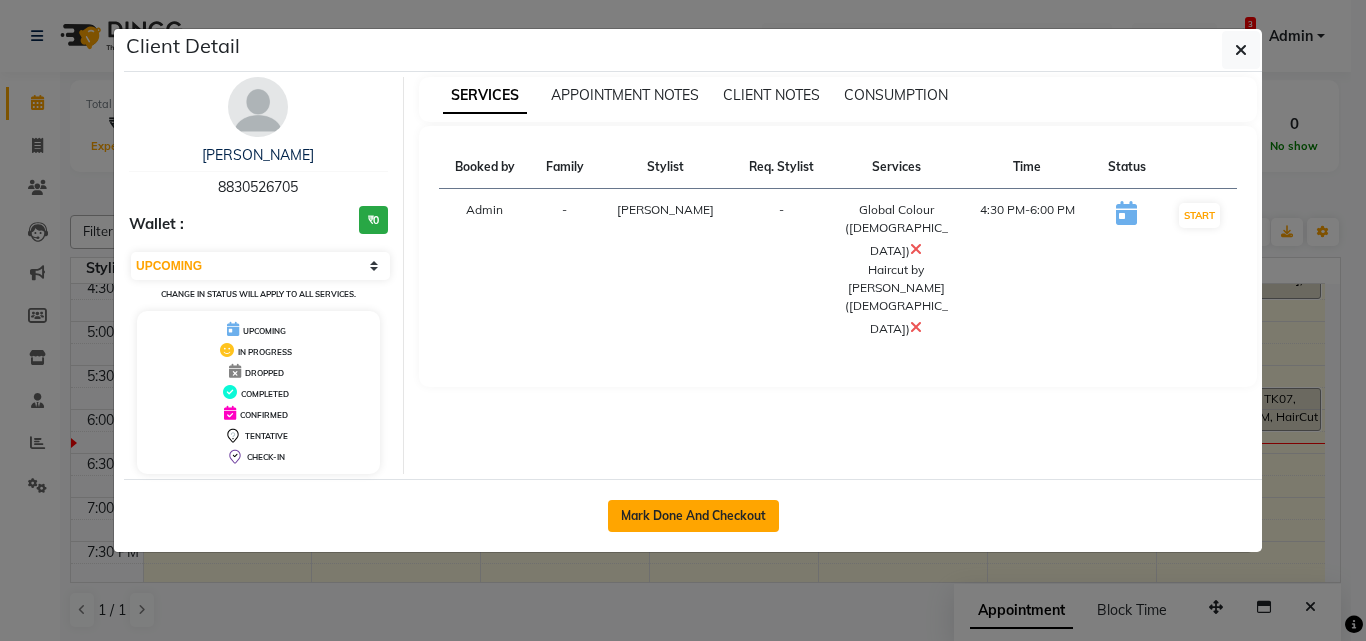 click on "Mark Done And Checkout" 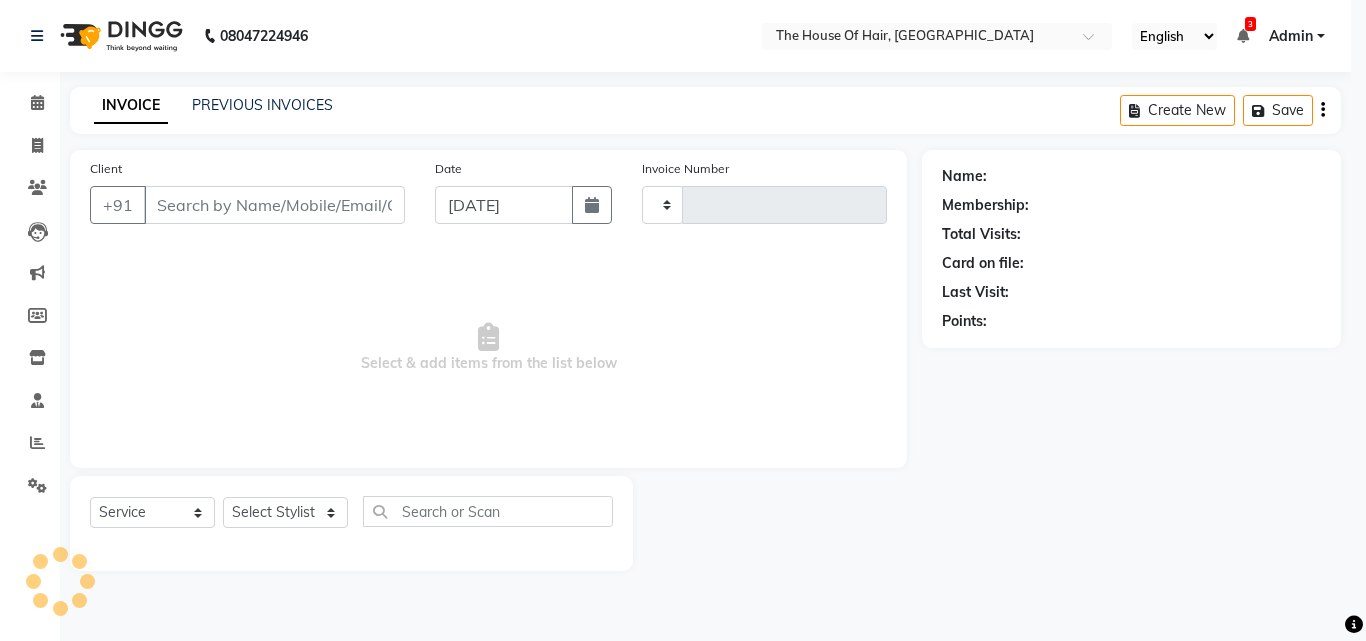 type on "1175" 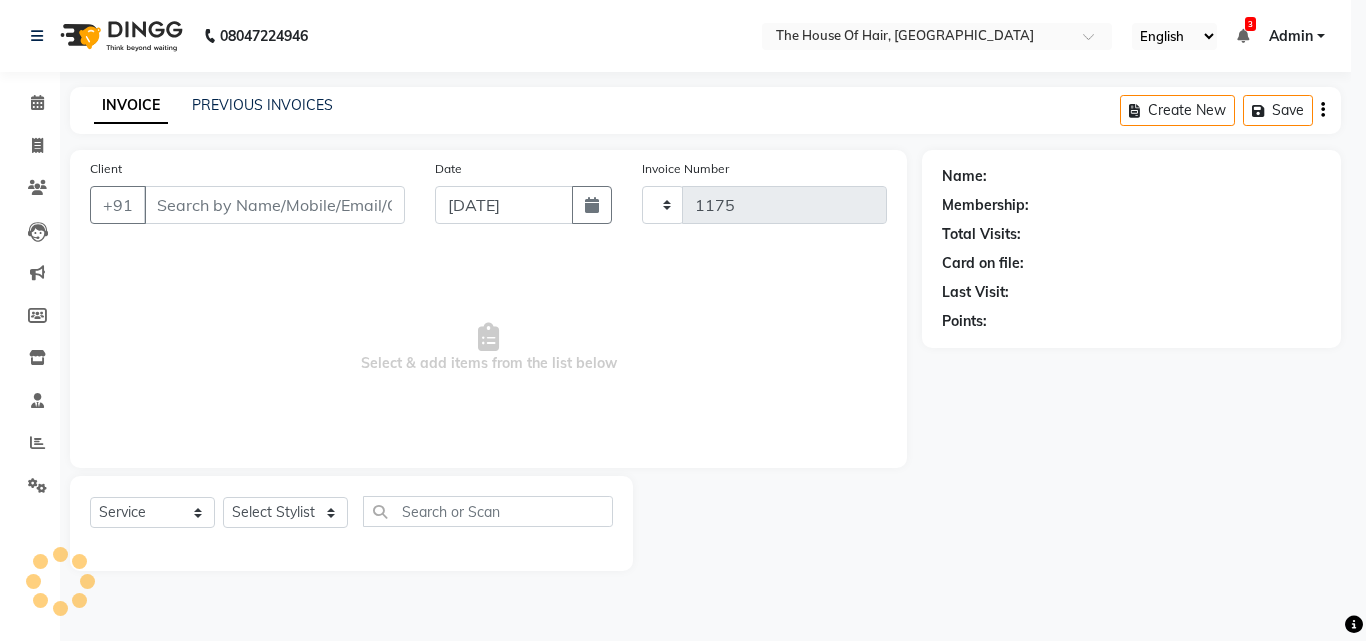 select on "5992" 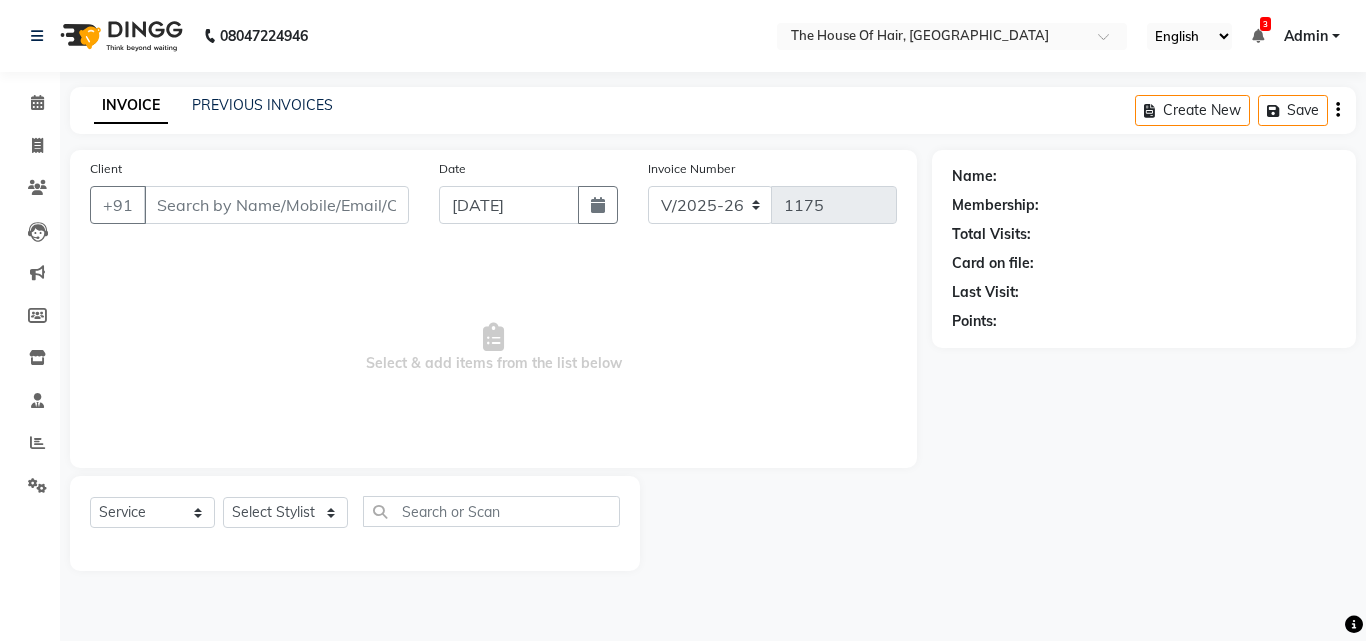 type on "8830526705" 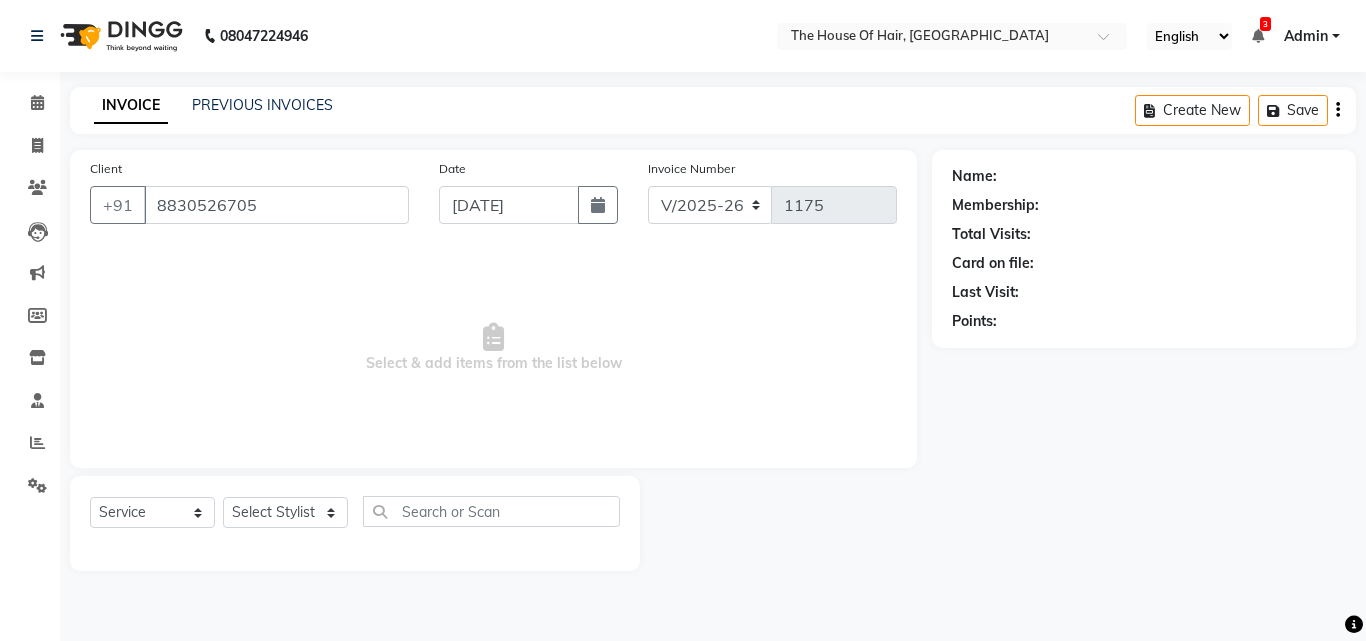 select on "42824" 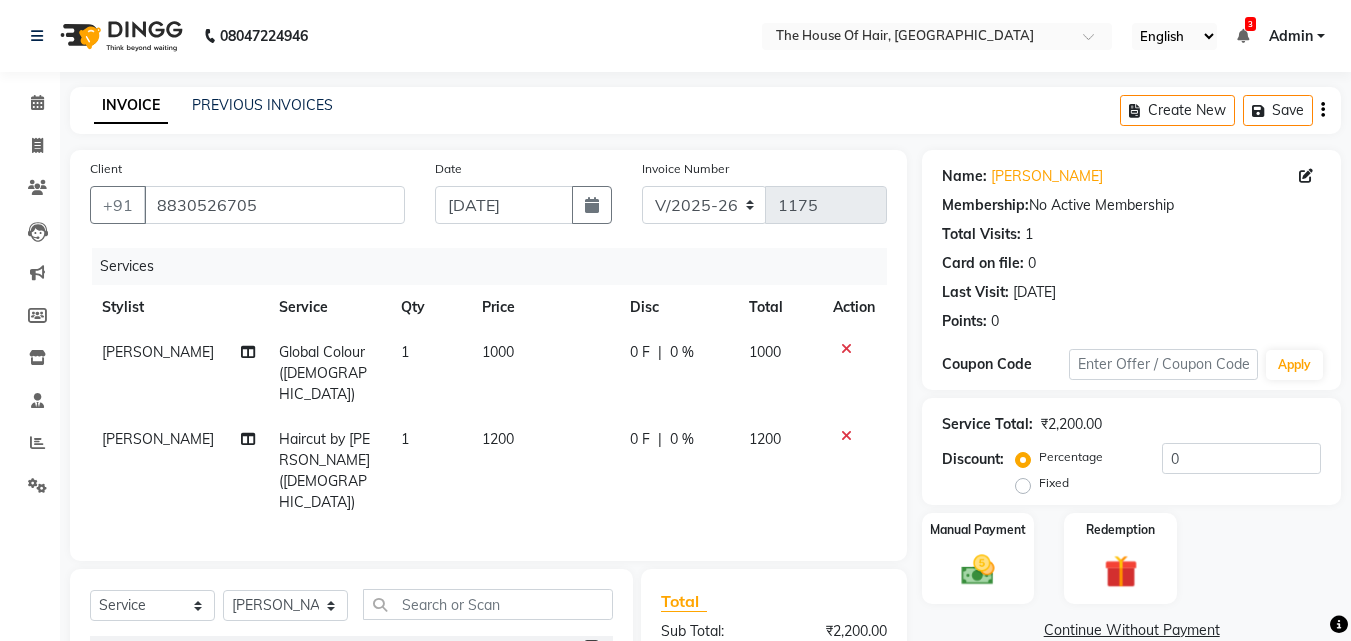 click on "Global Colour (Male)" 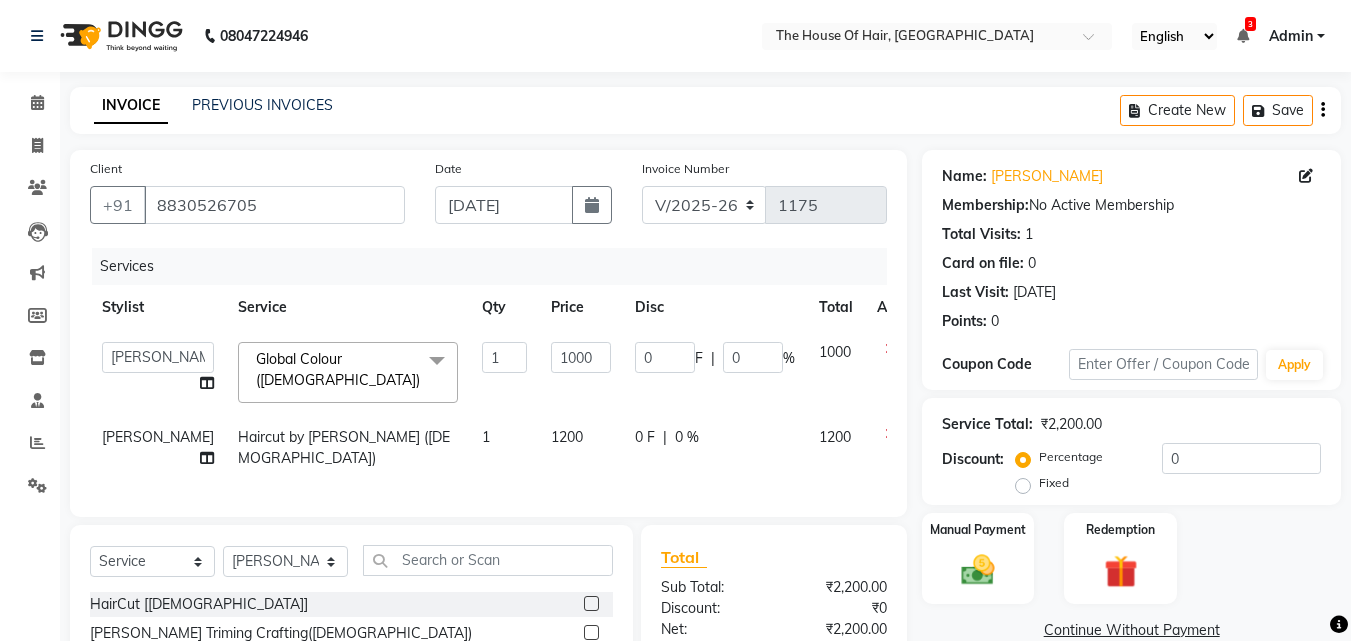 click on "Global Colour (Male)" 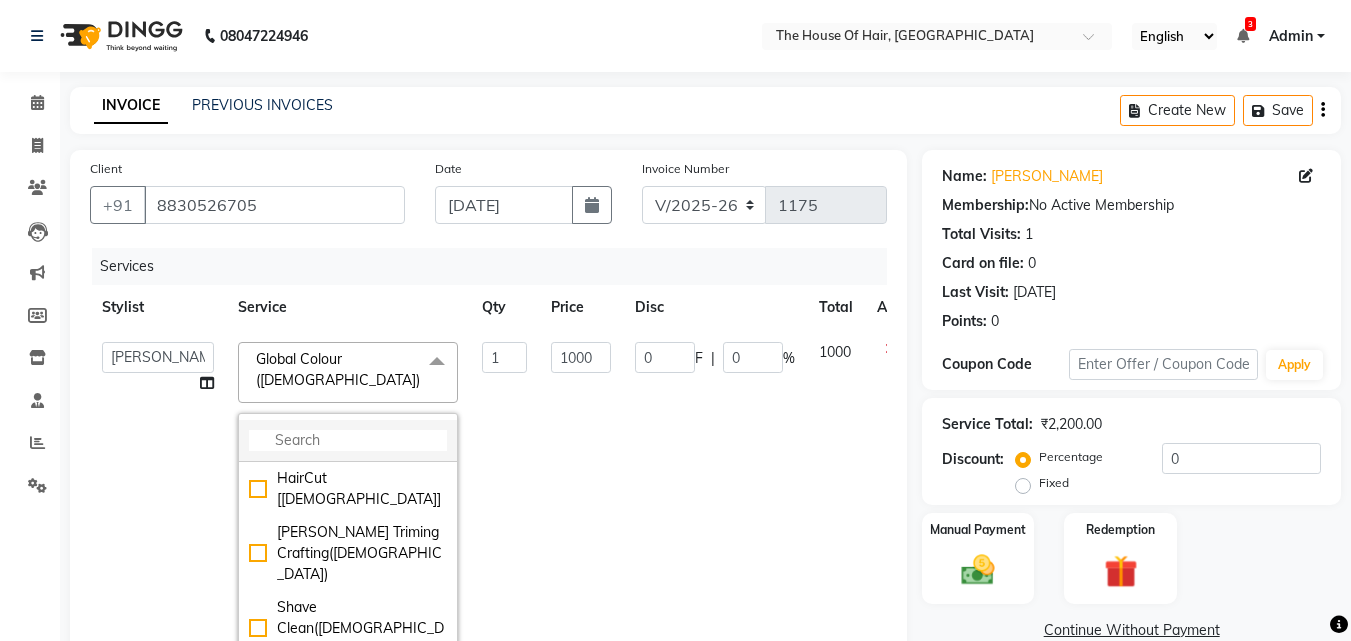 click 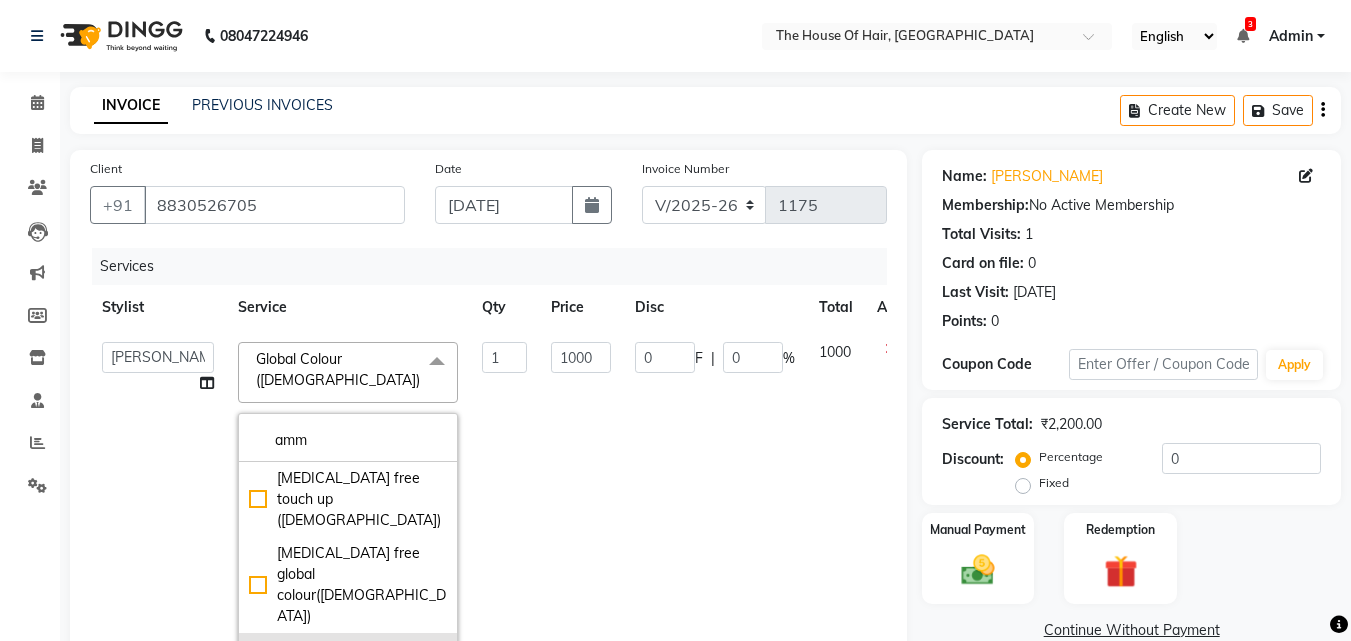 type on "amm" 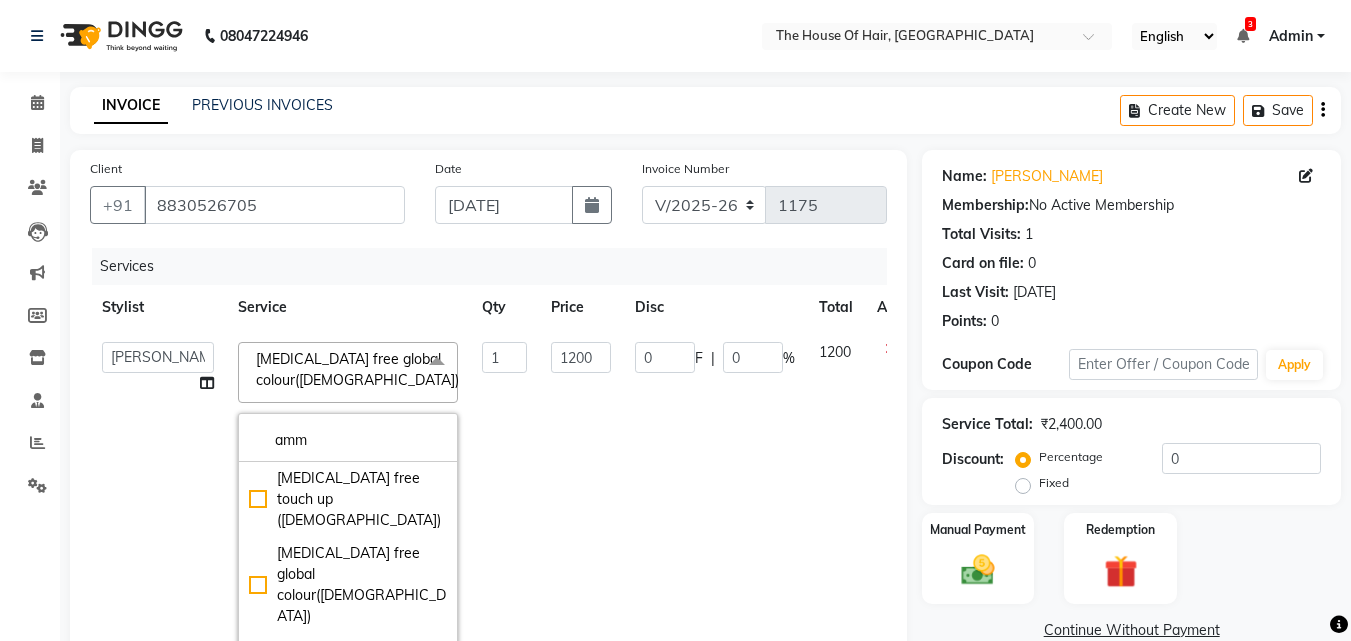 click on "1200" 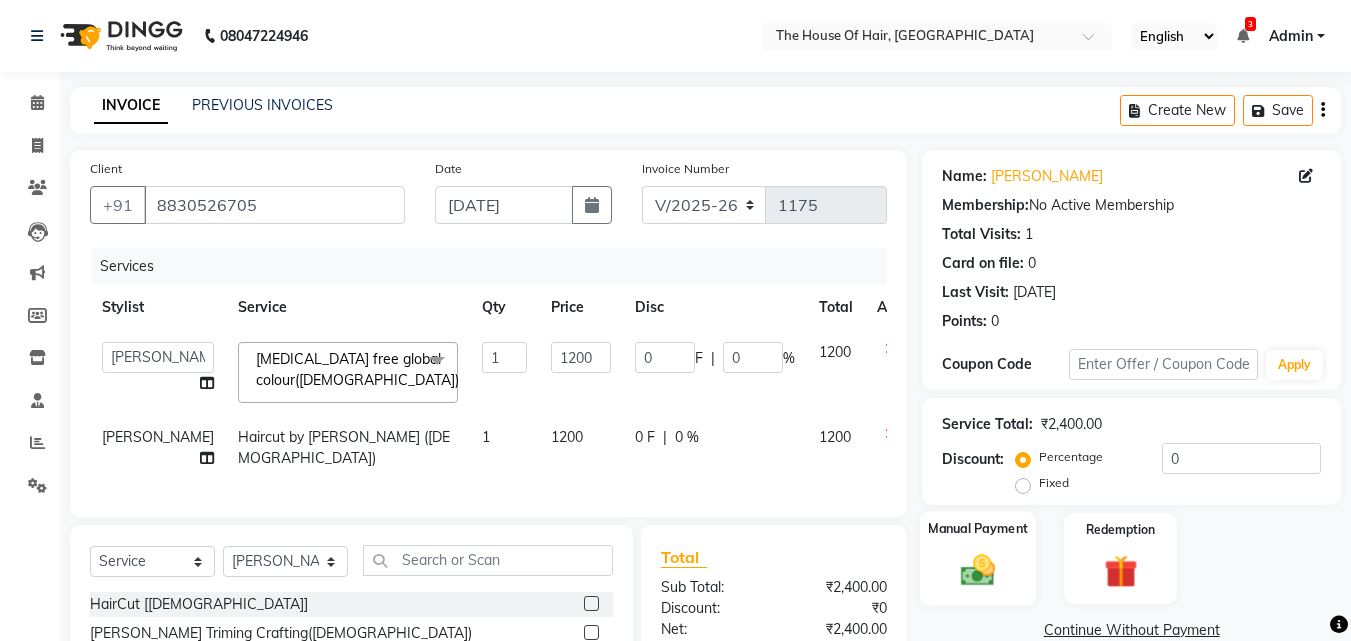 click 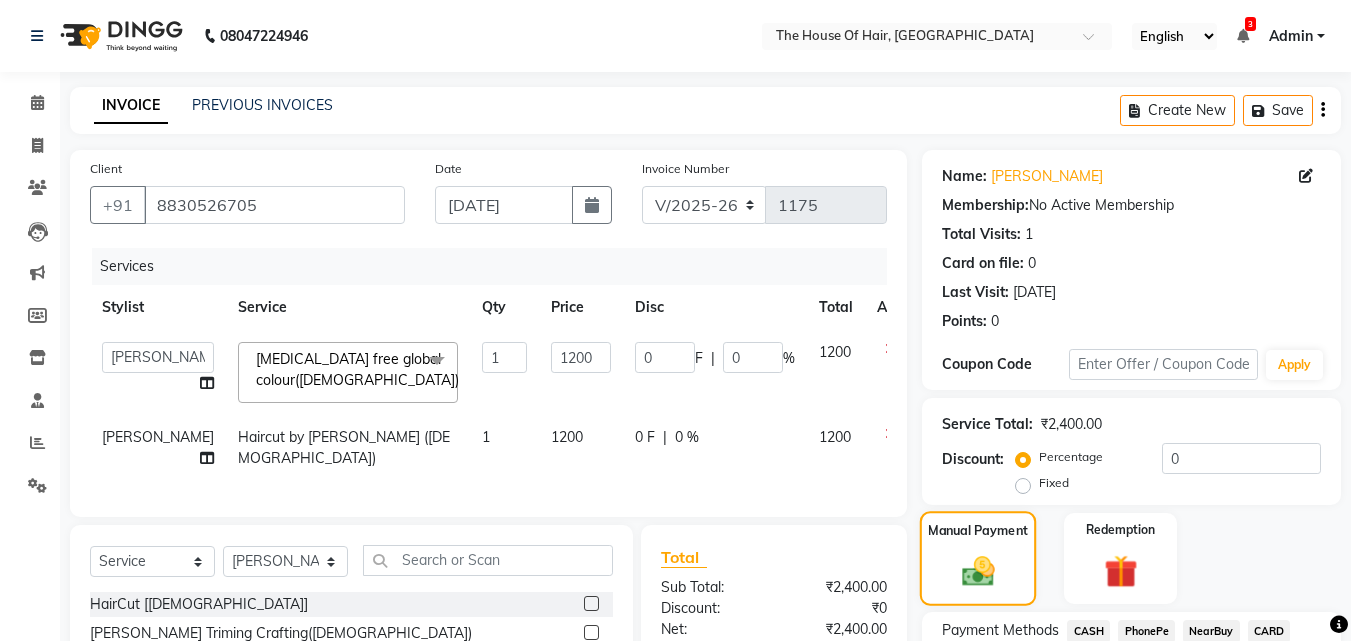 scroll, scrollTop: 224, scrollLeft: 0, axis: vertical 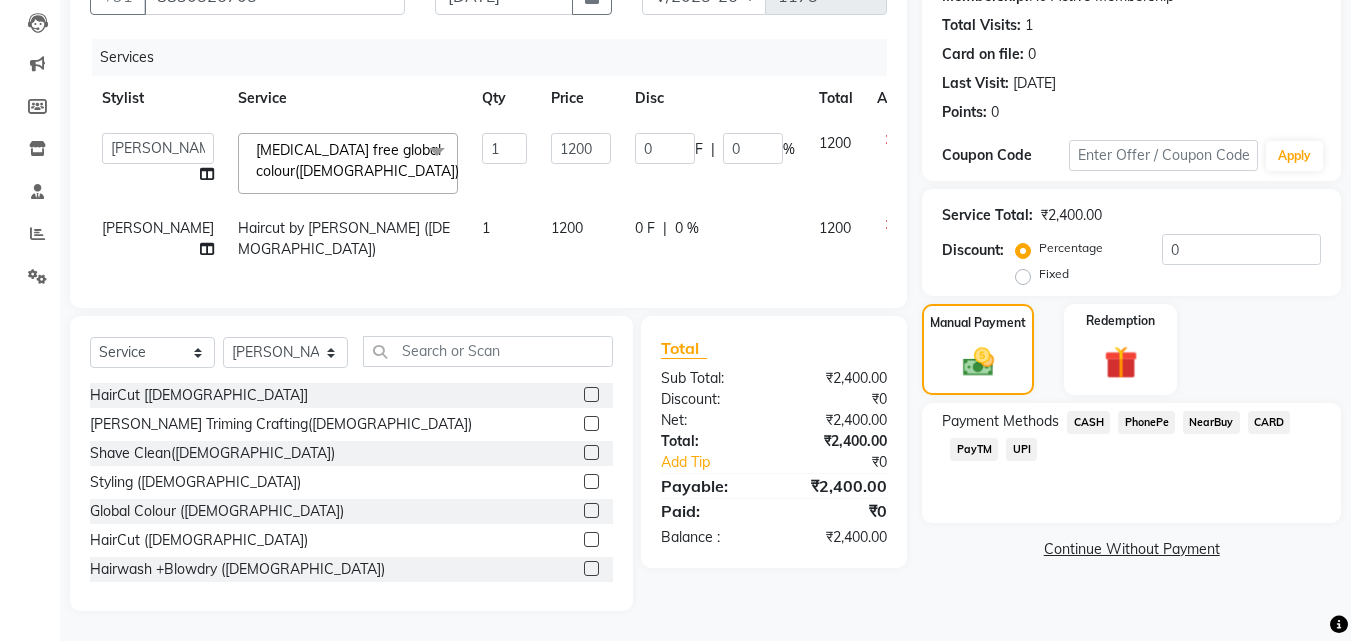 click on "UPI" 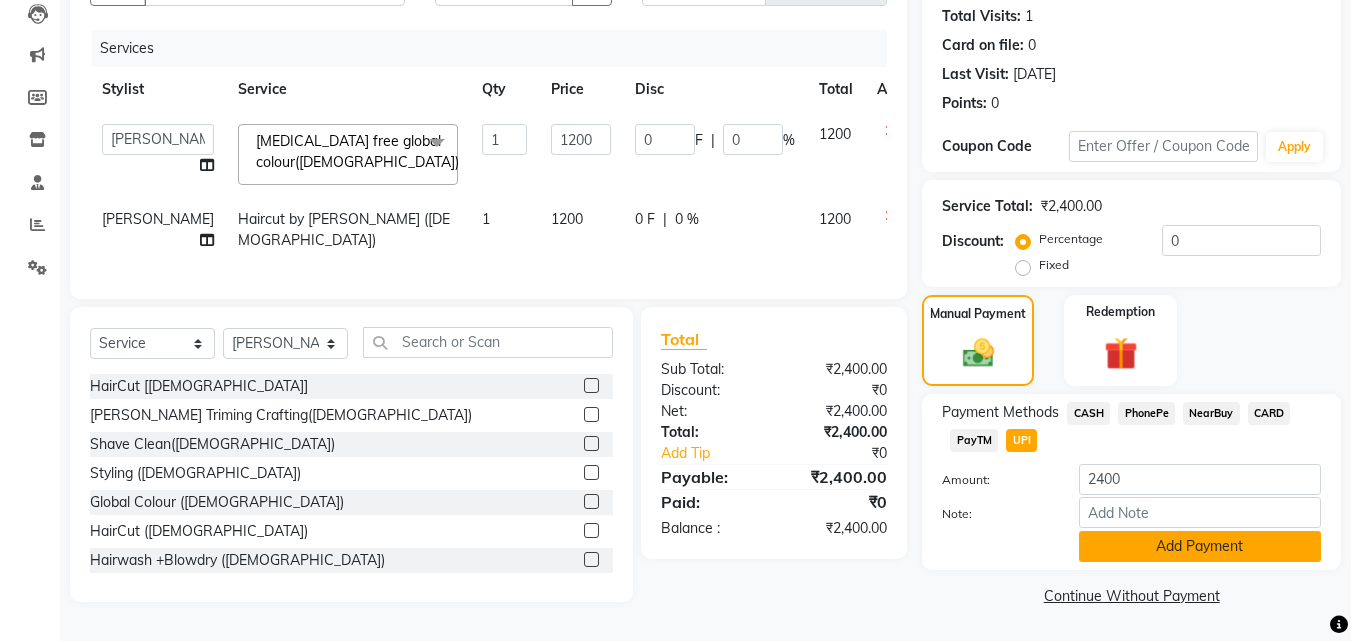 click on "Add Payment" 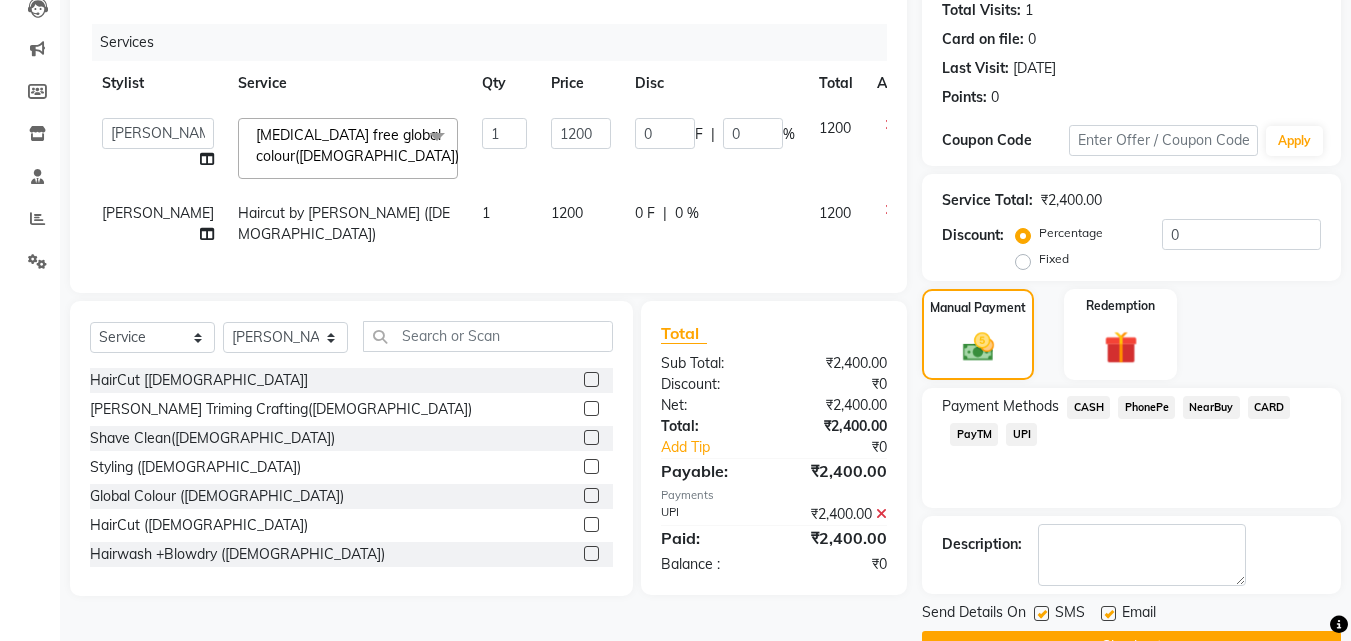 scroll, scrollTop: 275, scrollLeft: 0, axis: vertical 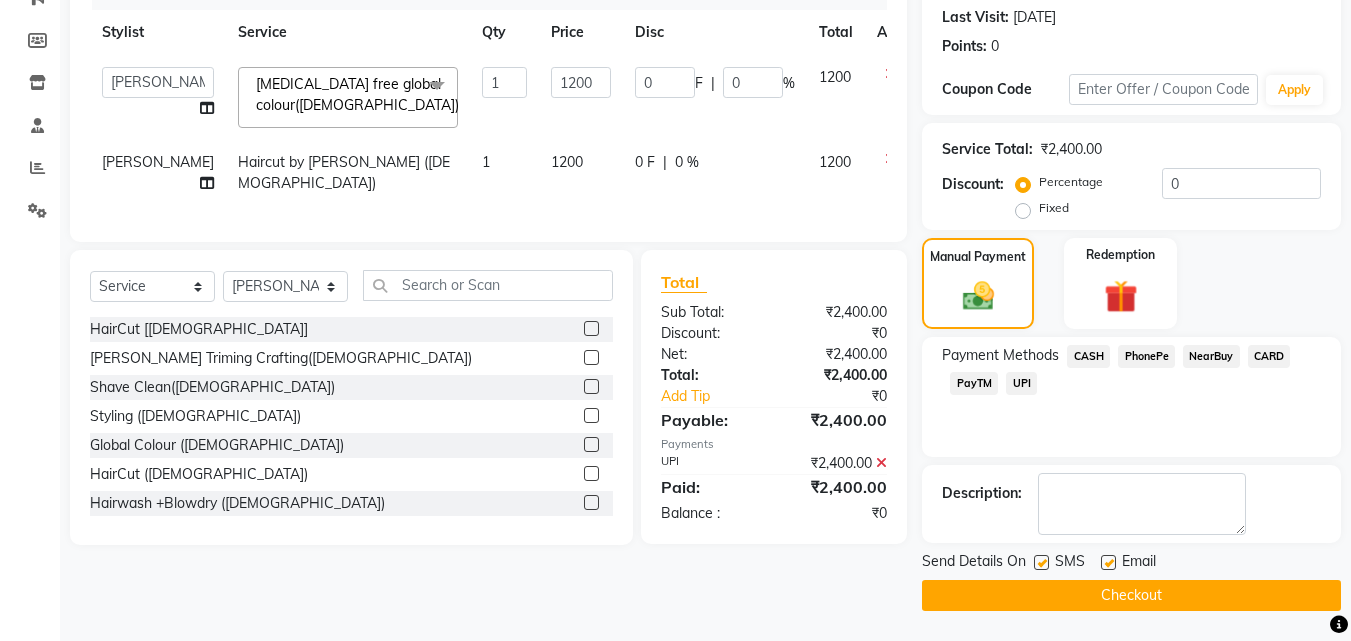 click on "Checkout" 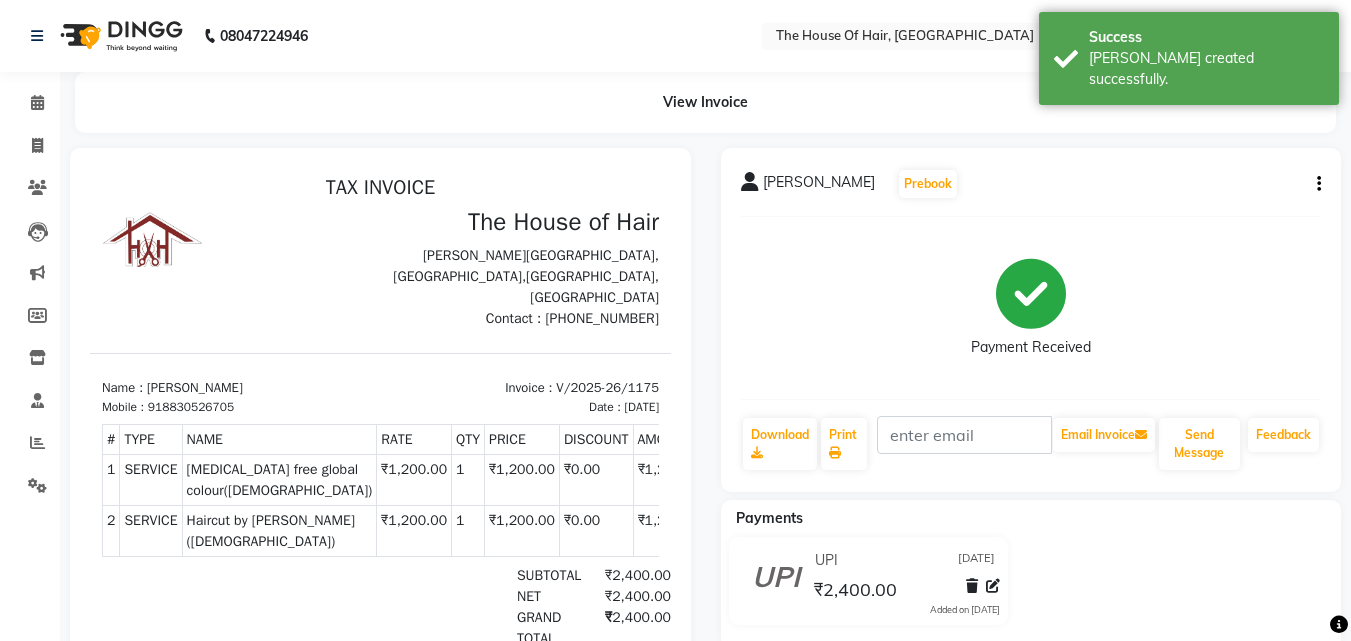 scroll, scrollTop: 0, scrollLeft: 0, axis: both 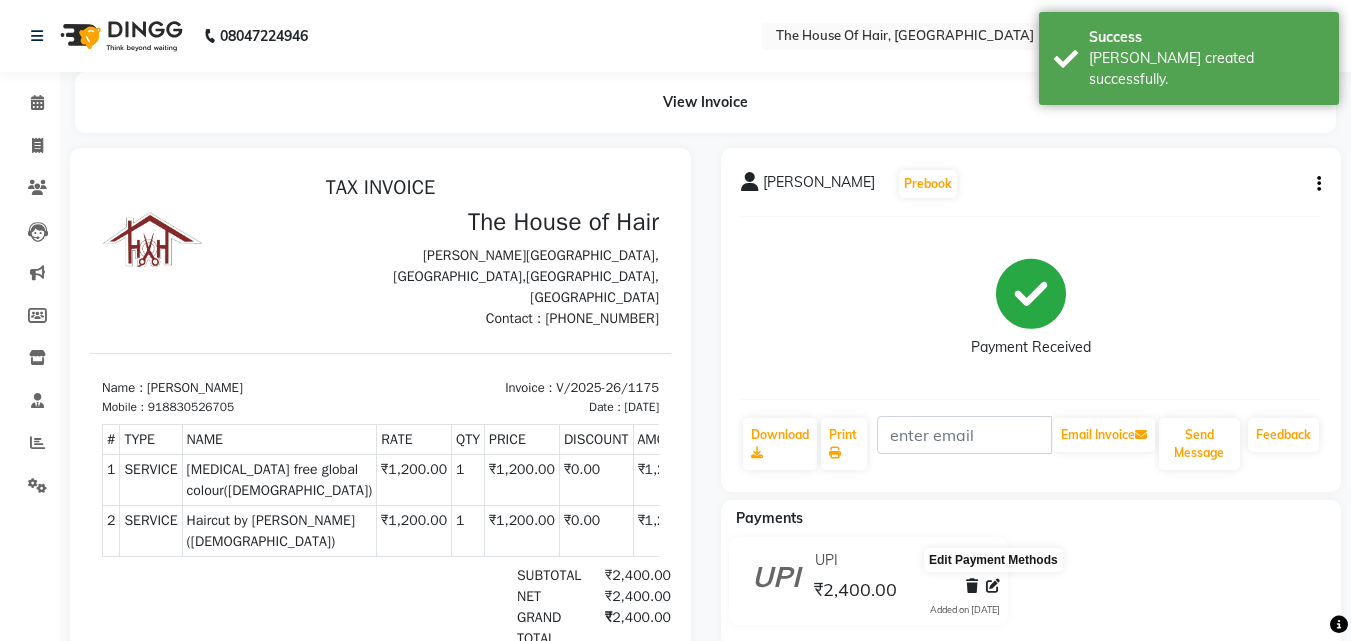 click 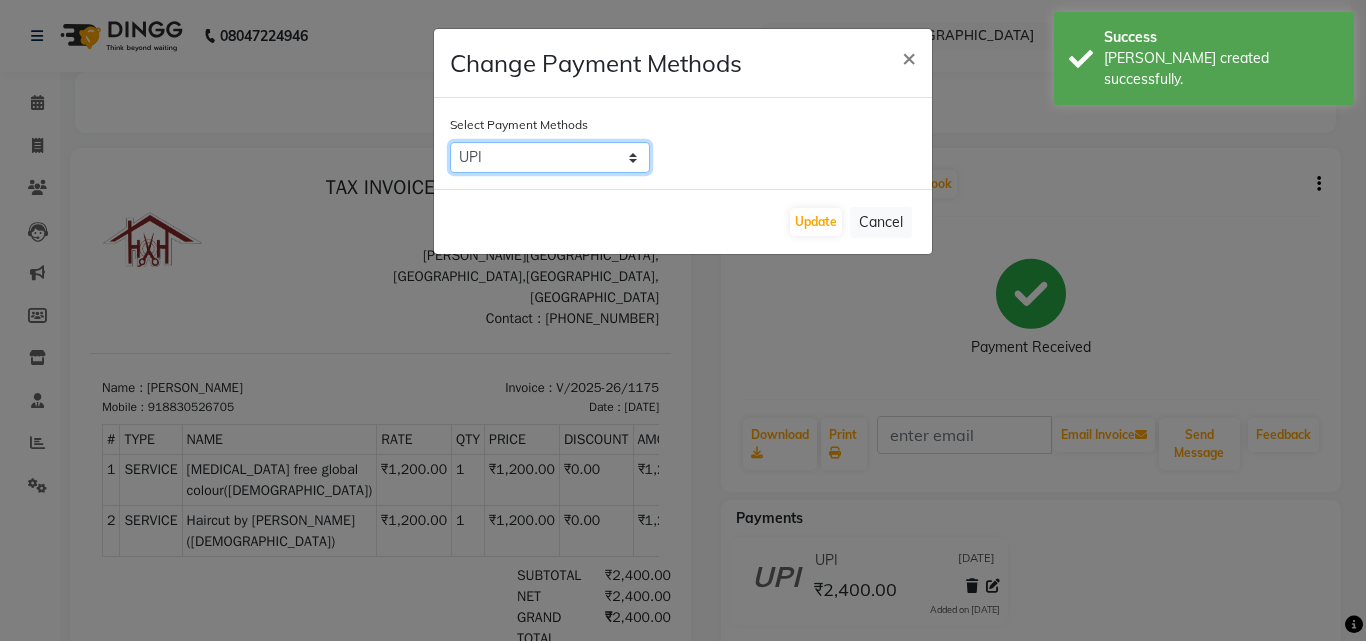 click on "CASH   PhonePe   NearBuy   CARD   PayTM   UPI" 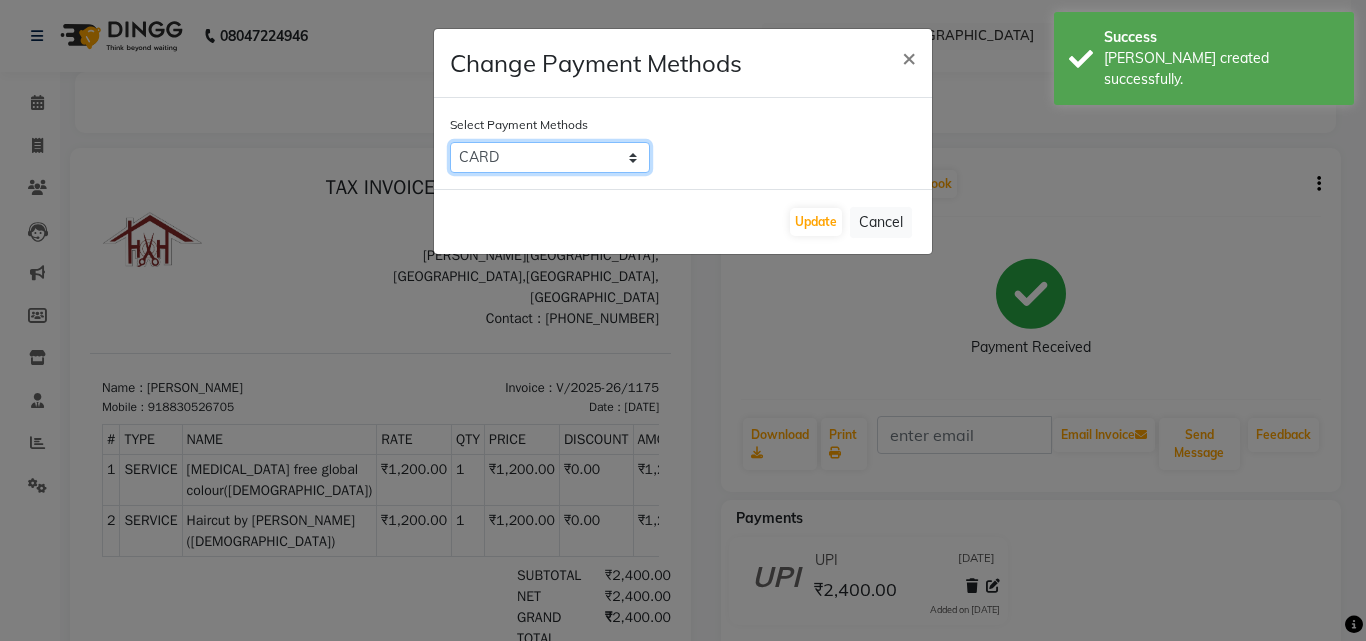click on "CASH   PhonePe   NearBuy   CARD   PayTM   UPI" 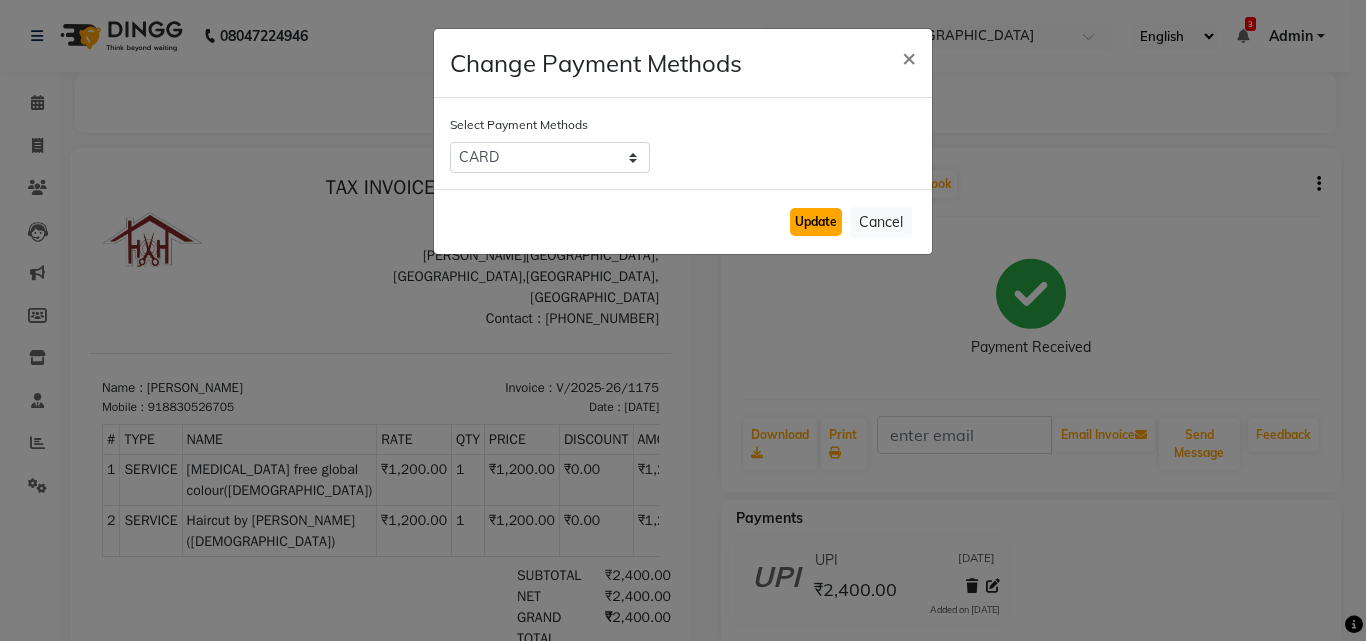 click on "Update" 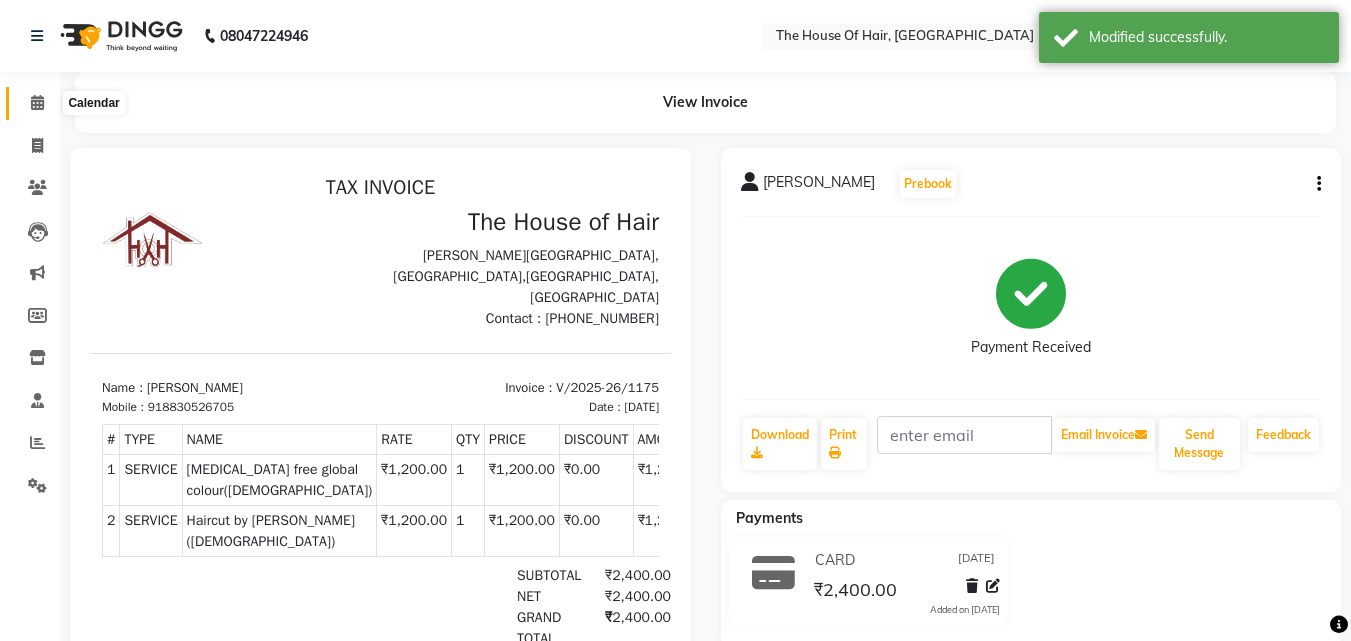 click 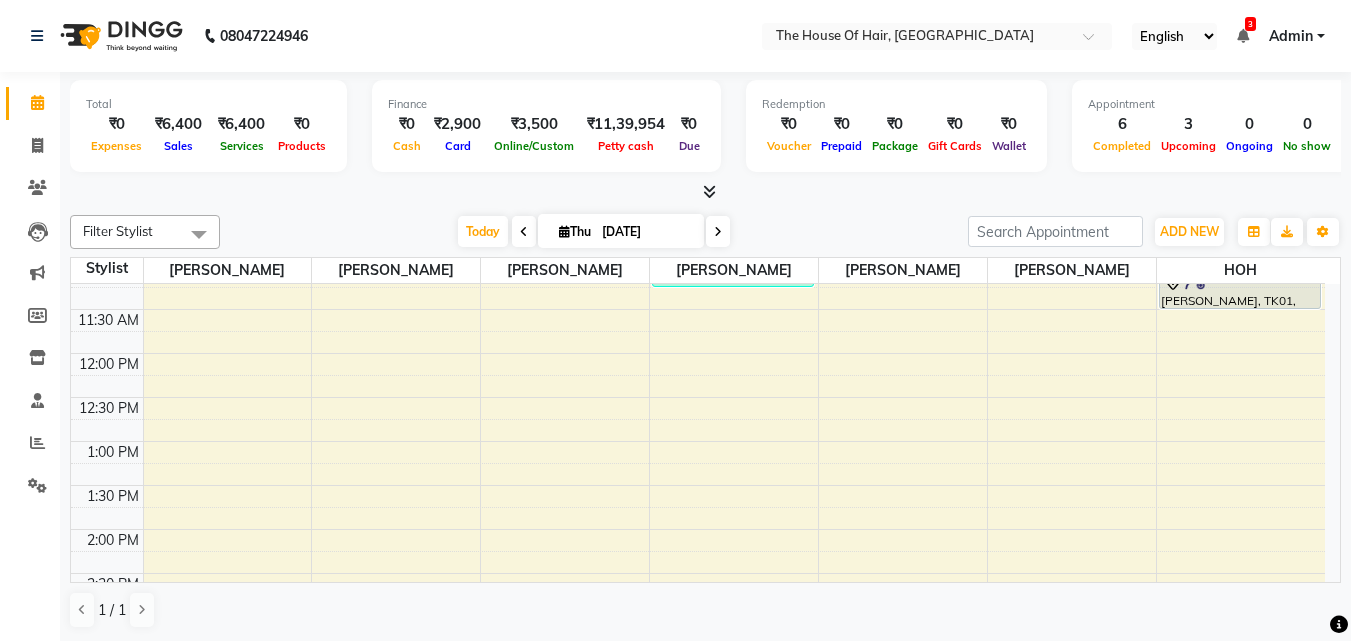 scroll, scrollTop: 284, scrollLeft: 0, axis: vertical 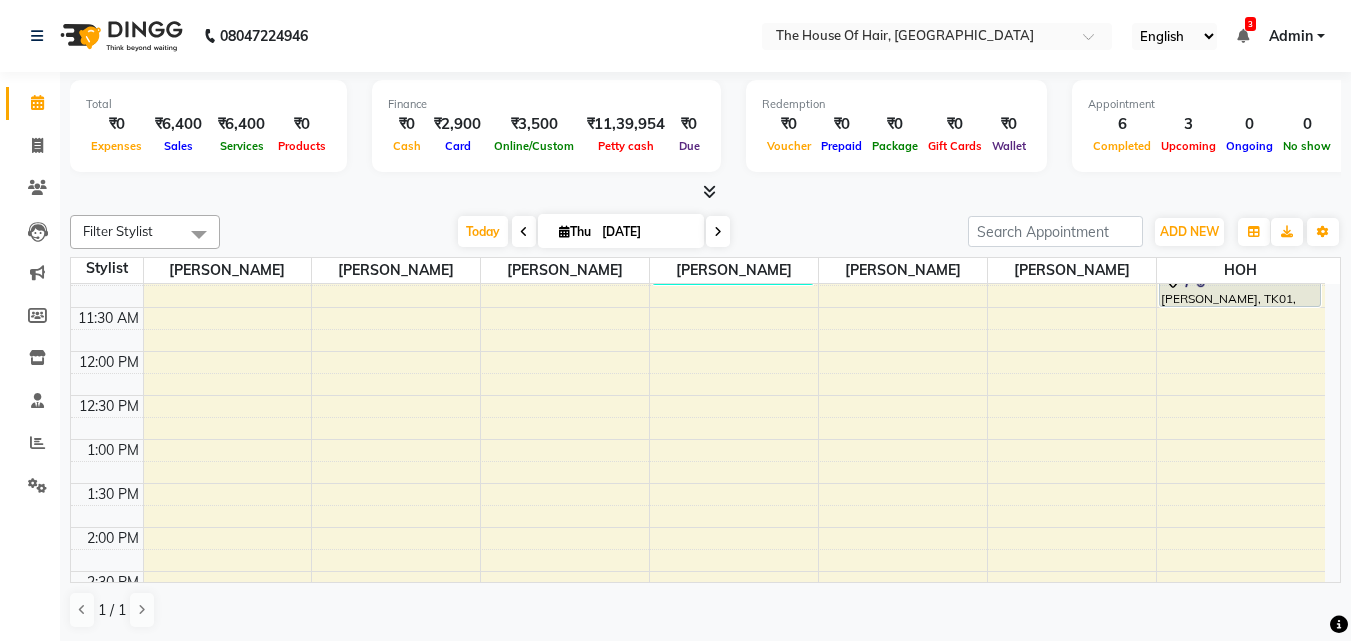 click on "Filter Stylist Select All Aarohi Ubale Amit Rasal HOH Kanchan Chouhan Kritika navin vaidya Shubham Today  Thu 10-07-2025 Toggle Dropdown Add Appointment Add Invoice Add Expense Add Attendance Add Client Add Transaction Toggle Dropdown Add Appointment Add Invoice Add Expense Add Attendance Add Client ADD NEW Toggle Dropdown Add Appointment Add Invoice Add Expense Add Attendance Add Client Add Transaction Filter Stylist Select All Aarohi Ubale Amit Rasal HOH Kanchan Chouhan Kritika navin vaidya Shubham Group By  Staff View   Room View  View as Vertical  Vertical - Week View  Horizontal  Horizontal - Week View  List  Toggle Dropdown Calendar Settings Manage Tags   Arrange Stylists   Reset Stylists  Full Screen Appointment Form Zoom 100% Staff/Room Display Count 7 Stylist navin vaidya Kritika Shubham Amit Rasal Aarohi Ubale Kanchan Chouhan HOH 8:00 AM 8:30 AM 9:00 AM 9:30 AM 10:00 AM 10:30 AM 11:00 AM 11:30 AM 12:00 PM 12:30 PM 1:00 PM 1:30 PM 2:00 PM 2:30 PM 3:00 PM 3:30 PM 4:00 PM 4:30 PM 5:00 PM 5:30 PM" 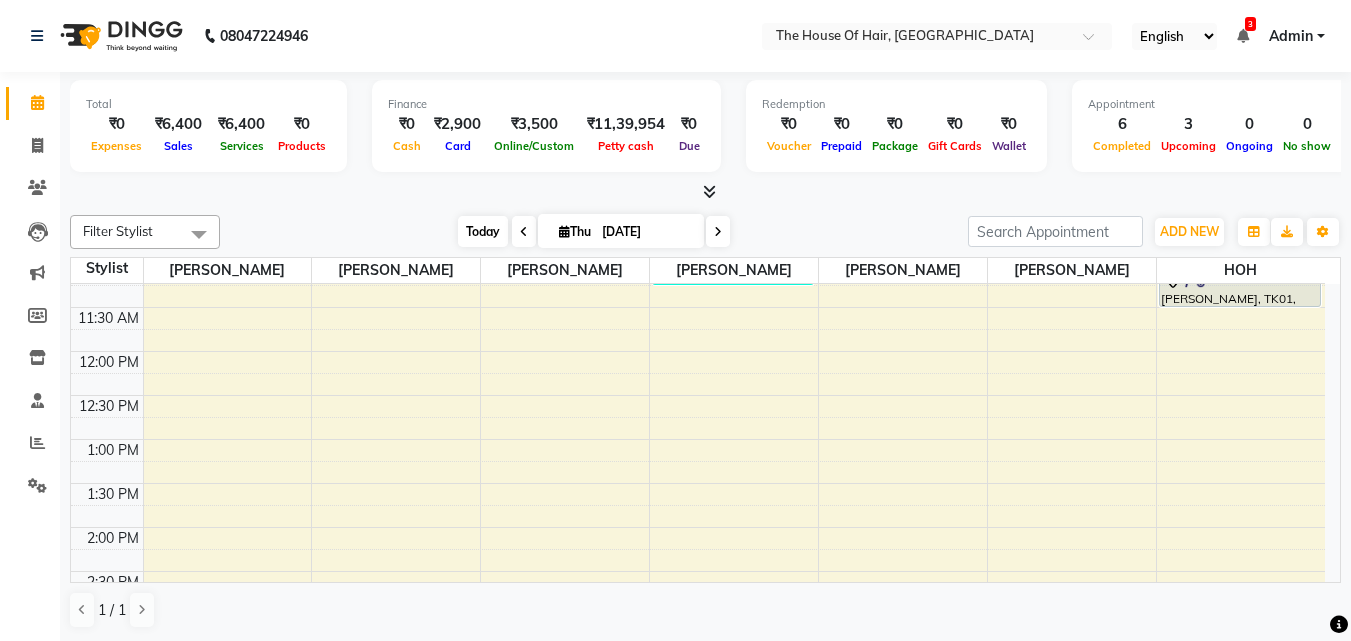 click on "Today" at bounding box center [483, 231] 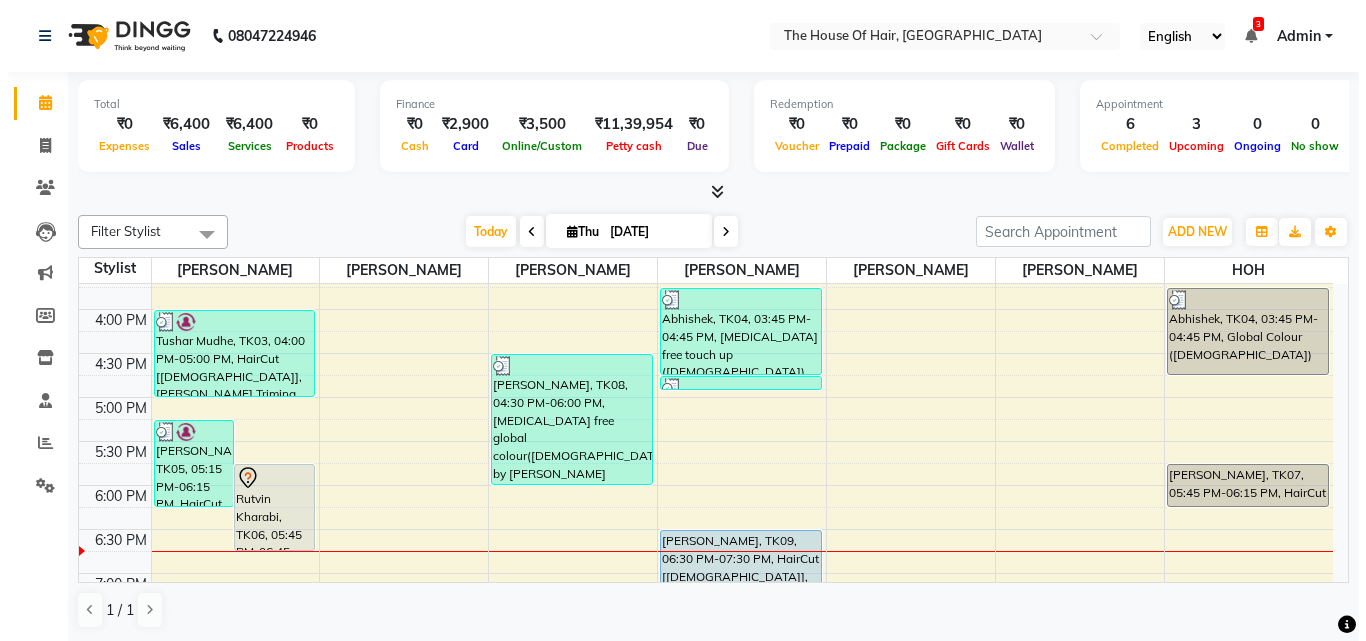 scroll, scrollTop: 676, scrollLeft: 0, axis: vertical 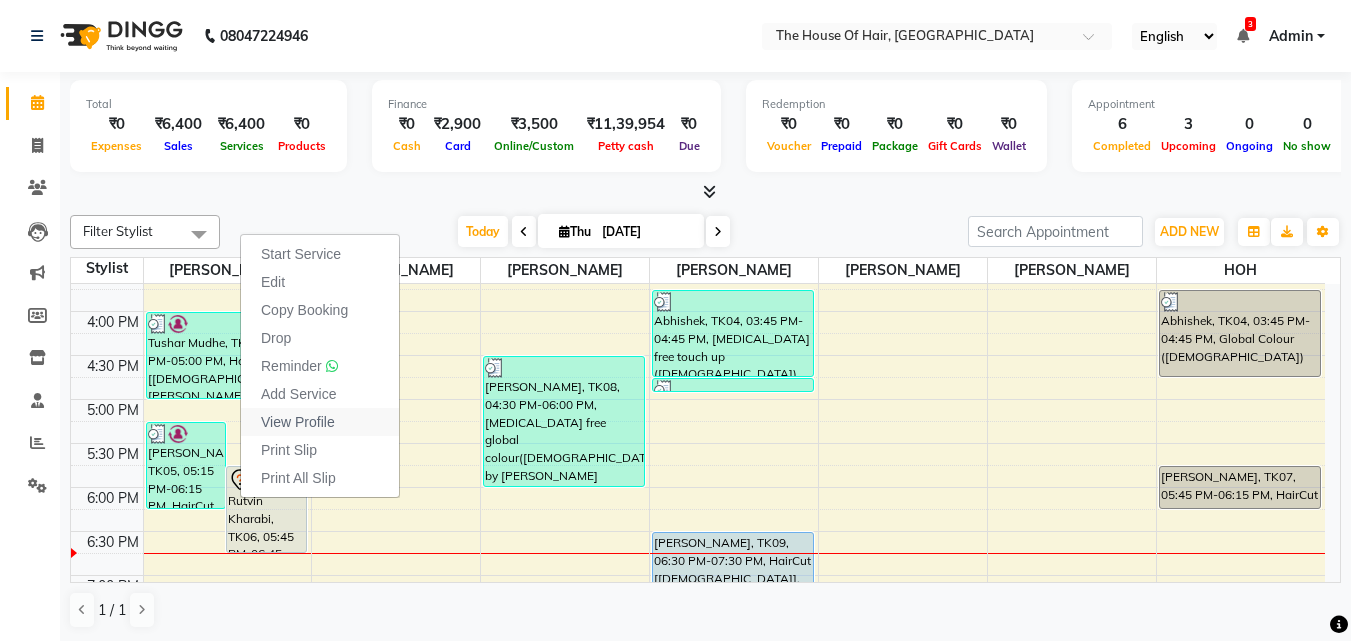 click on "View Profile" at bounding box center [298, 422] 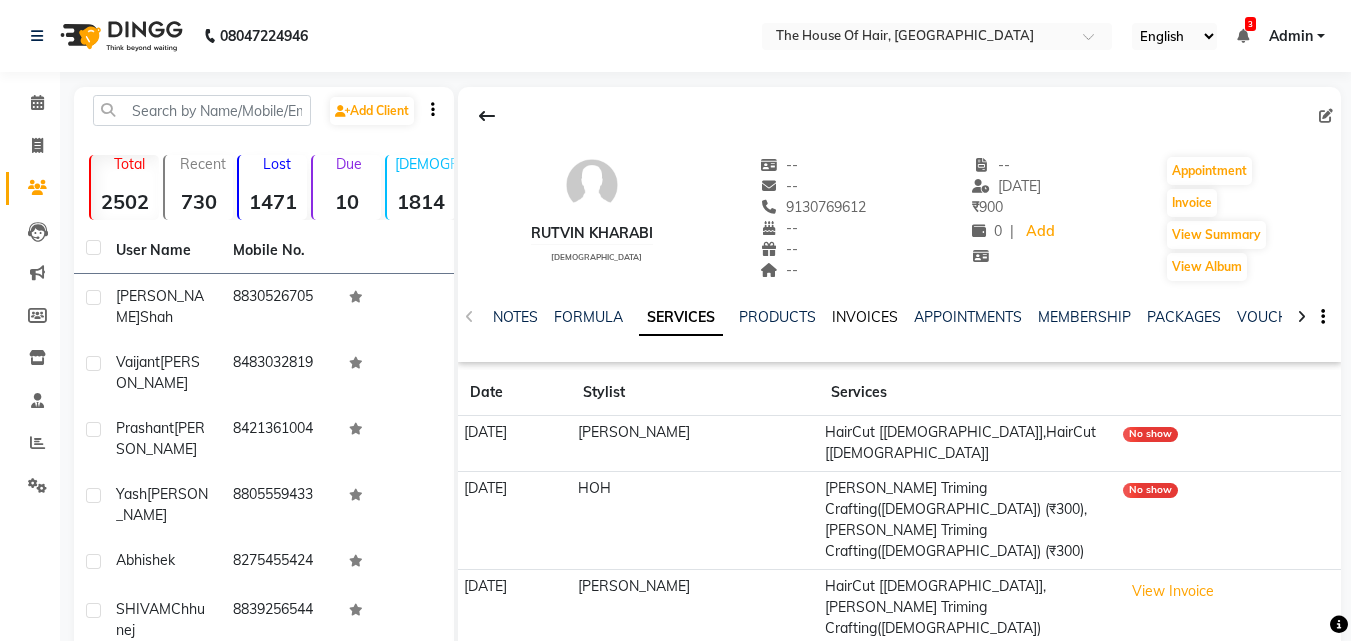 click on "INVOICES" 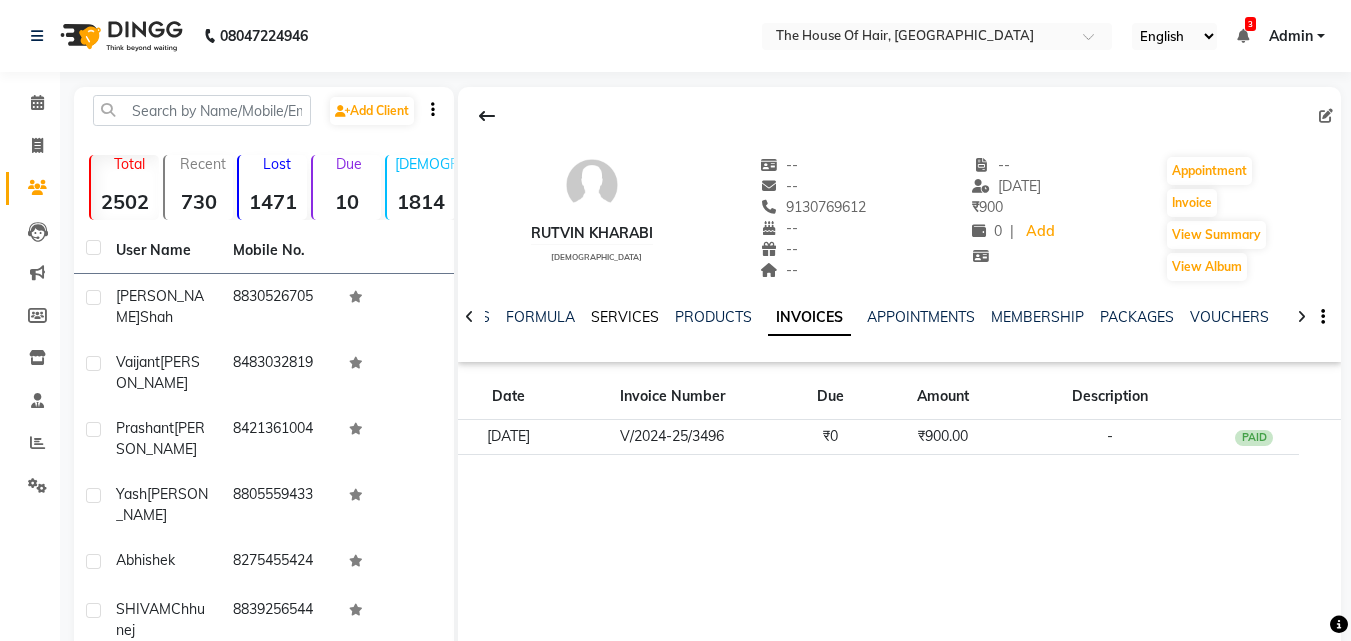 click on "SERVICES" 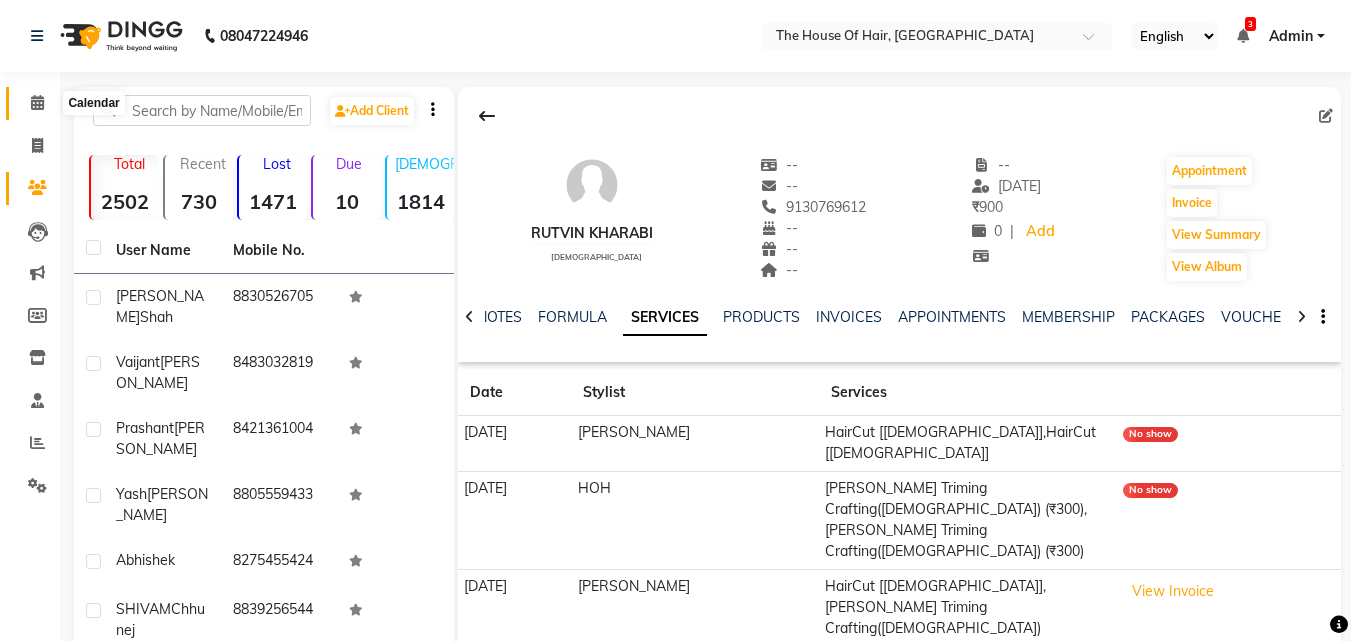 click 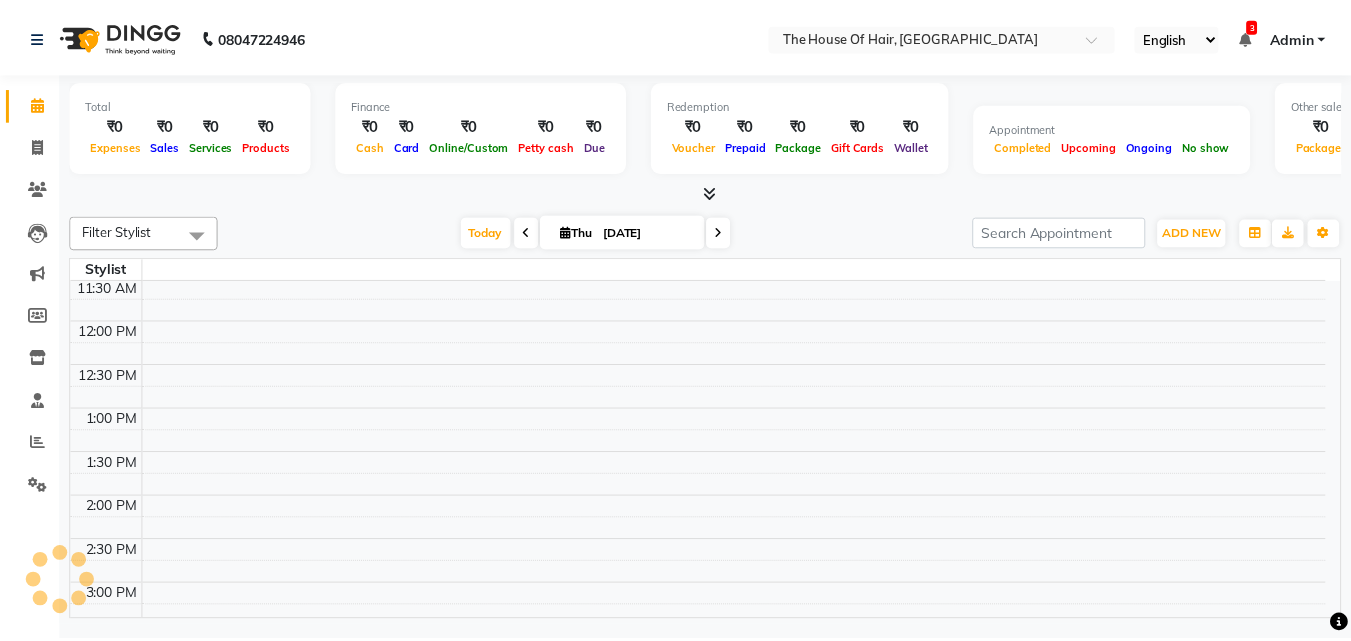 scroll, scrollTop: 327, scrollLeft: 0, axis: vertical 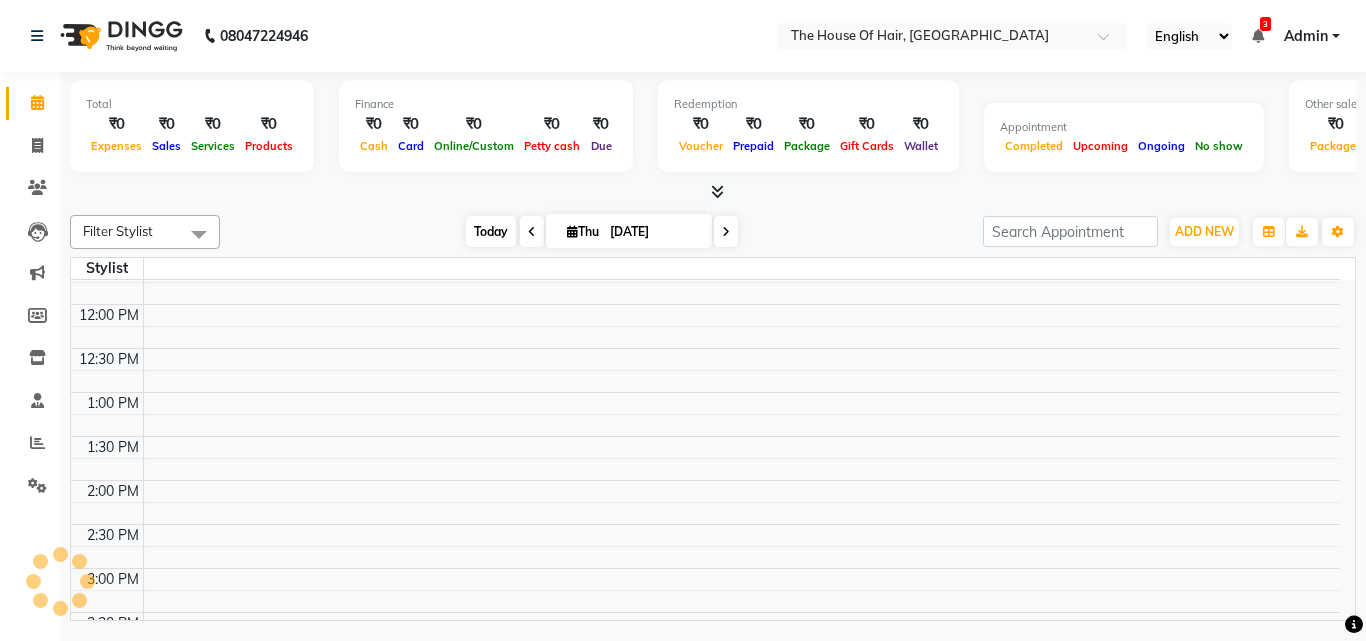 click on "Today" at bounding box center (491, 231) 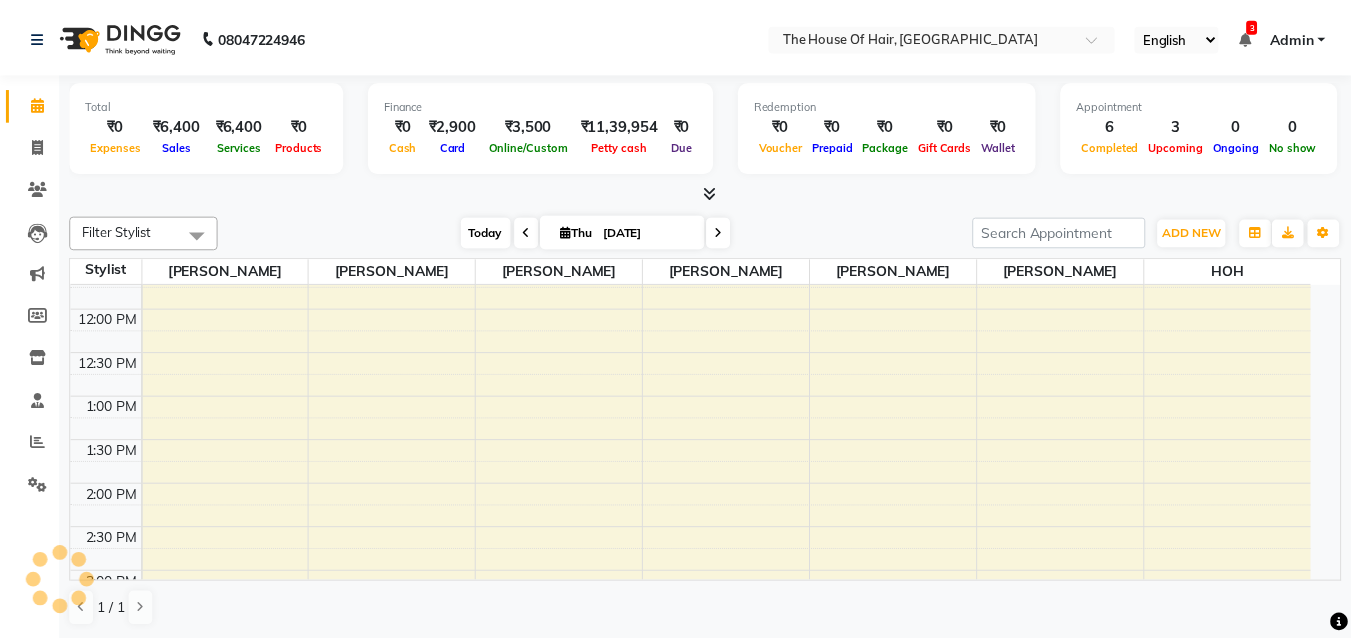 scroll, scrollTop: 881, scrollLeft: 0, axis: vertical 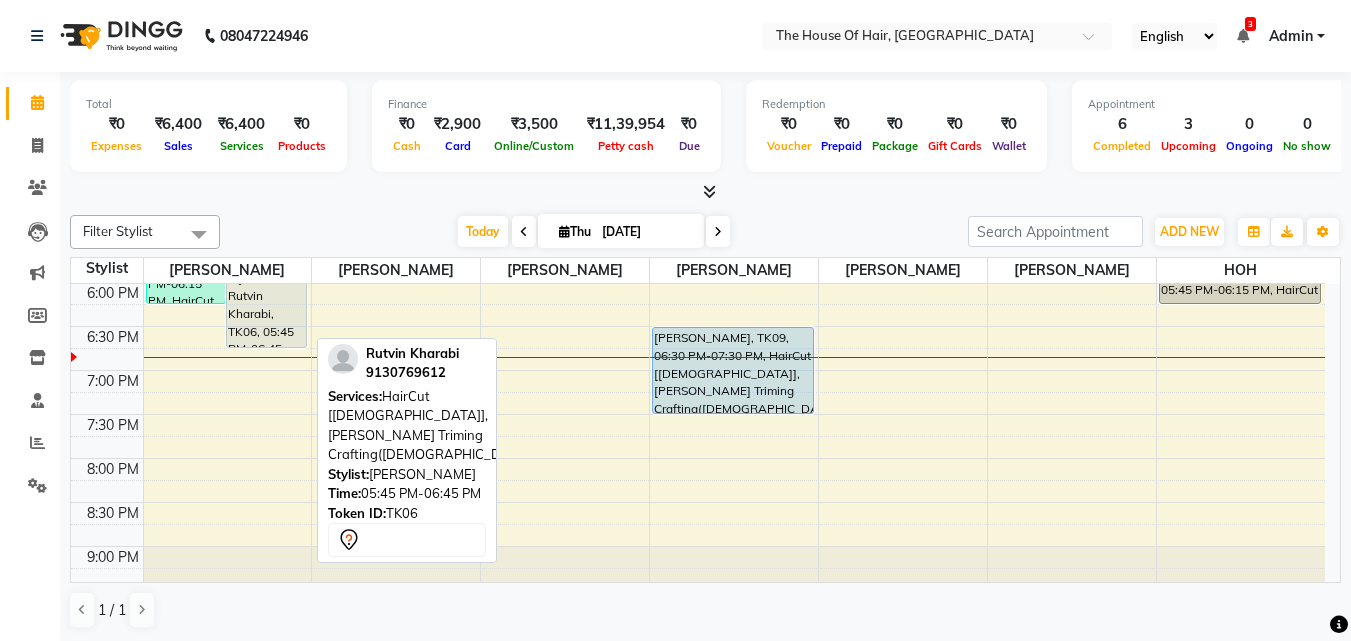 click on "Rutvin Kharabi, TK06, 05:45 PM-06:45 PM, HairCut  [[DEMOGRAPHIC_DATA]],[PERSON_NAME] Triming Crafting([DEMOGRAPHIC_DATA])" at bounding box center [266, 304] 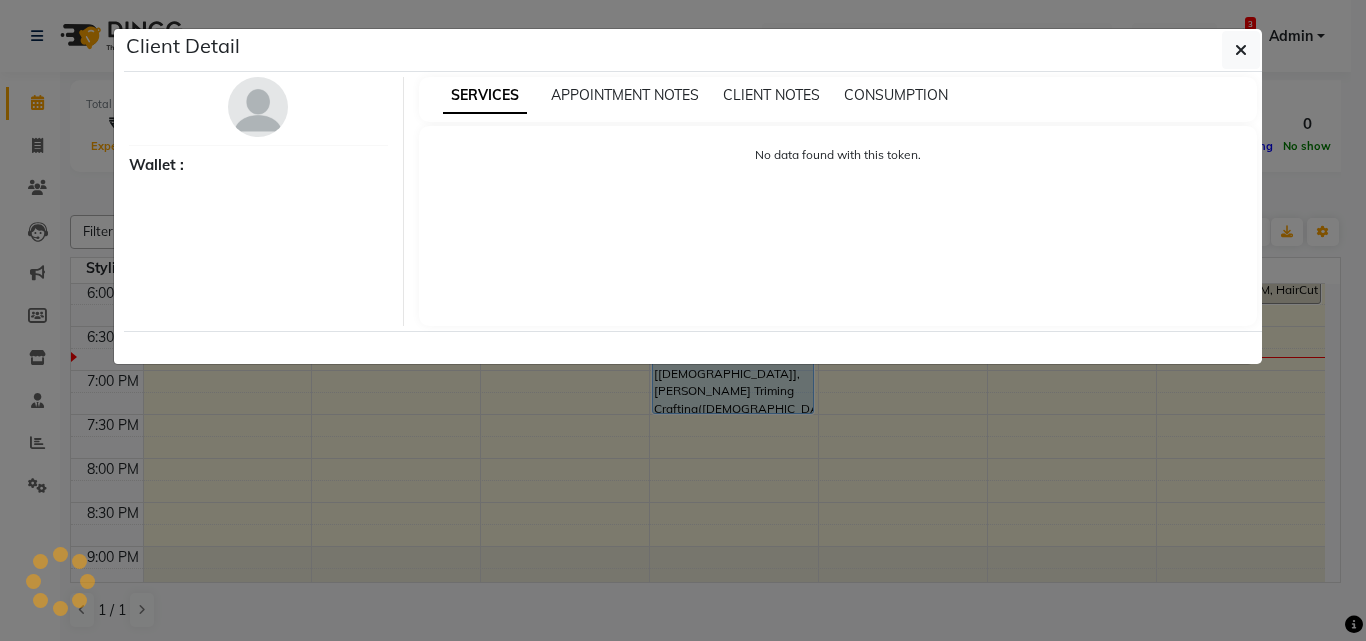 select on "7" 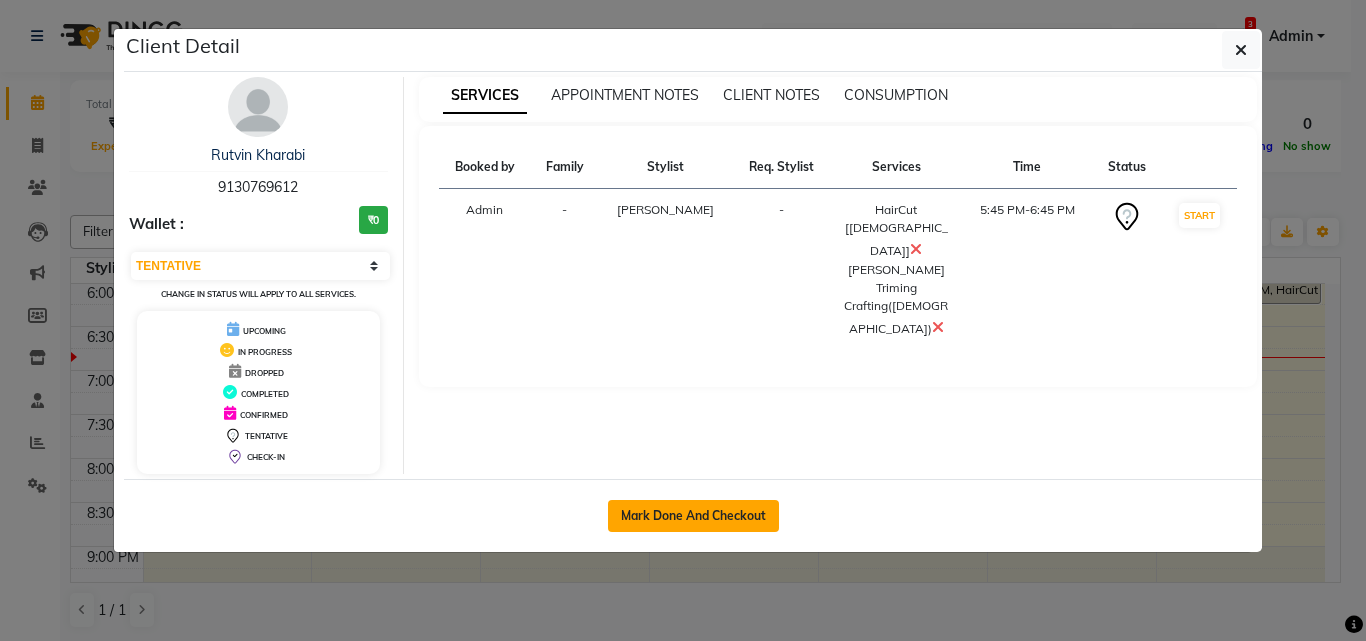 click on "Mark Done And Checkout" 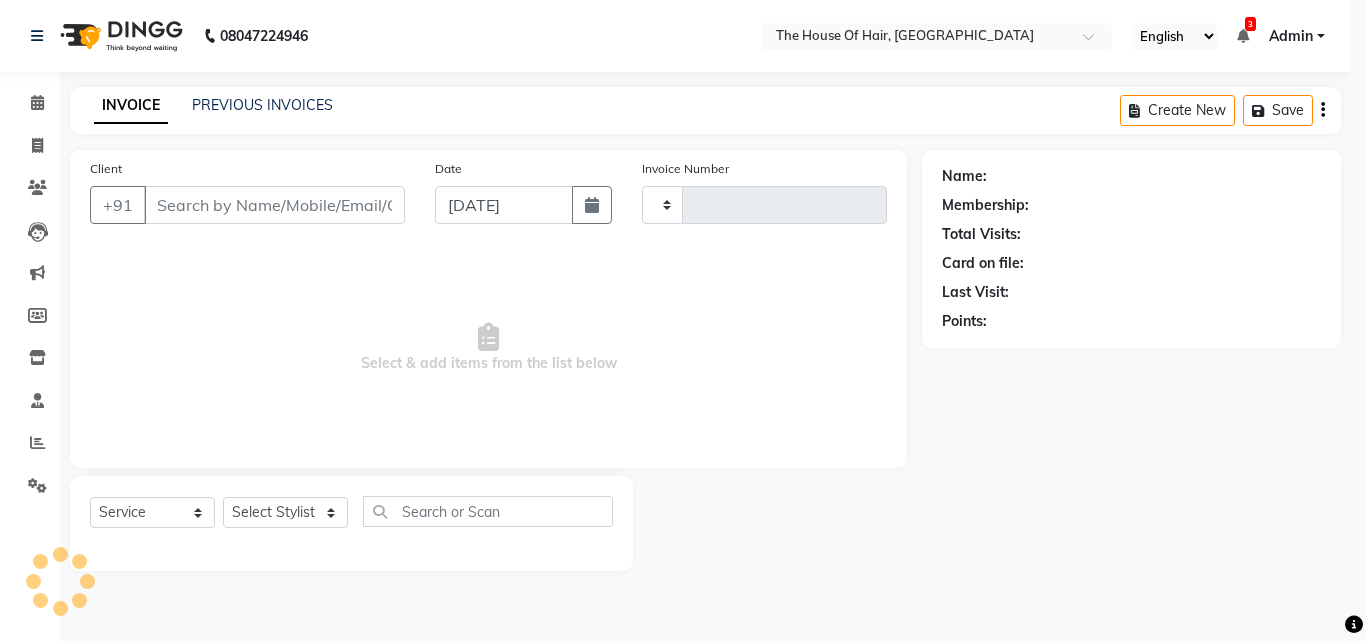 type on "1176" 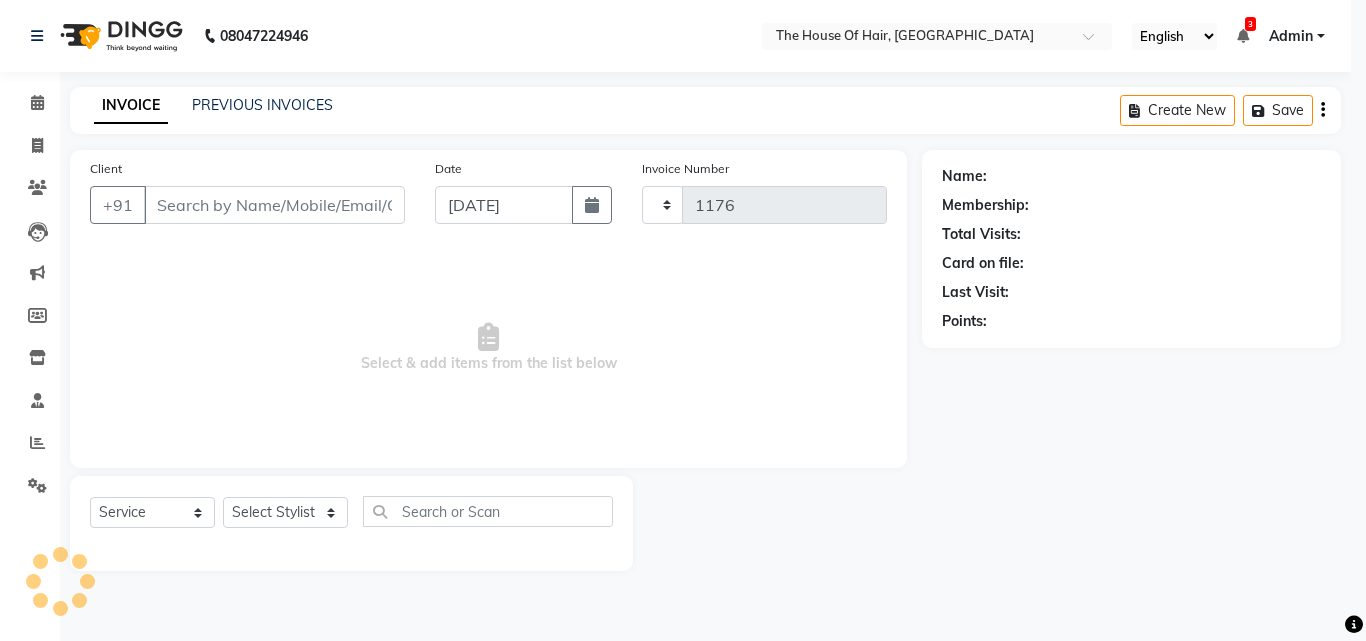 select on "5992" 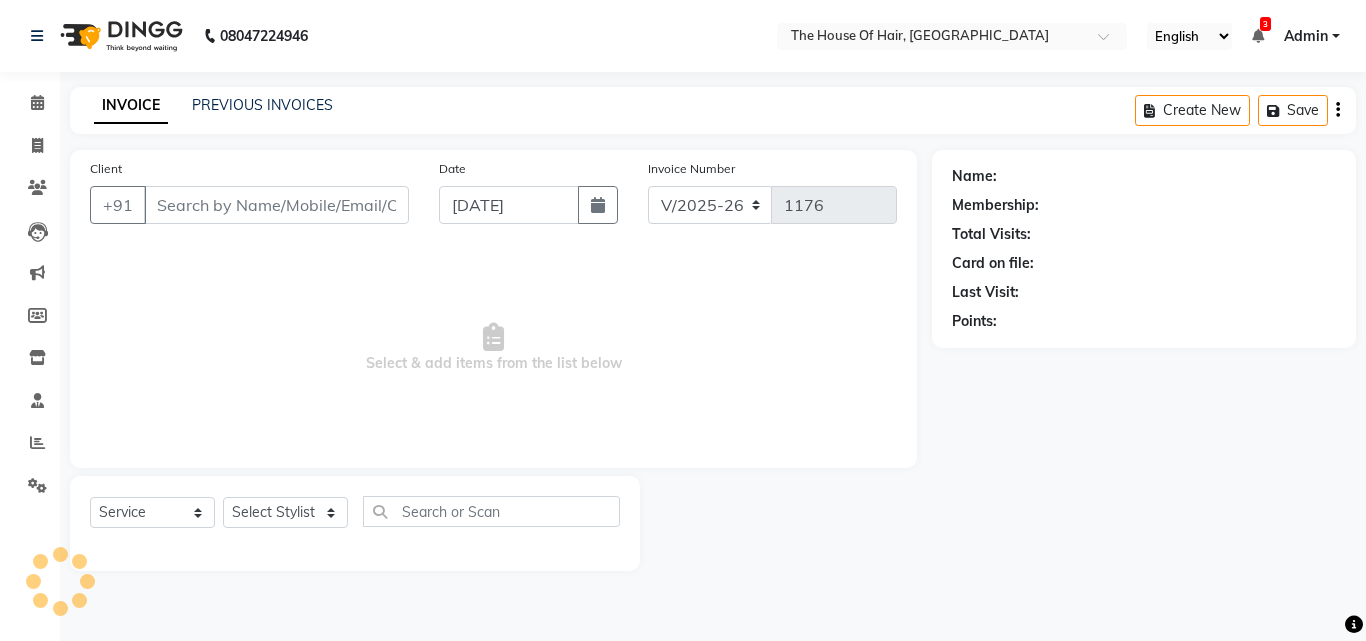 type on "9130769612" 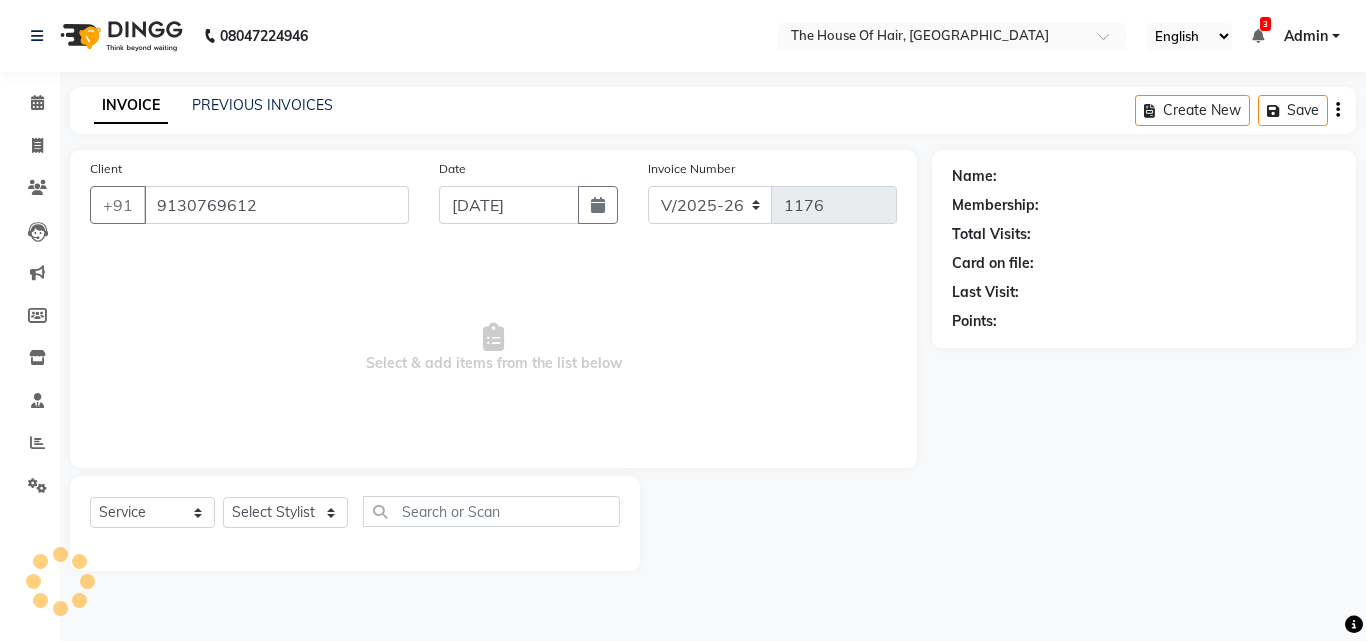 select on "42812" 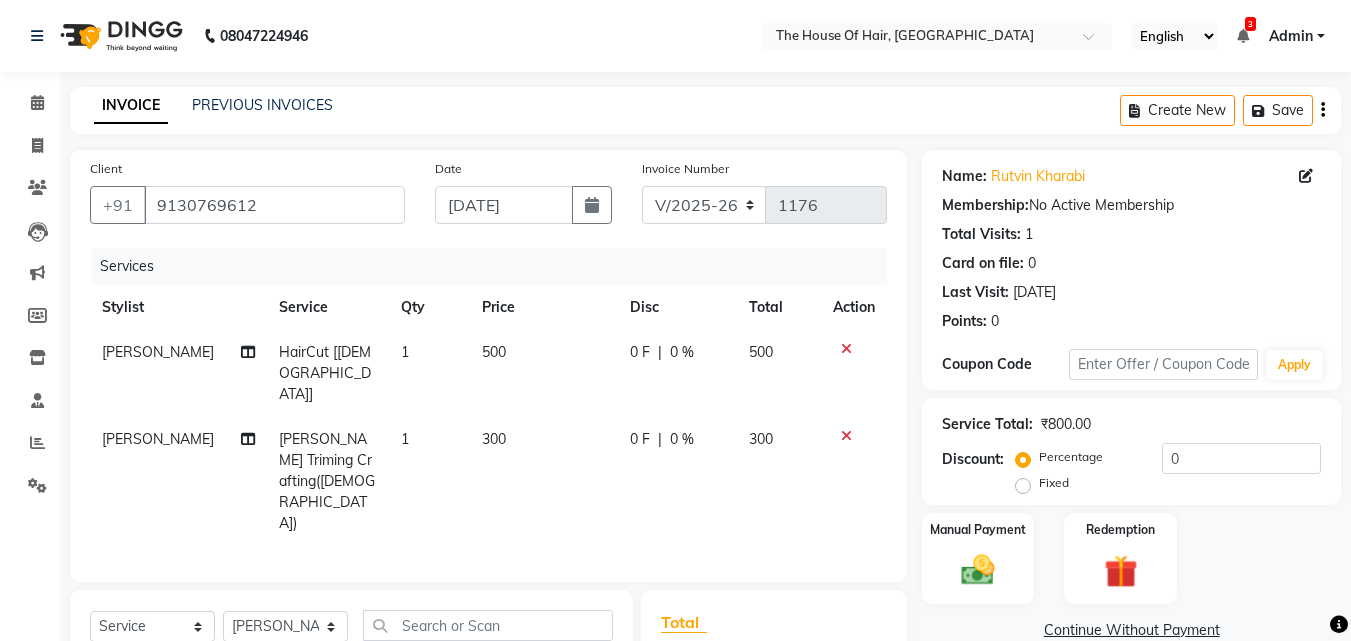 click on "500" 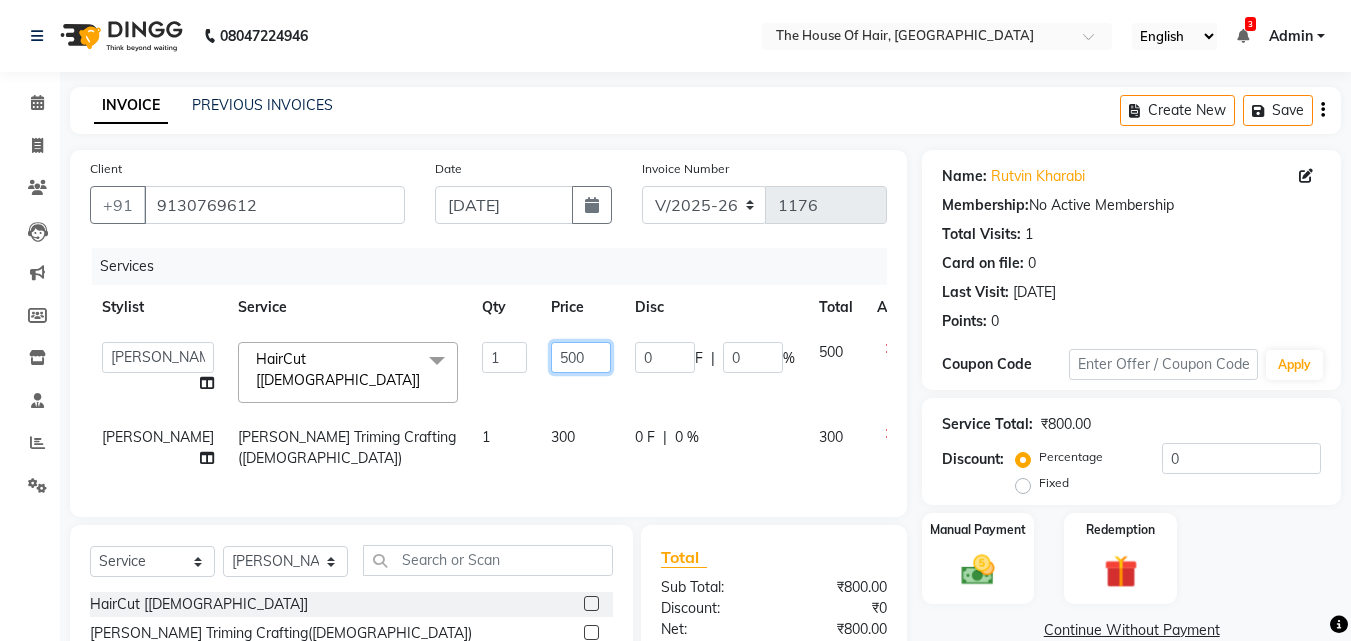 click on "500" 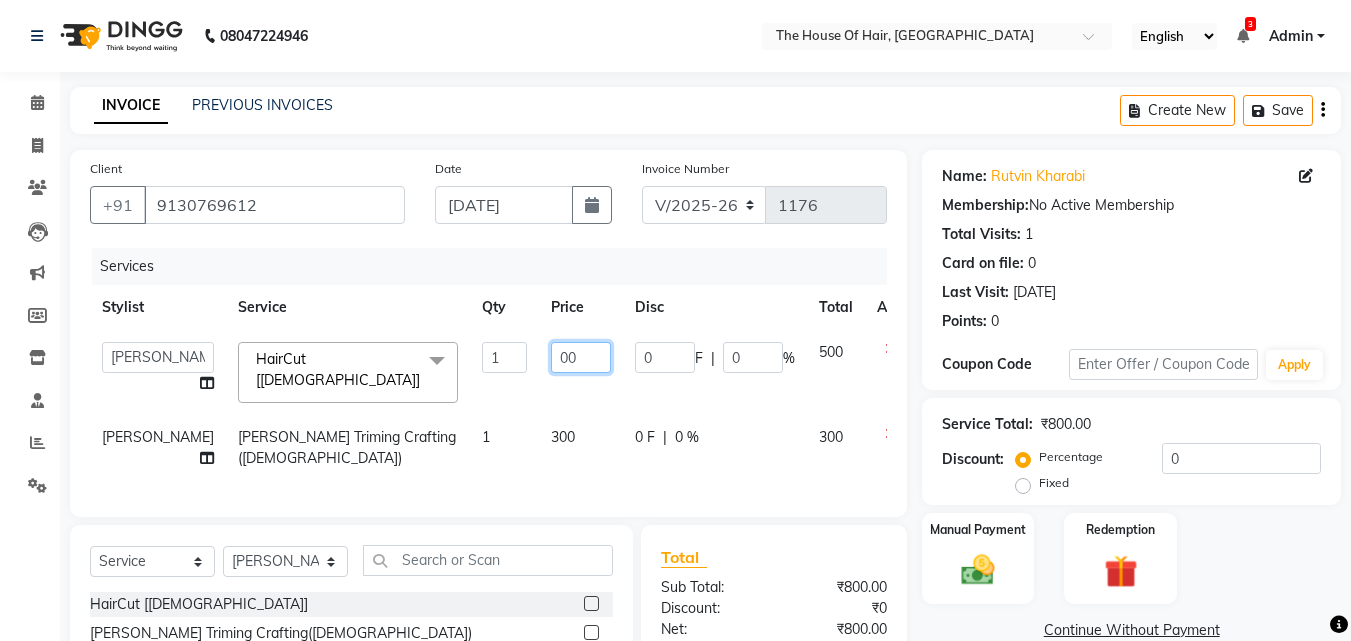 type on "600" 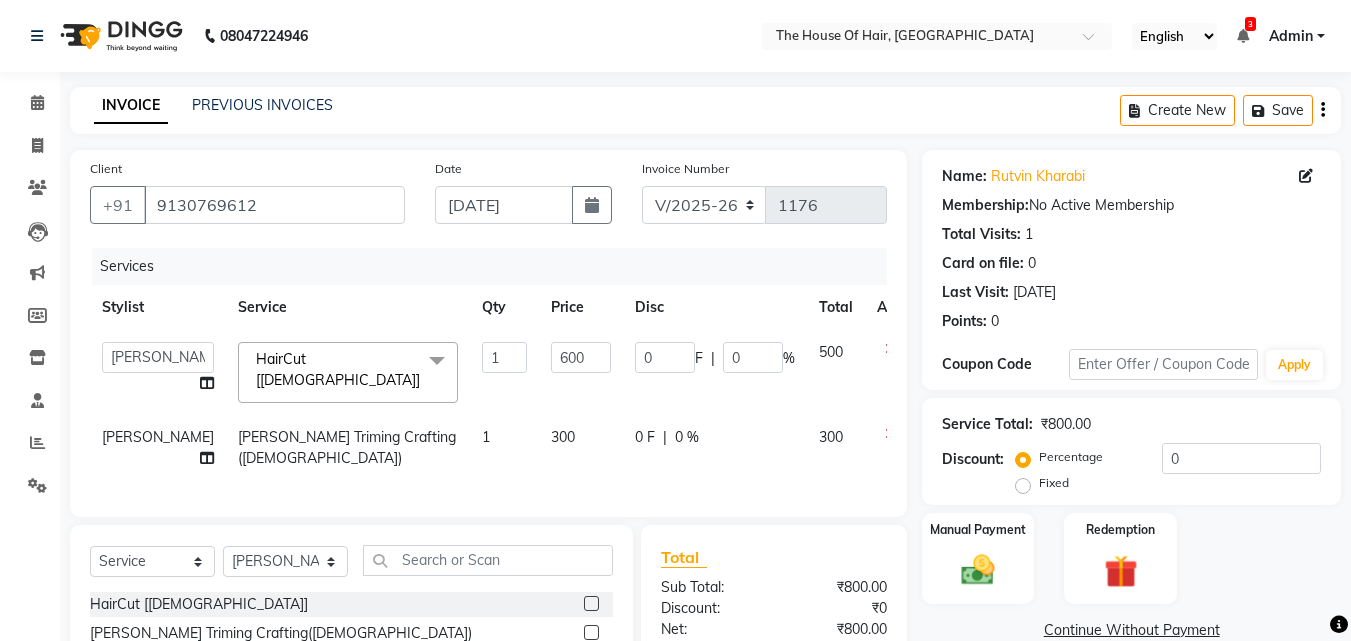 click on "Manual Payment Redemption" 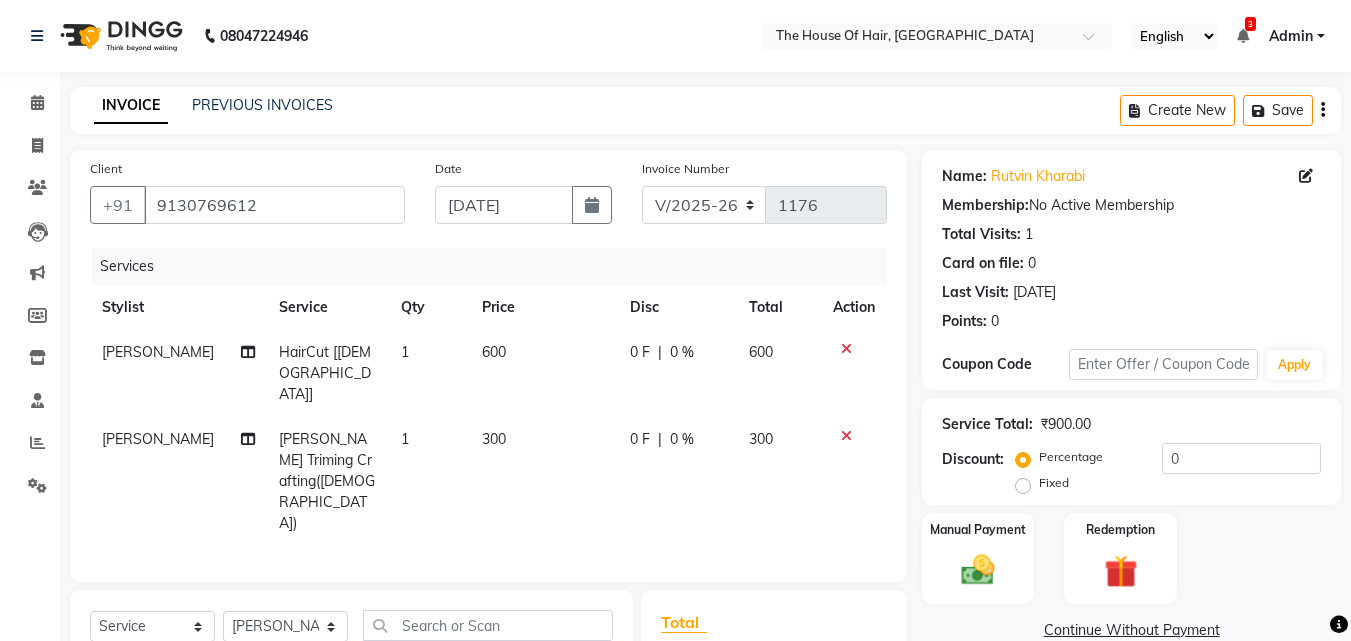 scroll, scrollTop: 184, scrollLeft: 0, axis: vertical 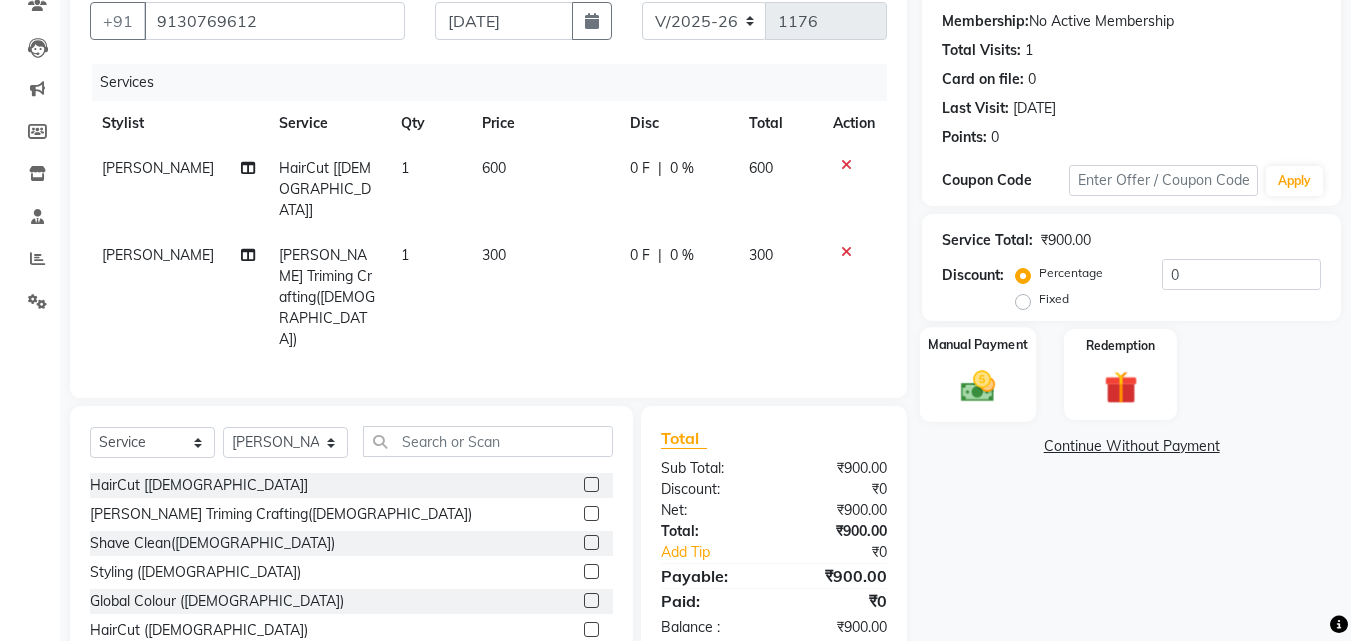 click 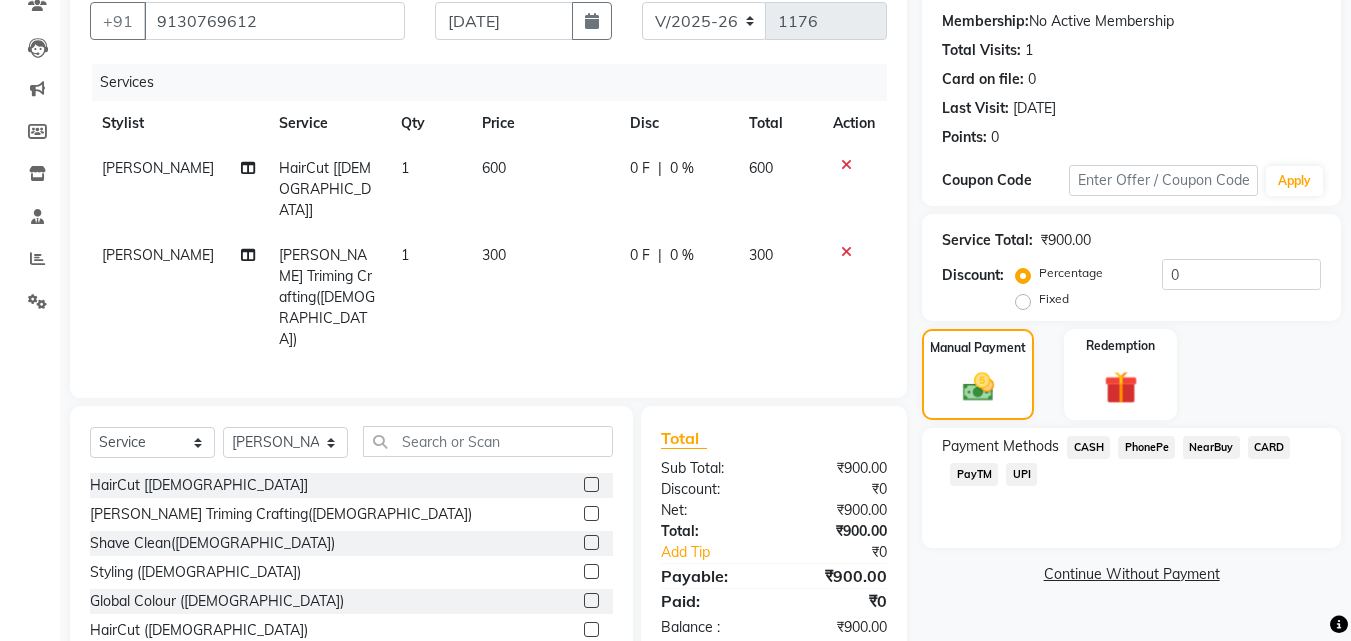 click on "UPI" 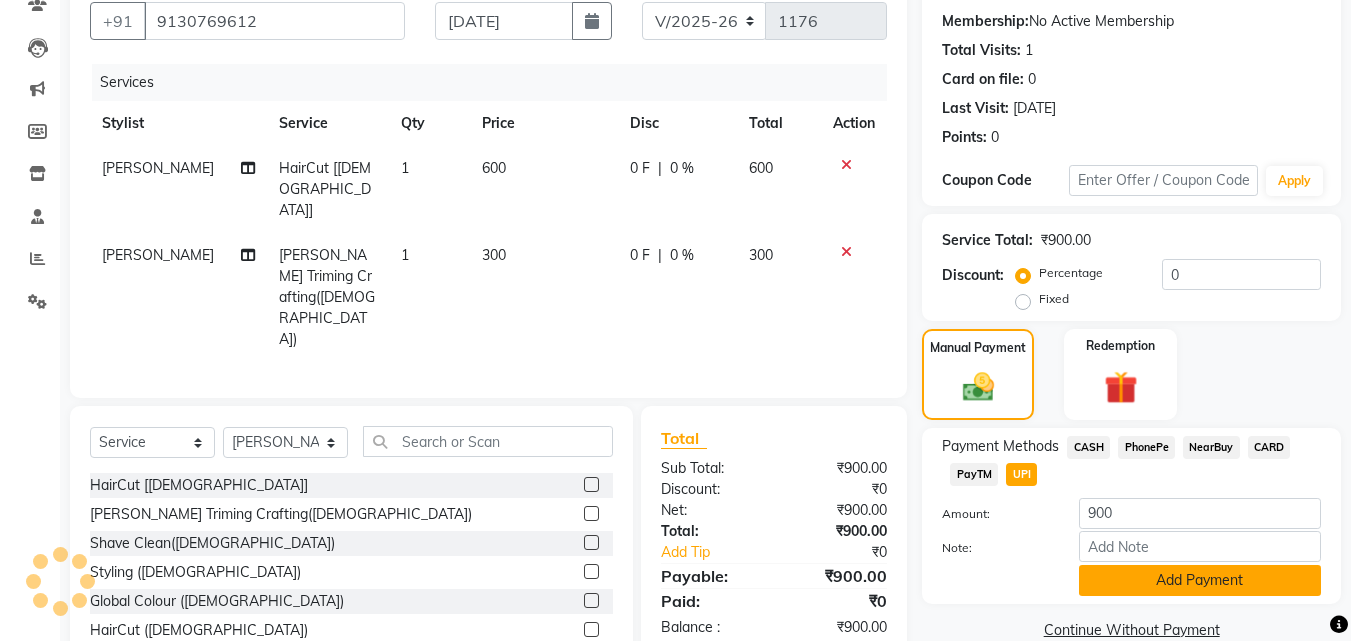 click on "Add Payment" 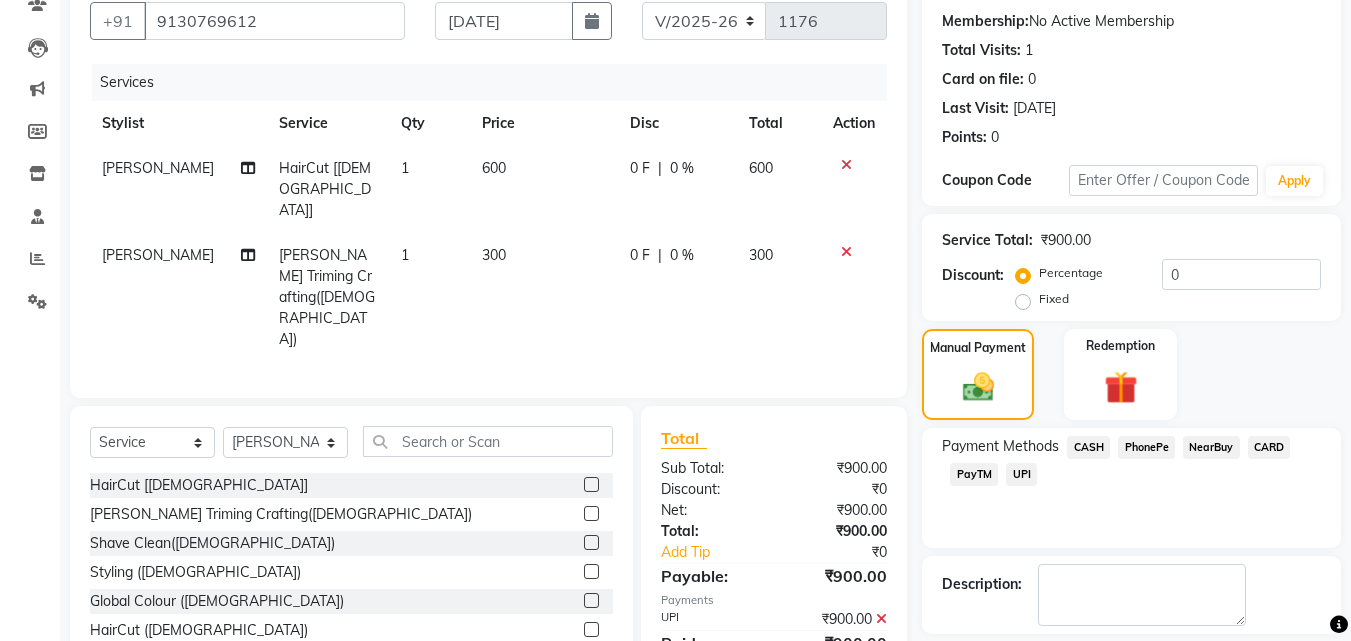 scroll, scrollTop: 275, scrollLeft: 0, axis: vertical 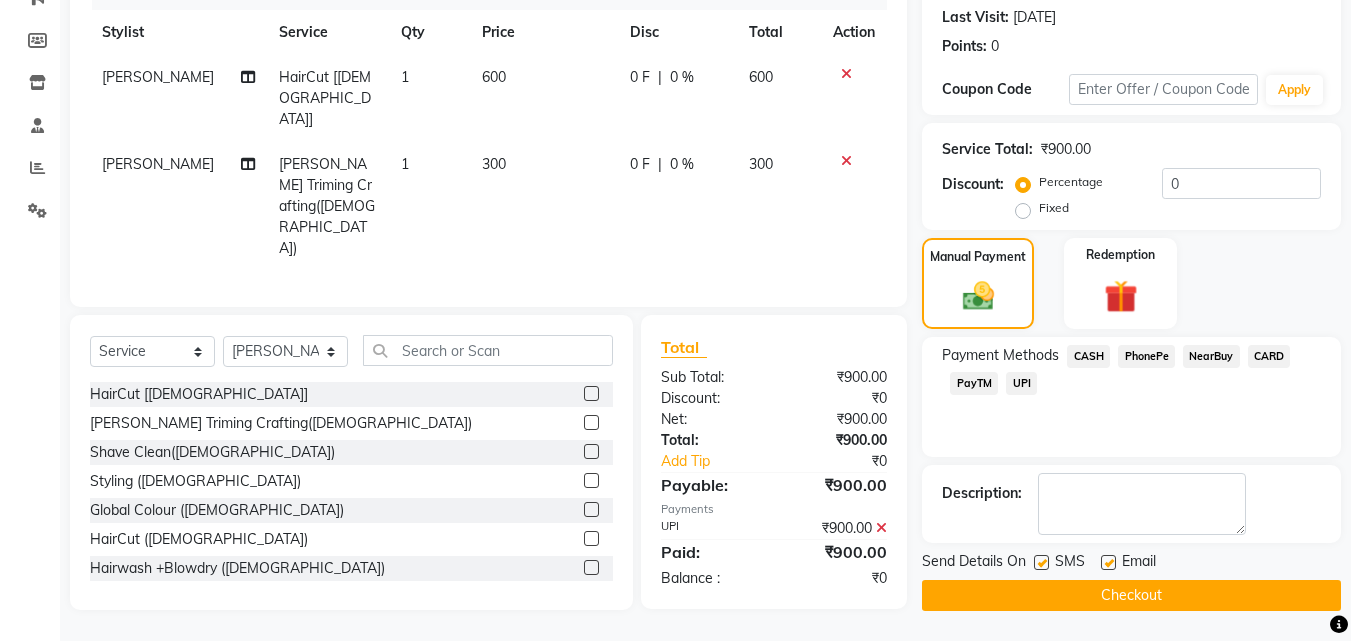 click on "Checkout" 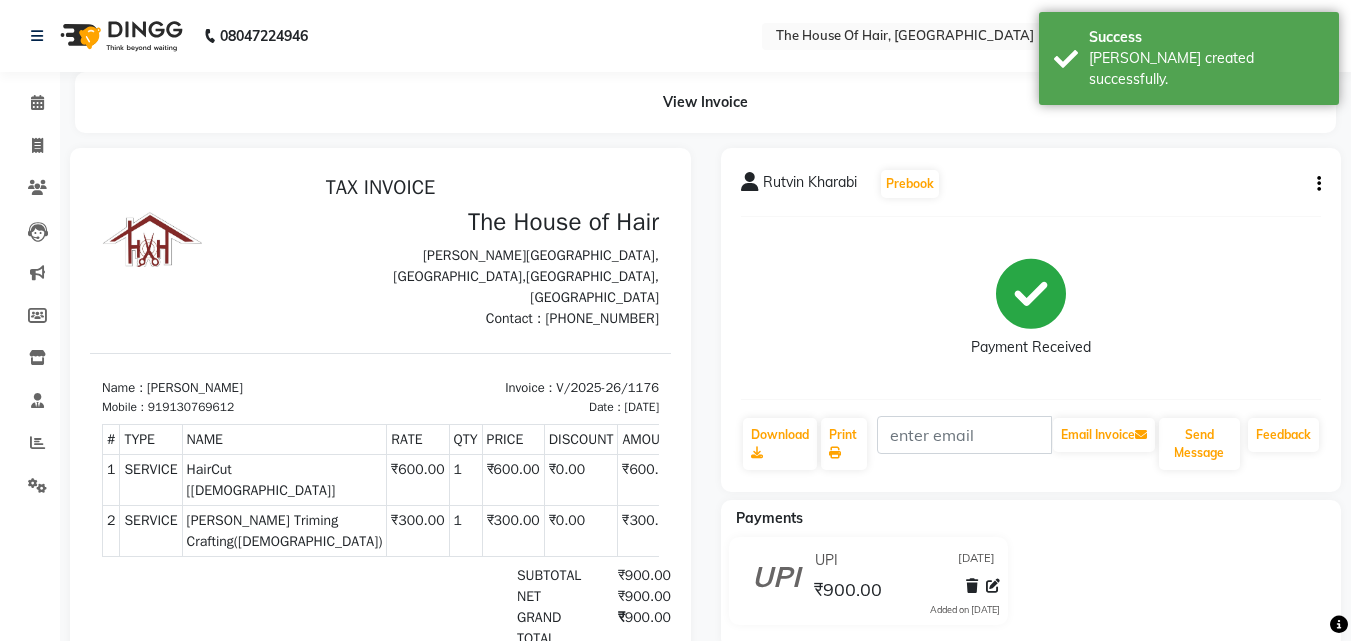 scroll, scrollTop: 0, scrollLeft: 0, axis: both 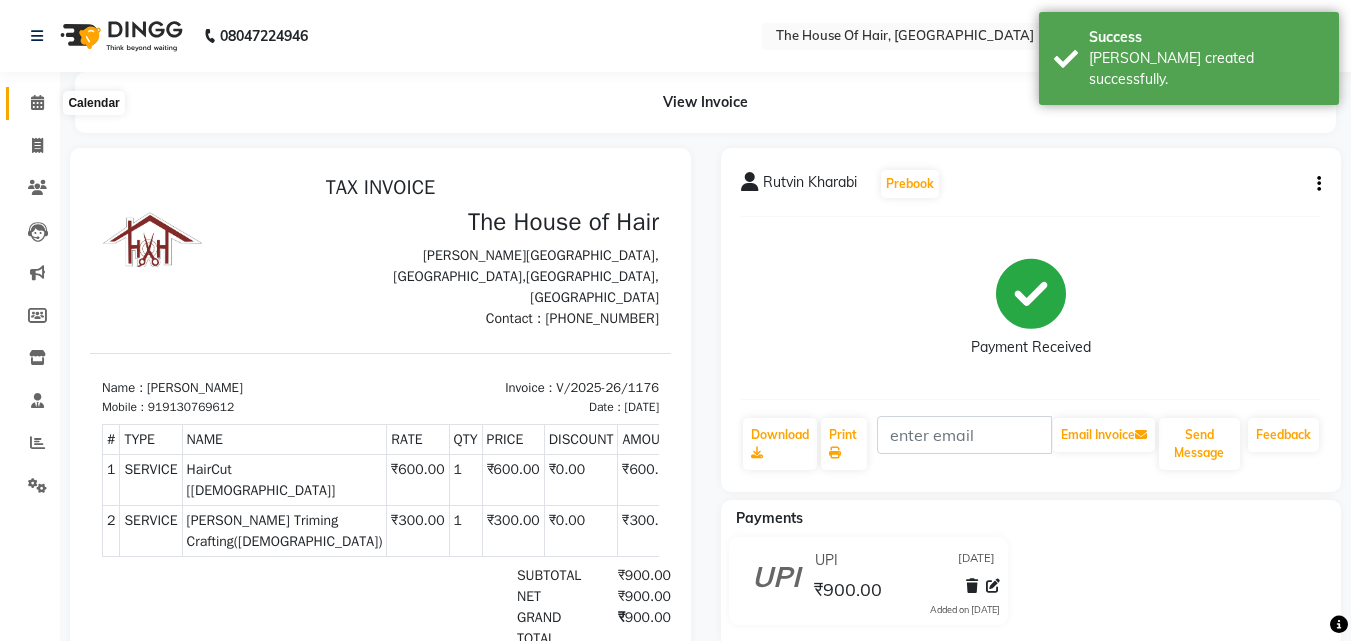 click 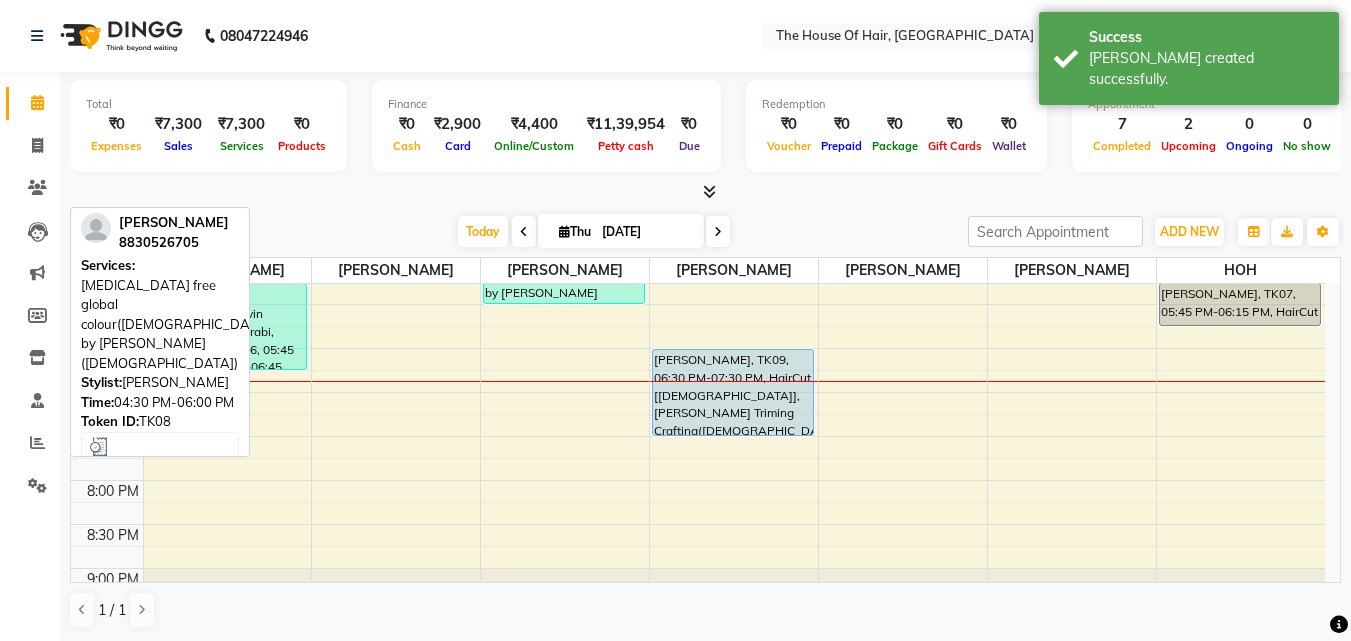 scroll, scrollTop: 867, scrollLeft: 0, axis: vertical 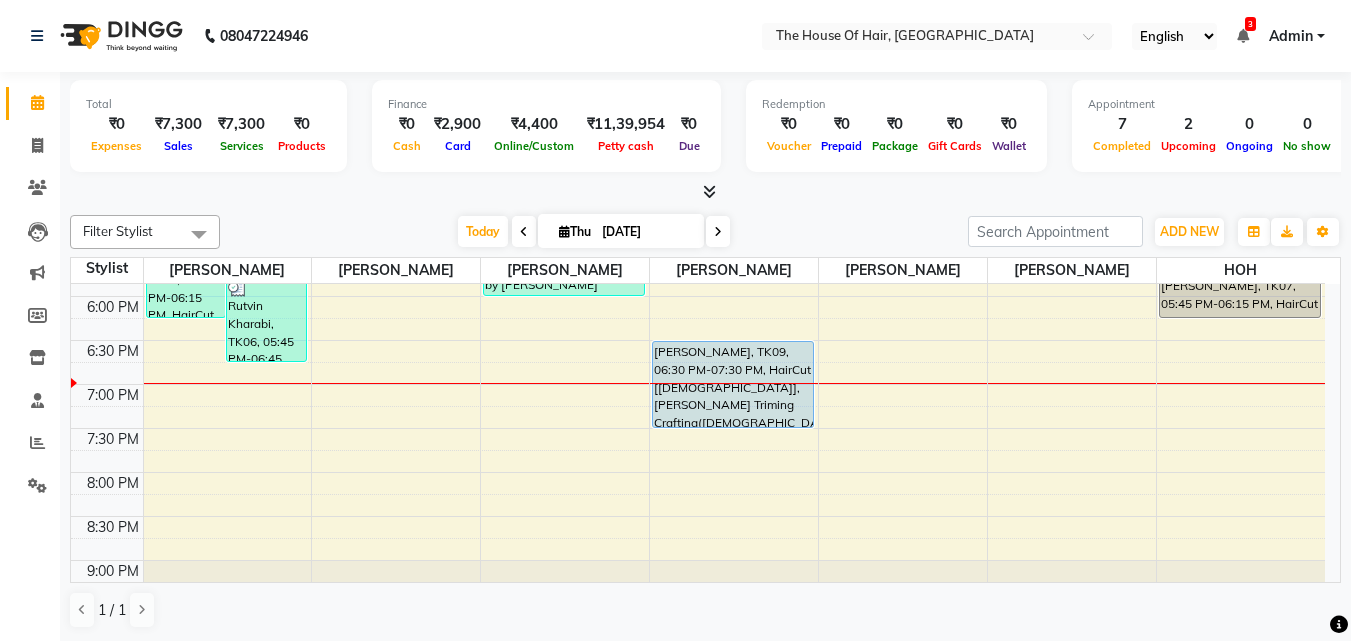 click on "Today  Thu 10-07-2025" at bounding box center (594, 232) 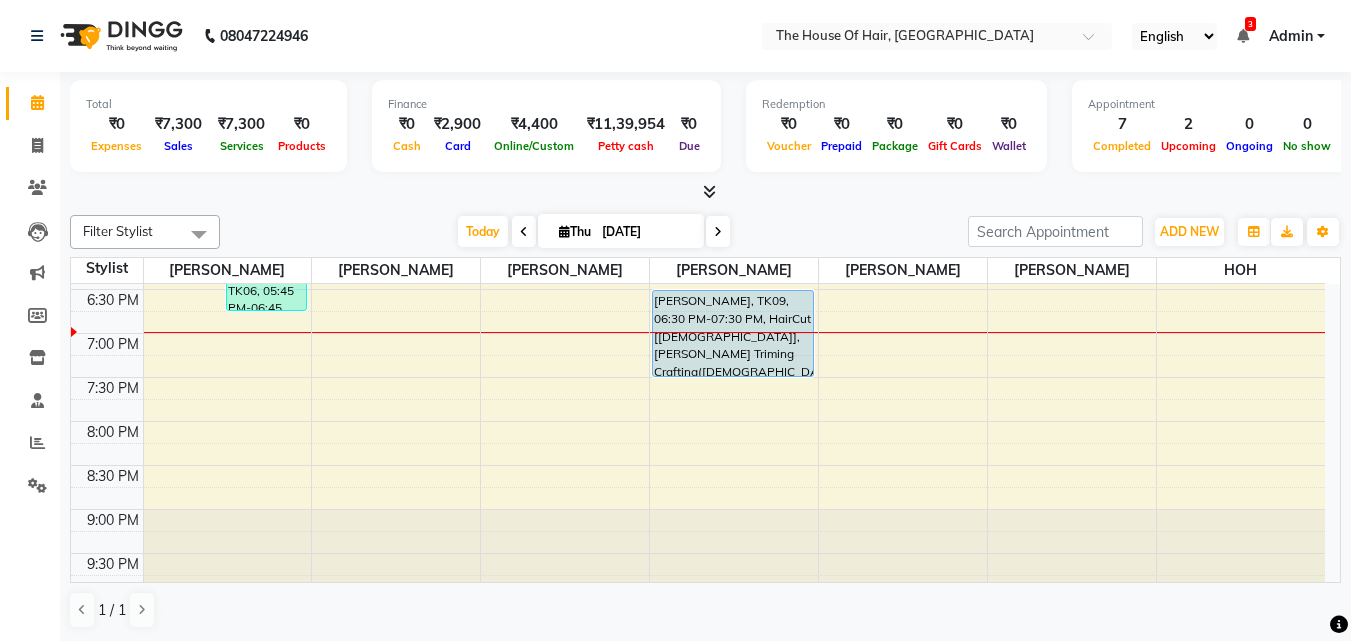 scroll, scrollTop: 933, scrollLeft: 0, axis: vertical 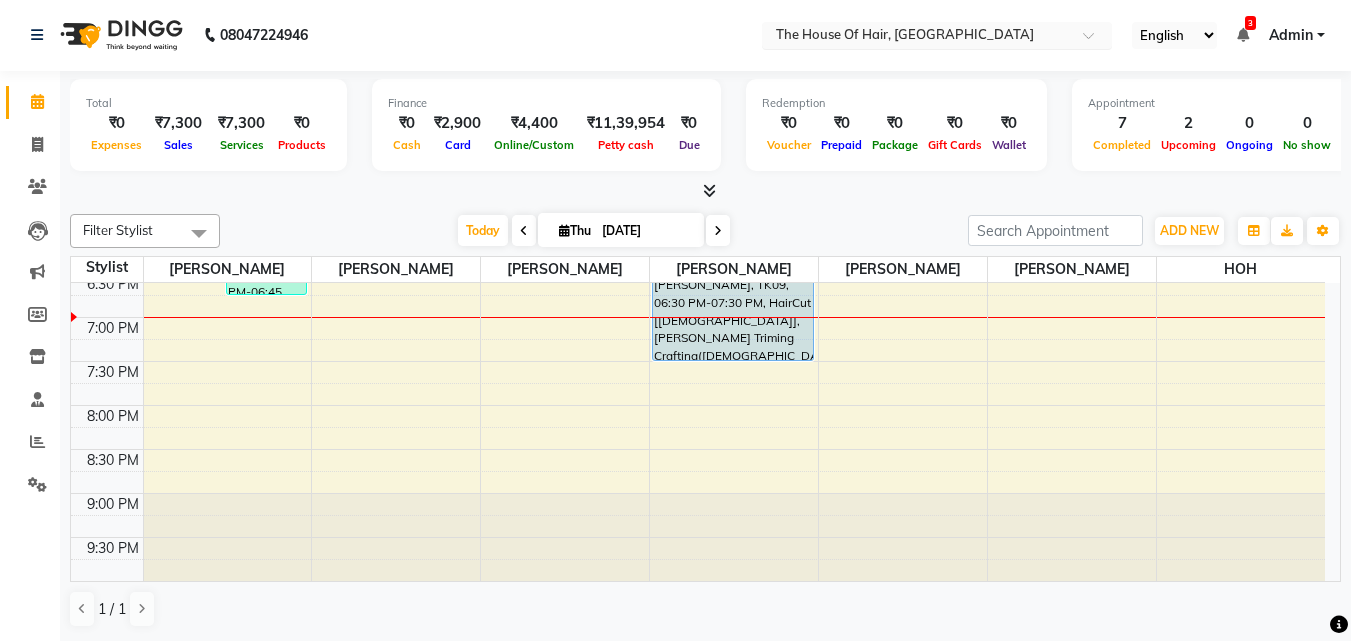 click at bounding box center [917, 37] 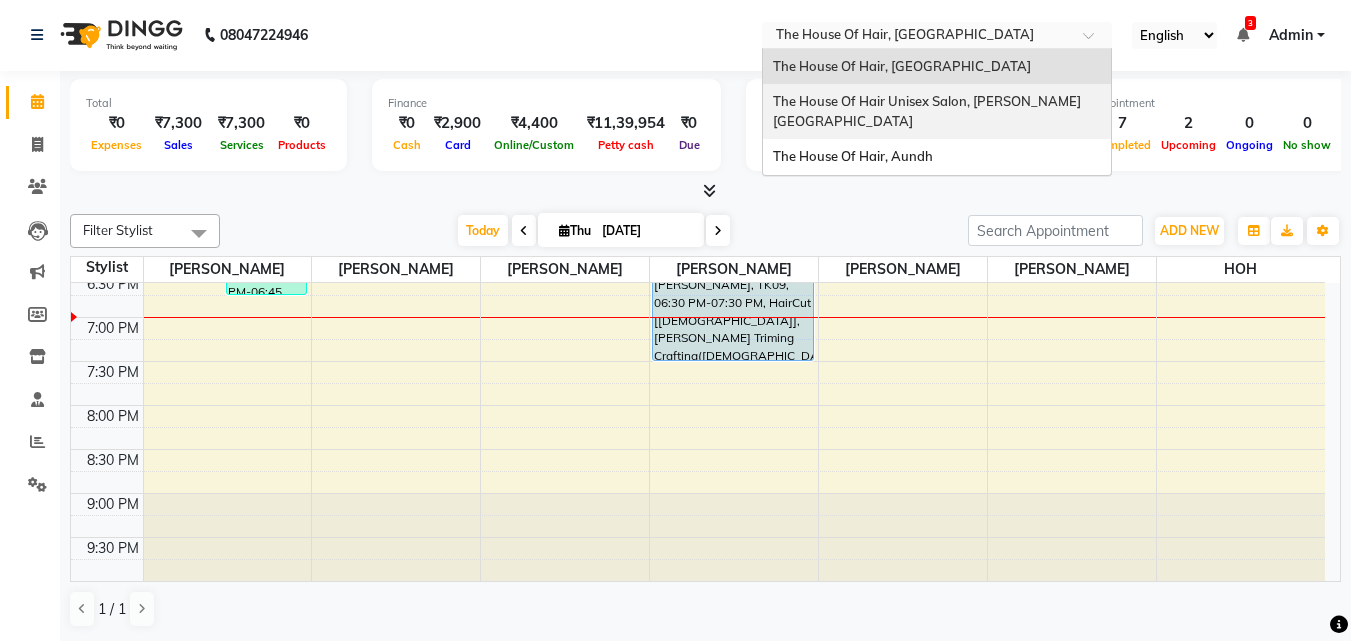 click on "The House Of Hair Unisex Salon, Karve Nagar" at bounding box center [927, 111] 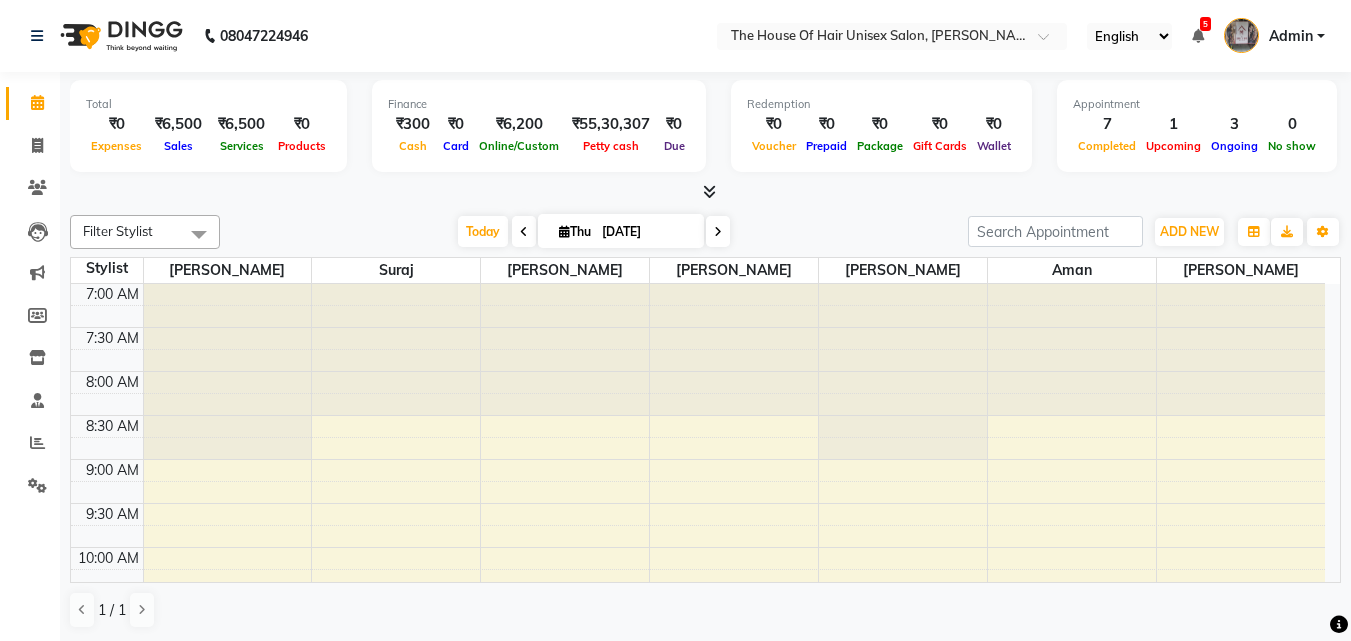 scroll, scrollTop: 0, scrollLeft: 0, axis: both 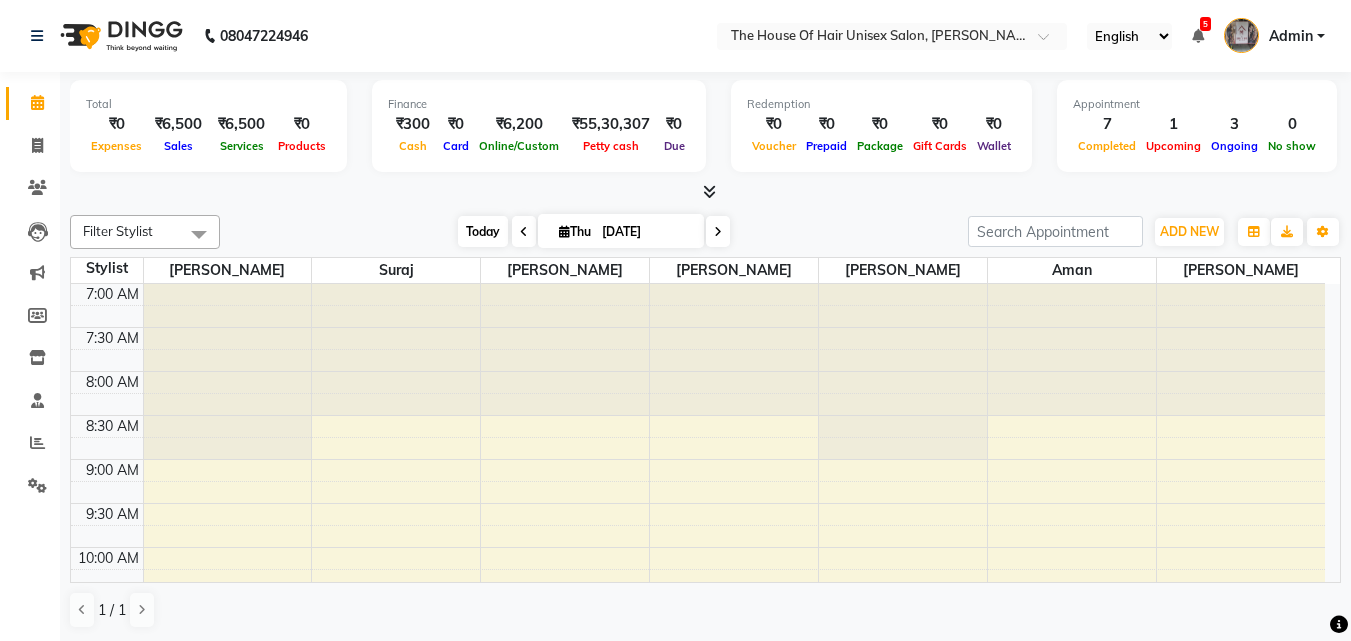 click on "Today" at bounding box center [483, 231] 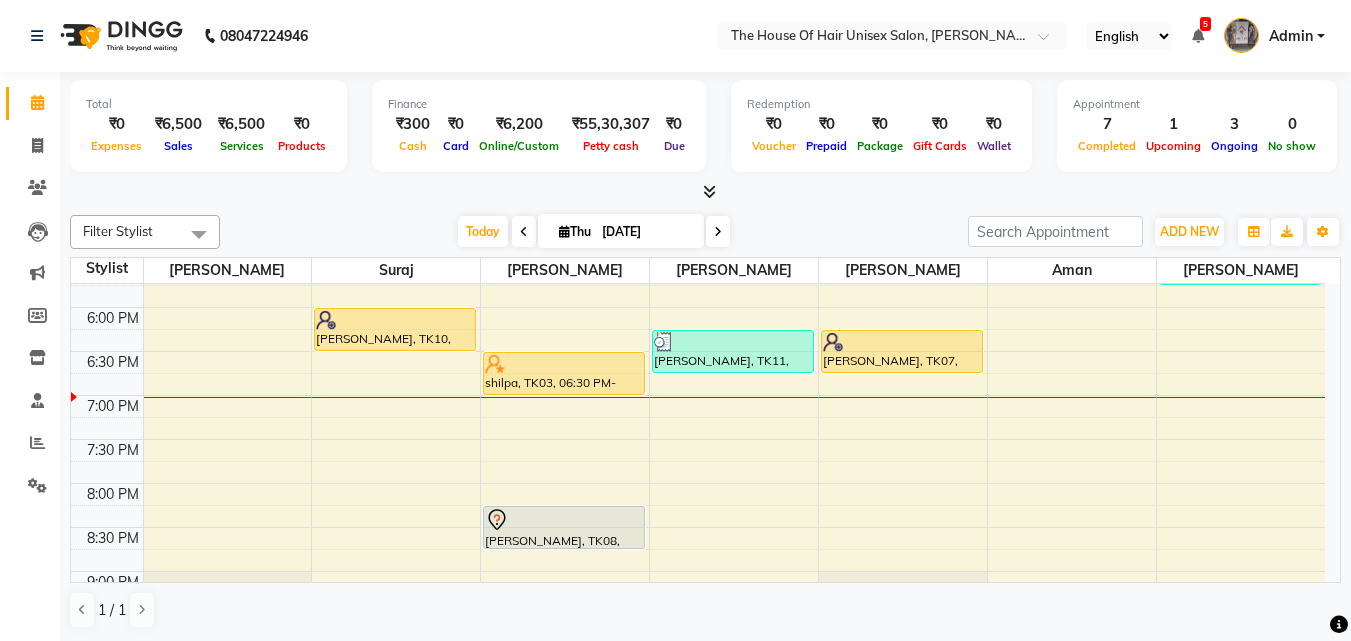 scroll, scrollTop: 941, scrollLeft: 0, axis: vertical 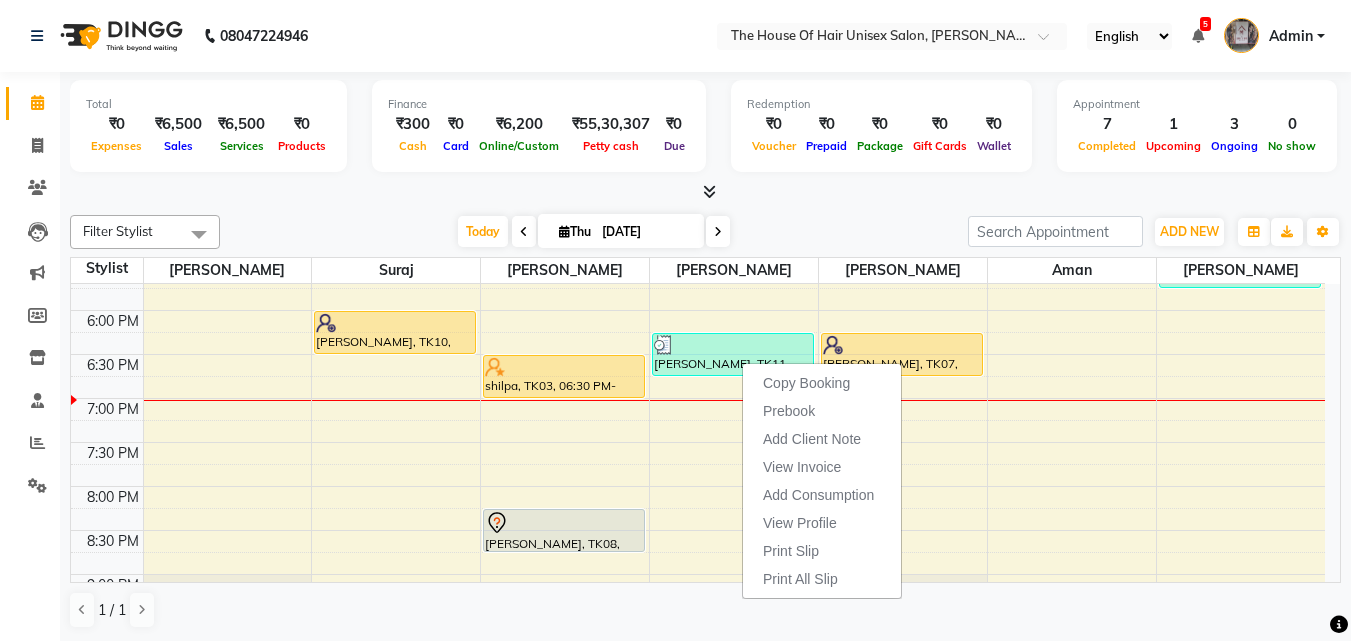 click on "Filter Stylist Select All Aman Amol david kumar Kritika Meghana Angre Shubham Suraj Today  Thu 10-07-2025 Toggle Dropdown Add Appointment Add Invoice Add Expense Add Attendance Add Client Add Transaction Toggle Dropdown Add Appointment Add Invoice Add Expense Add Attendance Add Client ADD NEW Toggle Dropdown Add Appointment Add Invoice Add Expense Add Attendance Add Client Add Transaction Filter Stylist Select All Aman Amol david kumar Kritika Meghana Angre Shubham Suraj Group By  Staff View   Room View  View as Vertical  Vertical - Week View  Horizontal  Horizontal - Week View  List  Toggle Dropdown Calendar Settings Manage Tags   Arrange Stylists   Reset Stylists  Full Screen Appointment Form Zoom 100% Staff/Room Display Count 7 Stylist Shubham Suraj Amol Kritika david kumar Aman Meghana Angre 7:00 AM 7:30 AM 8:00 AM 8:30 AM 9:00 AM 9:30 AM 10:00 AM 10:30 AM 11:00 AM 11:30 AM 12:00 PM 12:30 PM 1:00 PM 1:30 PM 2:00 PM 2:30 PM 3:00 PM 3:30 PM 4:00 PM 4:30 PM 5:00 PM 5:30 PM 6:00 PM 6:30 PM 7:00 PM 7:30 PM" 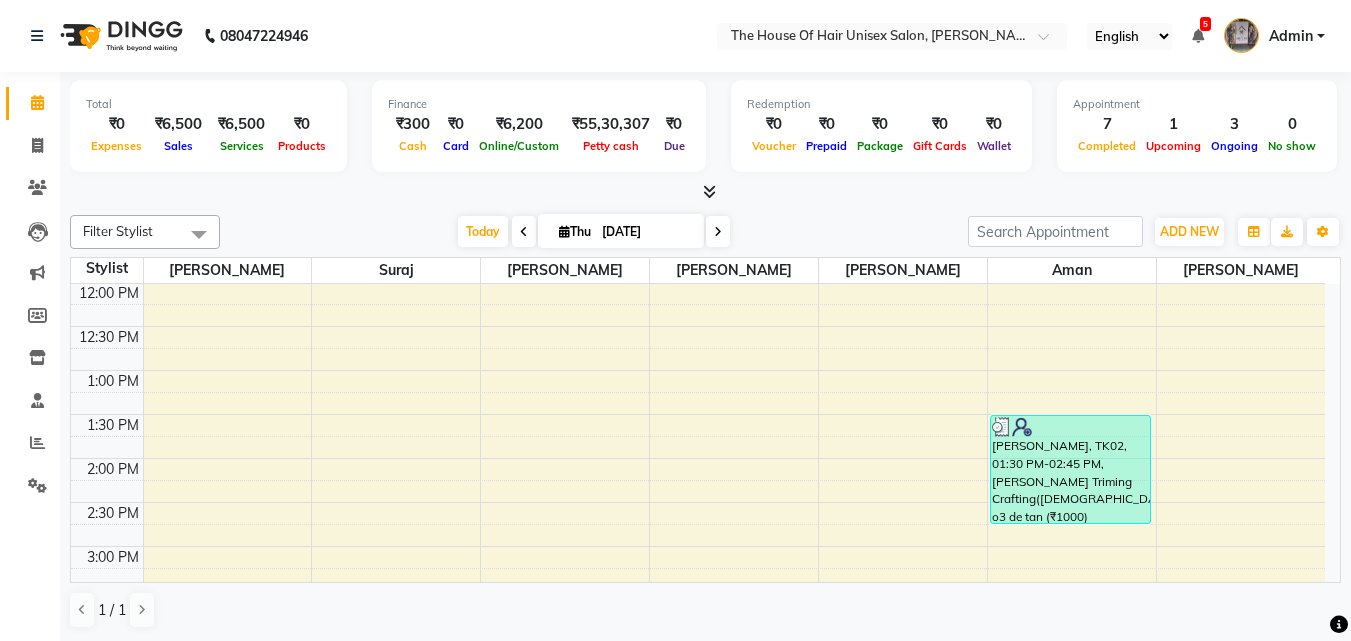 scroll, scrollTop: 439, scrollLeft: 0, axis: vertical 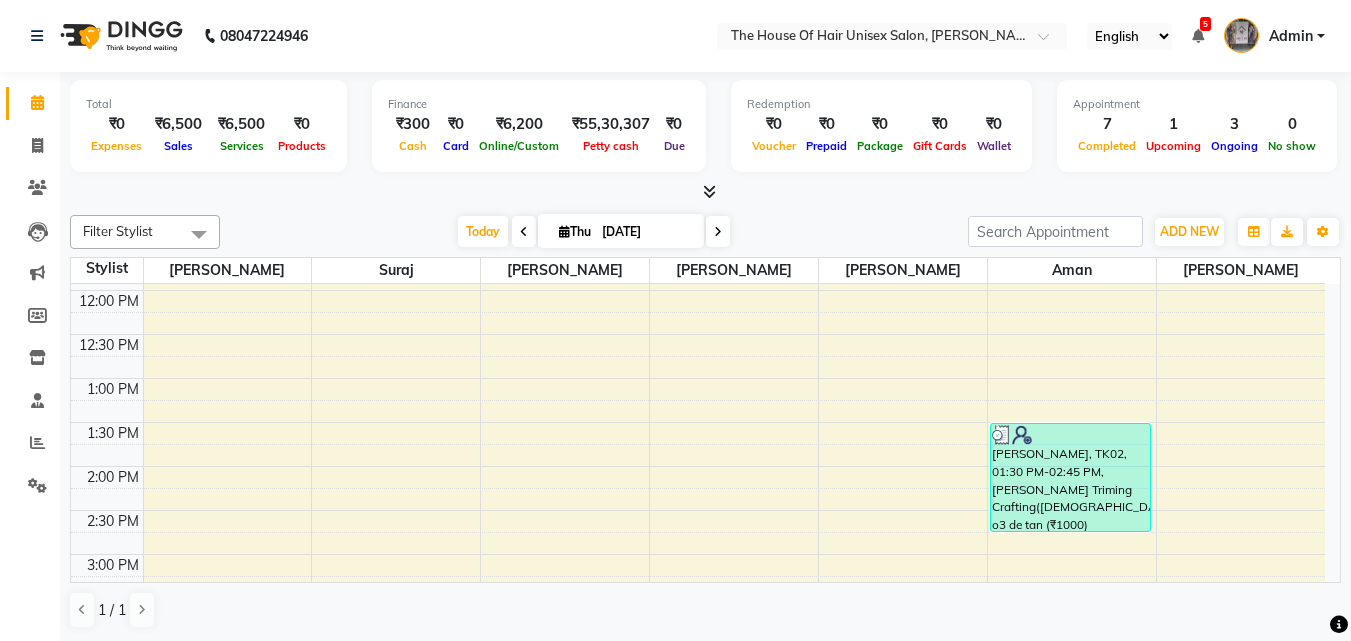 click on "7:00 AM 7:30 AM 8:00 AM 8:30 AM 9:00 AM 9:30 AM 10:00 AM 10:30 AM 11:00 AM 11:30 AM 12:00 PM 12:30 PM 1:00 PM 1:30 PM 2:00 PM 2:30 PM 3:00 PM 3:30 PM 4:00 PM 4:30 PM 5:00 PM 5:30 PM 6:00 PM 6:30 PM 7:00 PM 7:30 PM 8:00 PM 8:30 PM 9:00 PM 9:30 PM     niranjan inamdar, TK01, 04:00 PM-05:00 PM, HairCut [Male] without wash,Beard Triming Crafting(Male)     Anand wagchaura, TK10, 06:00 PM-06:30 PM, HairCut [Male] without wash     Neha Cl, TK05, 03:30 PM-04:35 PM, Hair spa (Female),Clear Dose(Female)     shilpa, TK03, 06:30 PM-07:00 PM, Hairwash+Paddle Dry (Female)             Amar Bediskar, TK08, 08:15 PM-08:45 PM, HairCut [Male] without wash     Akhilesh, TK04, 04:00 PM-04:50 PM, HairCut [Male] without wash,Head Massage (Male) (₹400)     Soumitra Chaudhary, TK11, 06:15 PM-06:45 PM, HairCut [Male] without wash     Aryan Kalekar, TK06, 04:00 PM-04:30 PM, HairCut [Male] without wash     Rudra Bhor, TK07, 06:15 PM-06:45 PM, HairCut [Male] without wash" at bounding box center [698, 510] 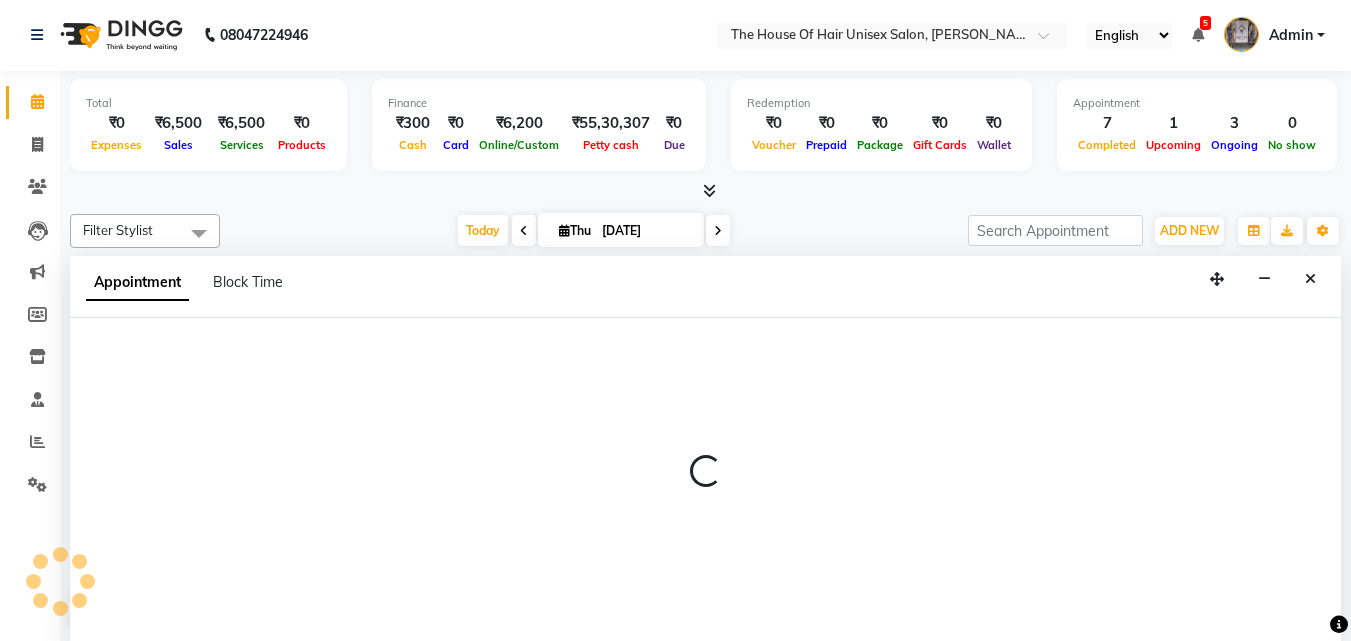 scroll, scrollTop: 0, scrollLeft: 0, axis: both 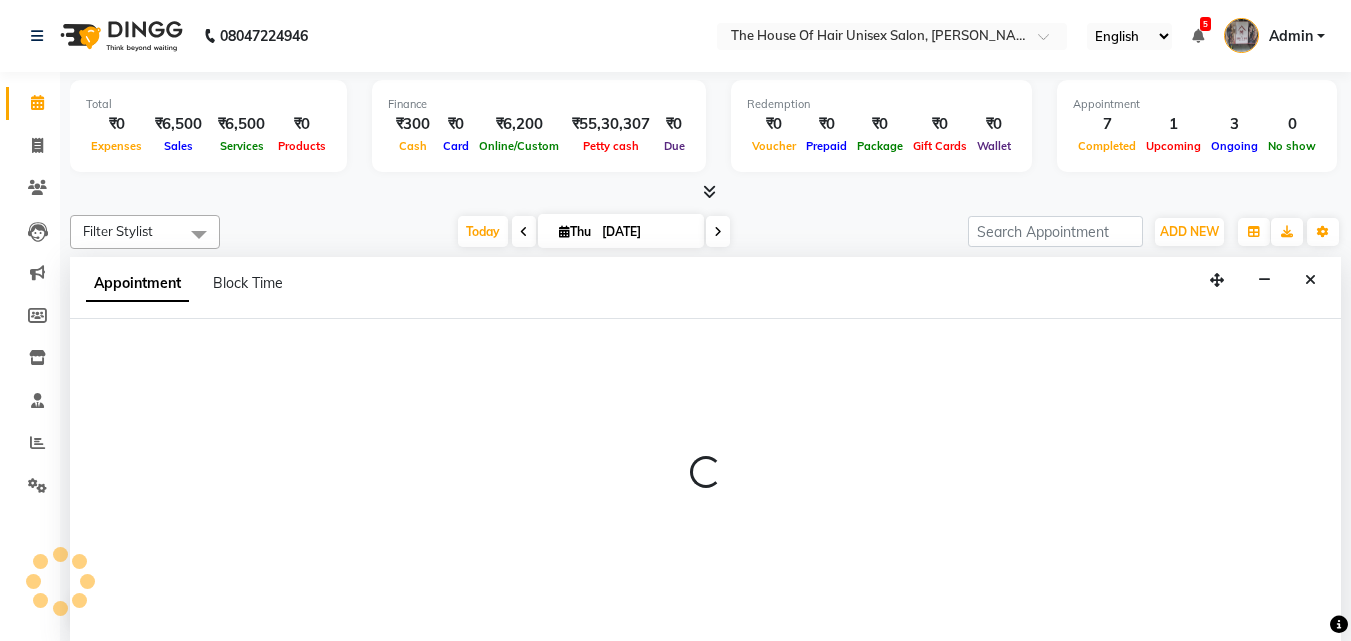 select on "20971" 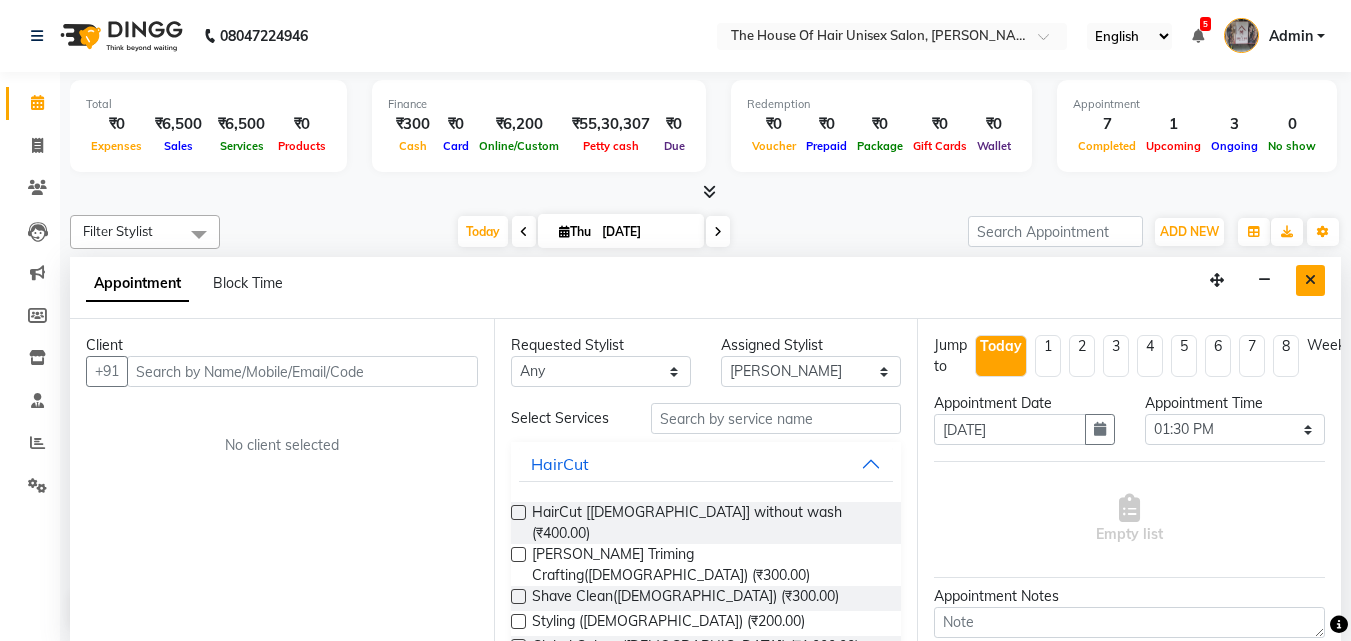 click at bounding box center (1310, 280) 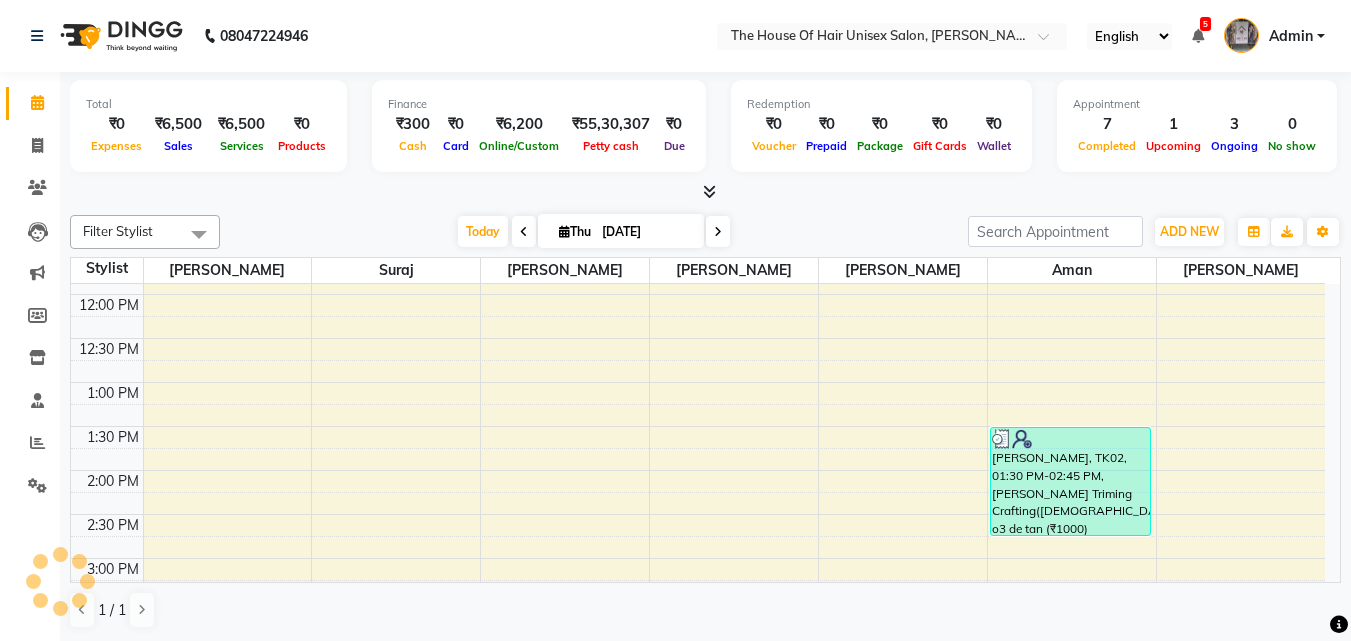 scroll, scrollTop: 936, scrollLeft: 0, axis: vertical 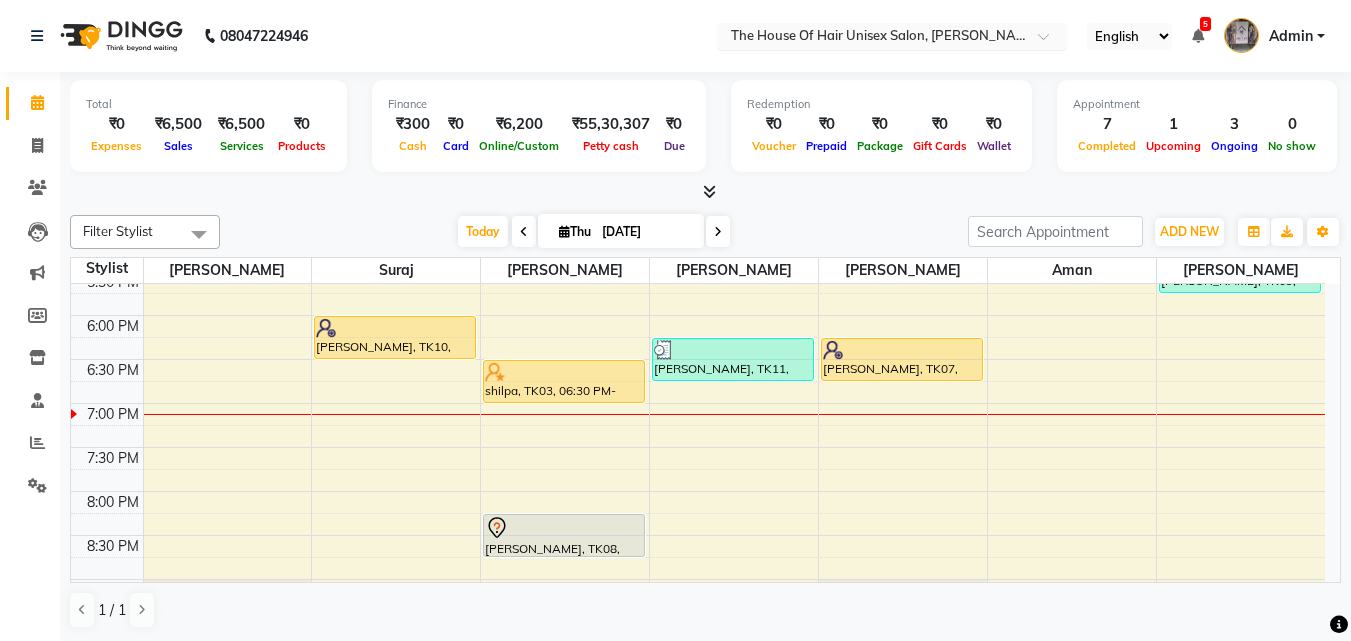 click at bounding box center [872, 38] 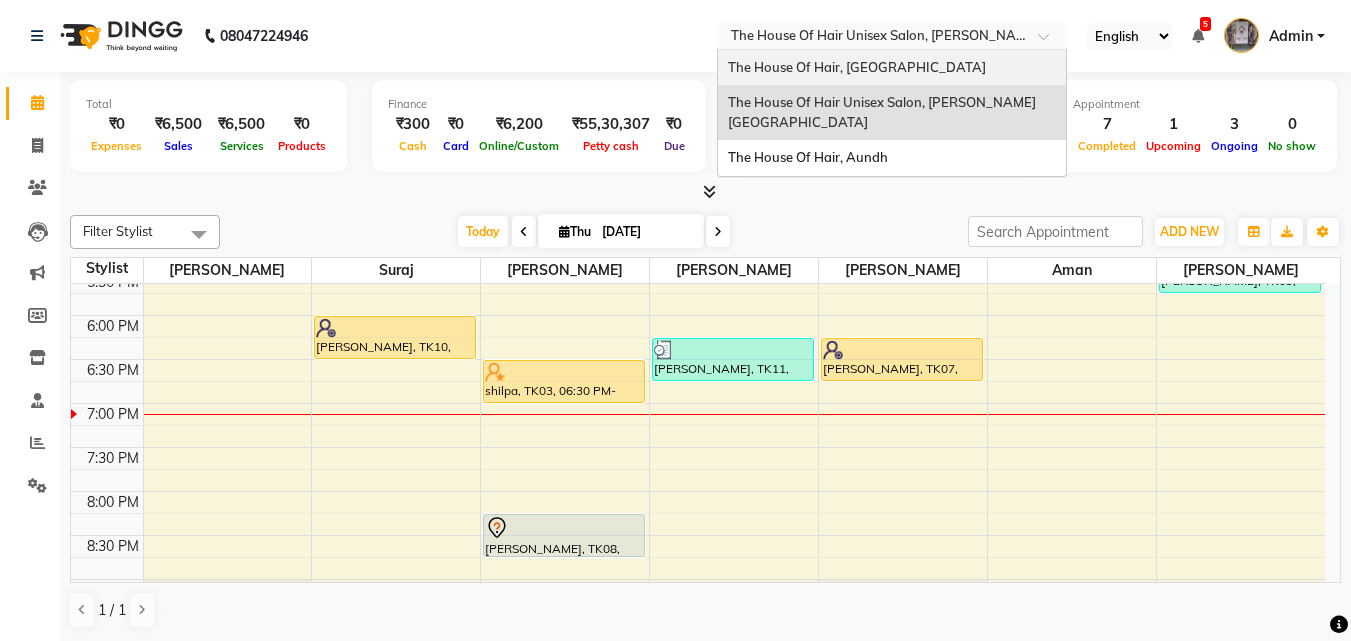 click on "The House Of Hair, [GEOGRAPHIC_DATA]" at bounding box center (857, 67) 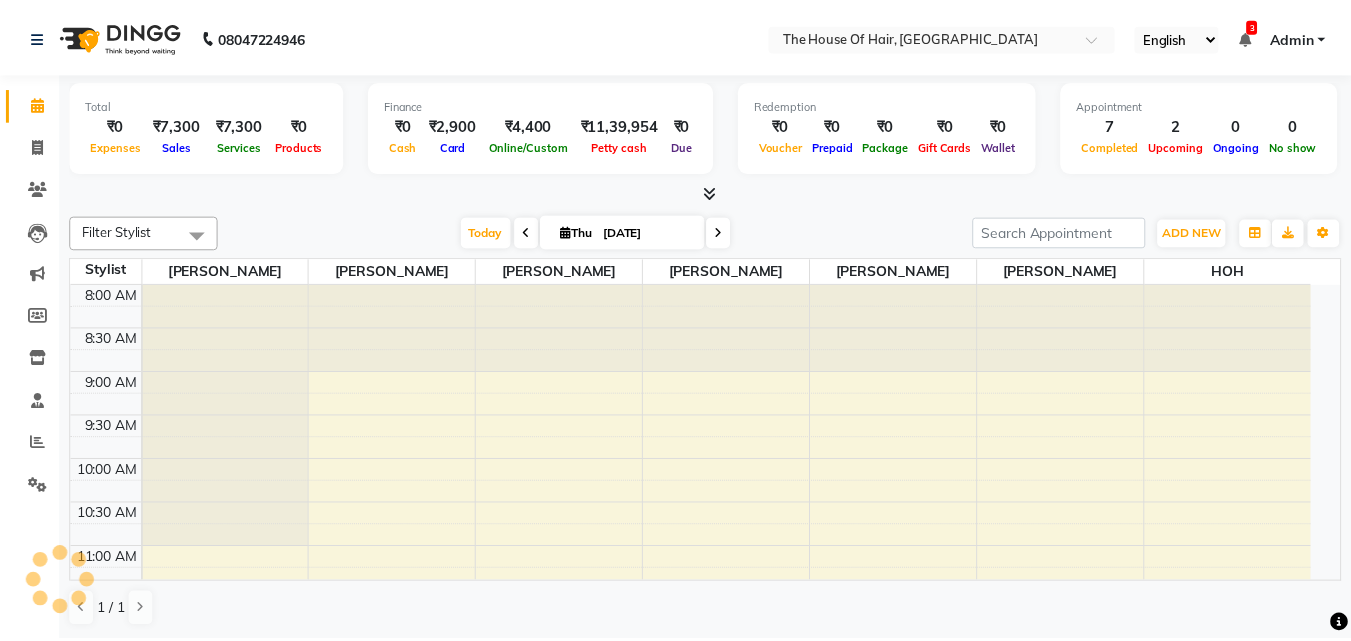scroll, scrollTop: 0, scrollLeft: 0, axis: both 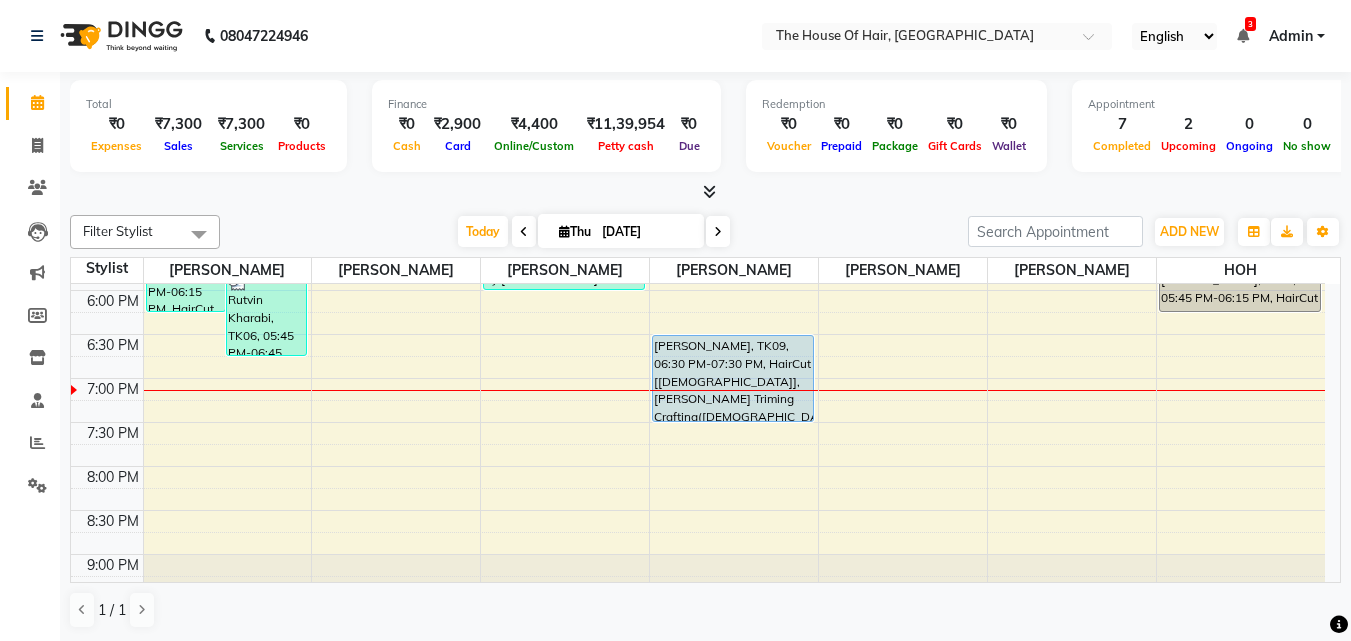 click on "8:00 AM 8:30 AM 9:00 AM 9:30 AM 10:00 AM 10:30 AM 11:00 AM 11:30 AM 12:00 PM 12:30 PM 1:00 PM 1:30 PM 2:00 PM 2:30 PM 3:00 PM 3:30 PM 4:00 PM 4:30 PM 5:00 PM 5:30 PM 6:00 PM 6:30 PM 7:00 PM 7:30 PM 8:00 PM 8:30 PM 9:00 PM 9:30 PM     [PERSON_NAME], TK05, 05:15 PM-06:15 PM, HairCut  [[DEMOGRAPHIC_DATA]],[PERSON_NAME] Triming Crafting([DEMOGRAPHIC_DATA])     Rutvin Kharabi, TK06, 05:45 PM-06:45 PM, HairCut  [[DEMOGRAPHIC_DATA]],[PERSON_NAME] Triming Crafting([DEMOGRAPHIC_DATA])     Tushar Mudhe, TK03, 04:00 PM-05:00 PM, HairCut  [[DEMOGRAPHIC_DATA]],[PERSON_NAME] Triming Crafting([DEMOGRAPHIC_DATA])     [PERSON_NAME], TK08, 04:30 PM-06:00 PM, [MEDICAL_DATA] free global colour([DEMOGRAPHIC_DATA]),Haircut by [PERSON_NAME] ([DEMOGRAPHIC_DATA])     [PERSON_NAME], TK02, 10:45 AM-11:15 AM, HairCut  [[DEMOGRAPHIC_DATA]]     Abhishek, TK04, 03:45 PM-04:45 PM, [MEDICAL_DATA] free touch up ([DEMOGRAPHIC_DATA])     [PERSON_NAME], TK04, 04:45 PM-04:55 PM, Hairwash([DEMOGRAPHIC_DATA])    [PERSON_NAME], TK09, 06:30 PM-07:30 PM, HairCut  [[DEMOGRAPHIC_DATA]],[PERSON_NAME] Triming Crafting([DEMOGRAPHIC_DATA])             [PERSON_NAME], TK01, 11:00 AM-11:30 AM, HairCut  [[DEMOGRAPHIC_DATA]]     Abhishek, TK04, 03:45 PM-04:45 PM, Global Colour ([DEMOGRAPHIC_DATA])" at bounding box center [698, 26] 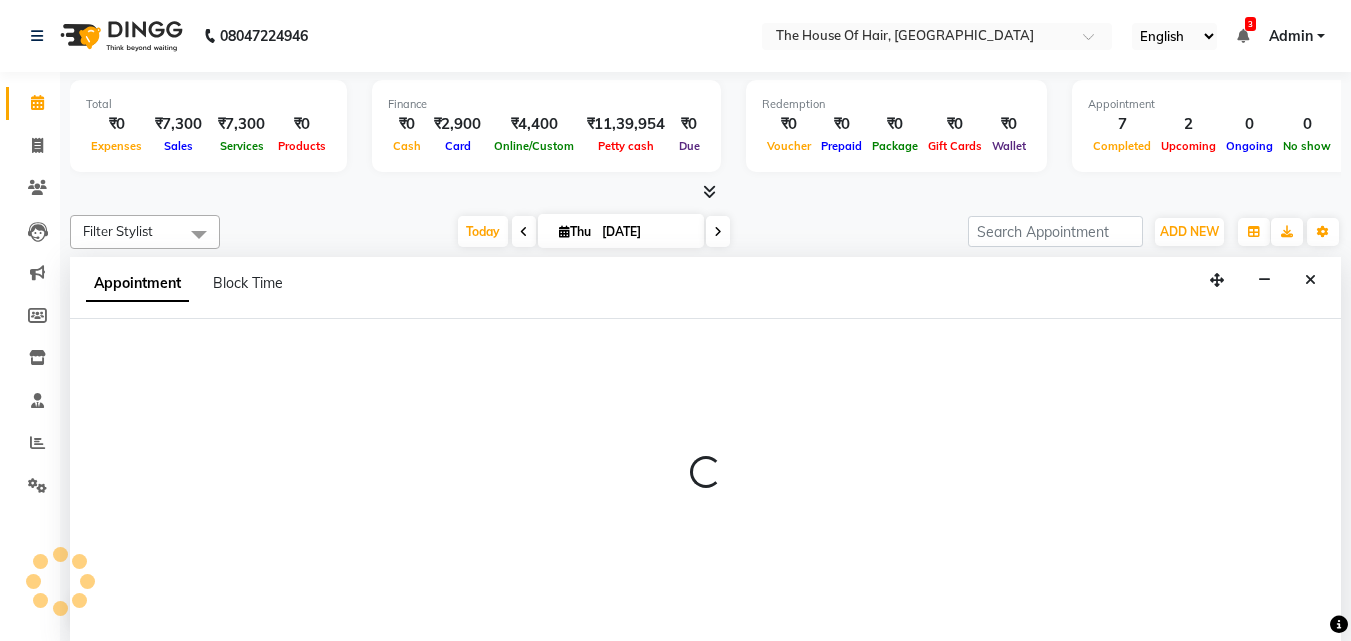 scroll, scrollTop: 1, scrollLeft: 0, axis: vertical 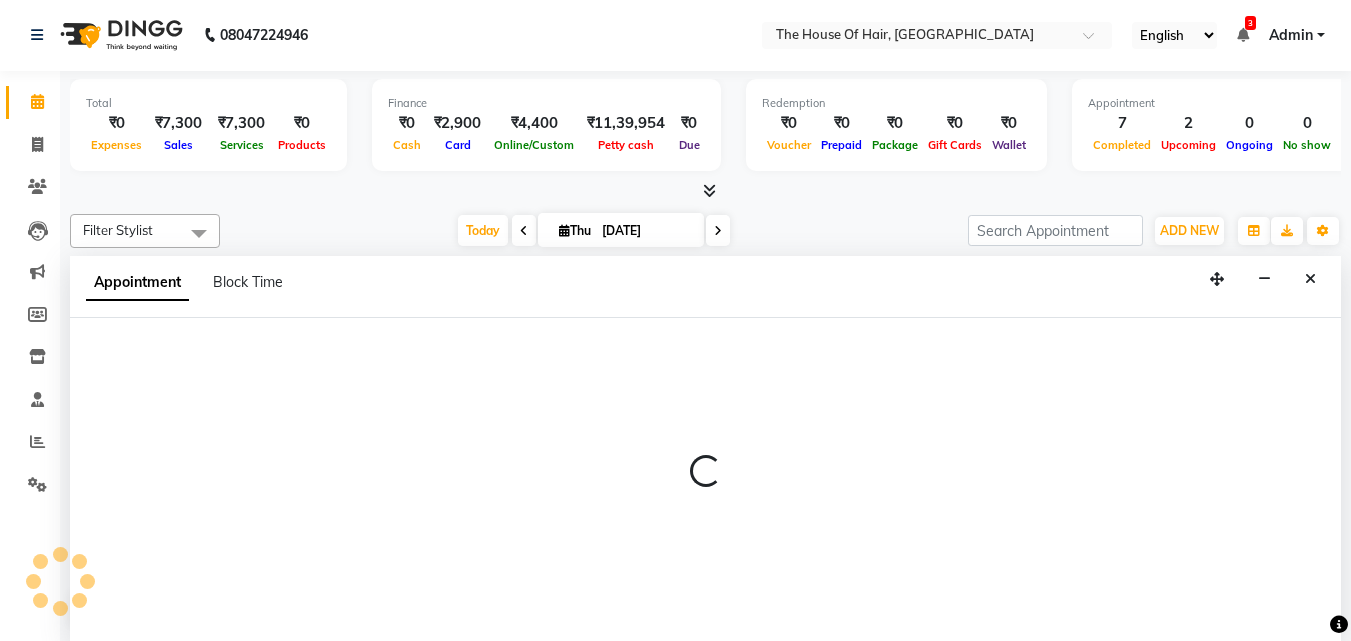 select on "42812" 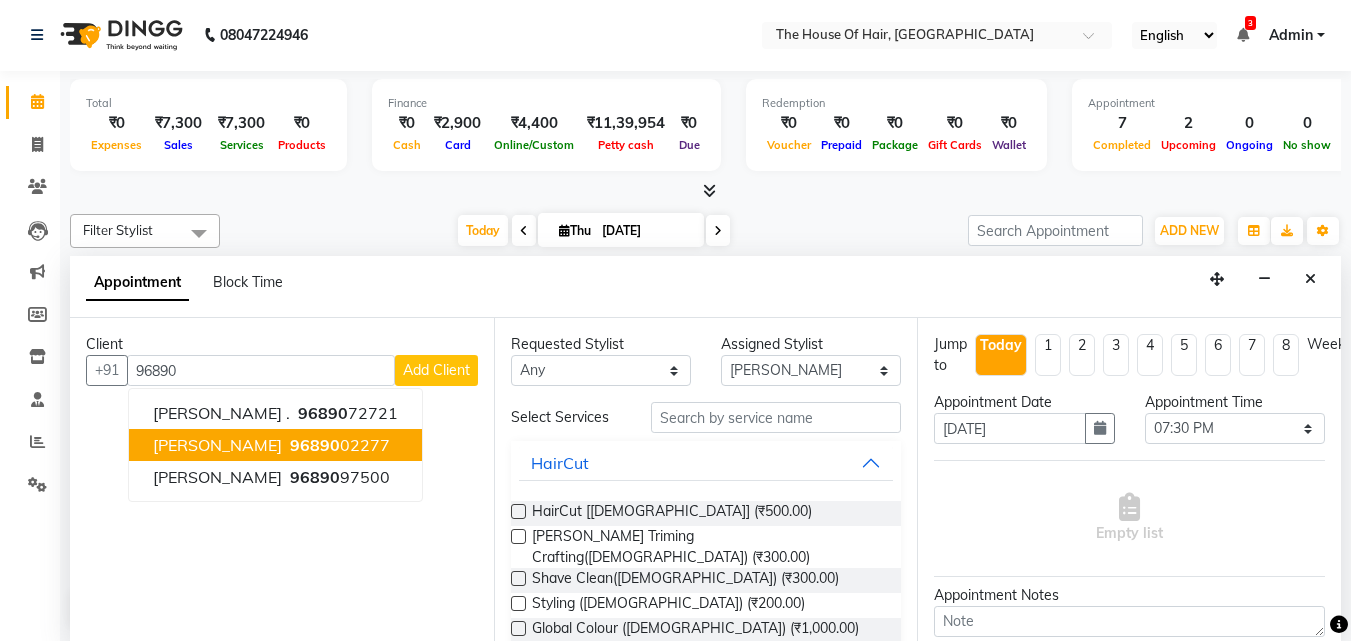 click on "[PERSON_NAME]" at bounding box center (217, 445) 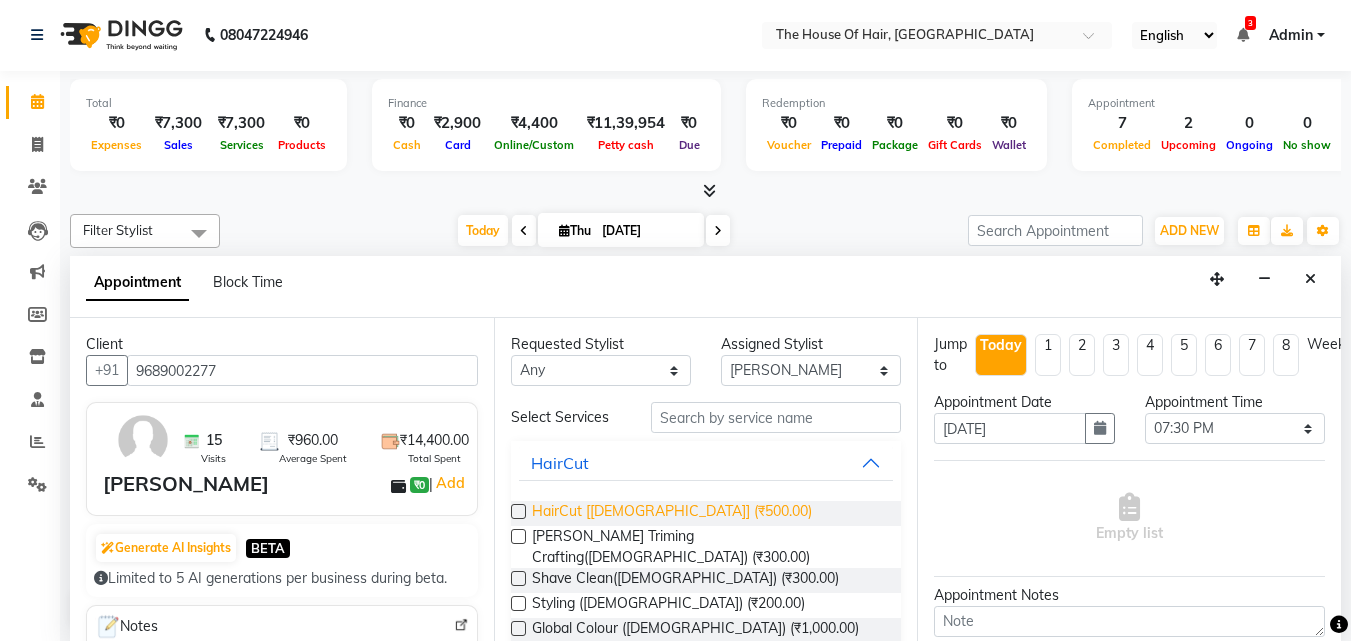 type on "9689002277" 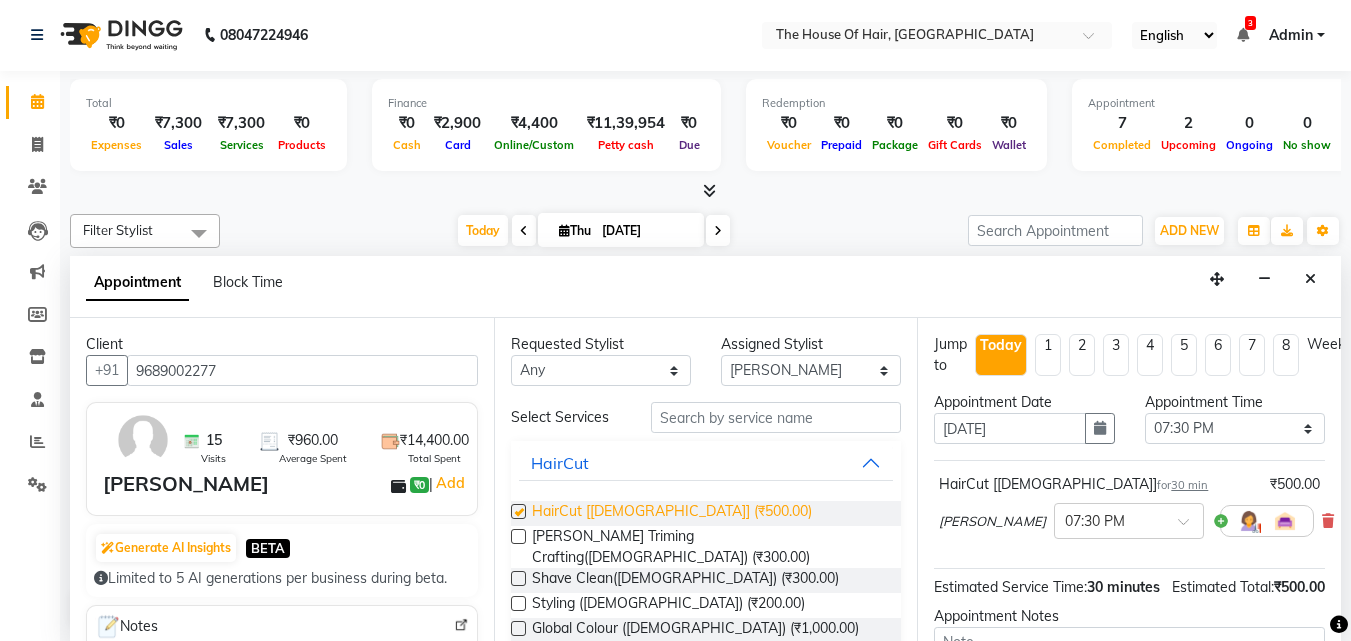 checkbox on "false" 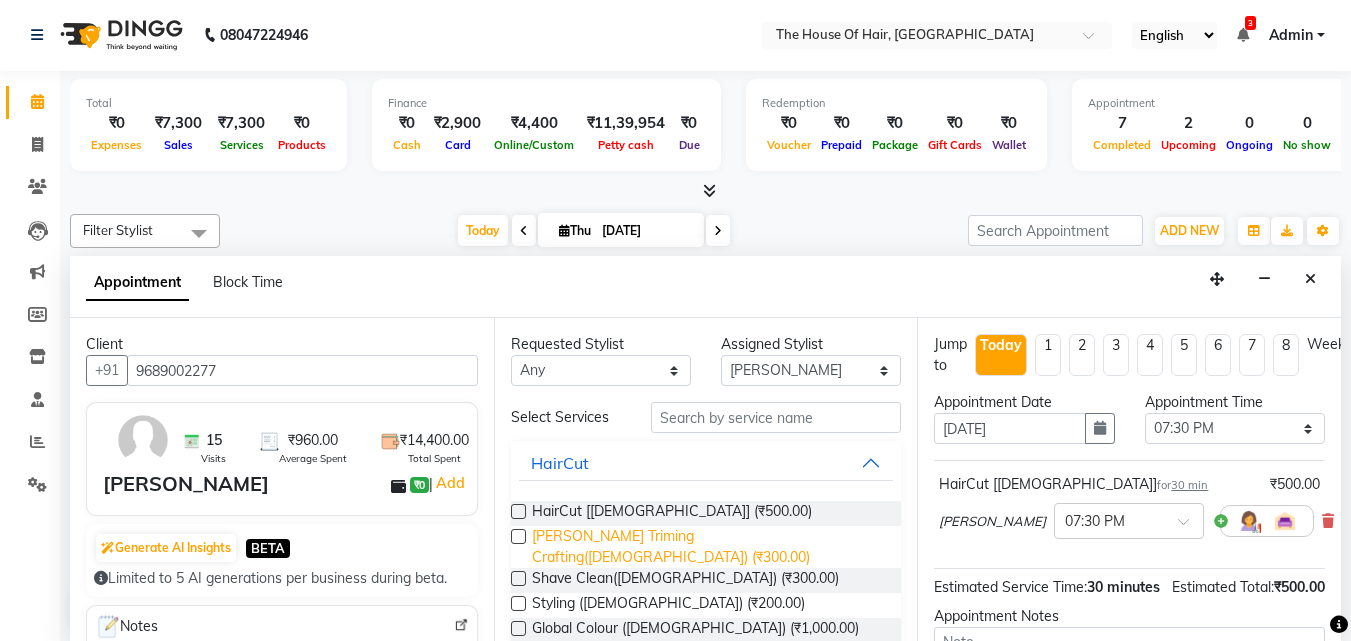 click on "[PERSON_NAME] Triming Crafting([DEMOGRAPHIC_DATA]) (₹300.00)" at bounding box center (709, 547) 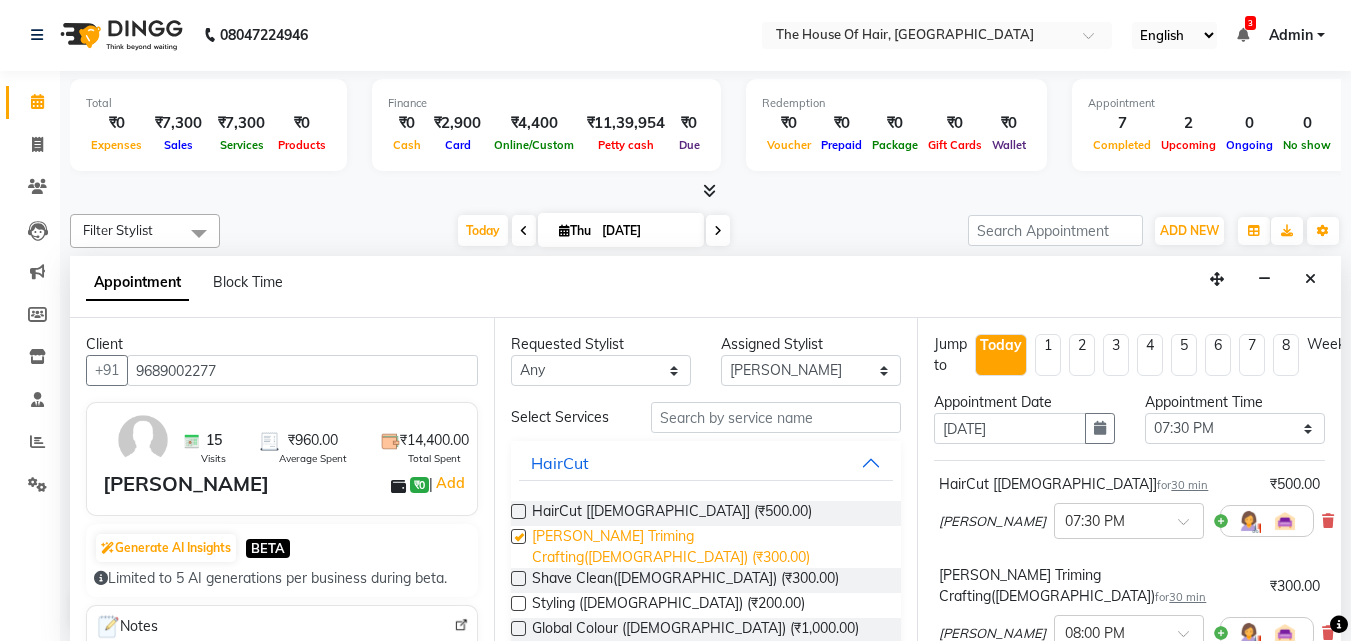 checkbox on "false" 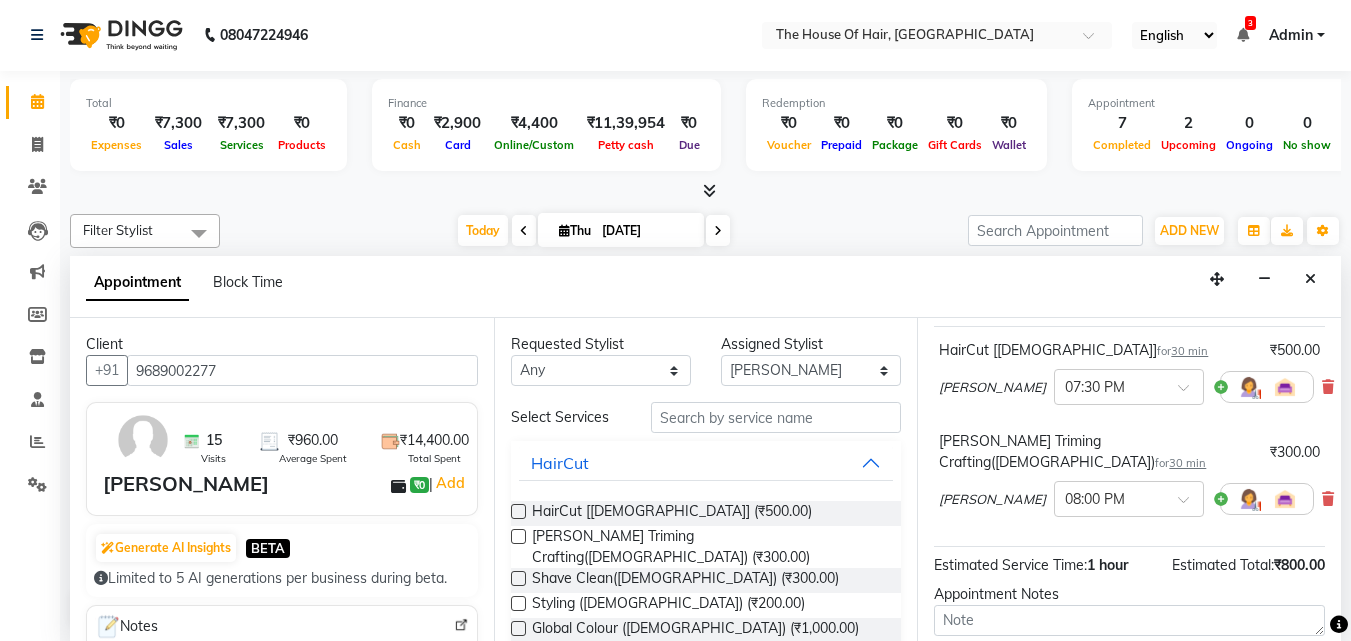 scroll, scrollTop: 309, scrollLeft: 0, axis: vertical 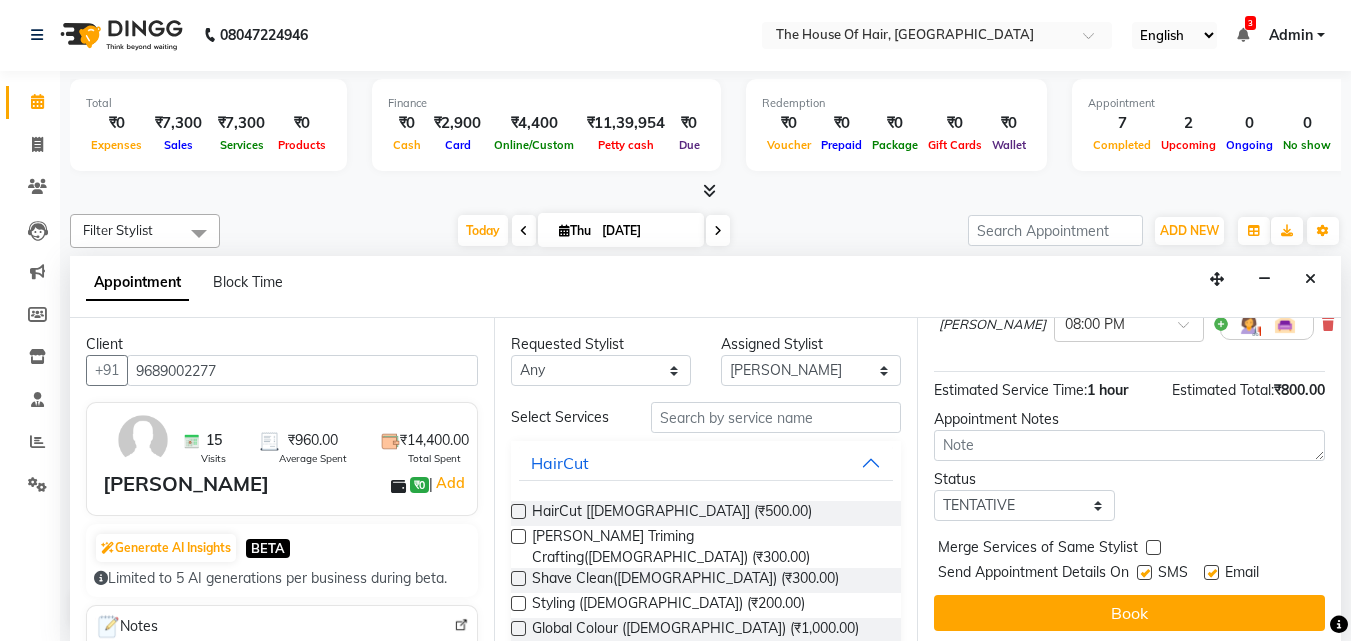 click at bounding box center (1153, 547) 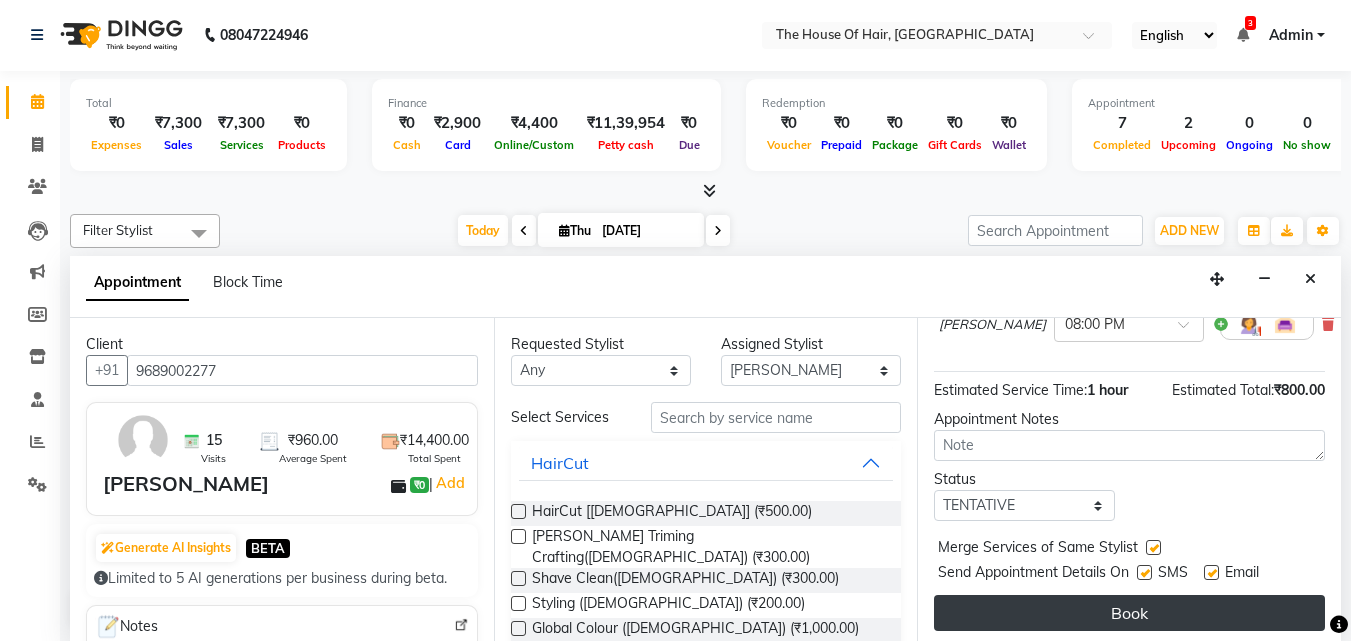 click on "Book" at bounding box center (1129, 613) 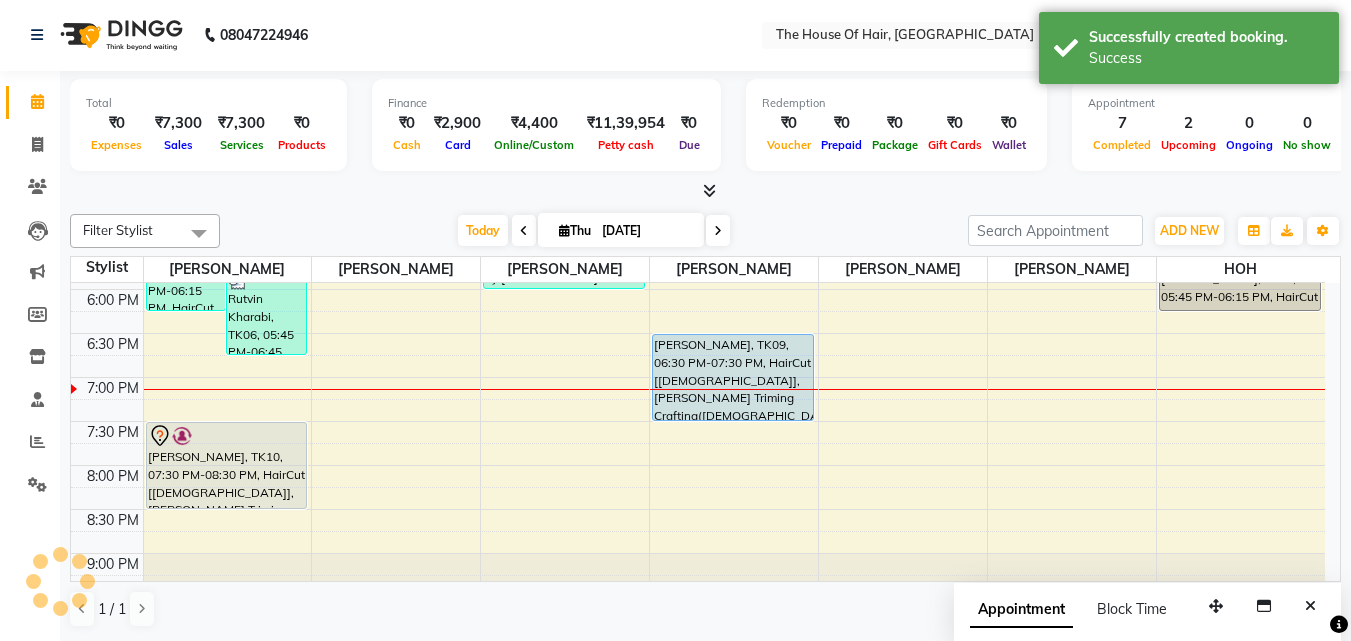 scroll, scrollTop: 0, scrollLeft: 0, axis: both 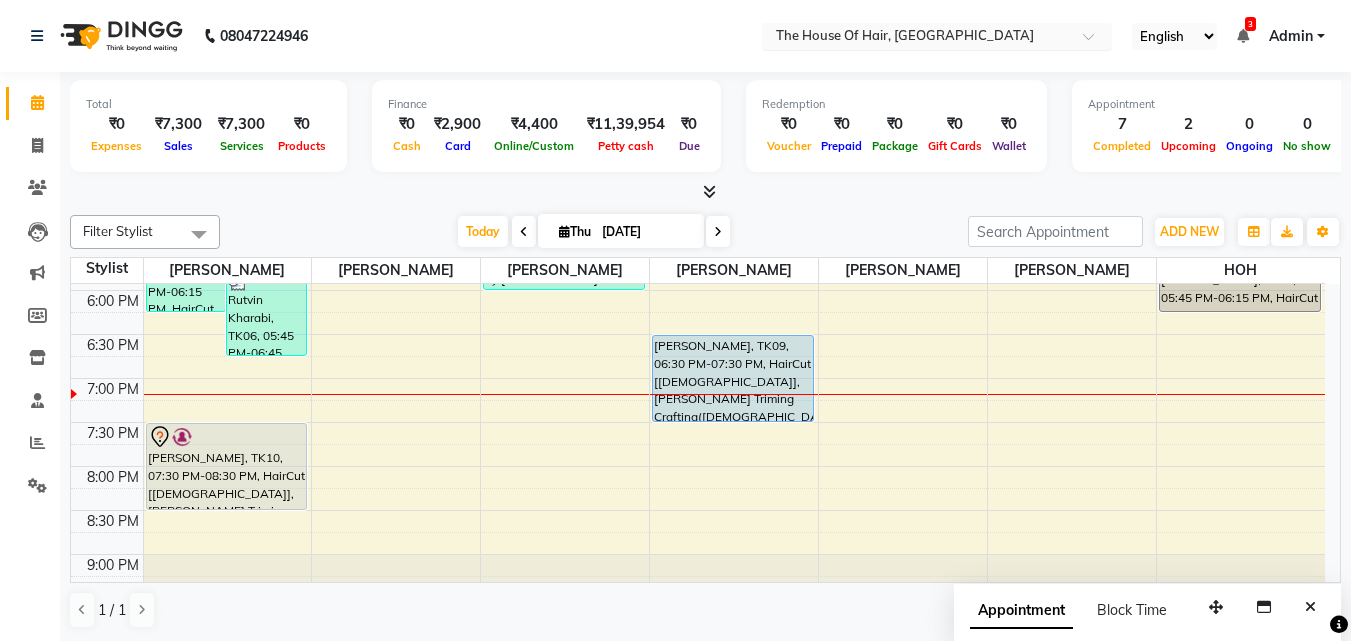 click at bounding box center (917, 38) 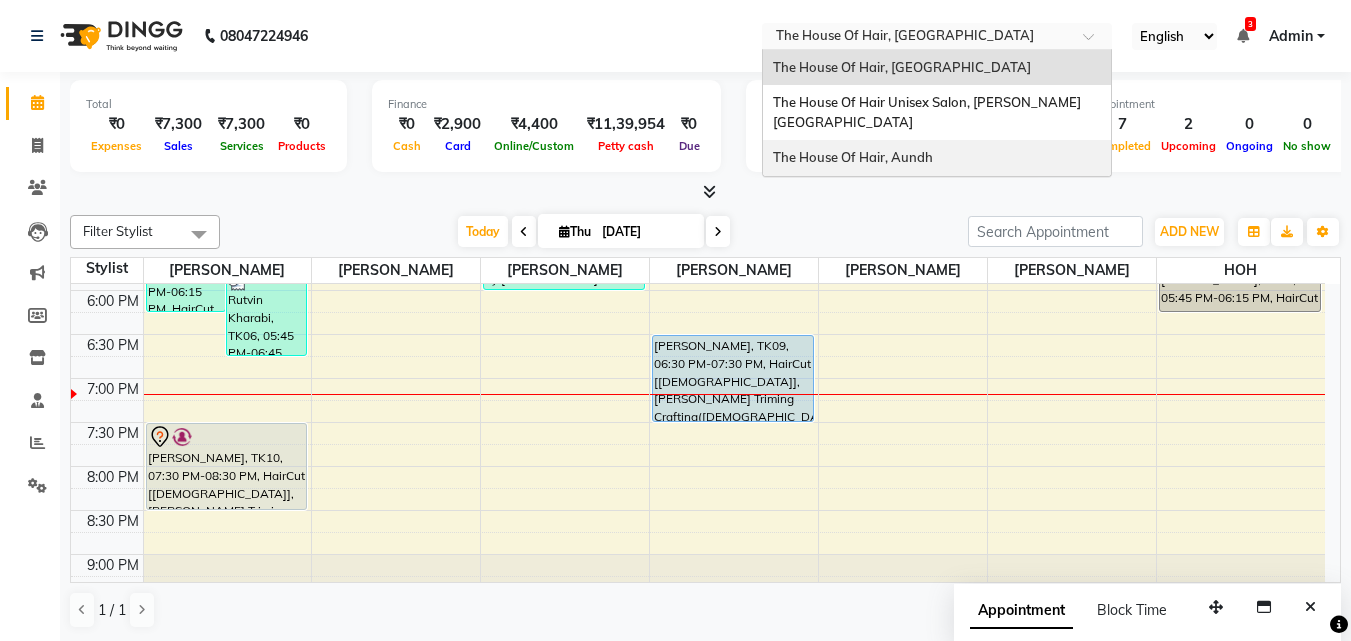 click on "The House Of Hair, Aundh" at bounding box center (853, 157) 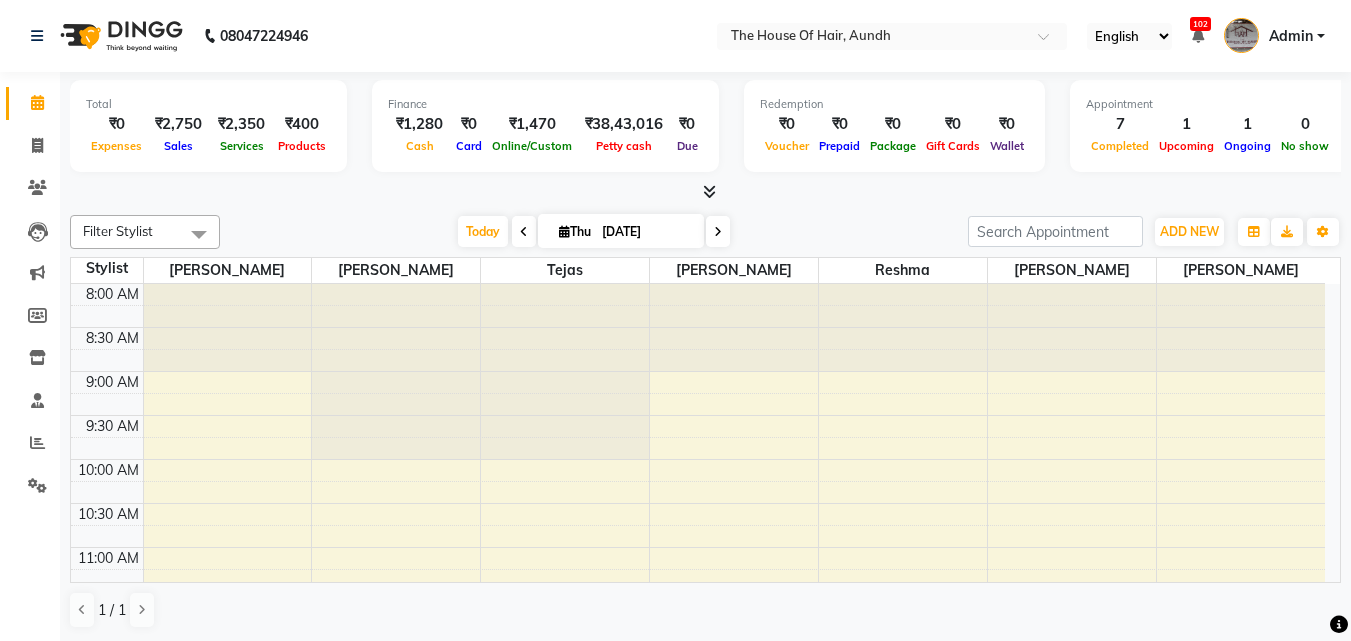 scroll, scrollTop: 0, scrollLeft: 0, axis: both 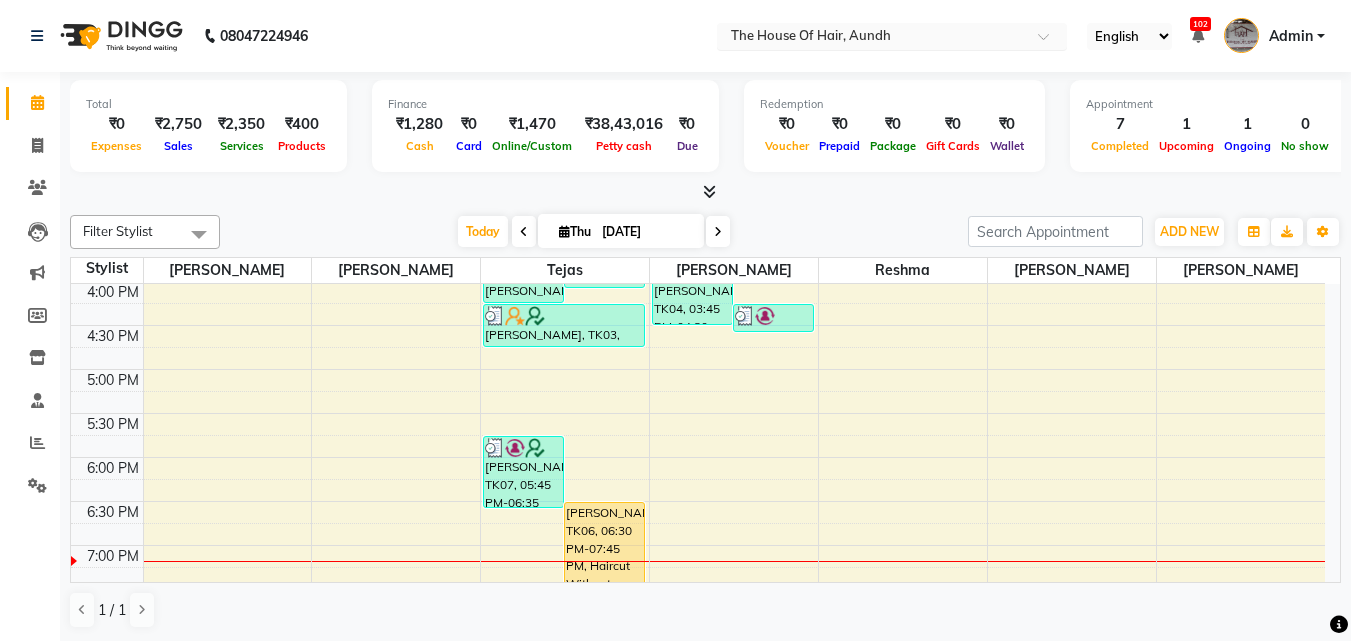 click at bounding box center [872, 38] 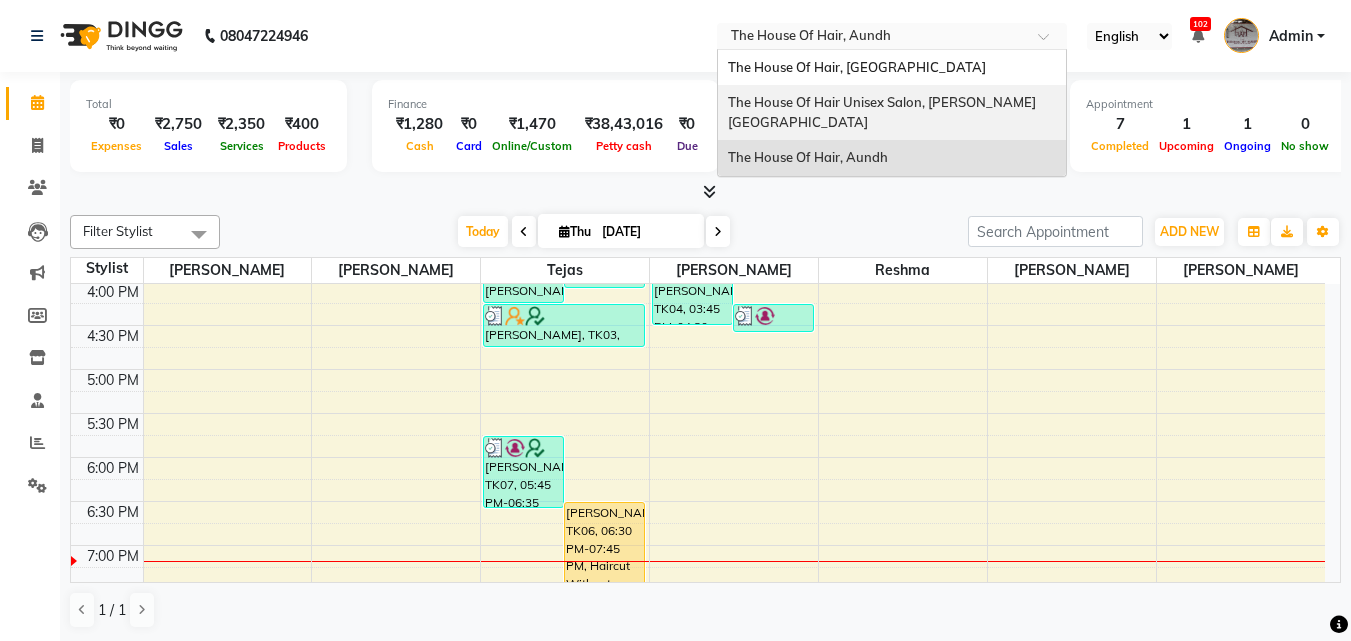 click on "The House Of Hair Unisex Salon, [PERSON_NAME][GEOGRAPHIC_DATA]" at bounding box center (892, 112) 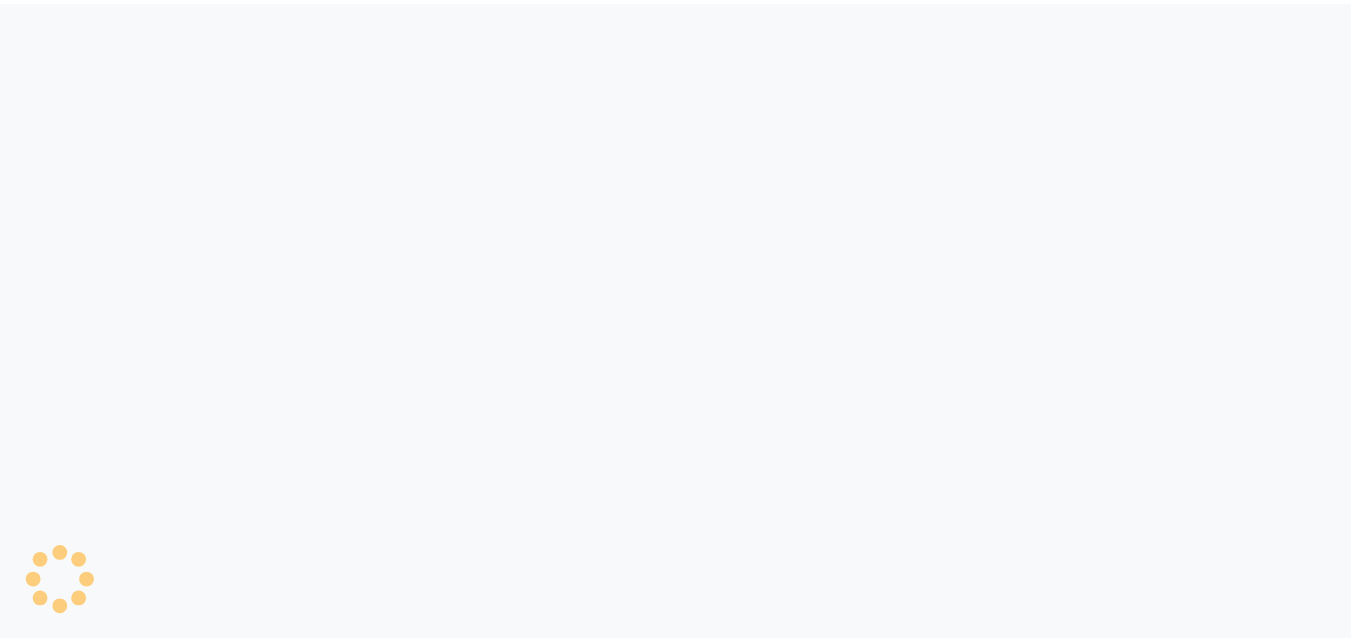 scroll, scrollTop: 0, scrollLeft: 0, axis: both 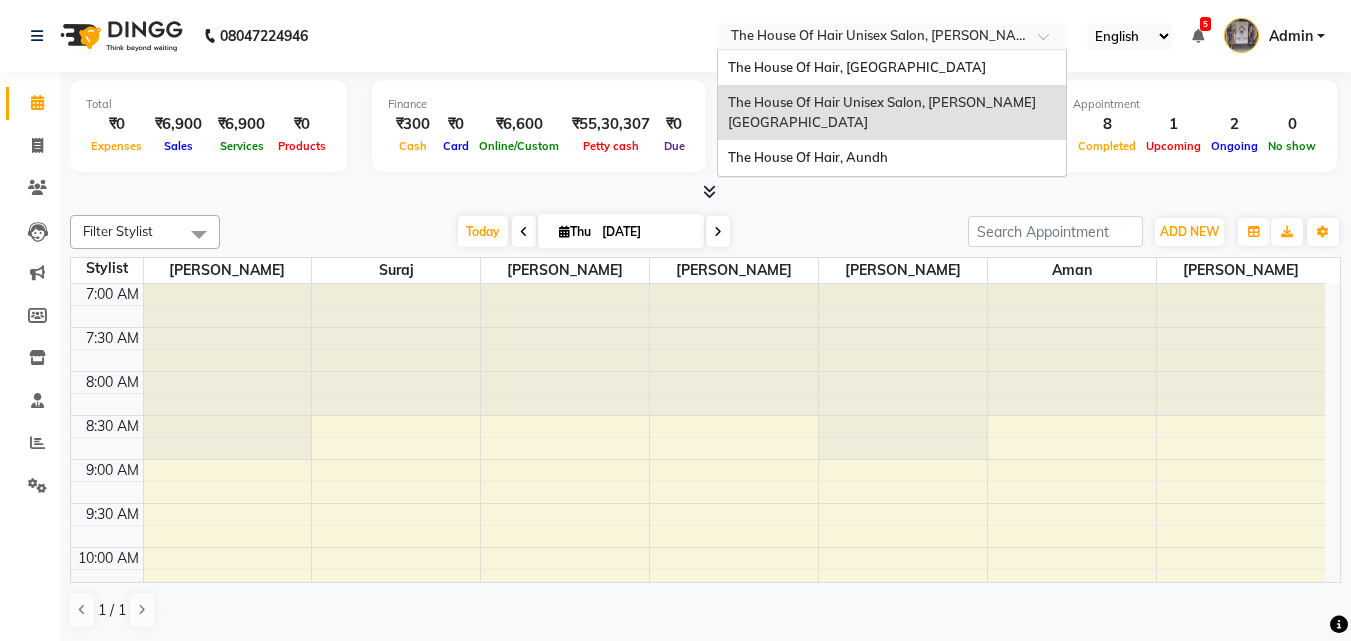 click on "Select Location × The House Of Hair Unisex Salon, [PERSON_NAME][GEOGRAPHIC_DATA]" at bounding box center (892, 36) 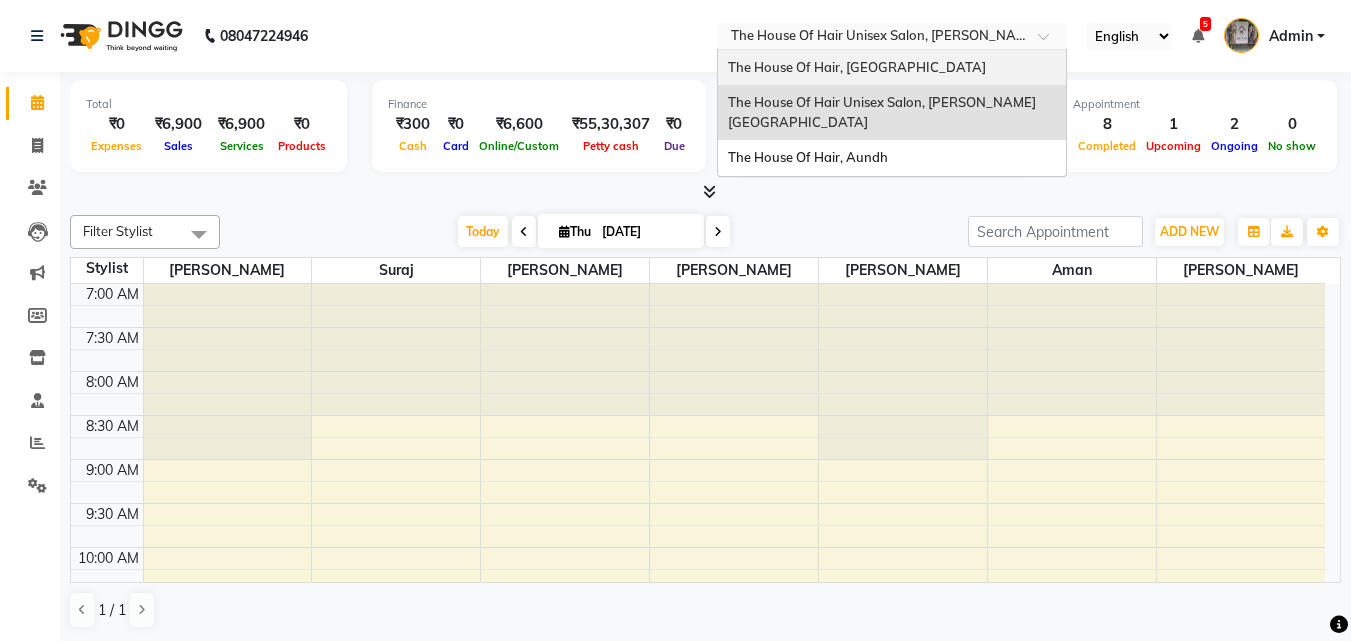 click on "The House Of Hair, [GEOGRAPHIC_DATA]" at bounding box center (857, 67) 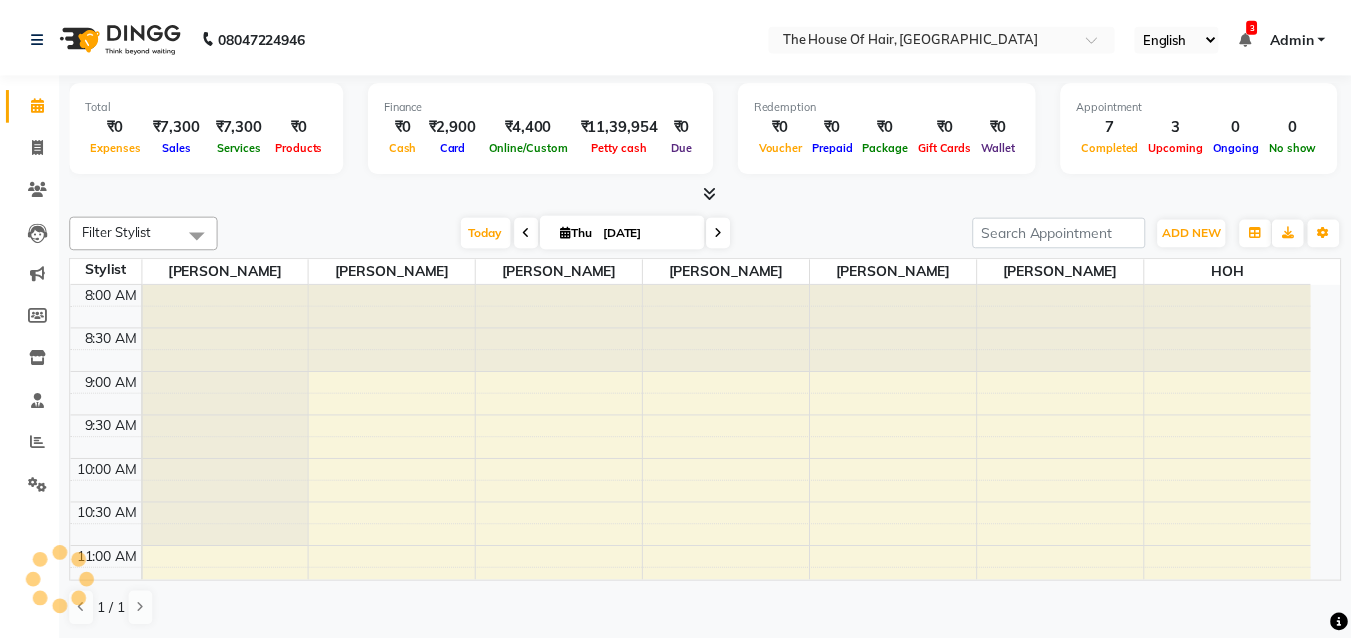 scroll, scrollTop: 0, scrollLeft: 0, axis: both 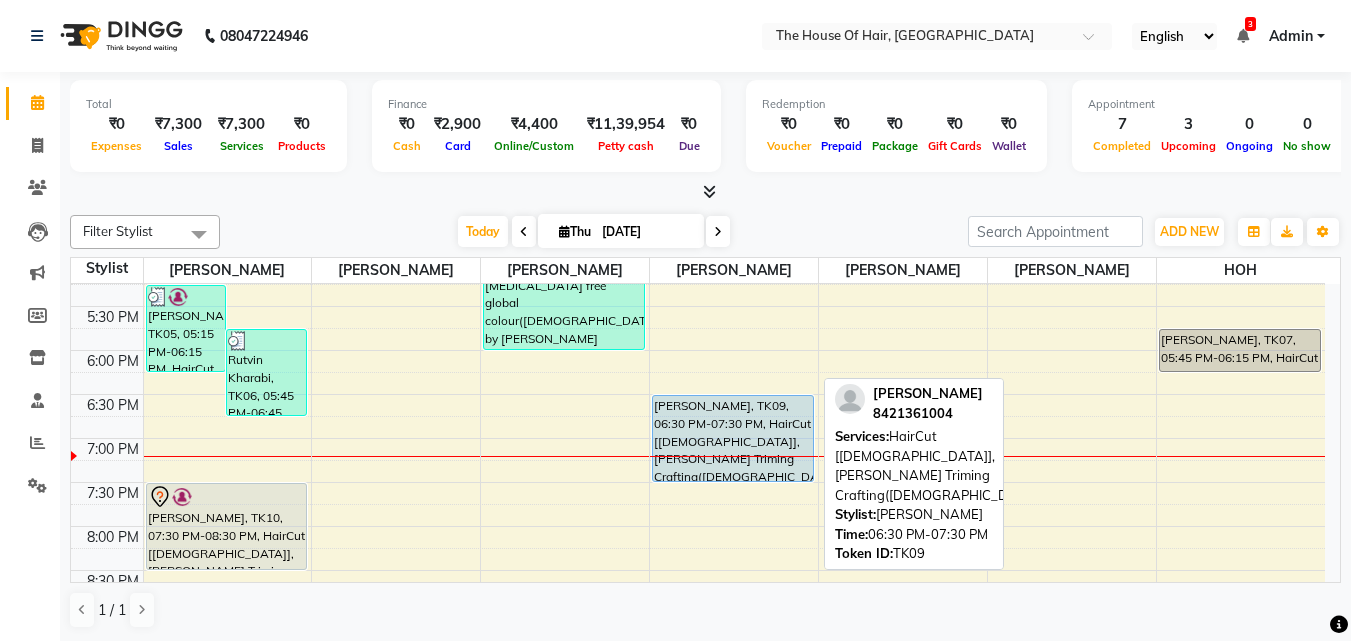 click on "[PERSON_NAME], TK09, 06:30 PM-07:30 PM, HairCut  [[DEMOGRAPHIC_DATA]],[PERSON_NAME] Triming Crafting([DEMOGRAPHIC_DATA])" at bounding box center (733, 438) 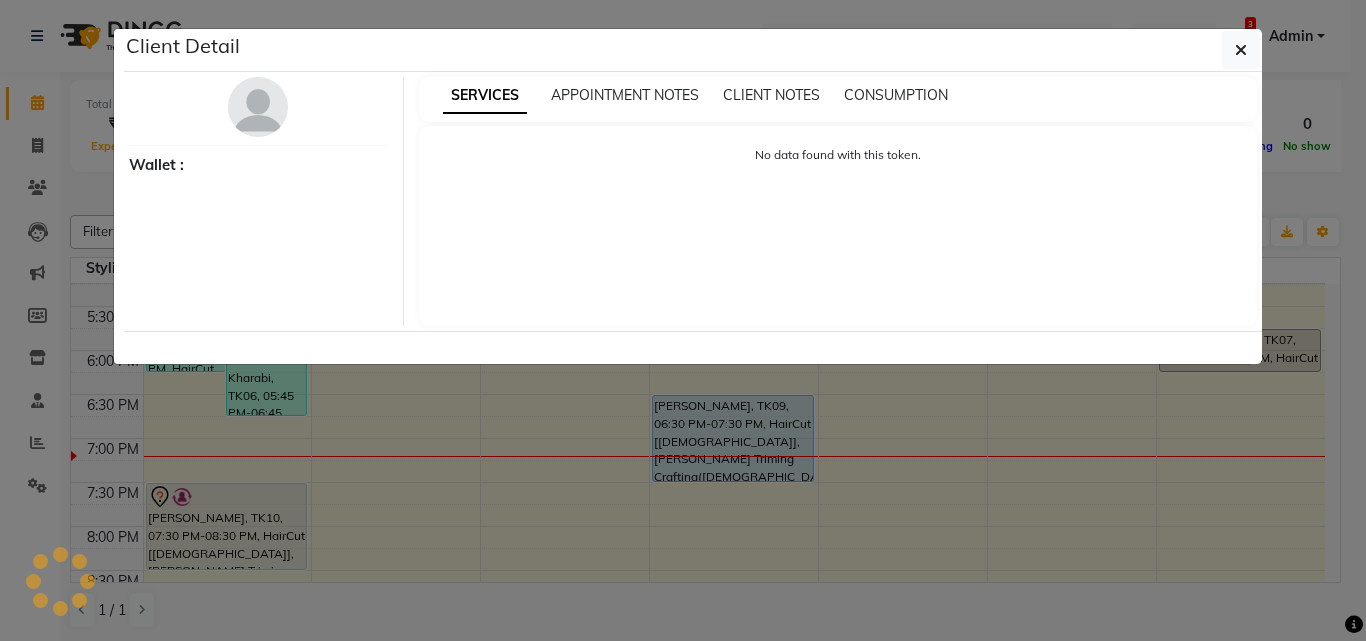 select on "5" 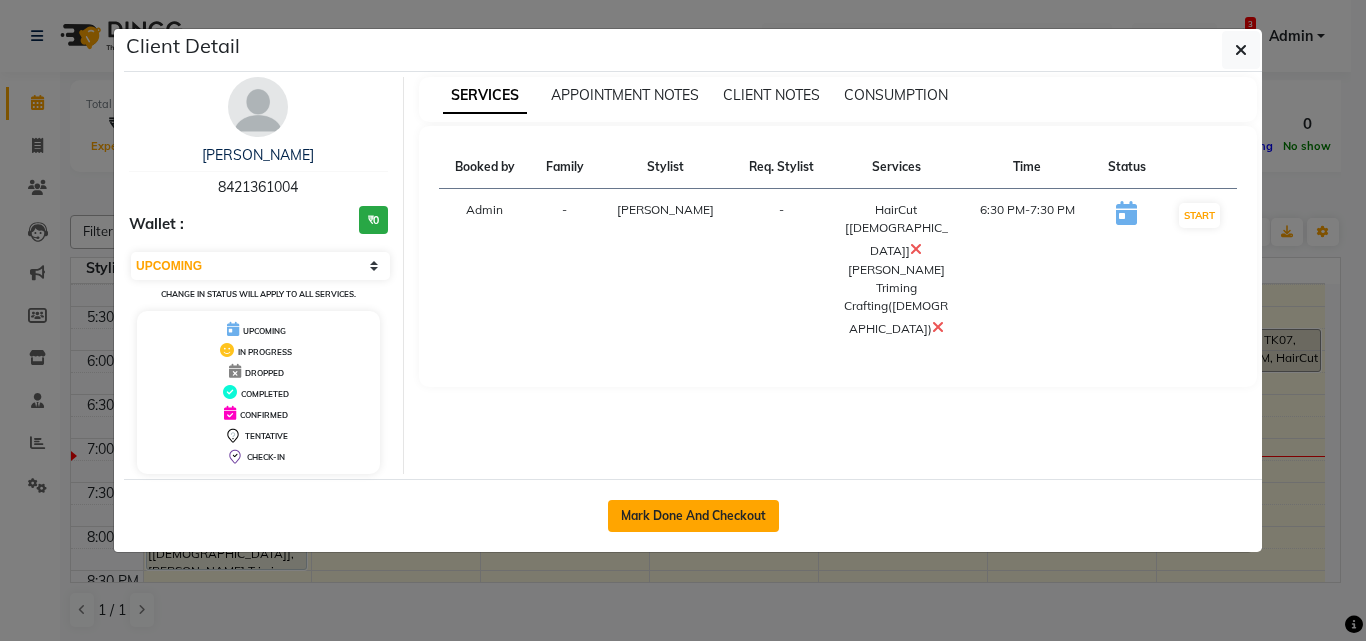 click on "Mark Done And Checkout" 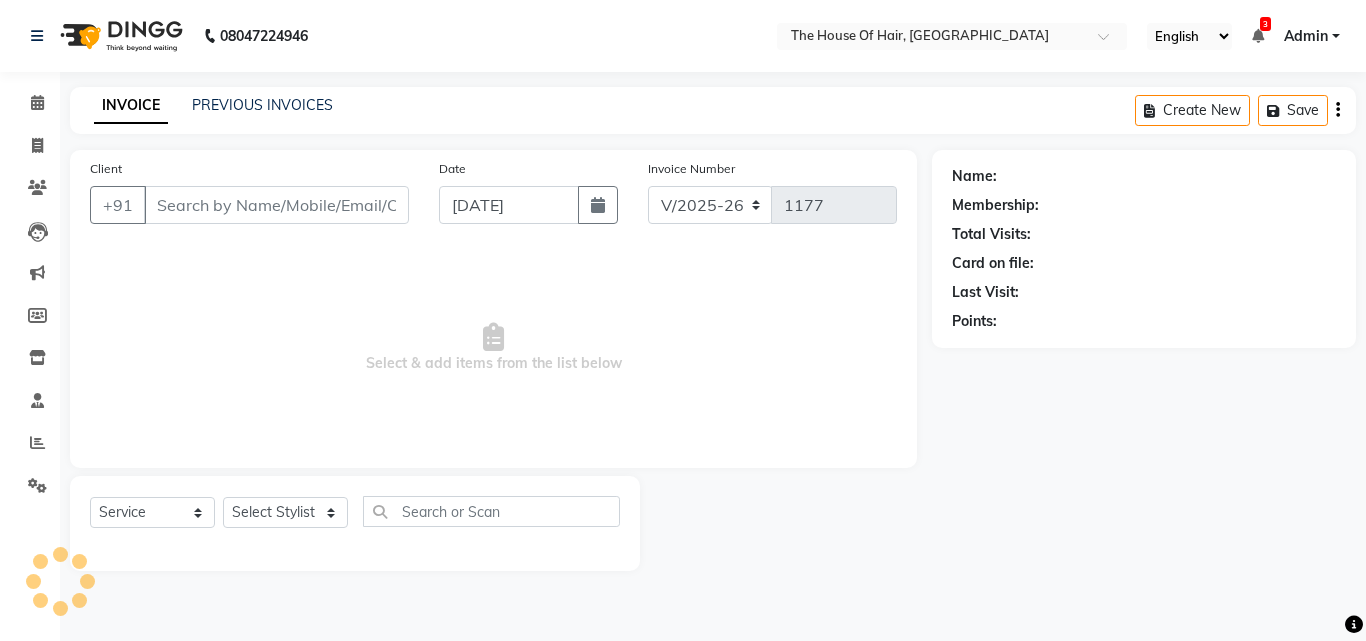 type on "8421361004" 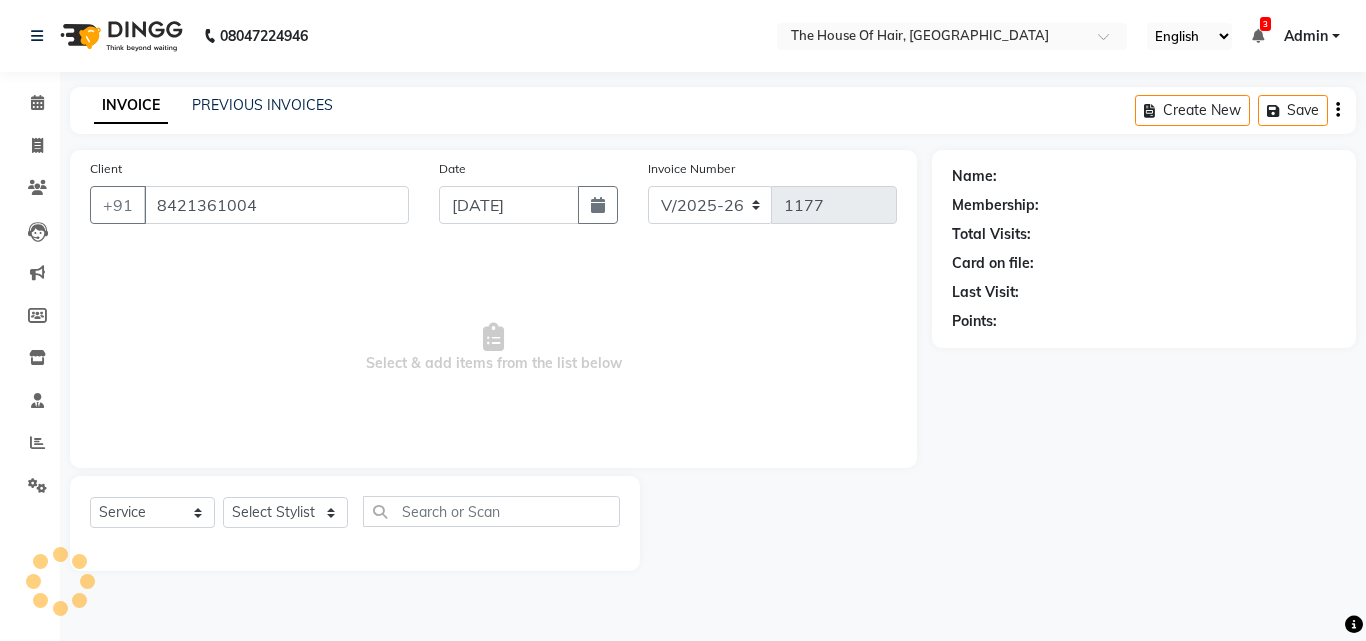 select on "57808" 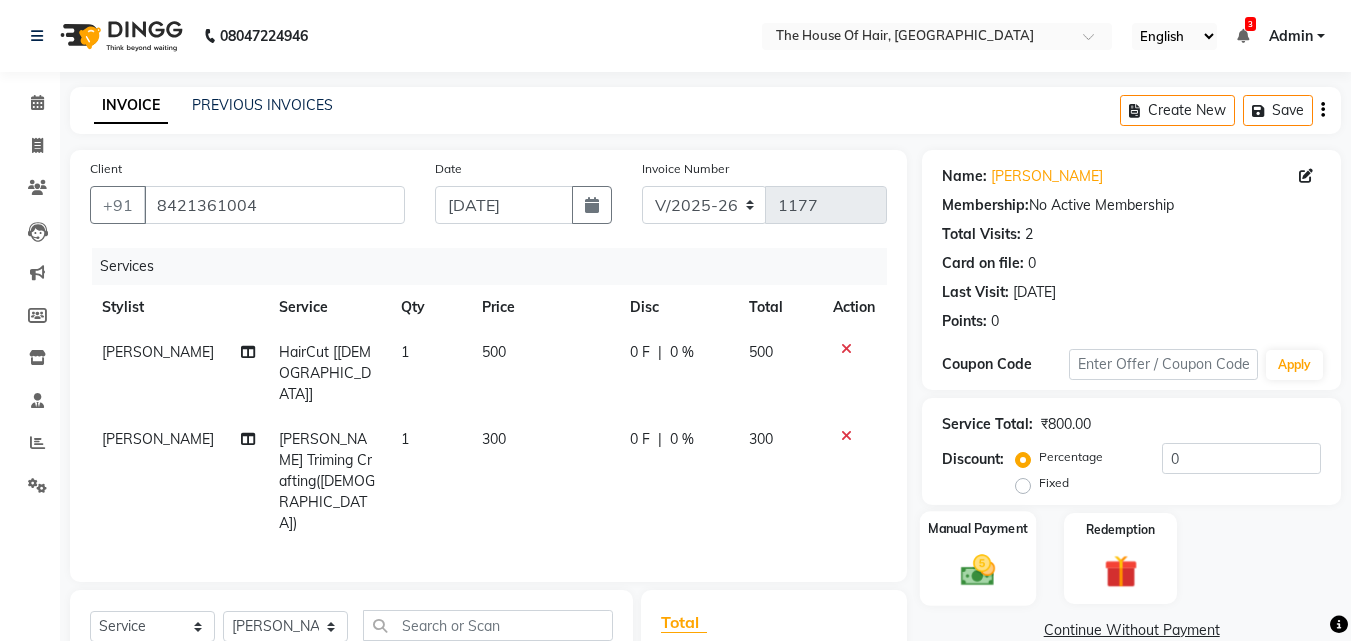 click 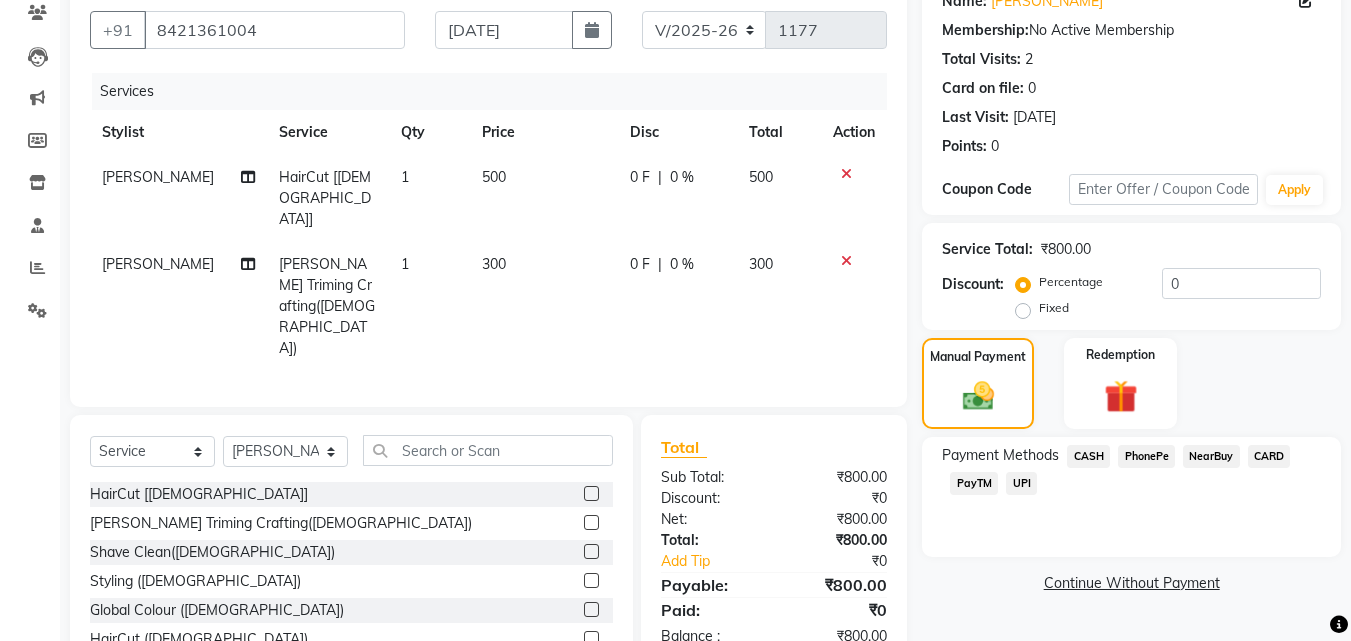 scroll, scrollTop: 184, scrollLeft: 0, axis: vertical 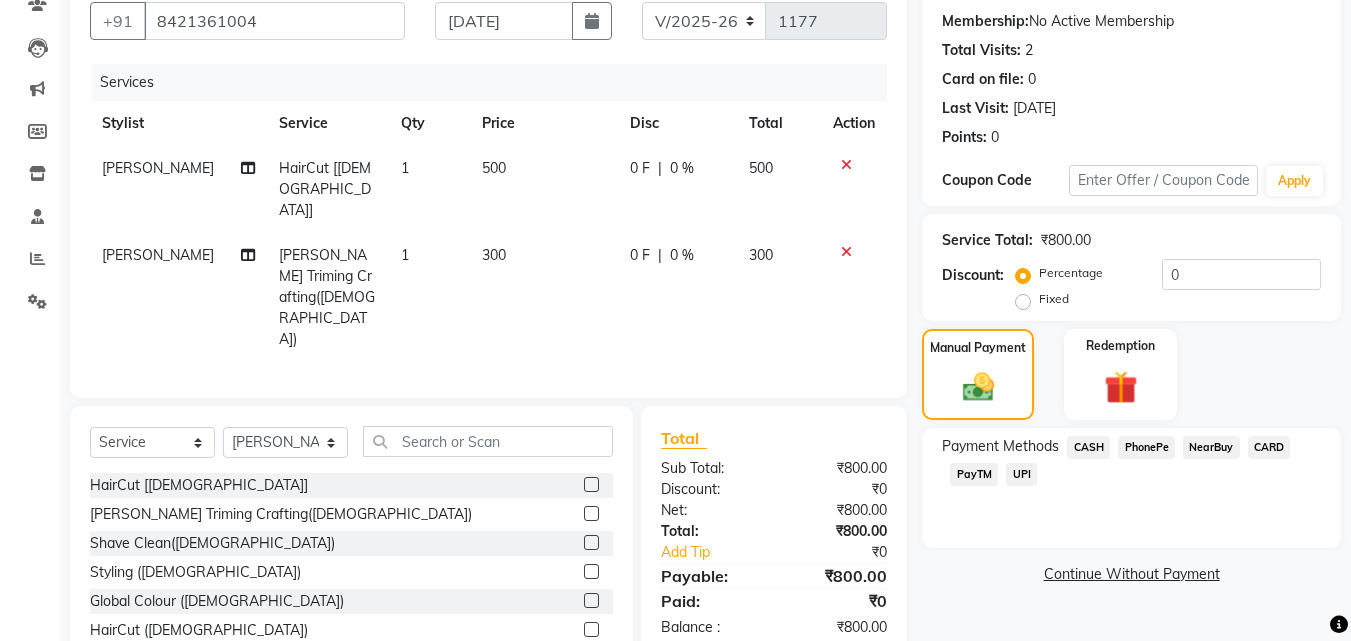 click on "UPI" 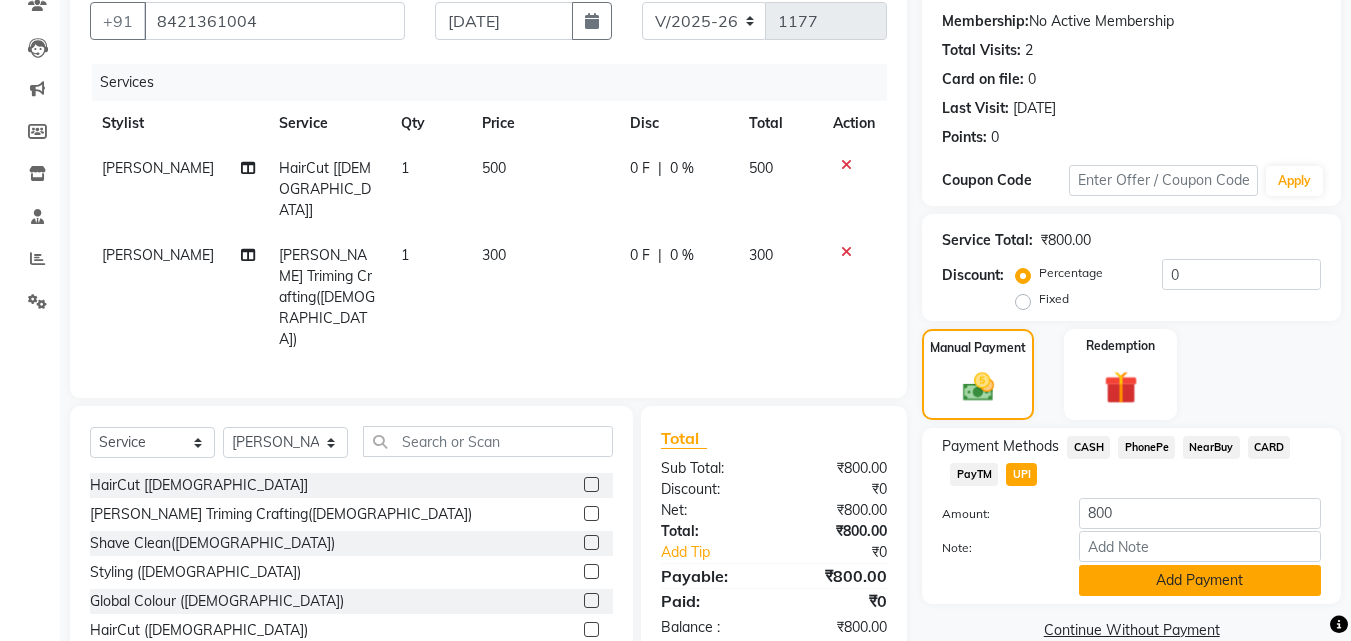 click on "Add Payment" 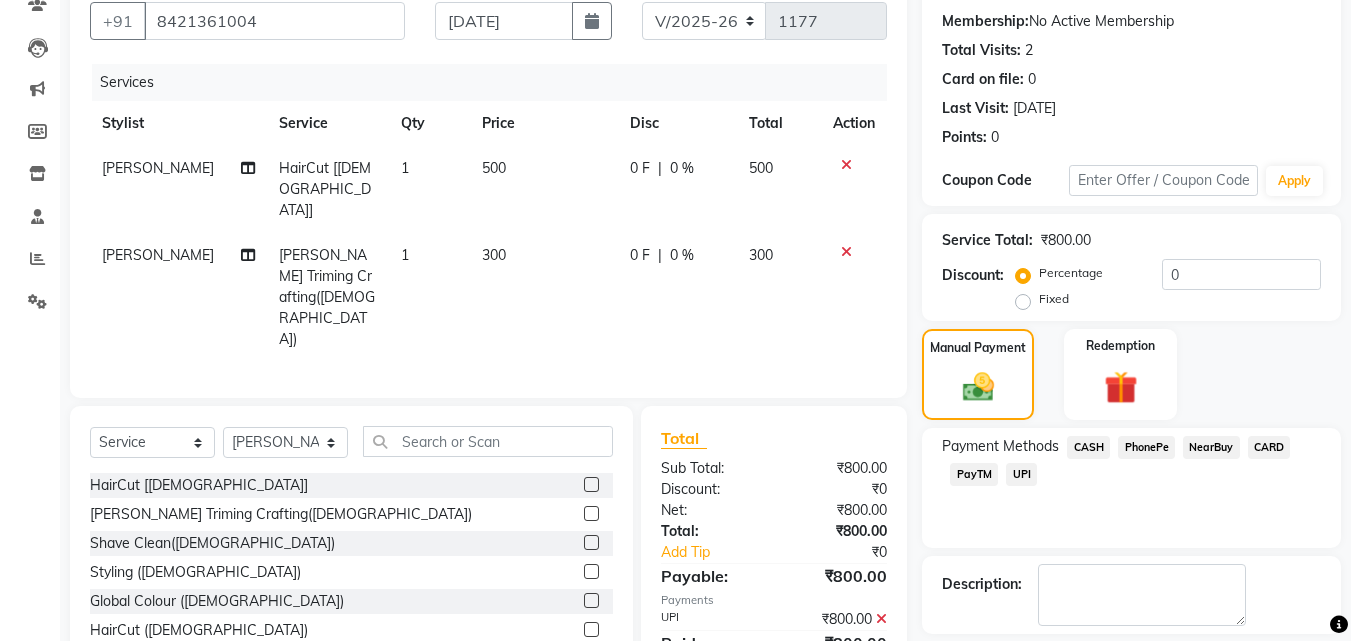 scroll, scrollTop: 275, scrollLeft: 0, axis: vertical 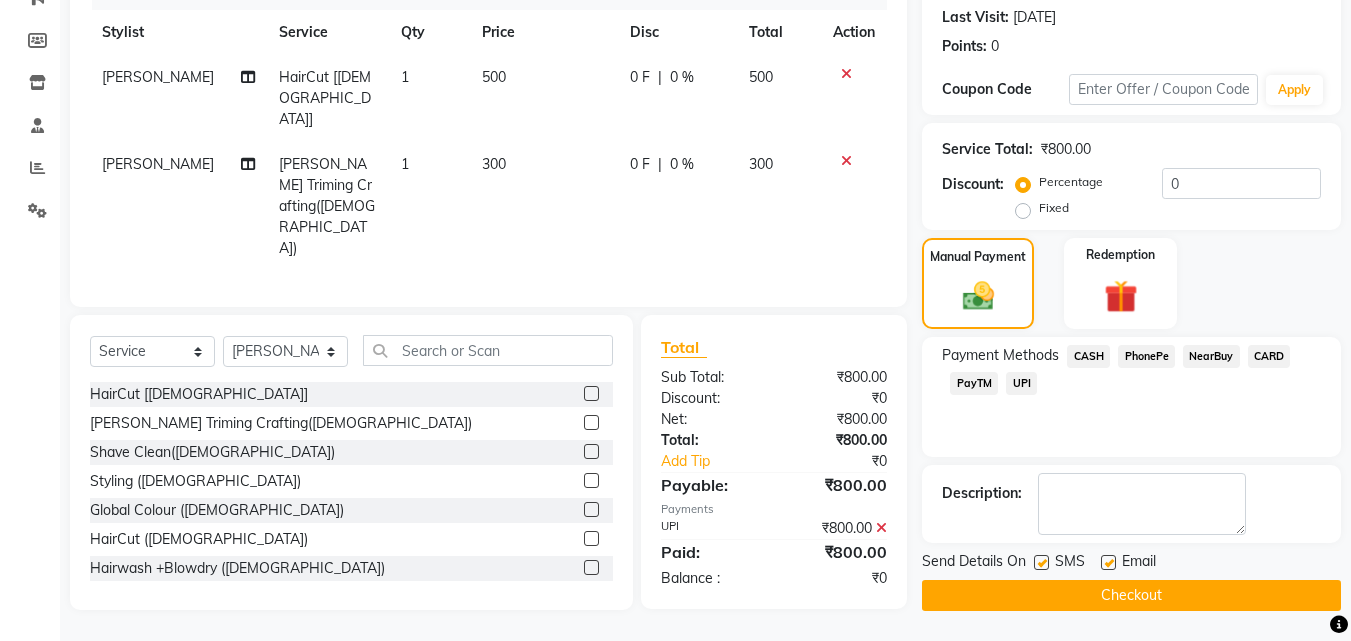 click on "Checkout" 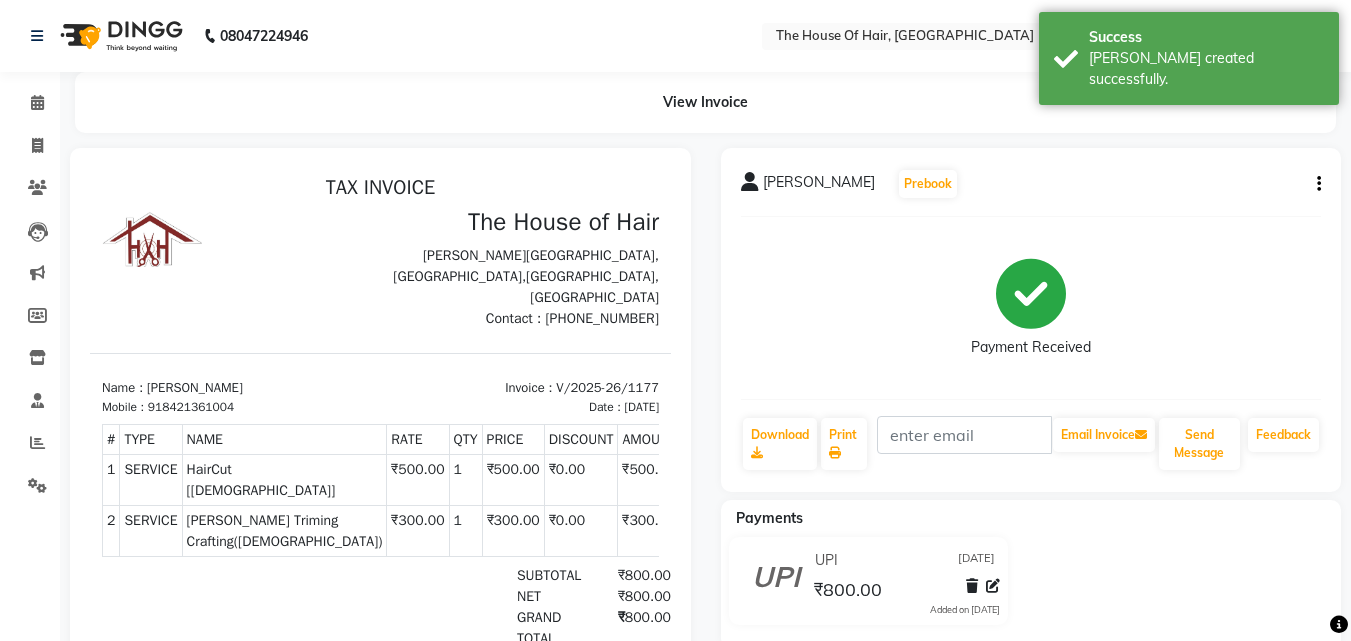 scroll, scrollTop: 0, scrollLeft: 0, axis: both 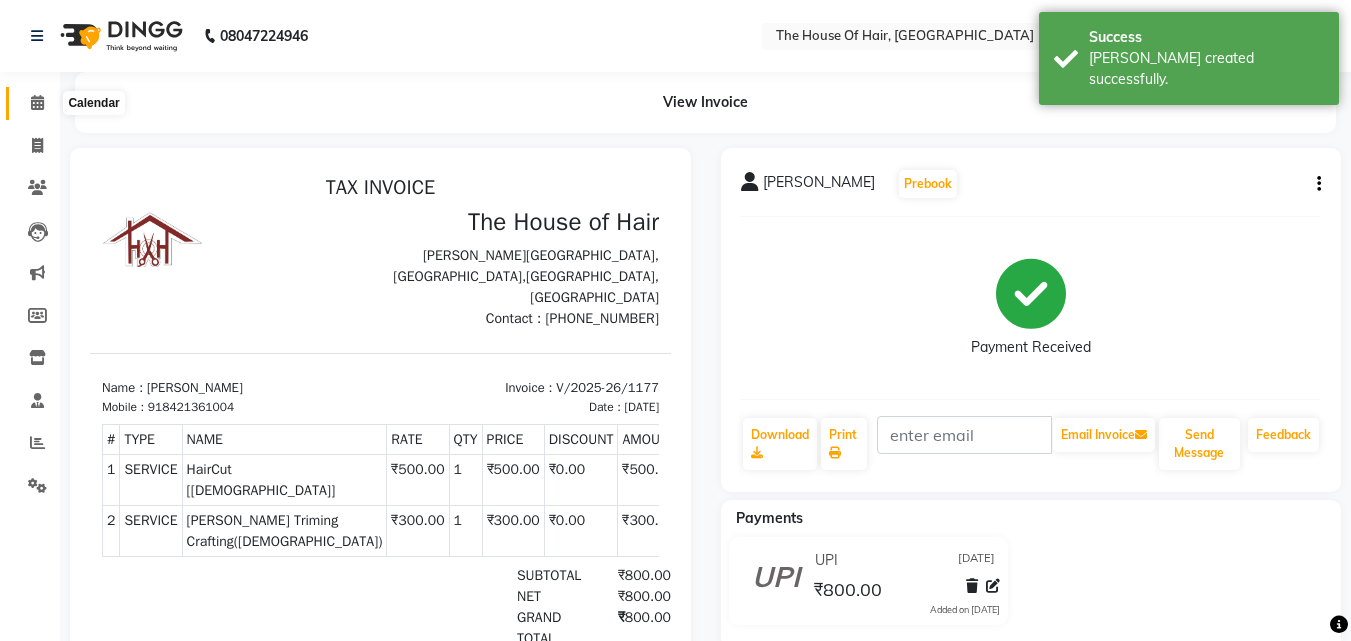 click 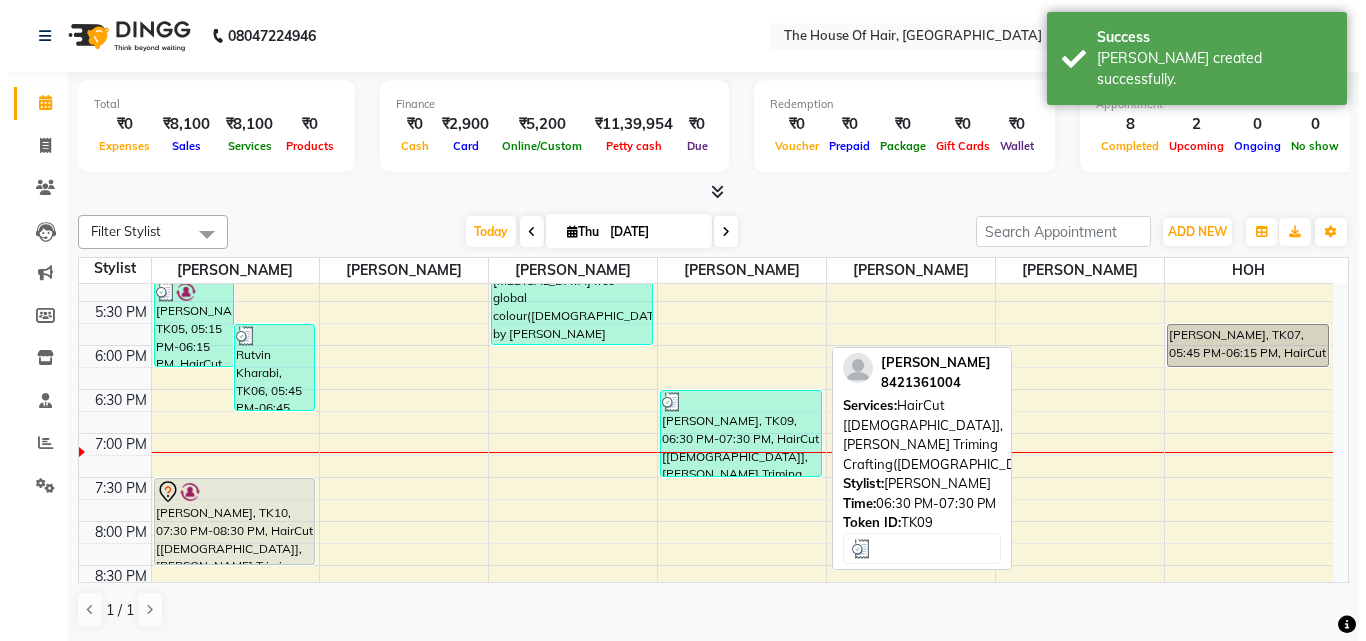 scroll, scrollTop: 933, scrollLeft: 0, axis: vertical 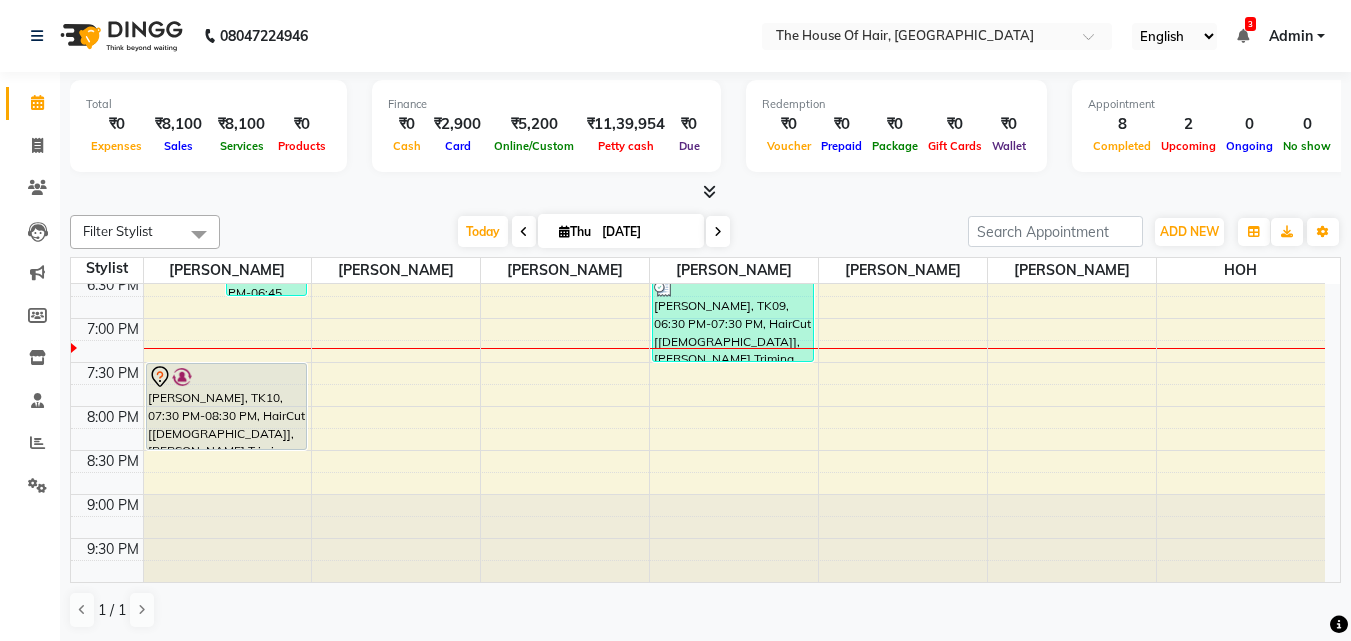 click on "Admin" at bounding box center (1291, 36) 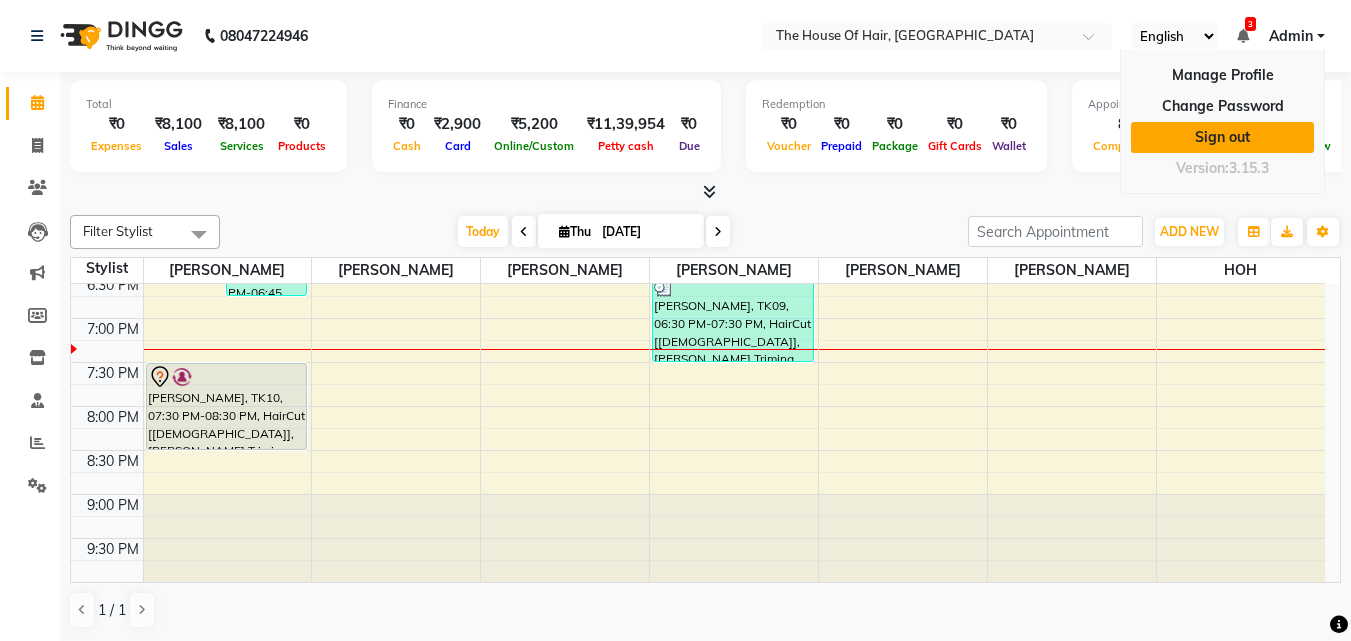 click on "Sign out" at bounding box center (1222, 137) 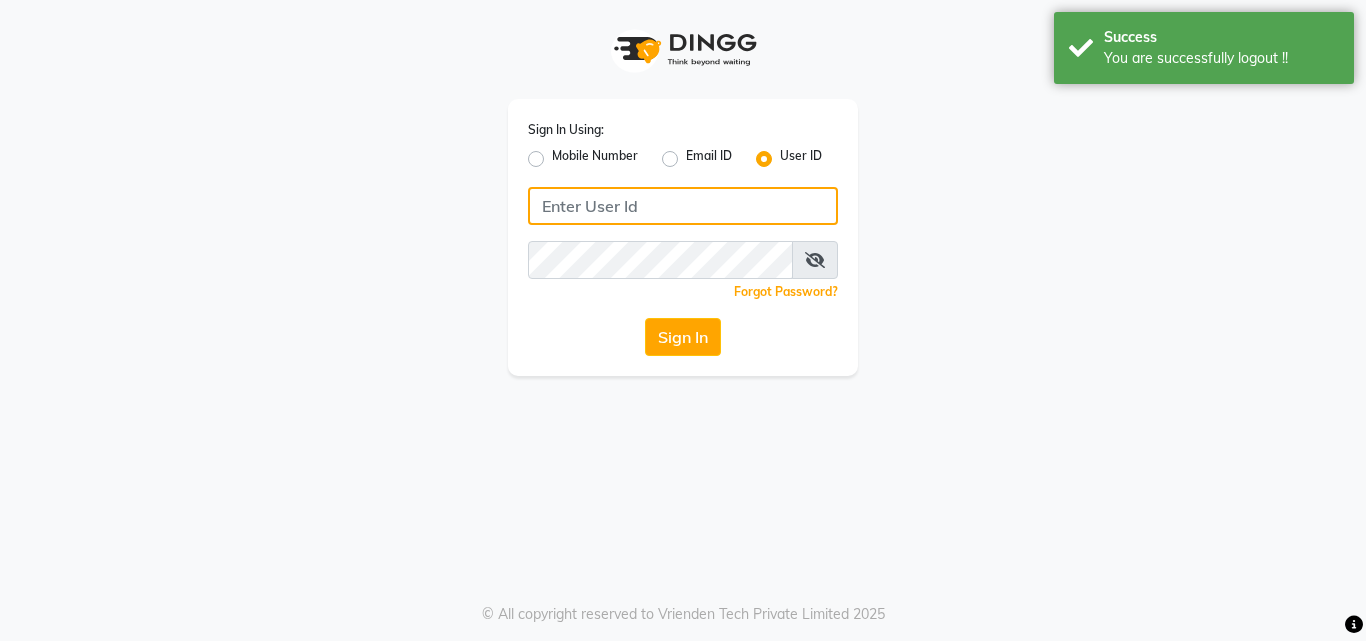 type on "8263956805" 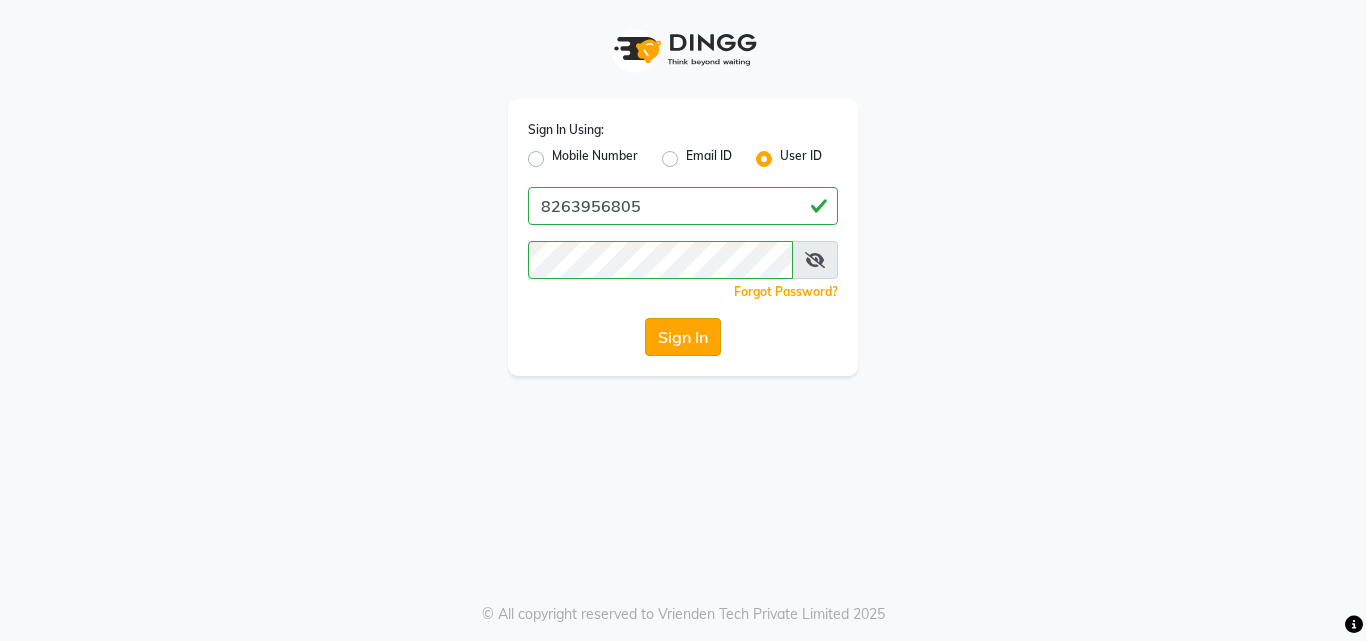 click on "Sign In" 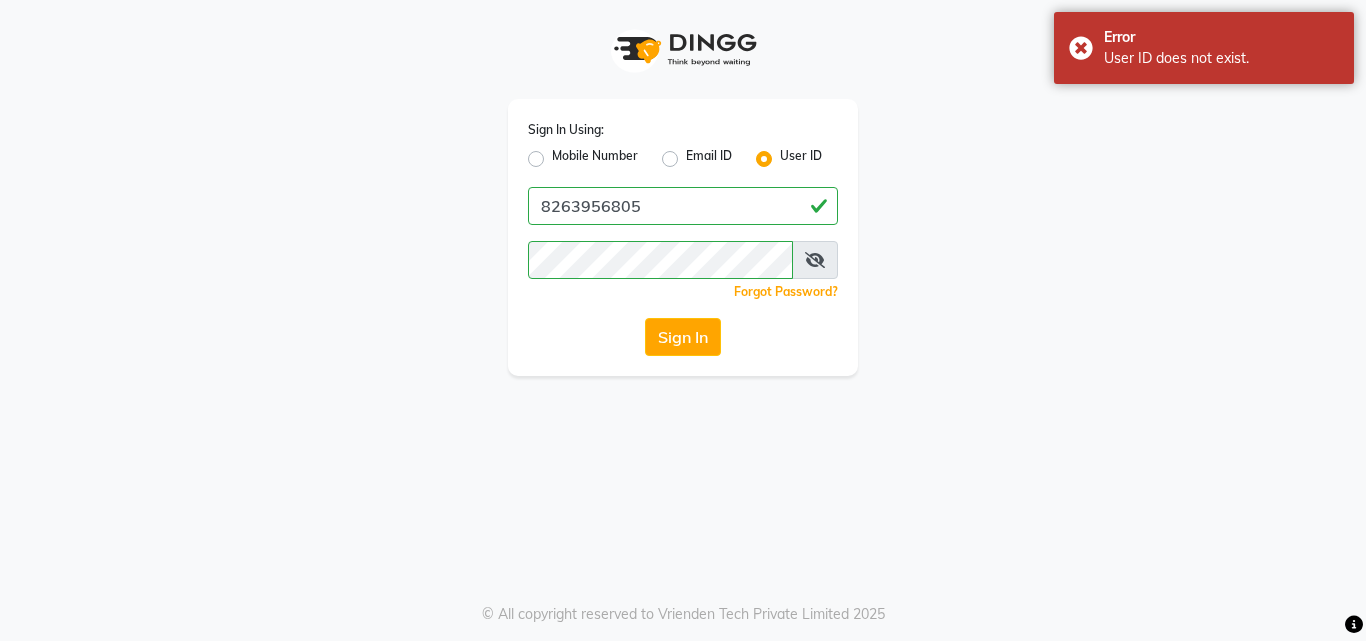 click on "Mobile Number" 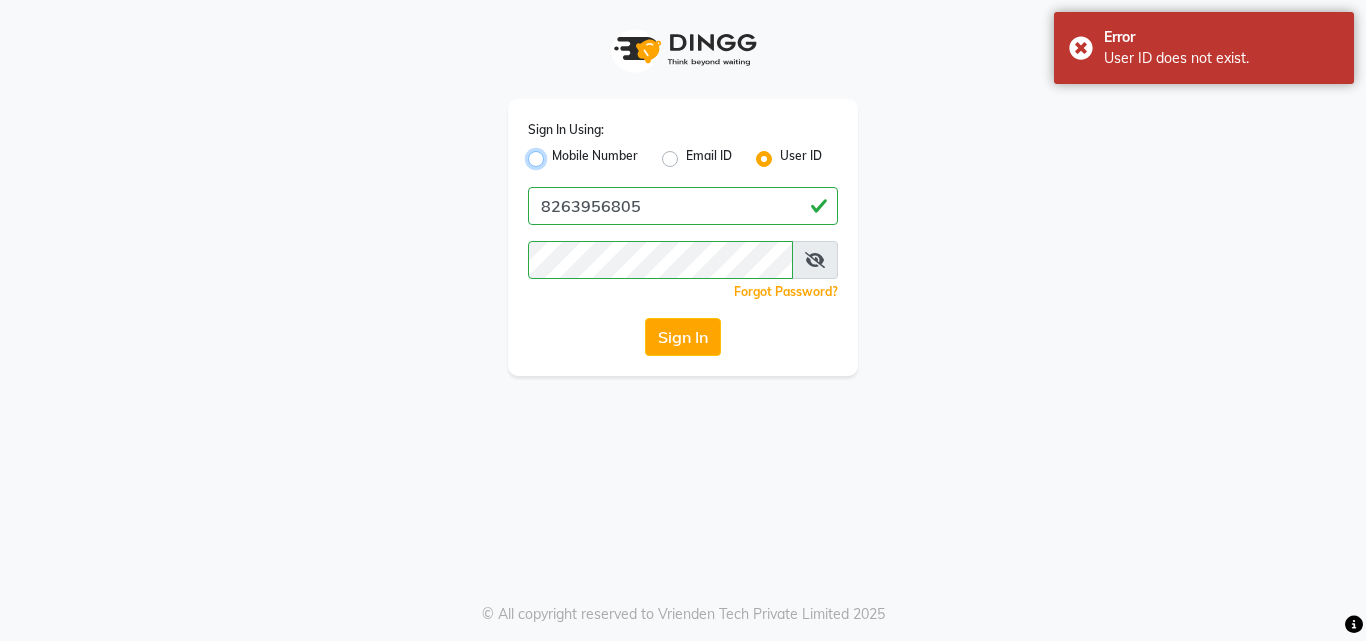 click on "Mobile Number" at bounding box center (558, 153) 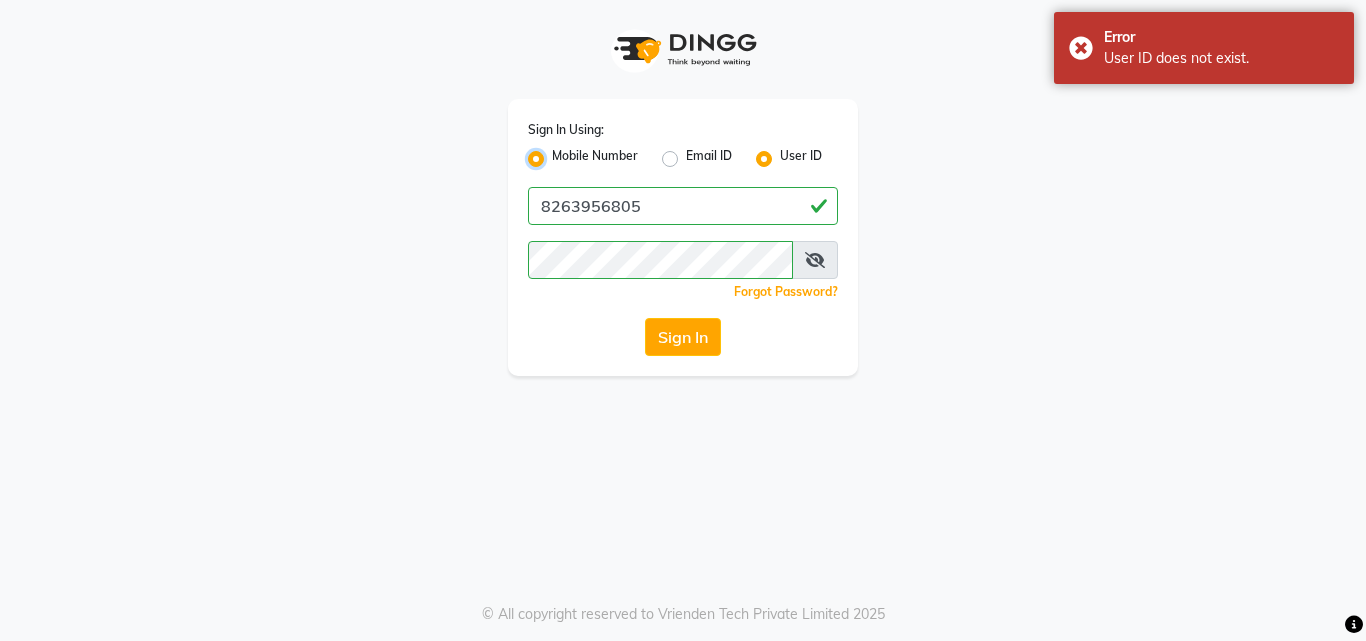 radio on "false" 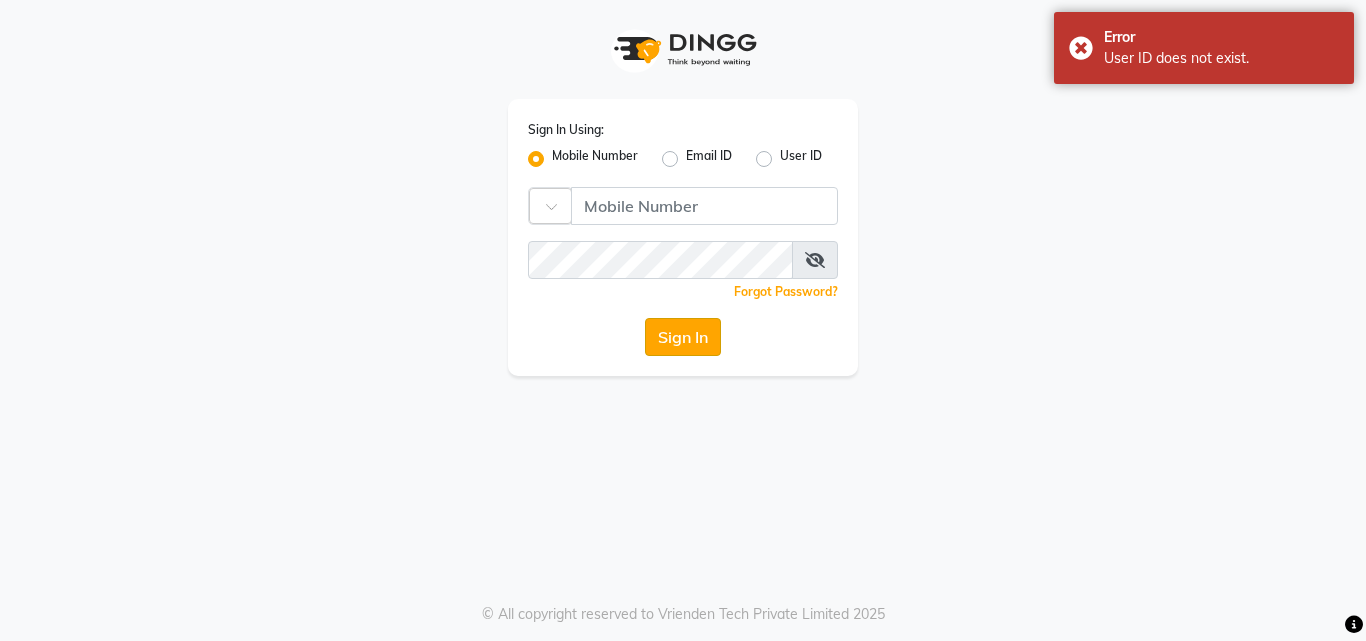 click on "Sign In" 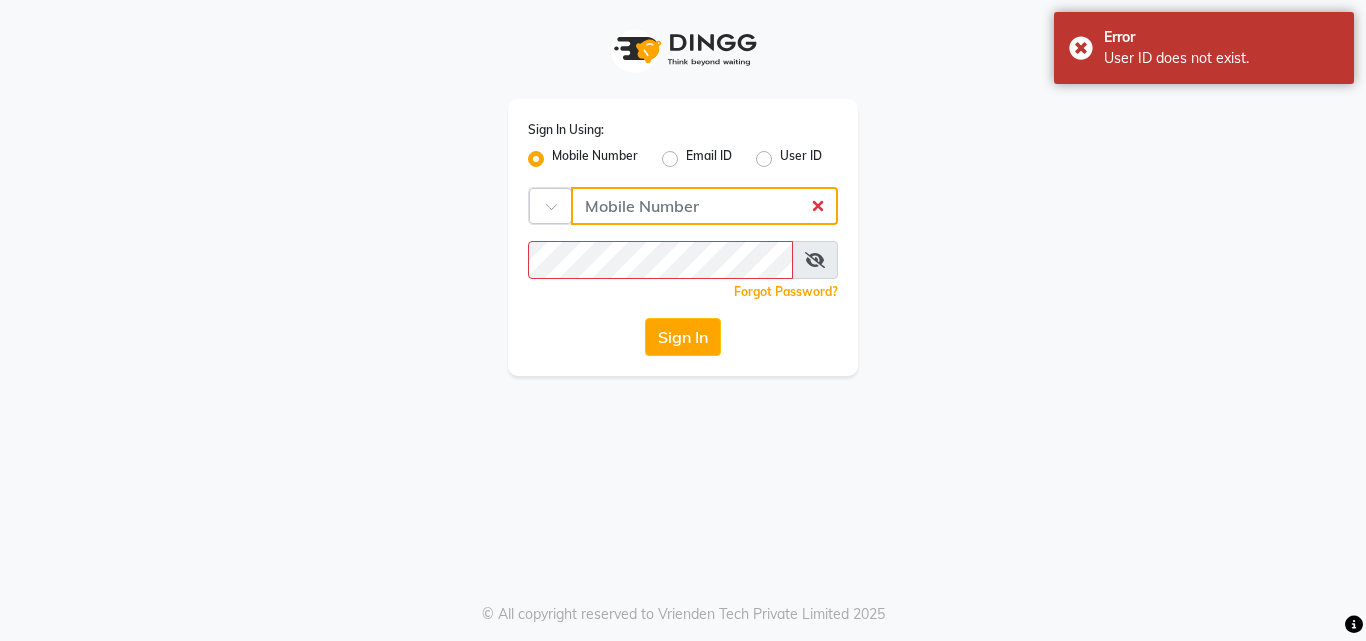 click 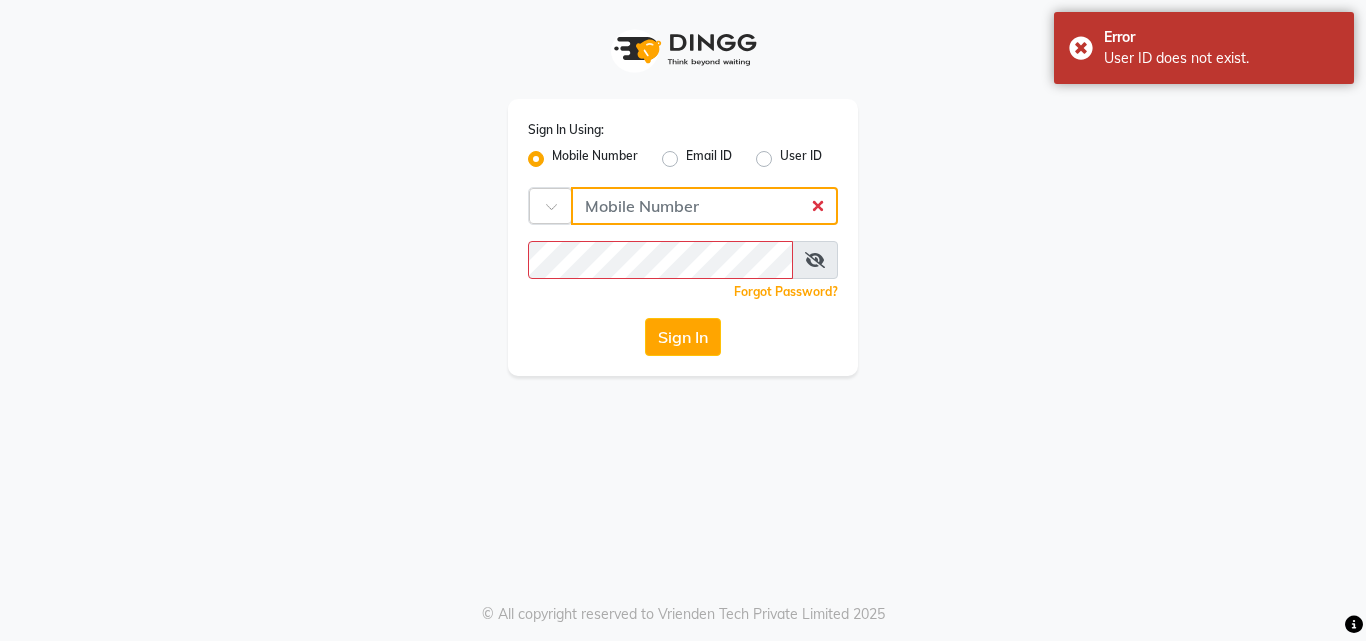 type on "8263956805" 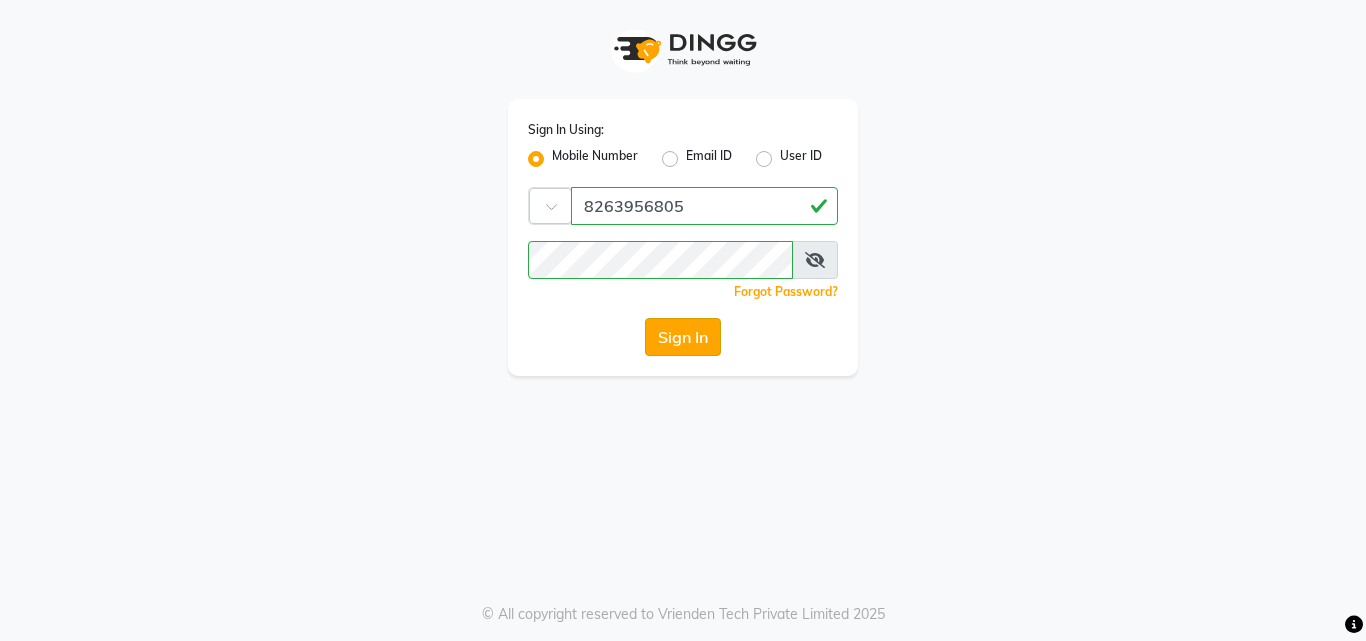 click on "Sign In" 